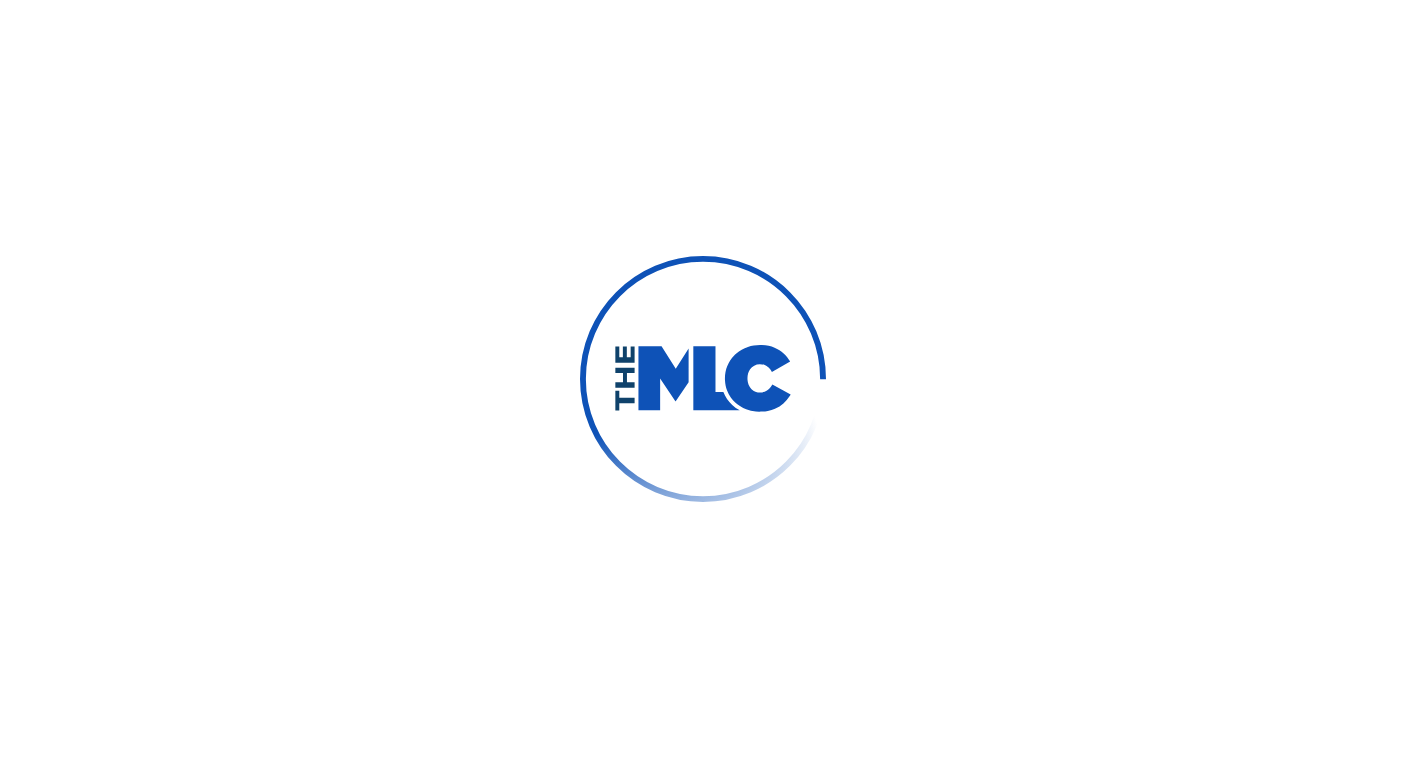 scroll, scrollTop: 0, scrollLeft: 0, axis: both 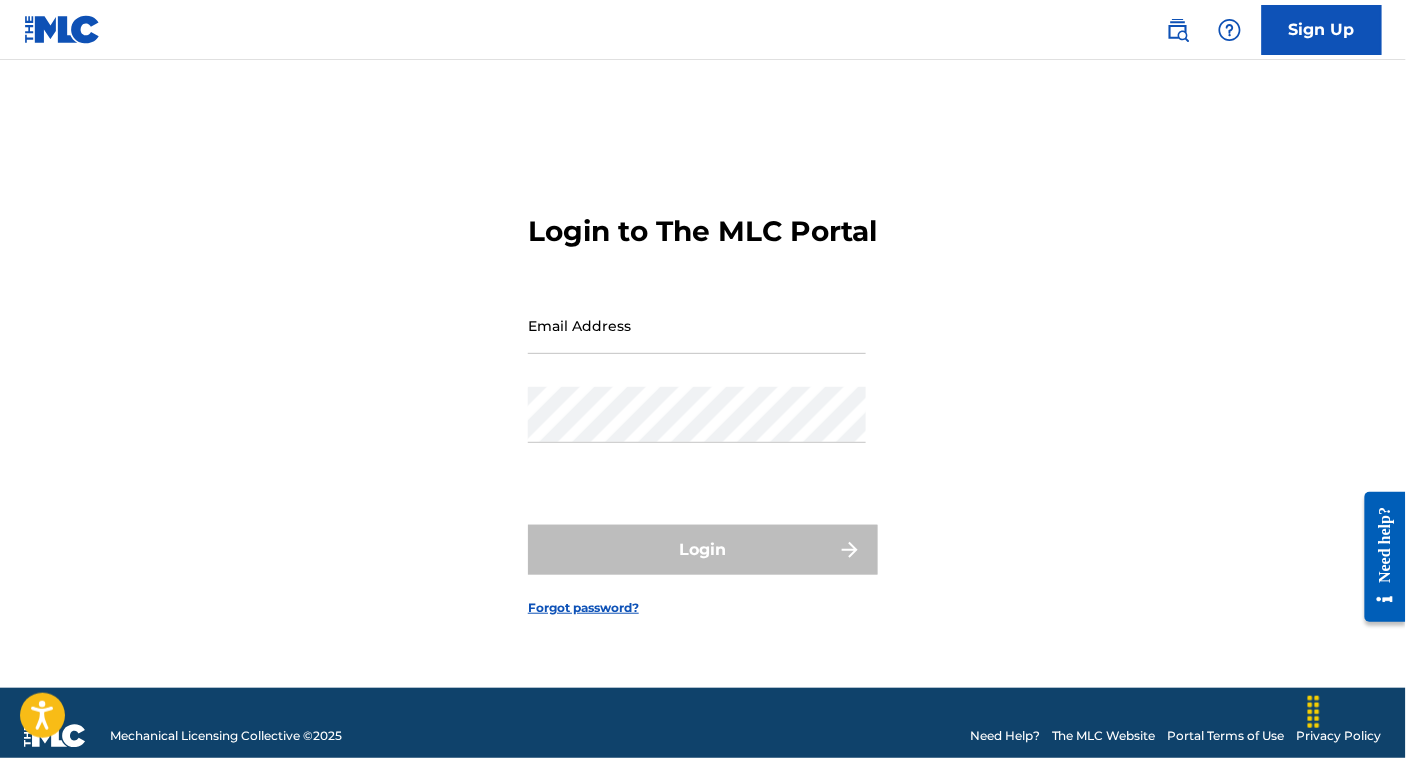 type on "[EMAIL]" 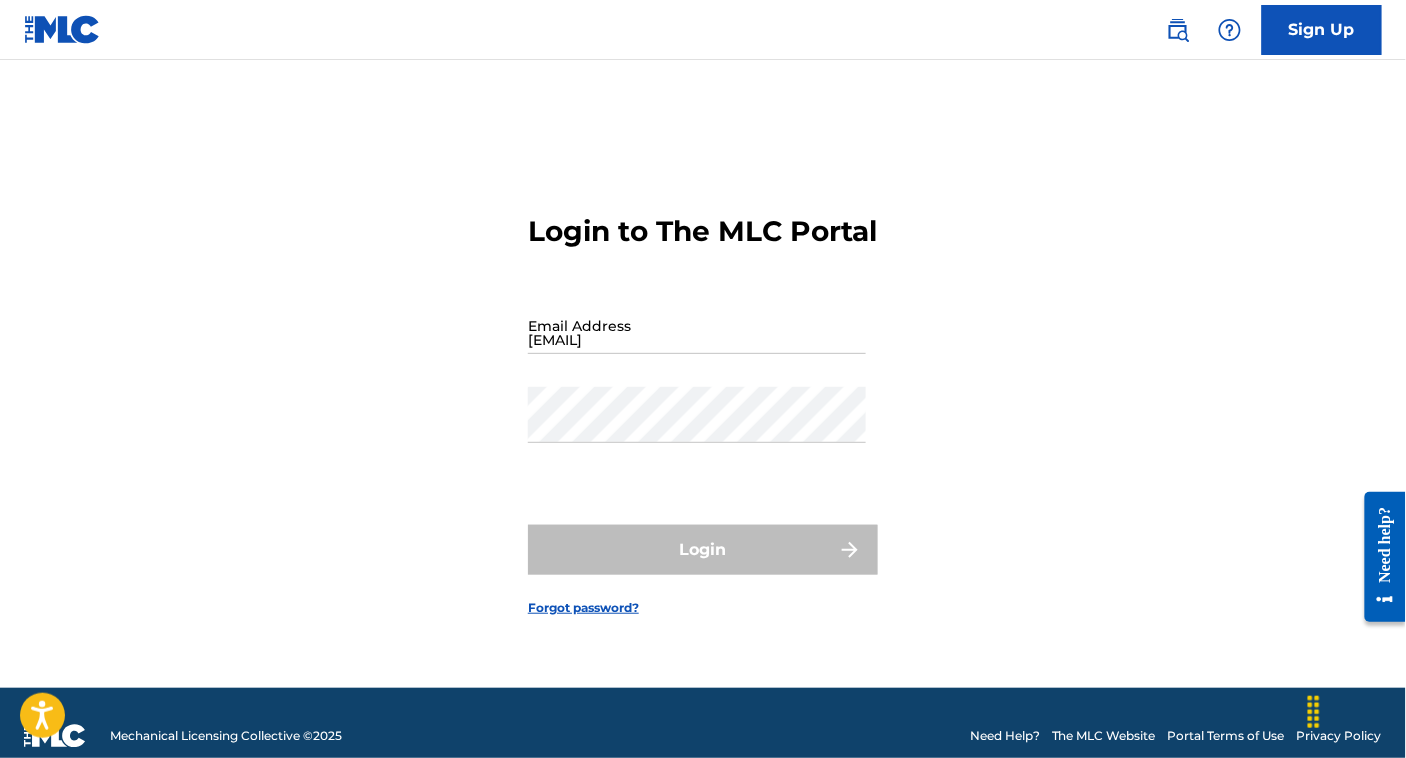 click on "Login" at bounding box center [703, 550] 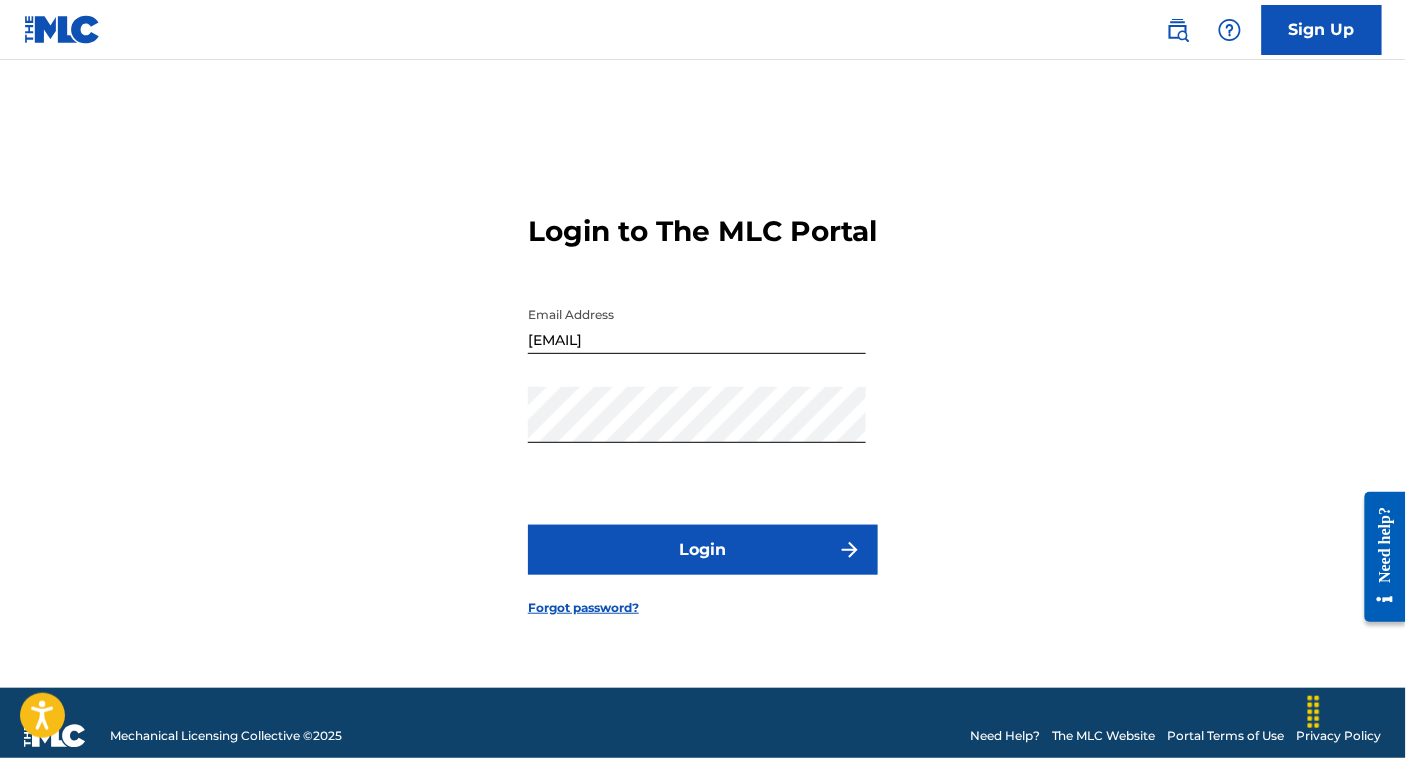 click on "Login" at bounding box center (703, 550) 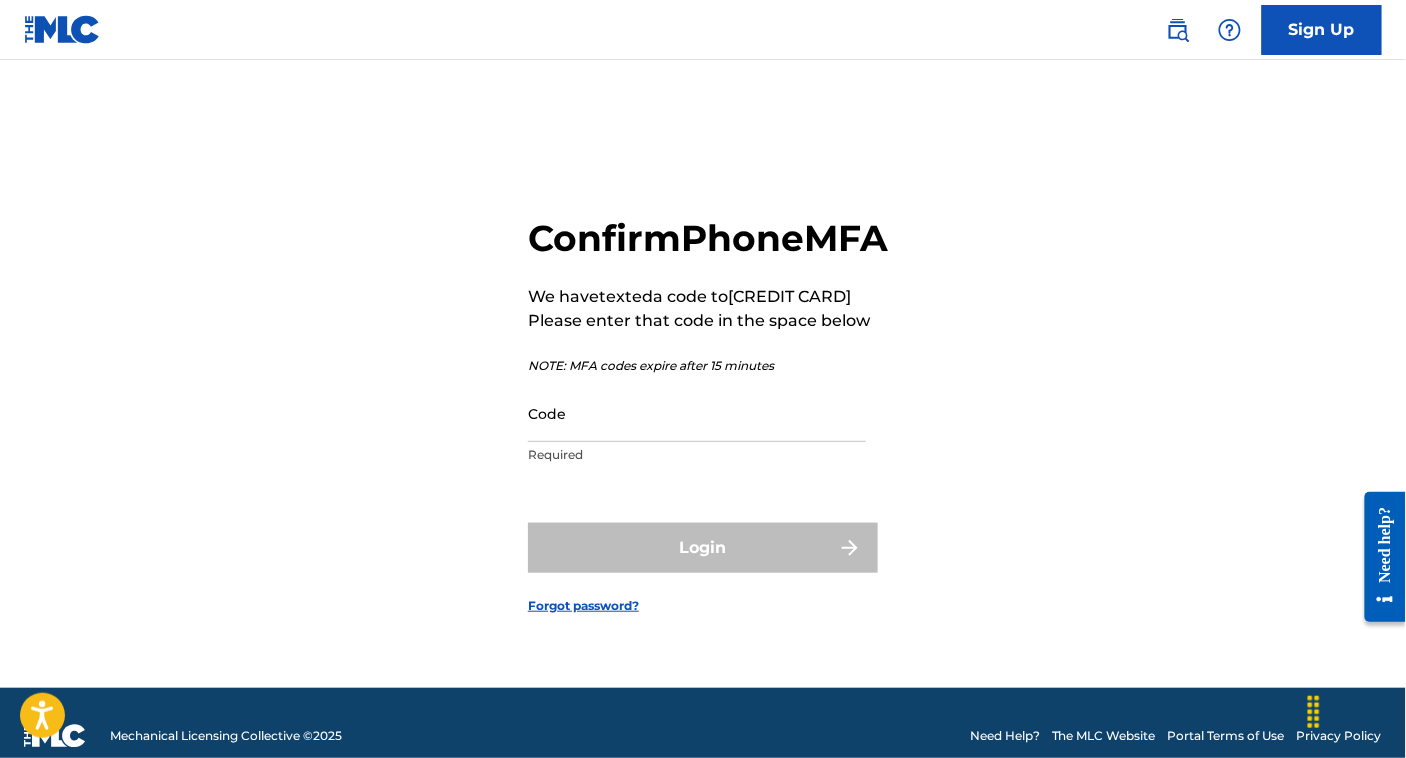 click on "Code" at bounding box center (697, 413) 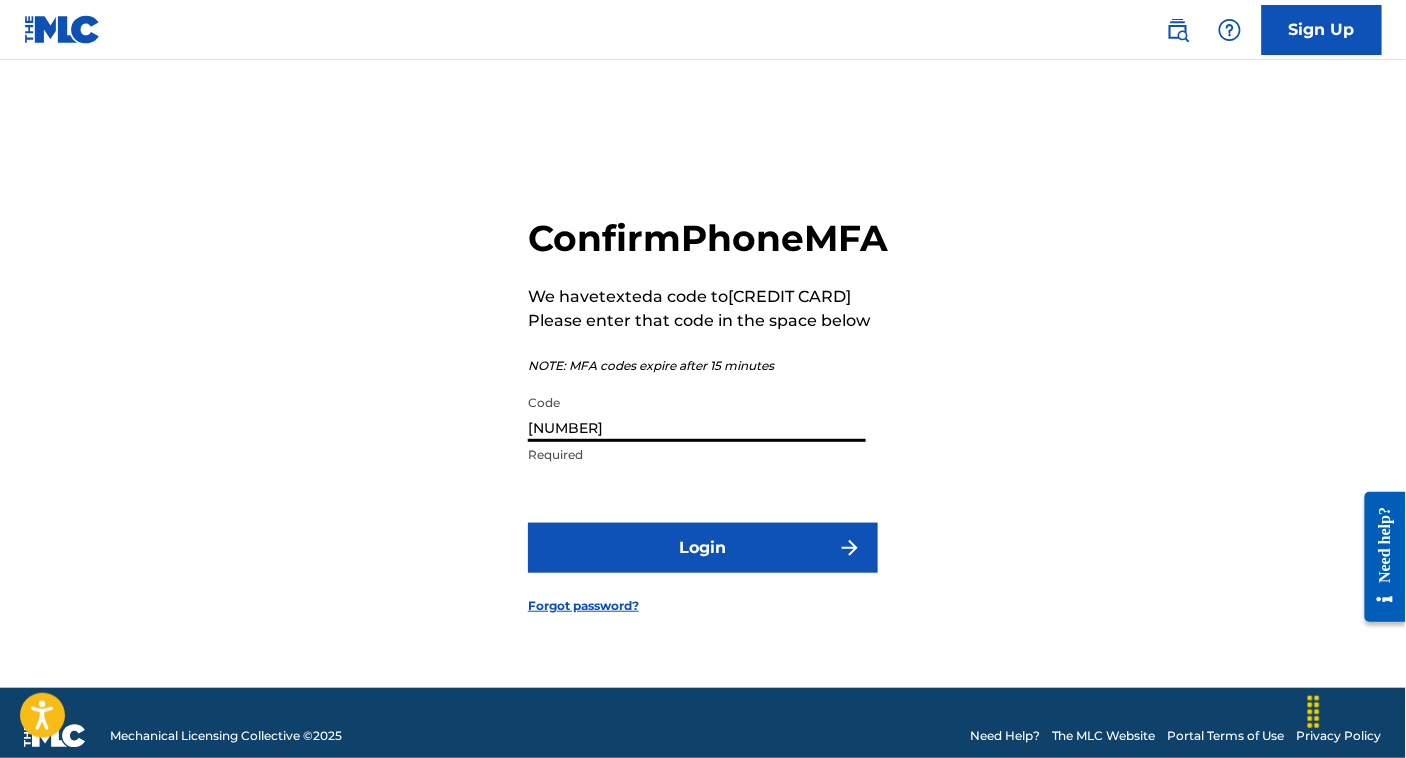 type on "[NUMBER]" 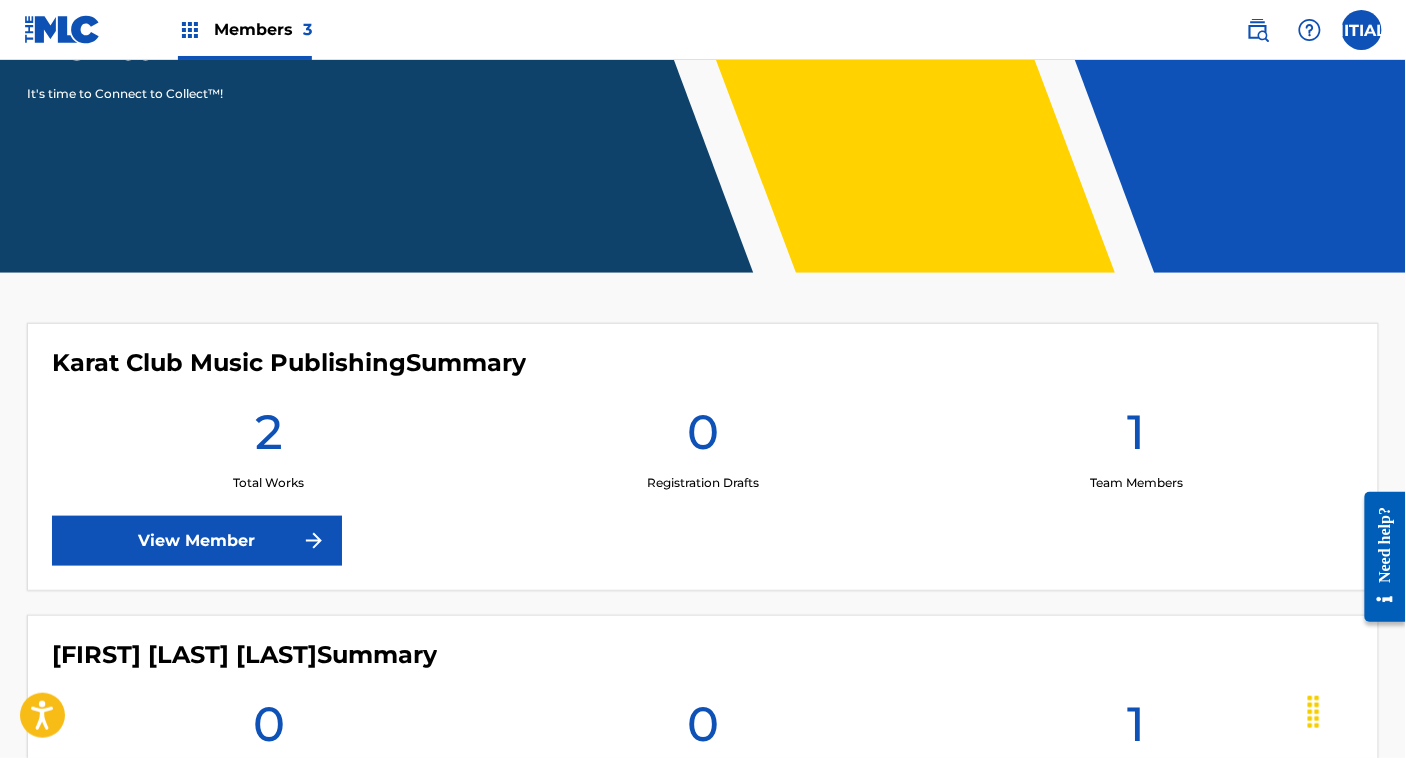 scroll, scrollTop: 311, scrollLeft: 0, axis: vertical 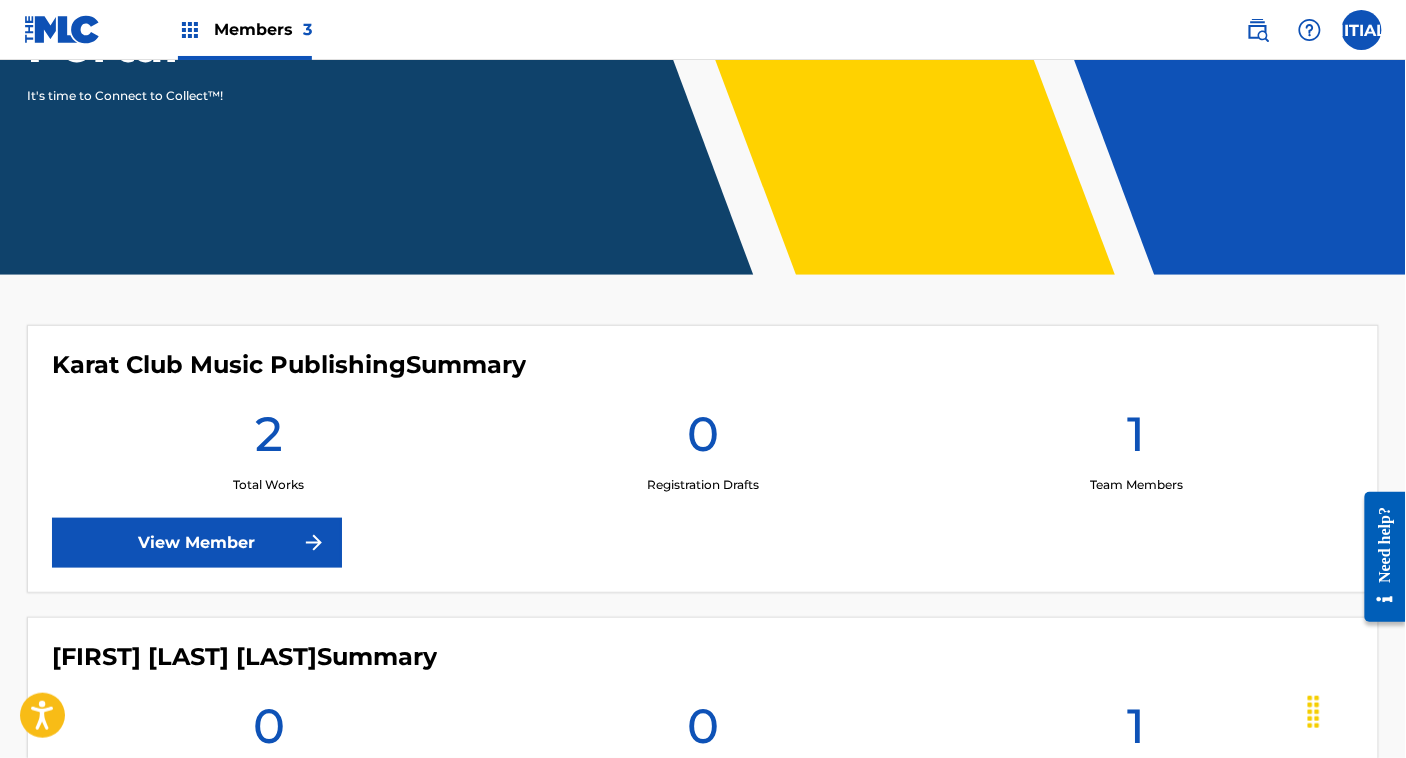 click on "View Member" at bounding box center (197, 543) 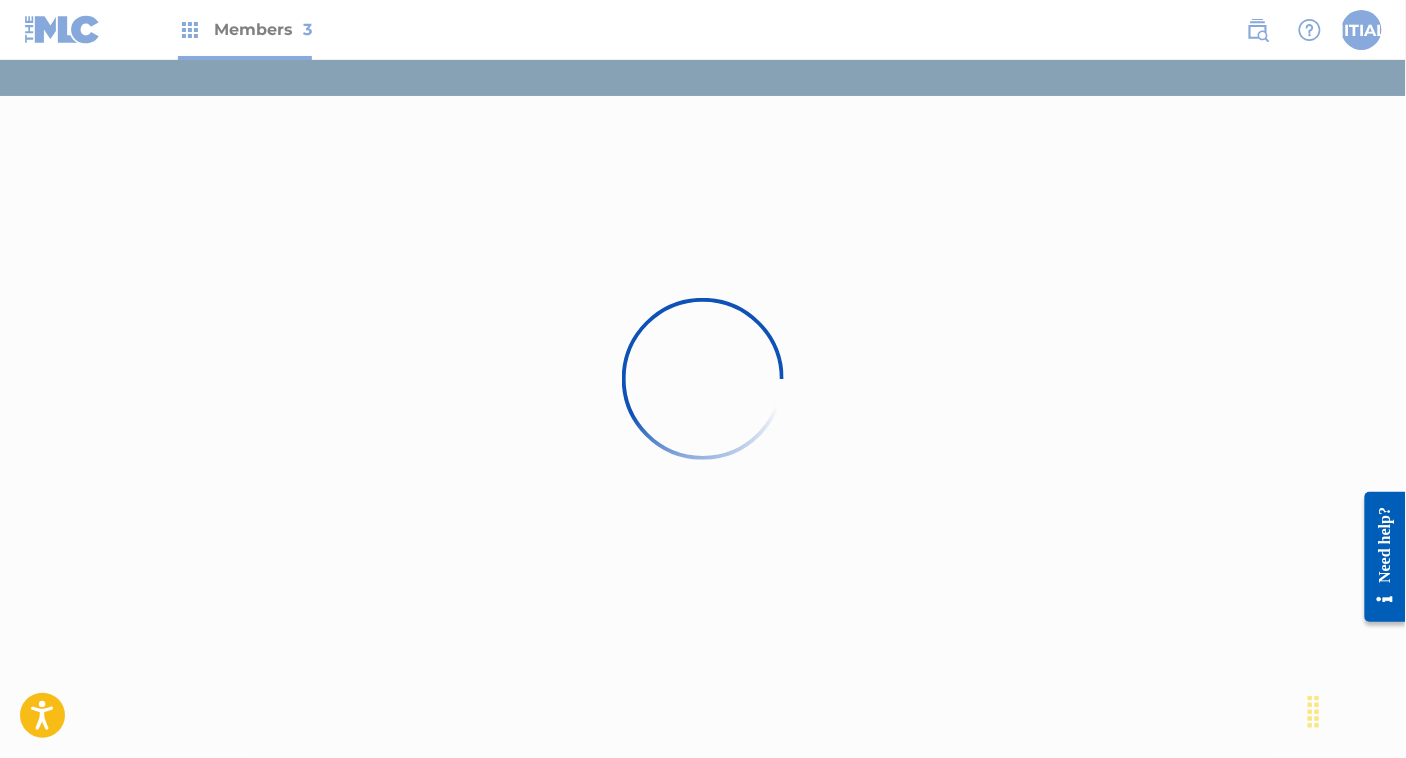 scroll, scrollTop: 0, scrollLeft: 0, axis: both 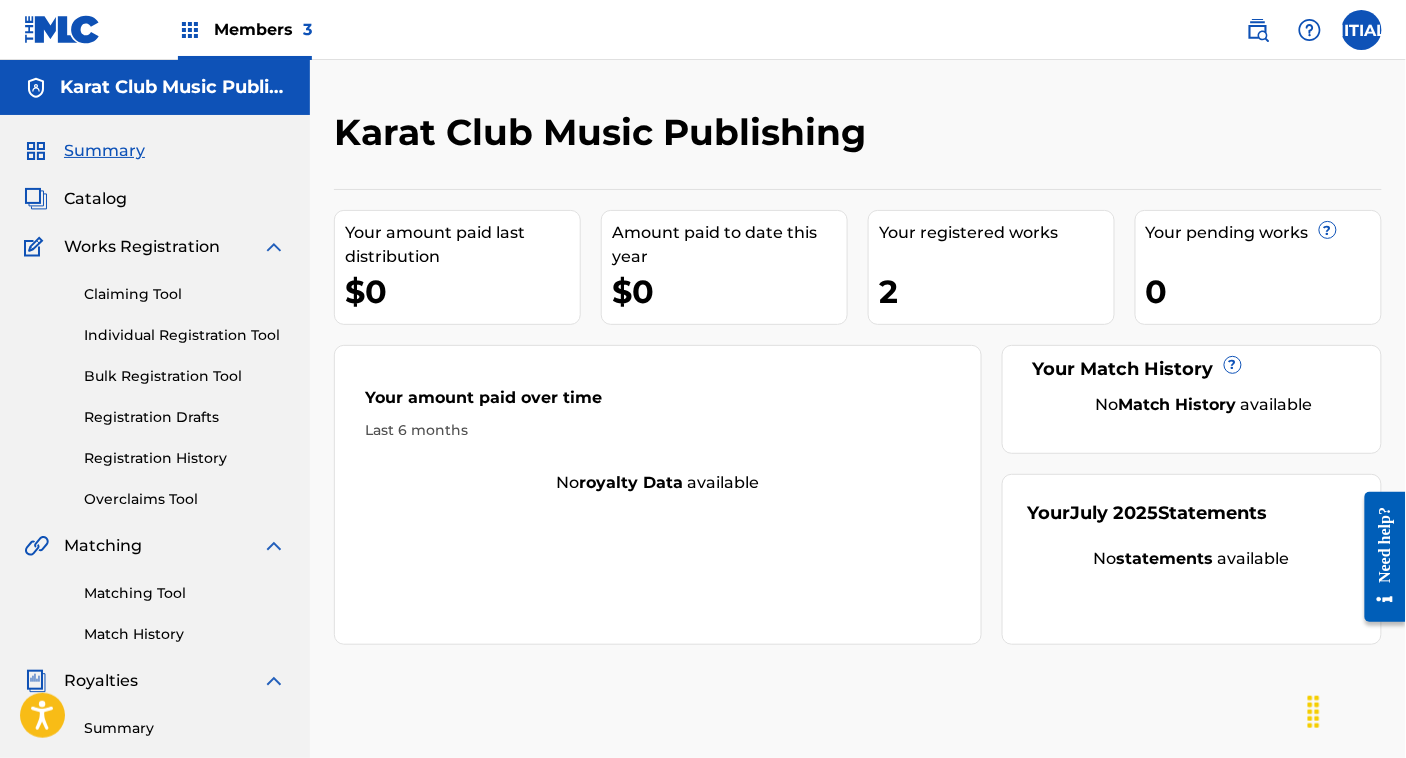 click on "Catalog" at bounding box center (95, 199) 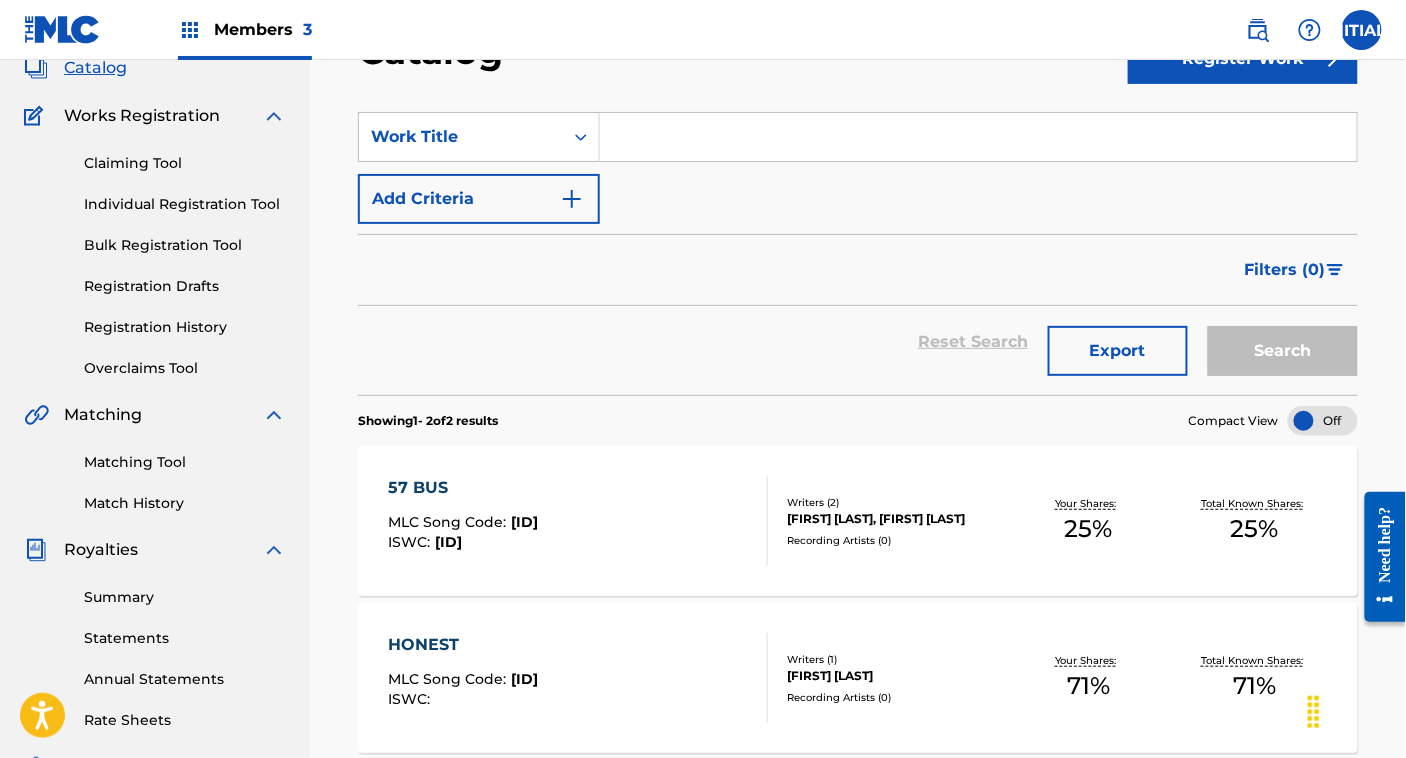 scroll, scrollTop: 128, scrollLeft: 0, axis: vertical 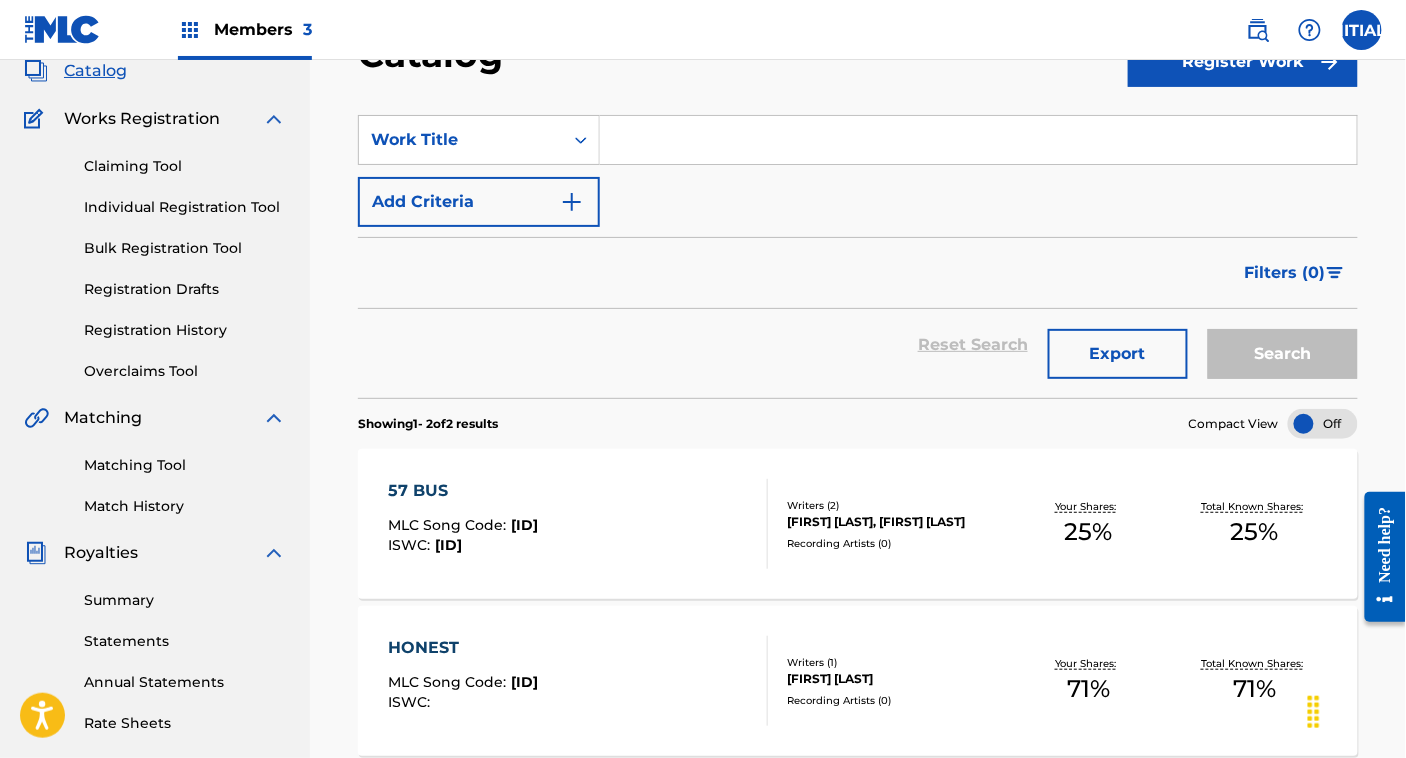 click on "Registration History" at bounding box center [185, 330] 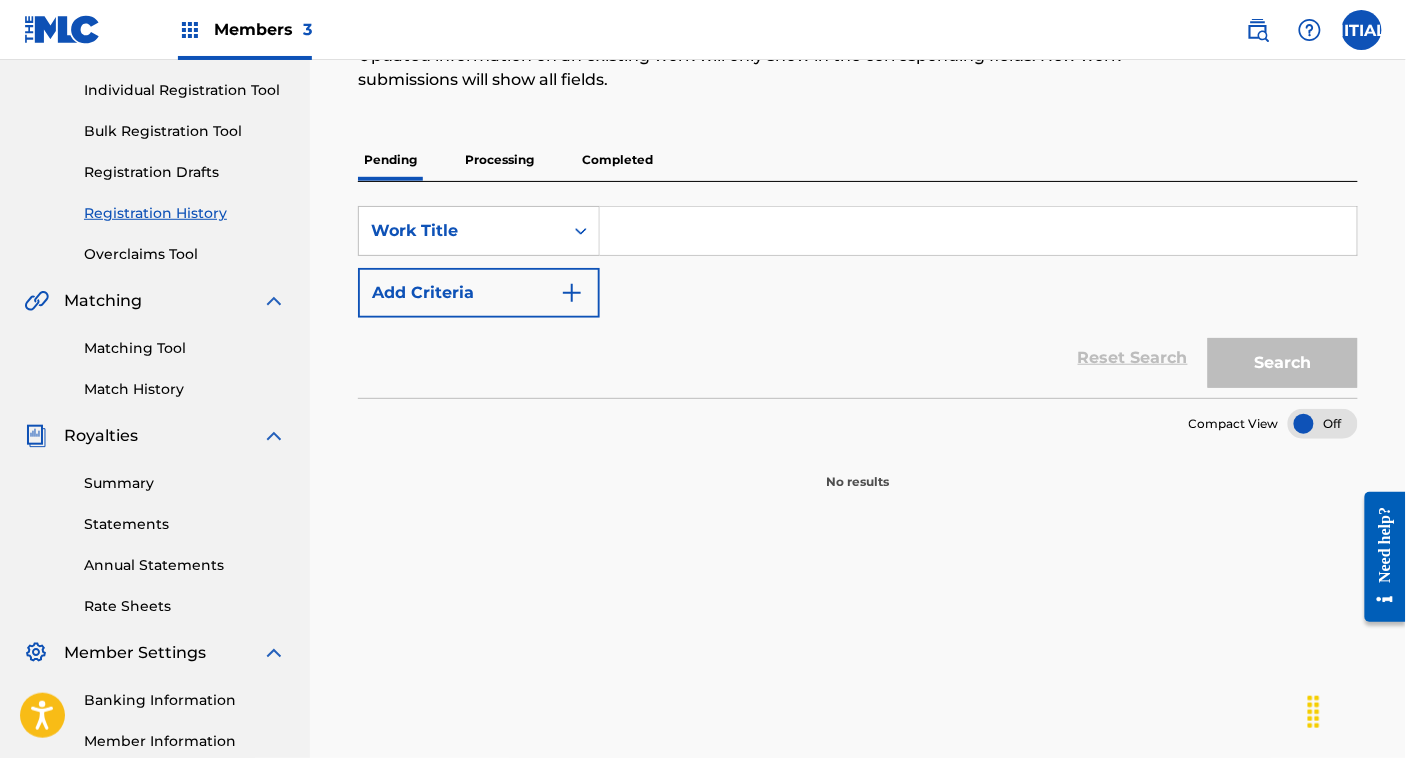 scroll, scrollTop: 247, scrollLeft: 0, axis: vertical 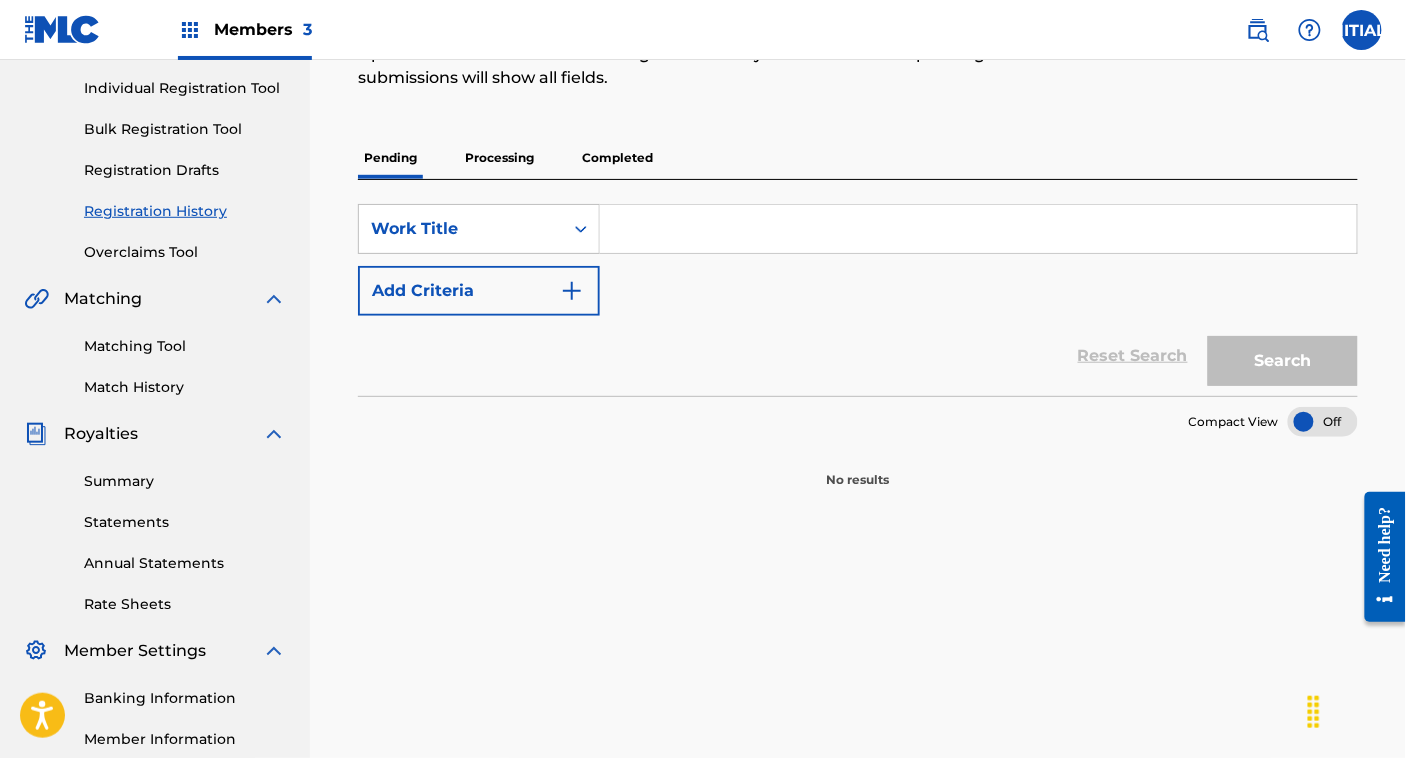 click on "[DESCRIPTION] [ID] [DESCRIPTION] [DESCRIPTION] [DESCRIPTION] [DESCRIPTION] [DESCRIPTION] [DESCRIPTION] [DESCRIPTION] [DESCRIPTION] [DESCRIPTION] [DESCRIPTION] [DESCRIPTION] [DESCRIPTION] [DESCRIPTION] [DESCRIPTION] [DESCRIPTION] [DESCRIPTION] [DESCRIPTION] [DESCRIPTION]" at bounding box center (858, 201) 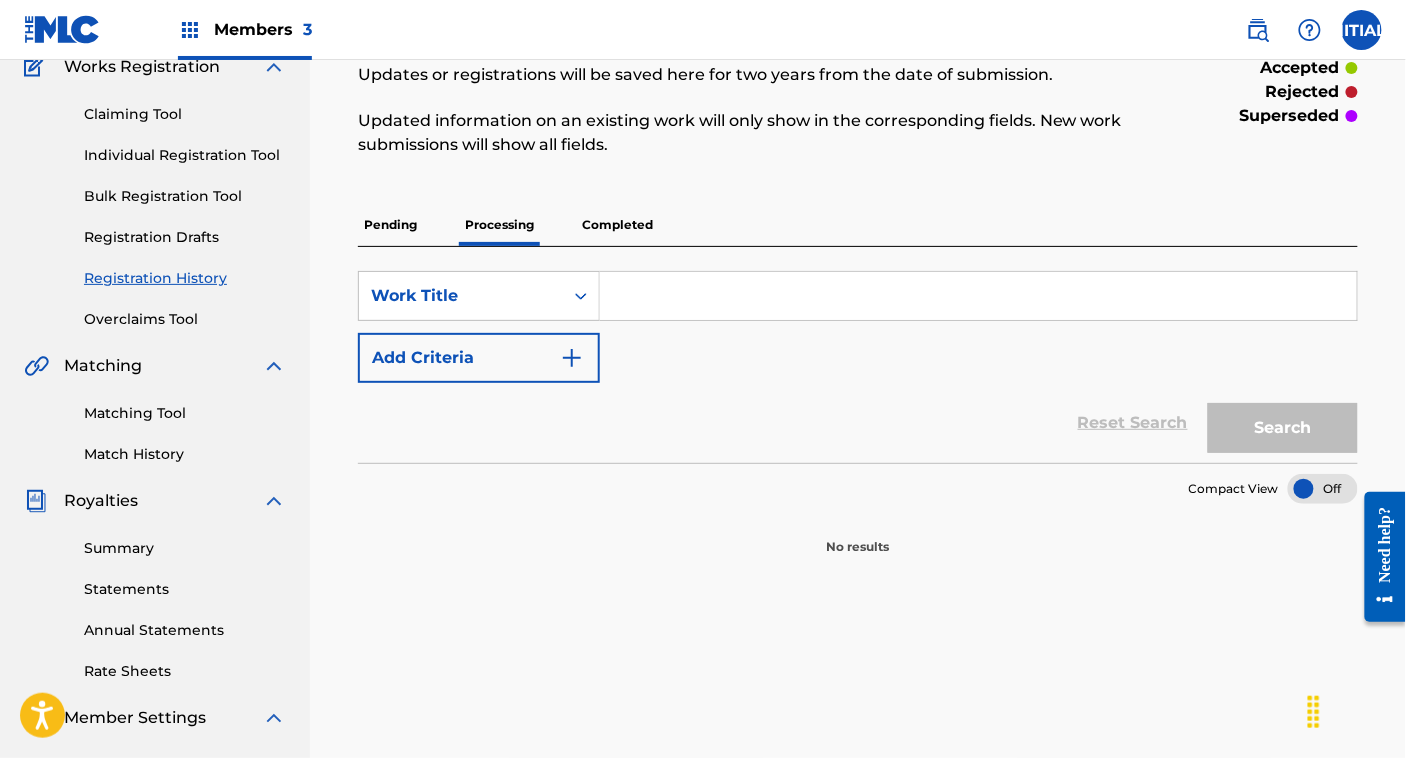 scroll, scrollTop: 181, scrollLeft: 0, axis: vertical 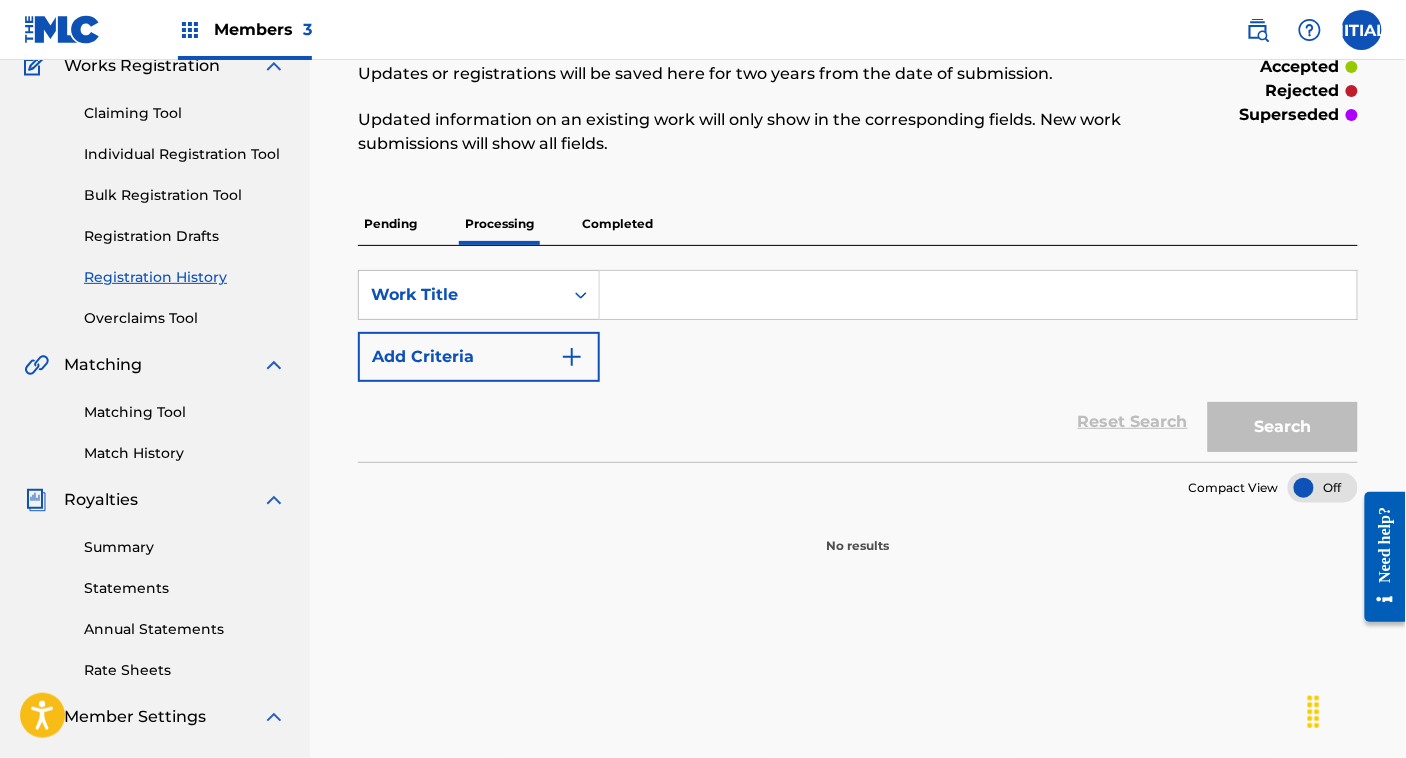 click on "Completed" at bounding box center (617, 224) 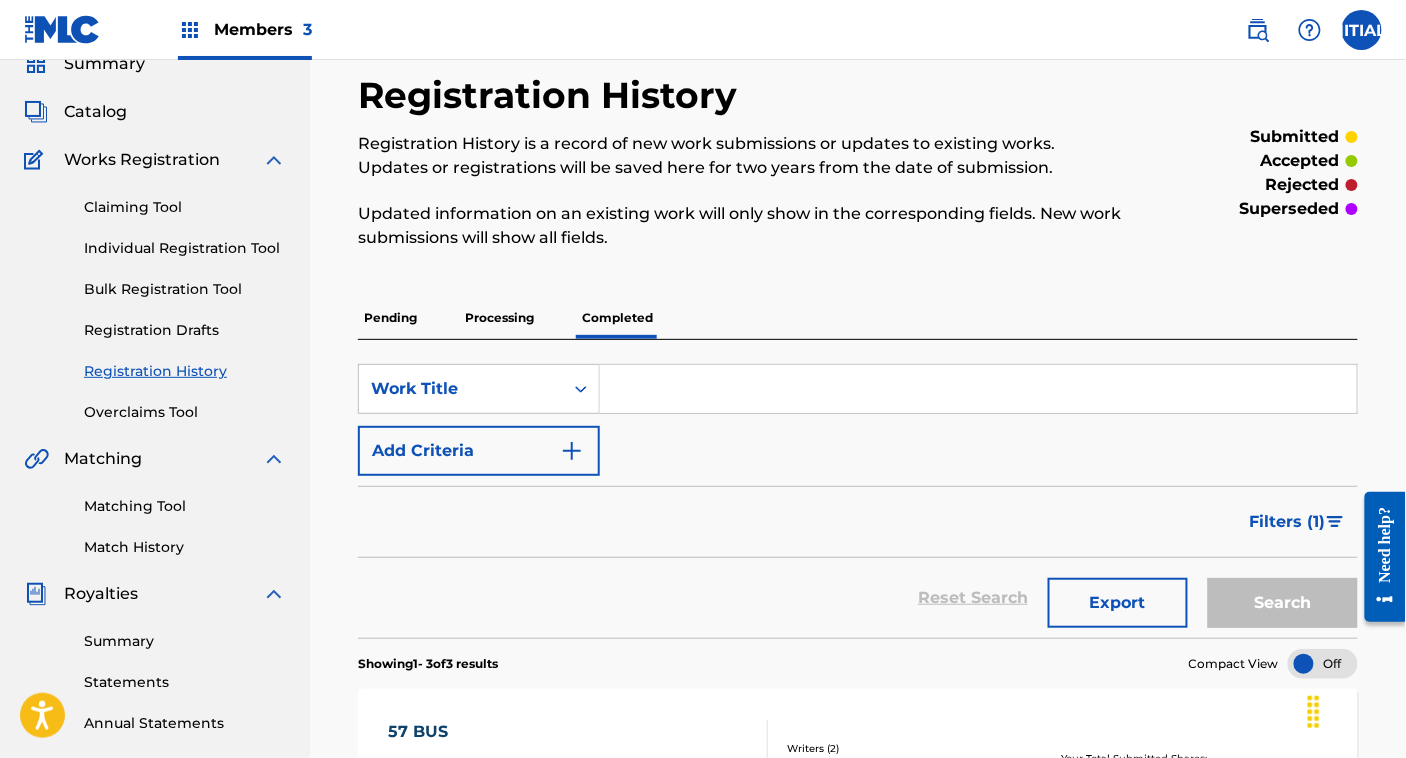 scroll, scrollTop: 86, scrollLeft: 0, axis: vertical 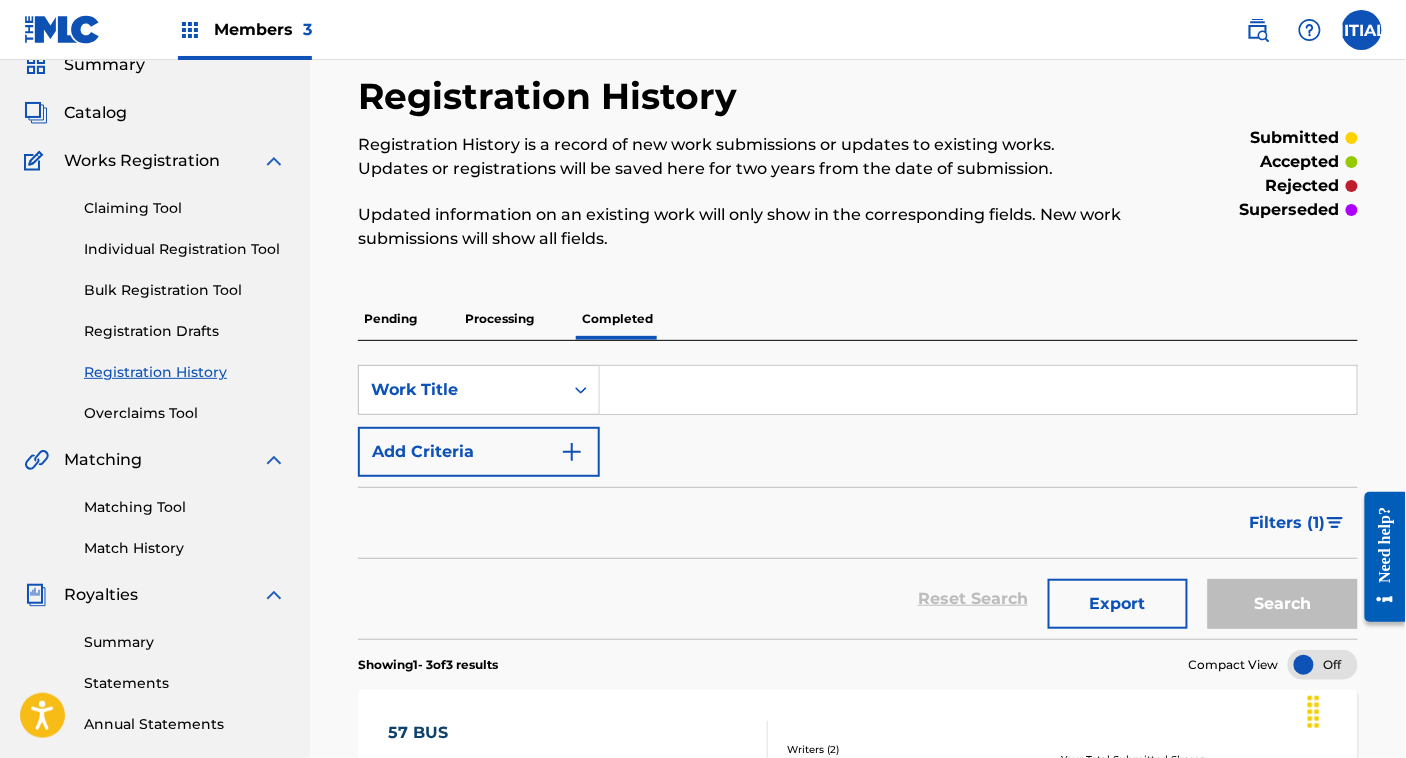 click on "Claiming Tool" at bounding box center [185, 208] 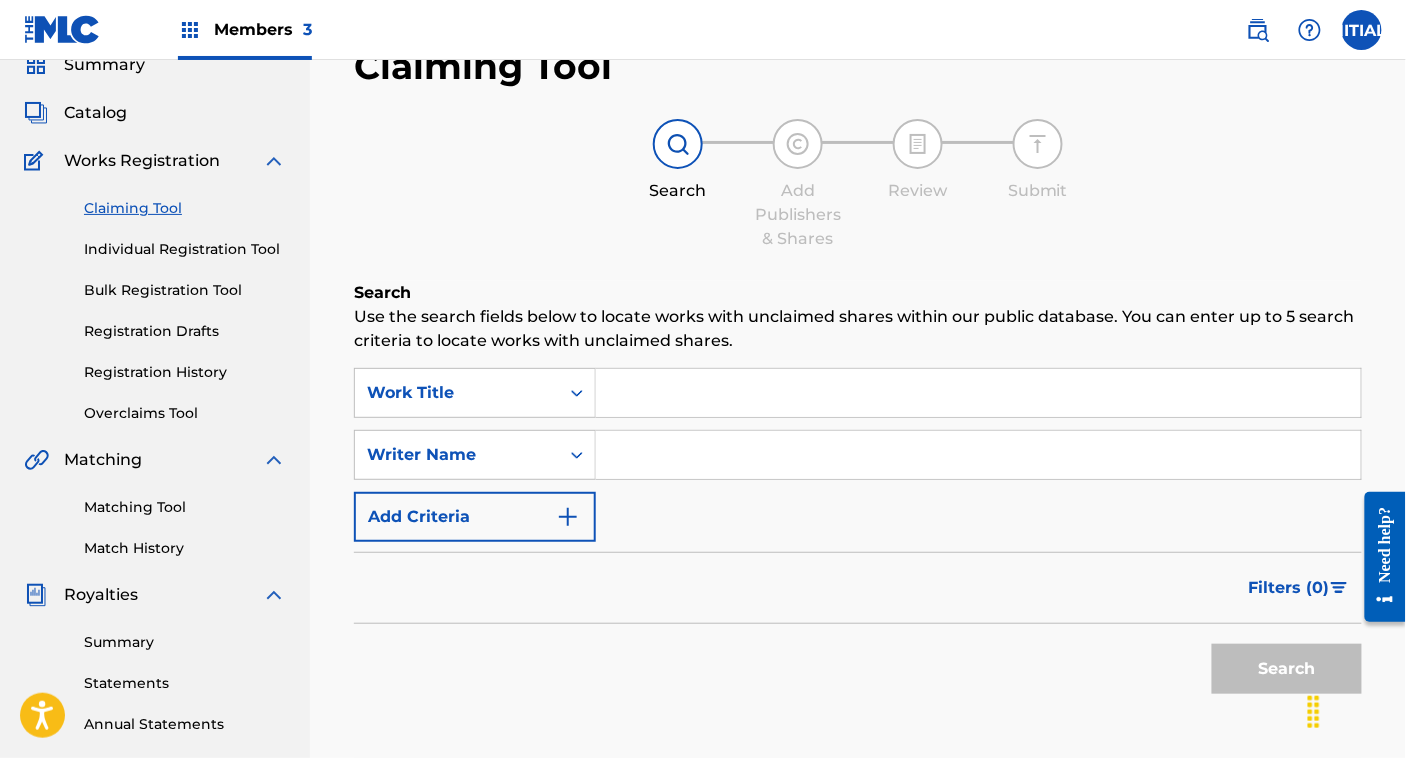 scroll, scrollTop: 0, scrollLeft: 0, axis: both 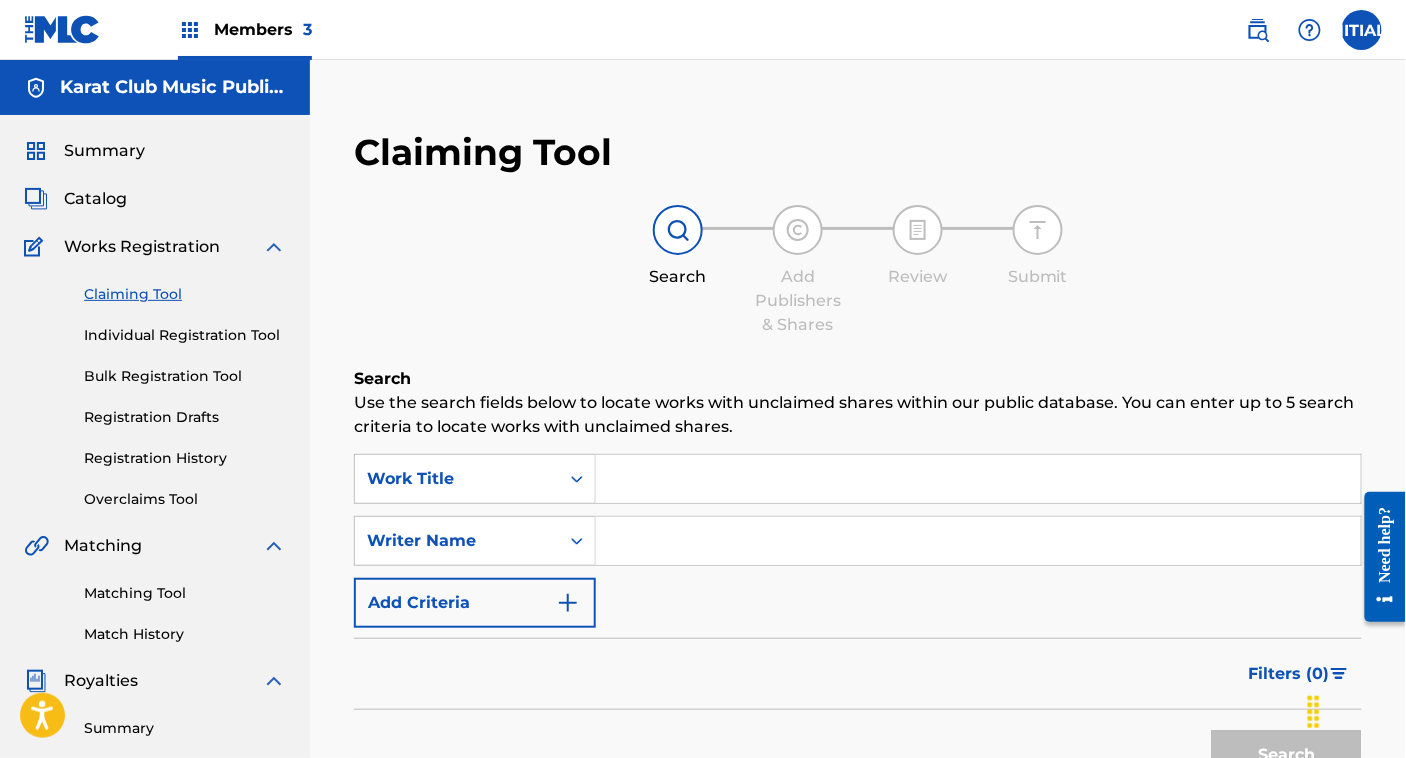 click at bounding box center (978, 479) 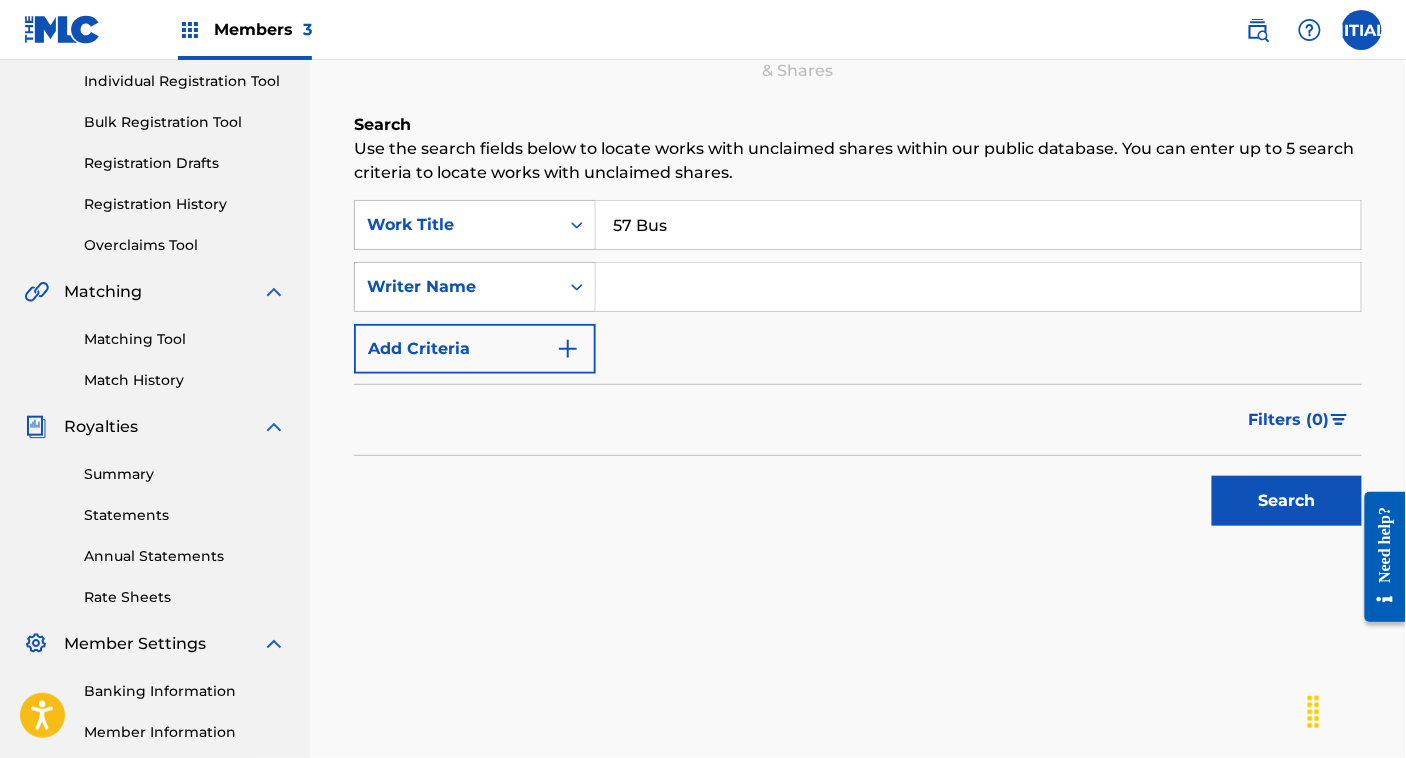 scroll, scrollTop: 300, scrollLeft: 0, axis: vertical 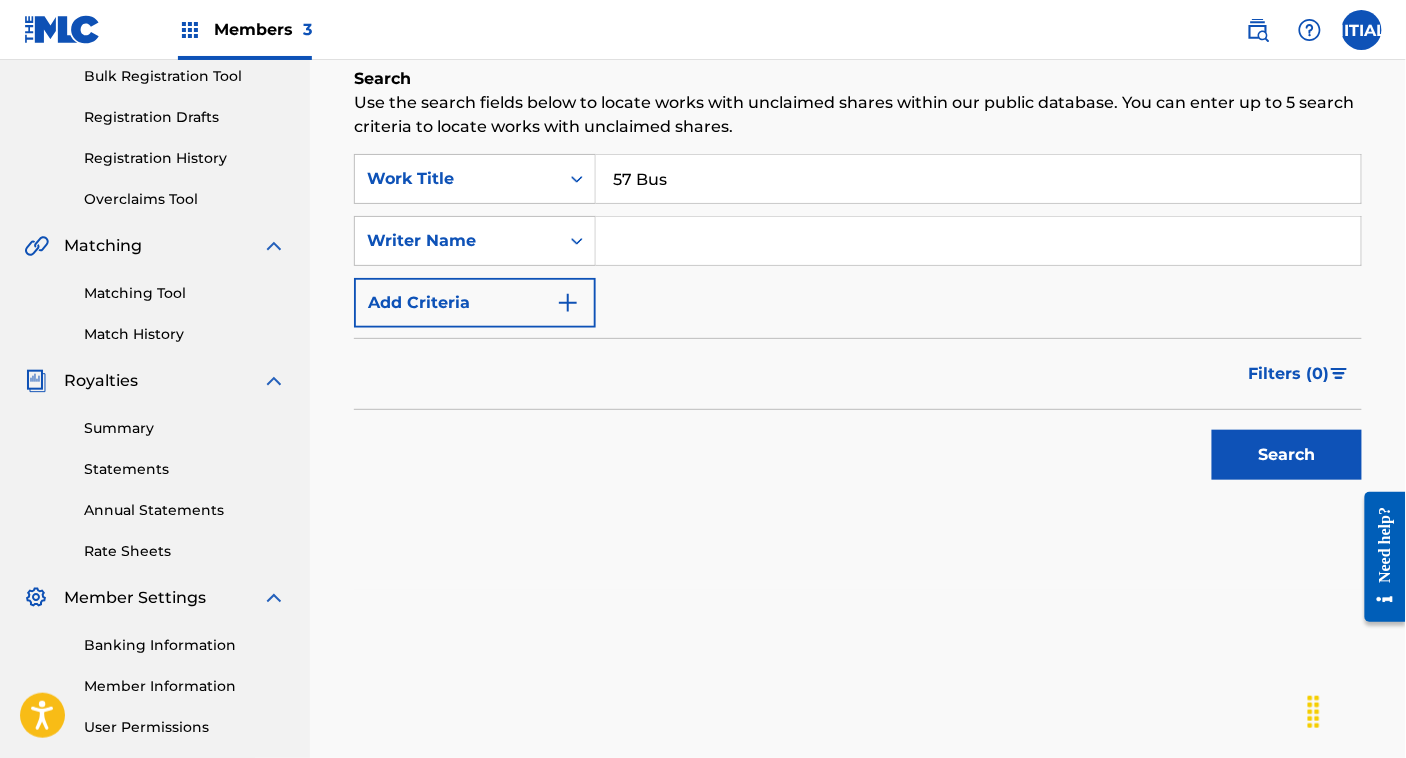 type on "57 Bus" 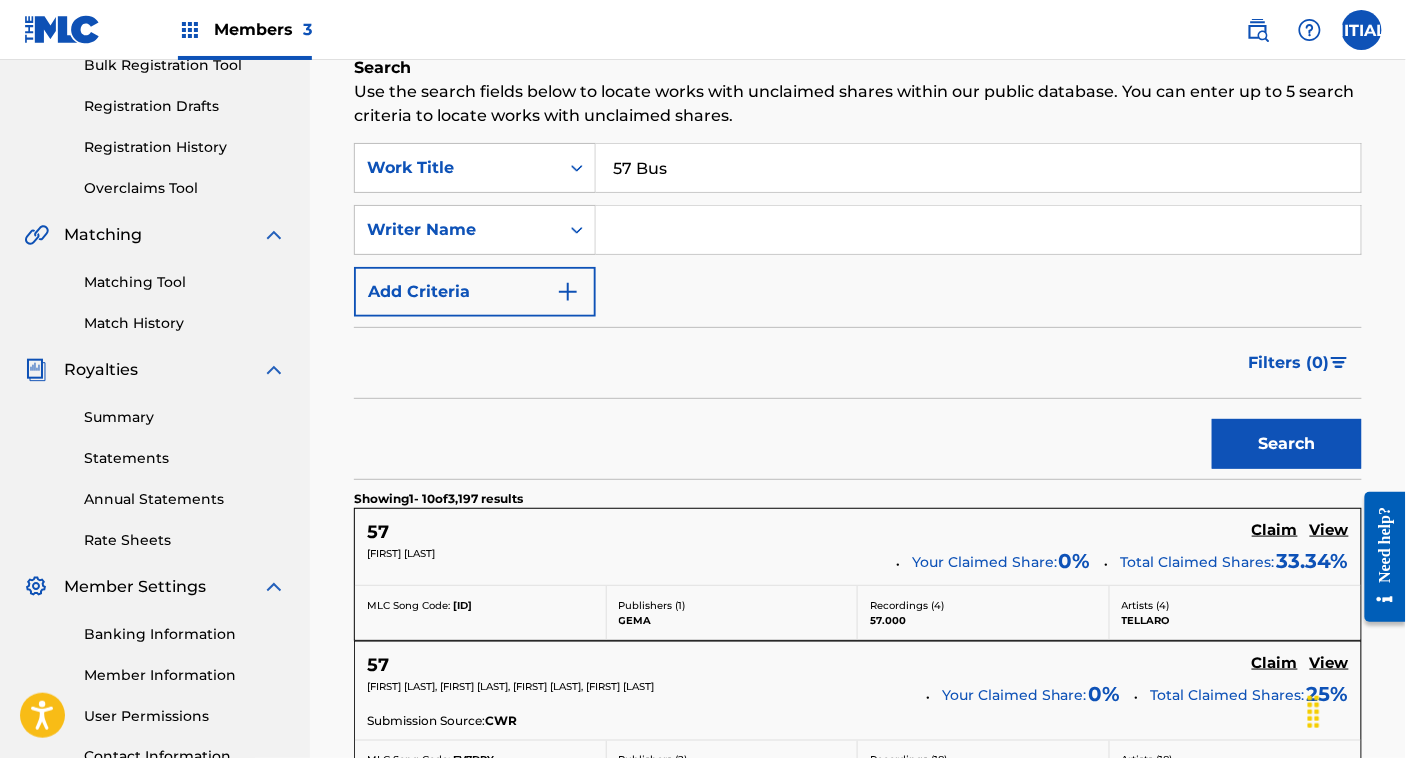 scroll, scrollTop: 310, scrollLeft: 0, axis: vertical 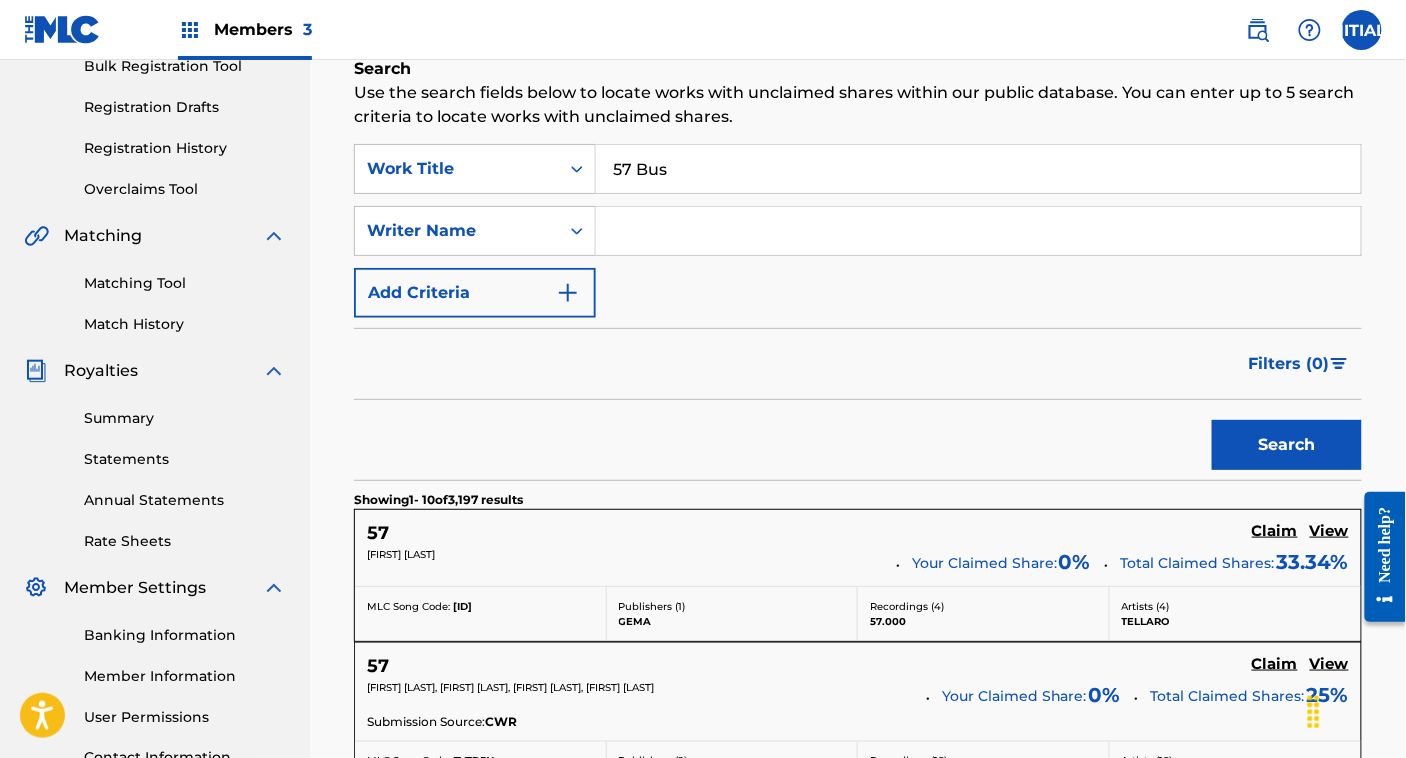 click at bounding box center (978, 231) 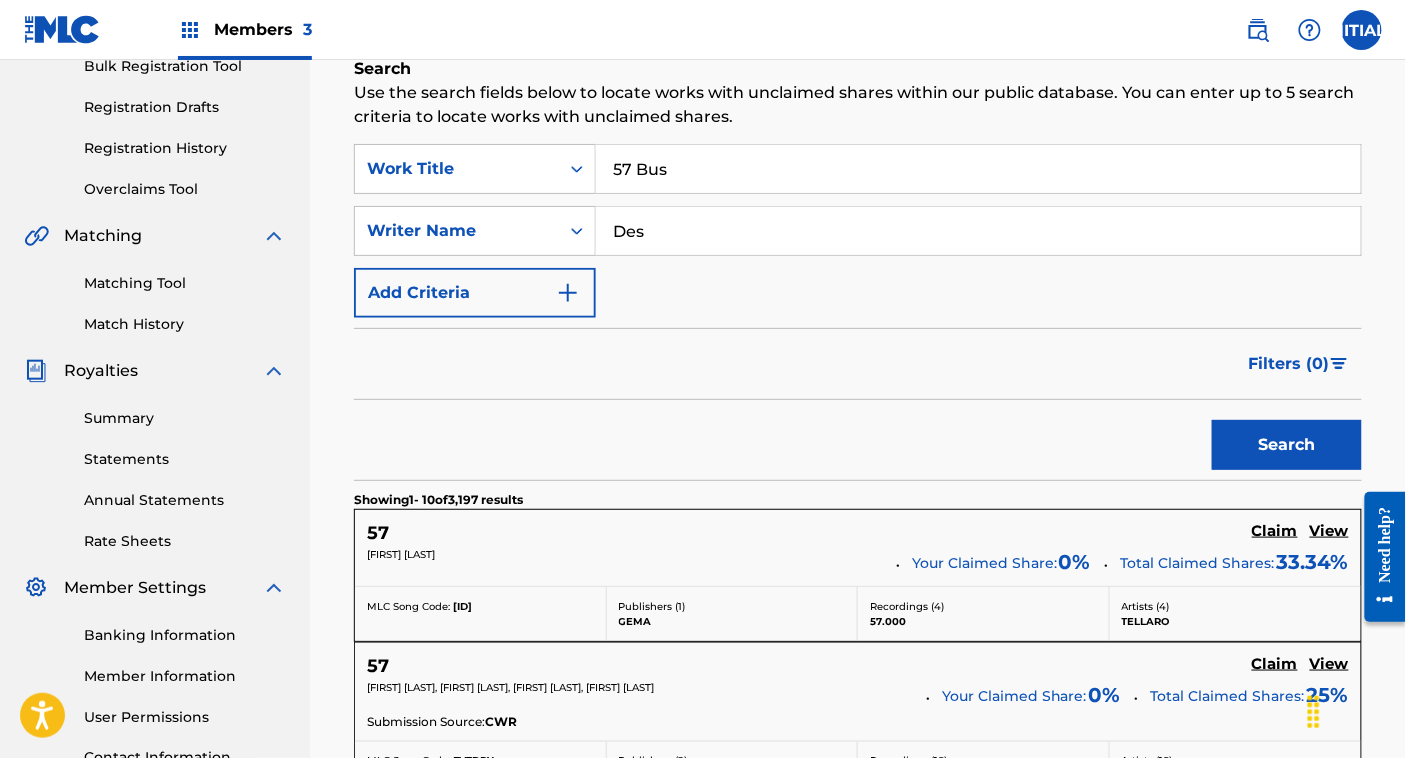 type on "[FIRST] [LAST]" 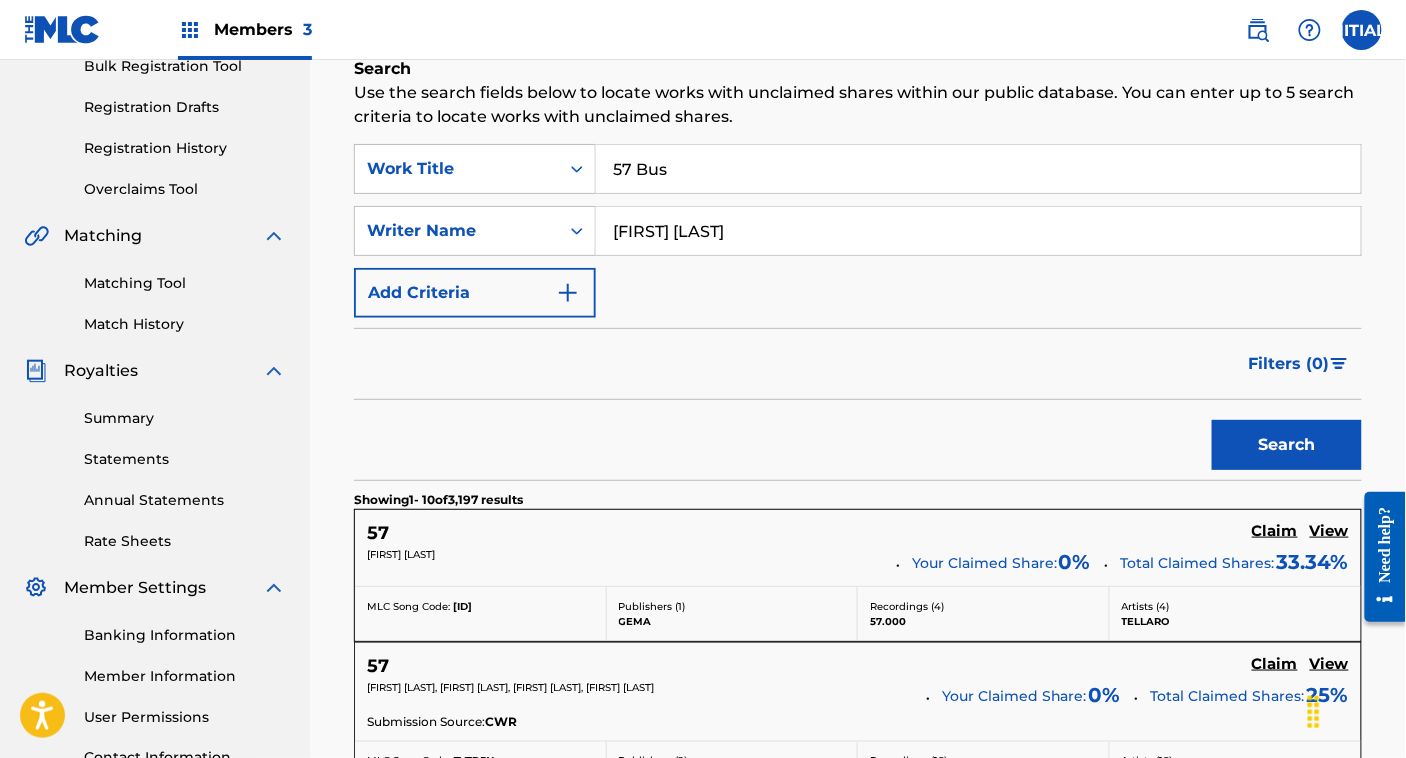 click on "Search" at bounding box center (1287, 445) 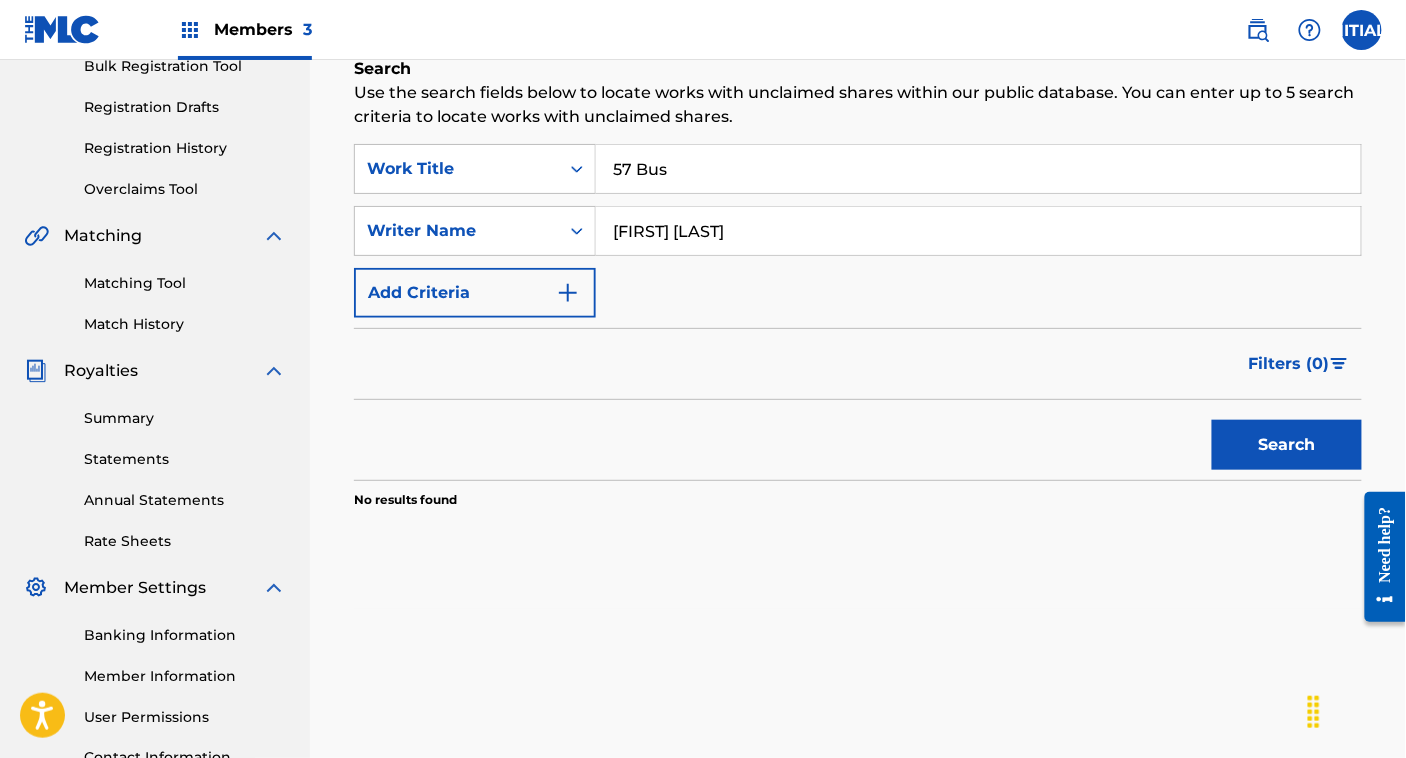 click on "[FIRST] [LAST]" at bounding box center (978, 231) 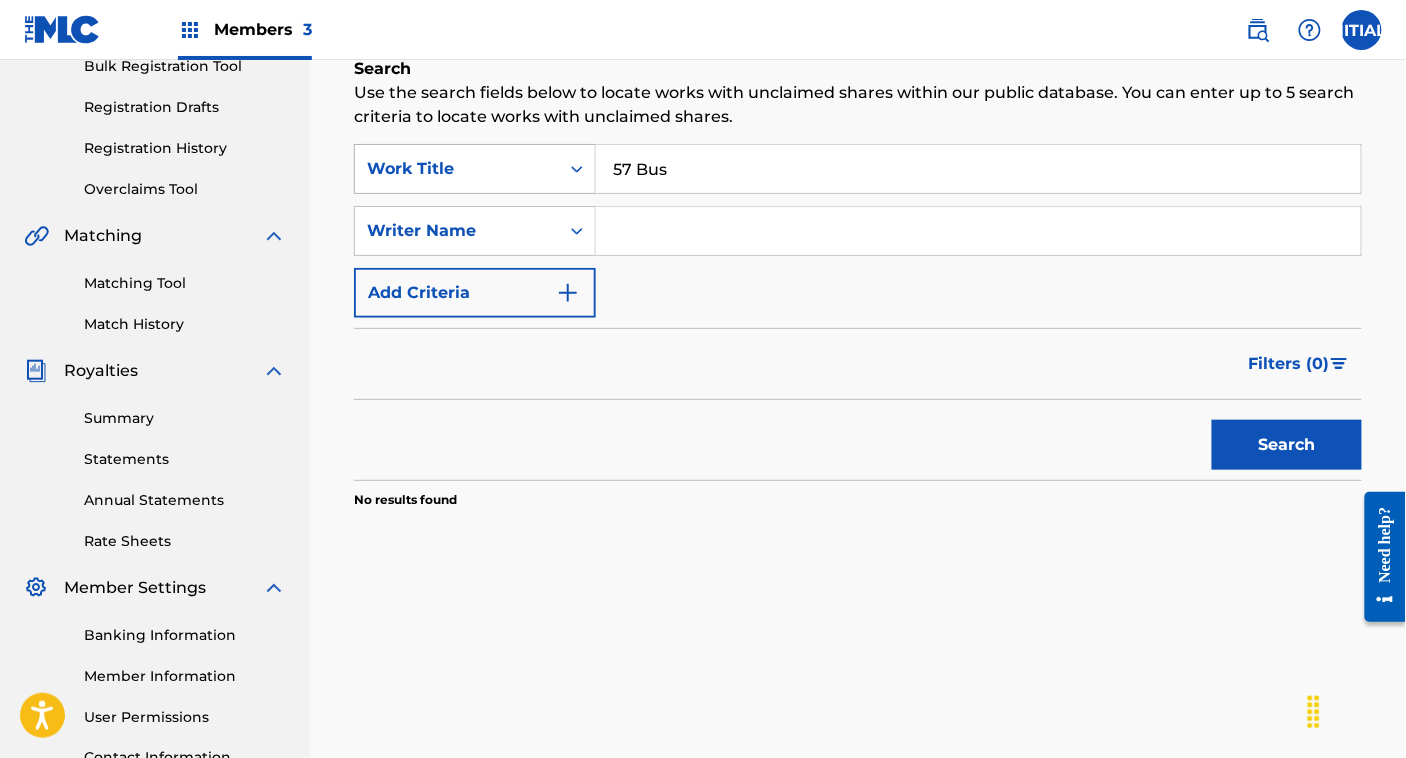 type 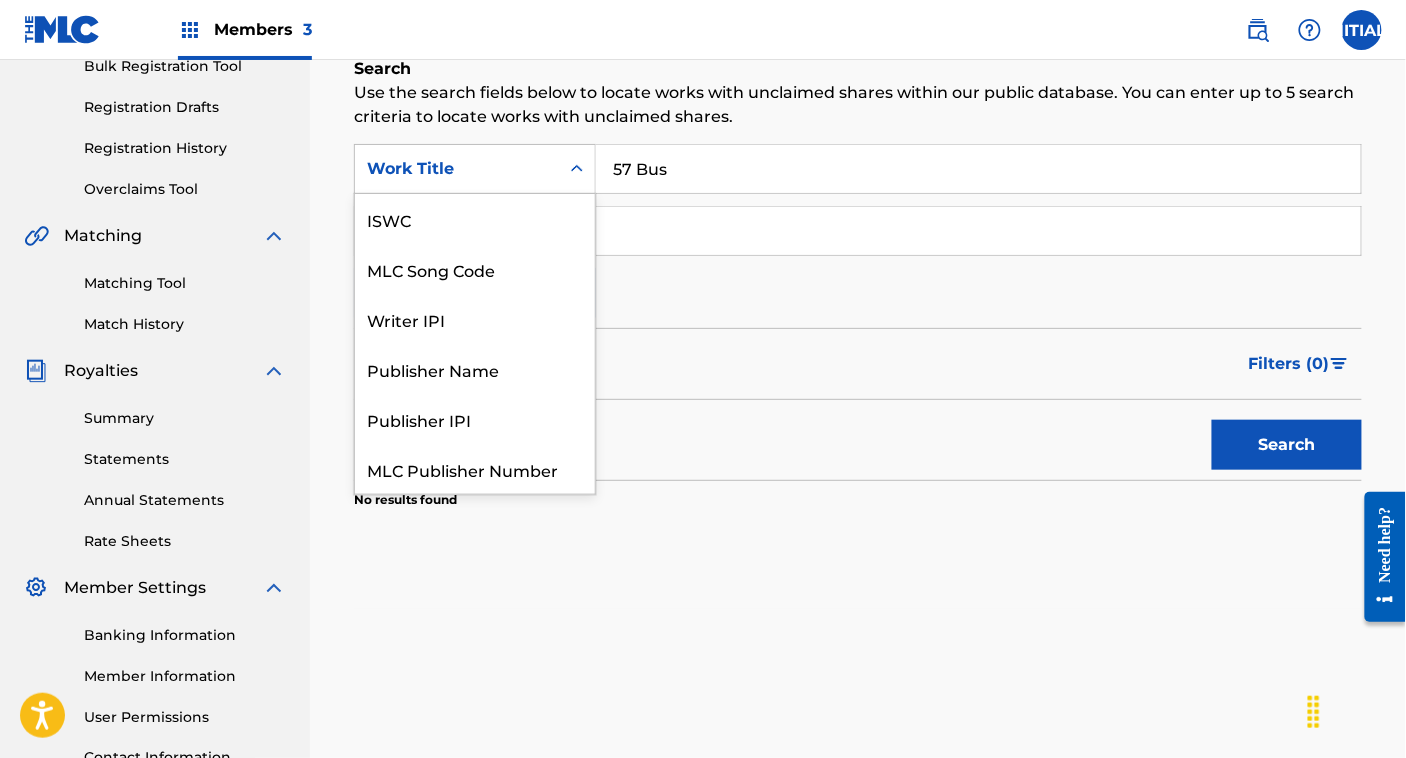 scroll, scrollTop: 50, scrollLeft: 0, axis: vertical 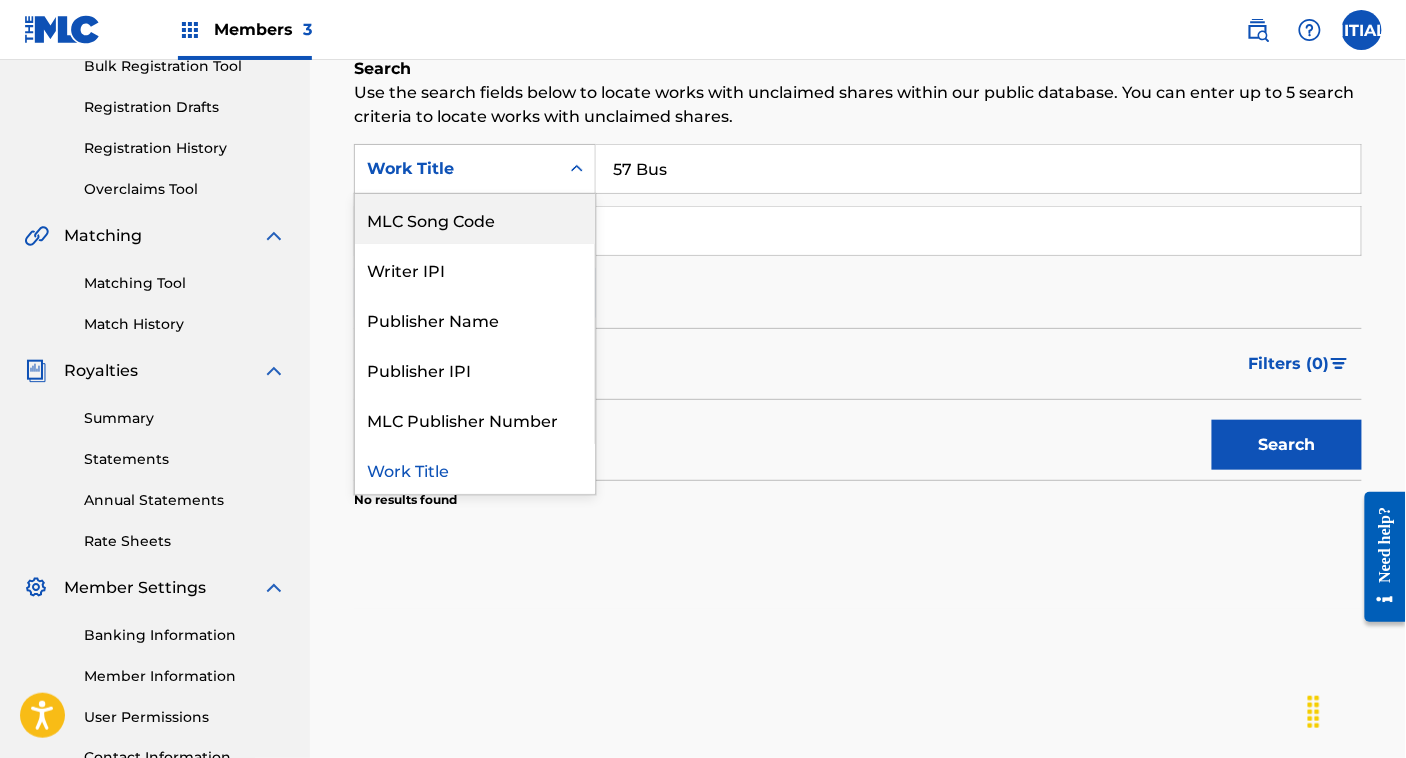 click at bounding box center [978, 231] 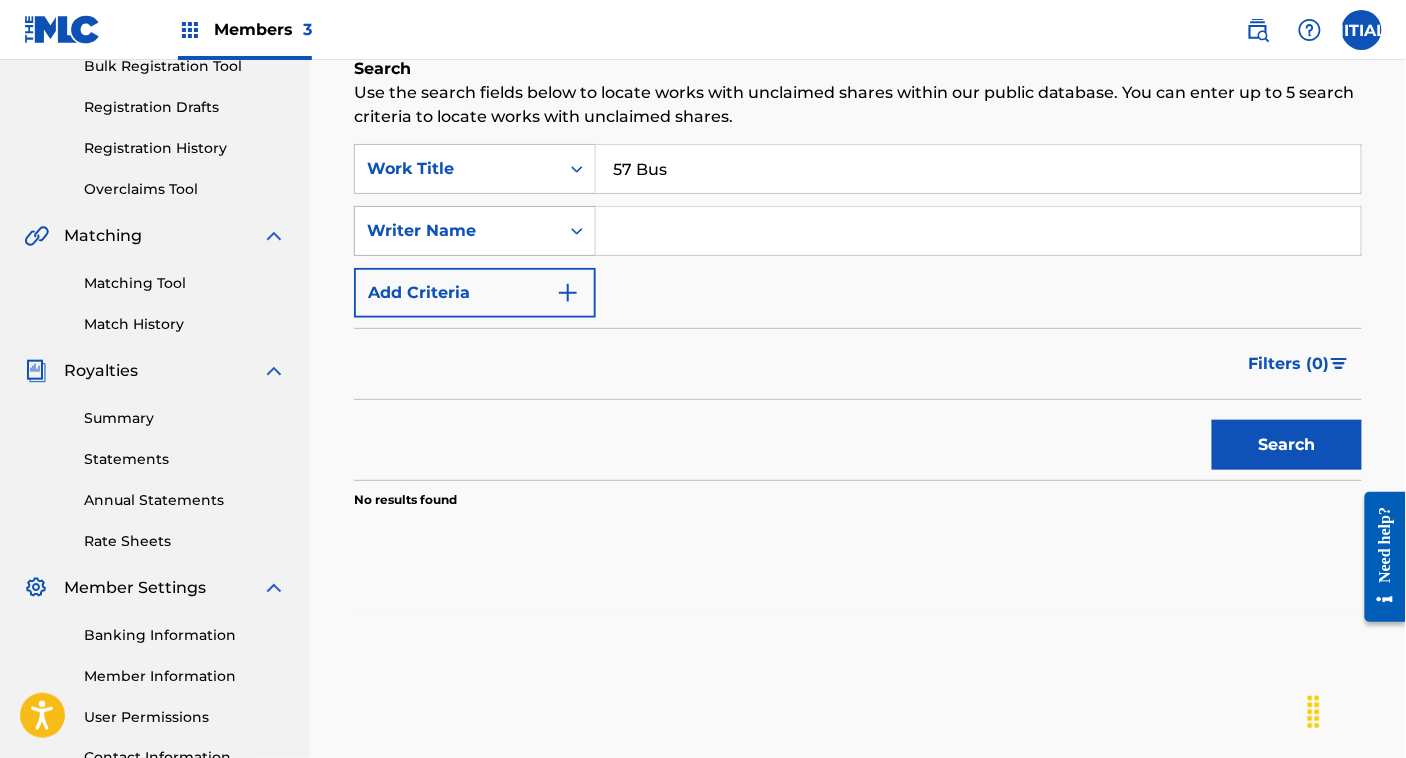 click 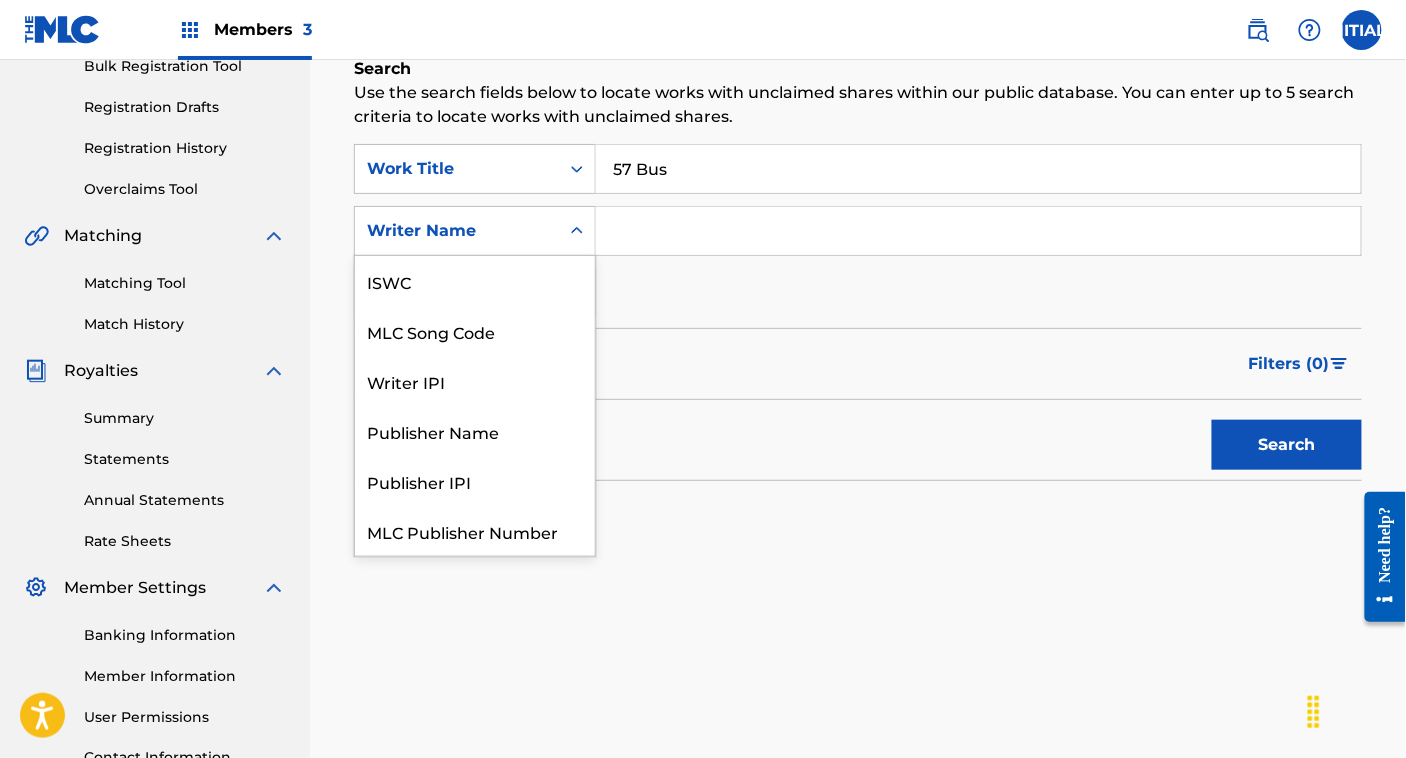 scroll, scrollTop: 50, scrollLeft: 0, axis: vertical 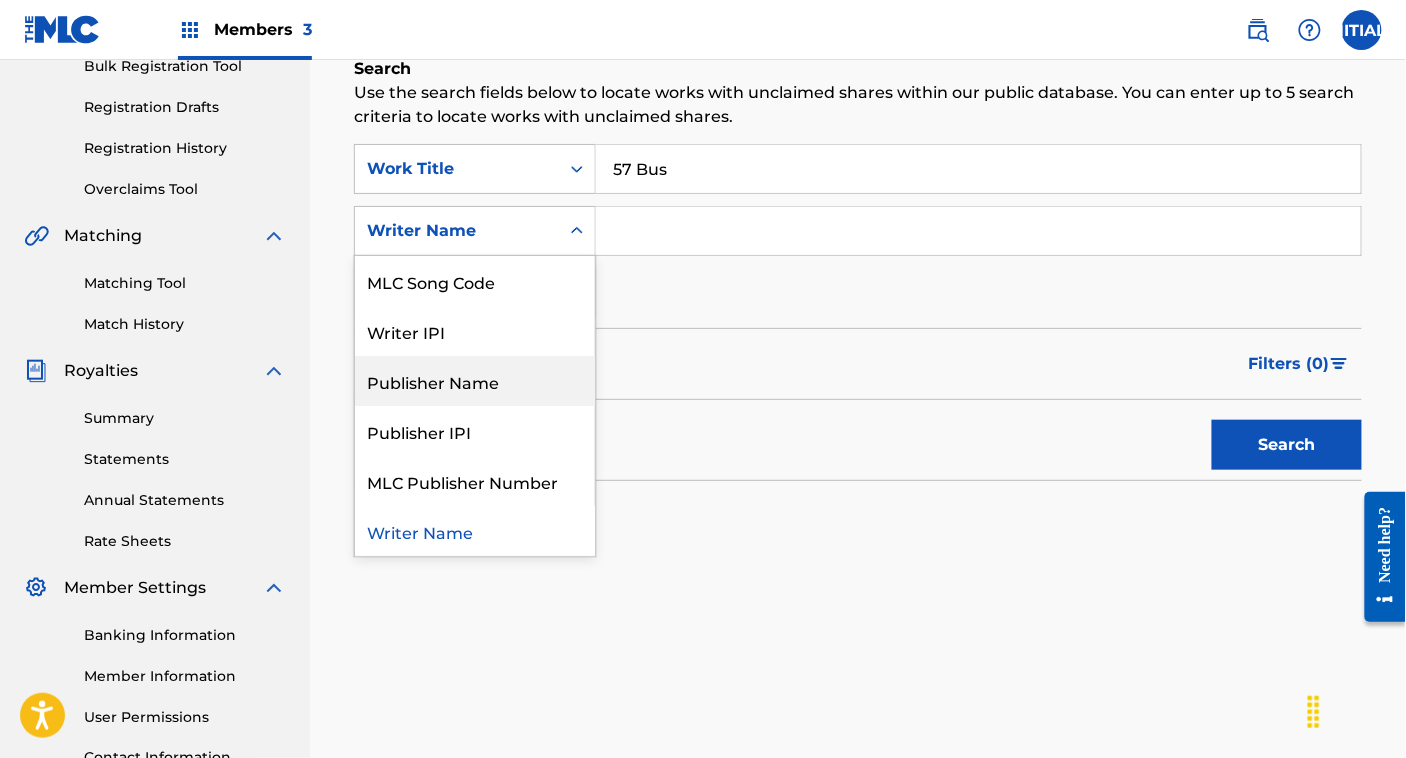 click on "Publisher Name" at bounding box center (475, 381) 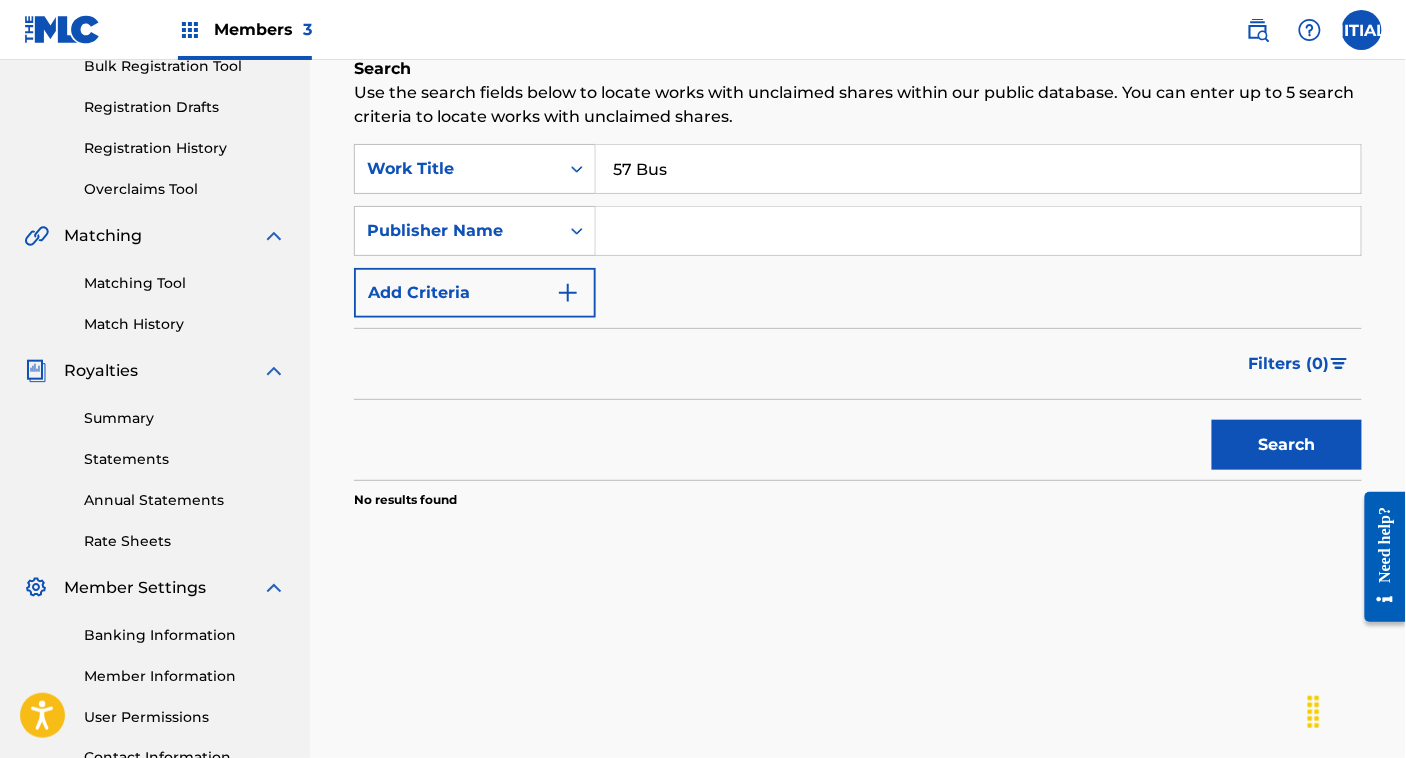click at bounding box center (978, 231) 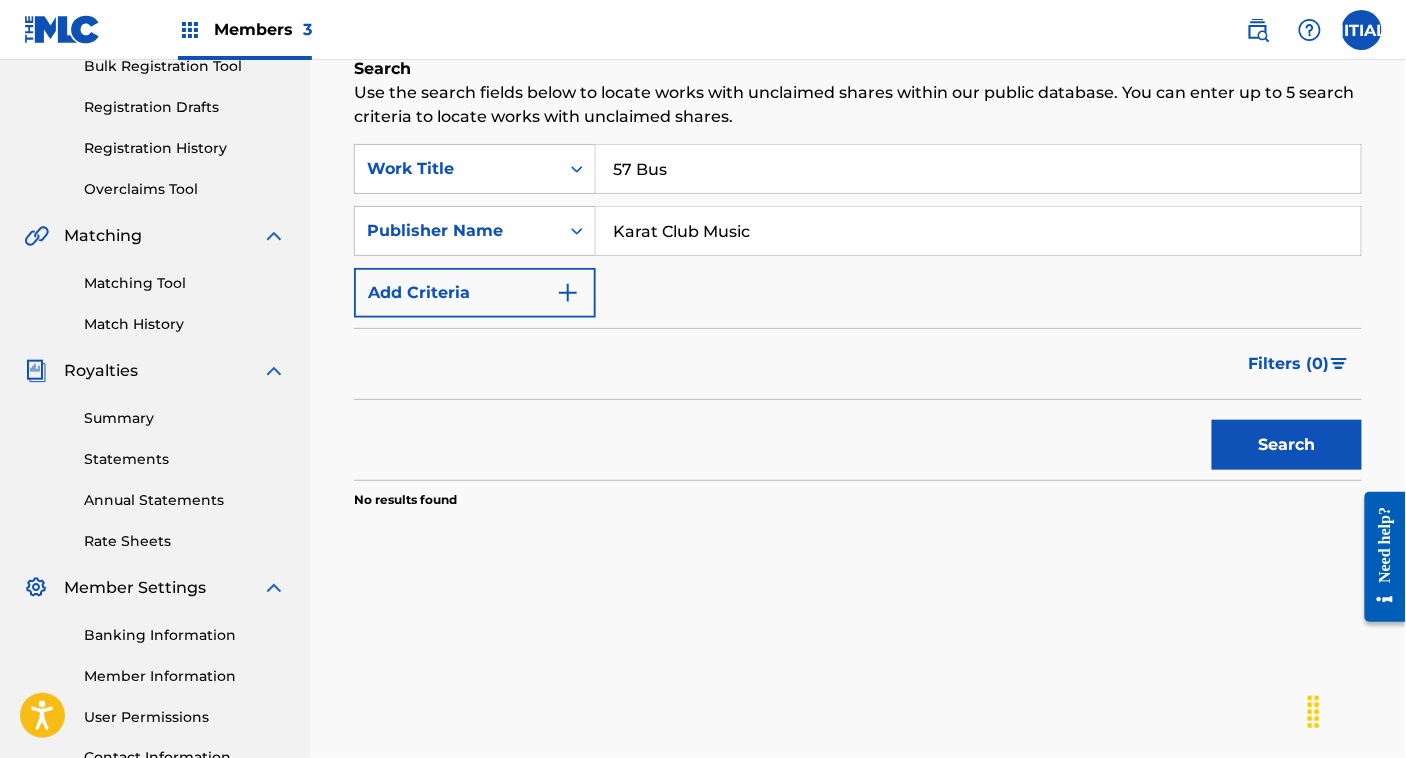 click on "Search" at bounding box center (1287, 445) 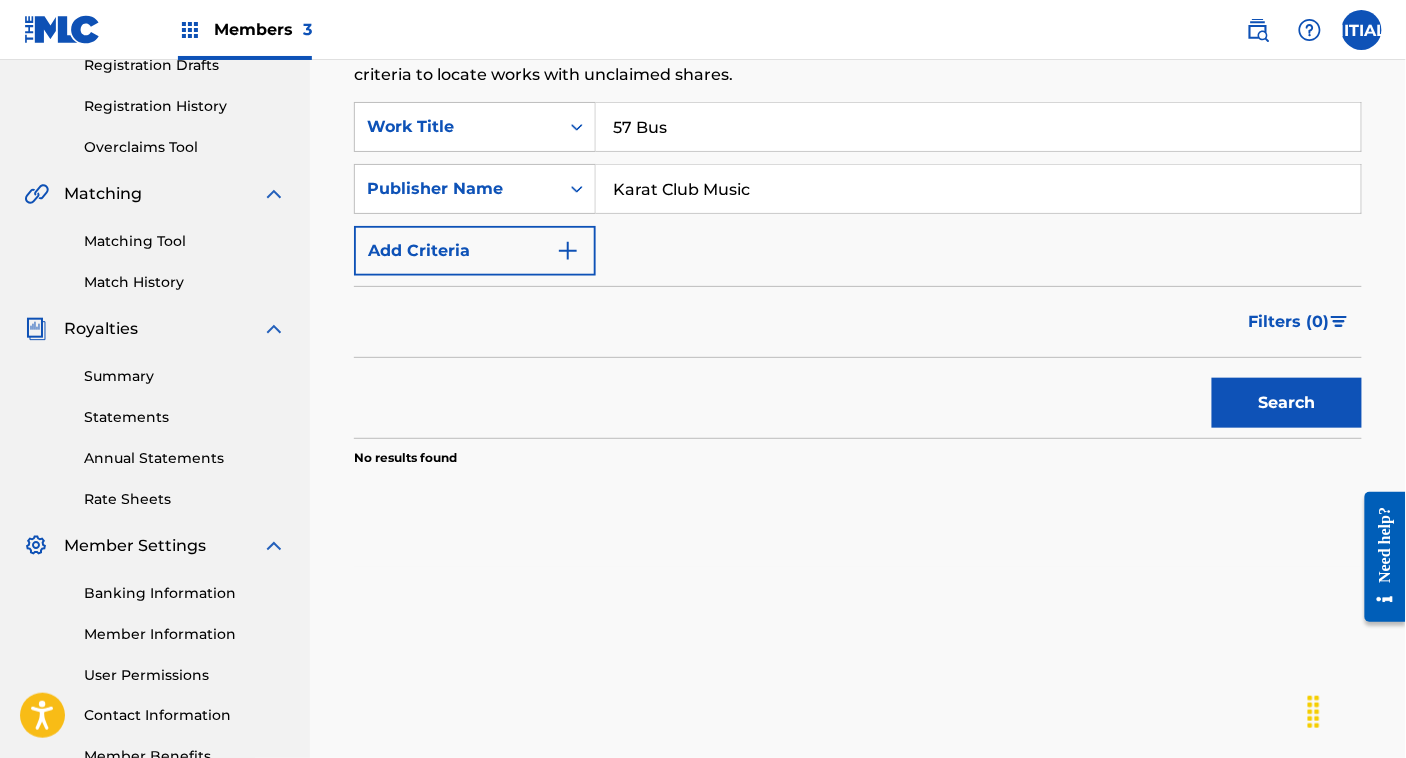 scroll, scrollTop: 412, scrollLeft: 0, axis: vertical 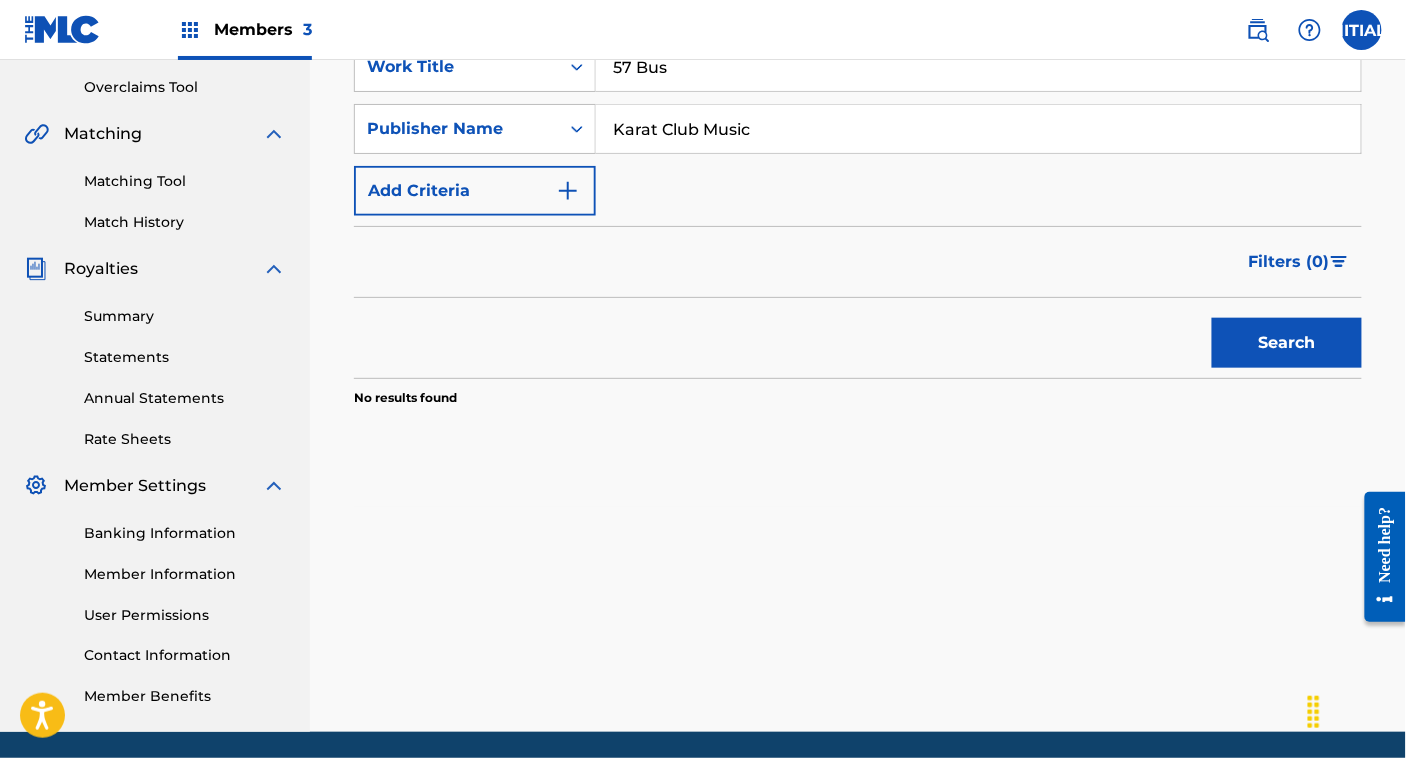 click on "Karat Club Music" at bounding box center (978, 129) 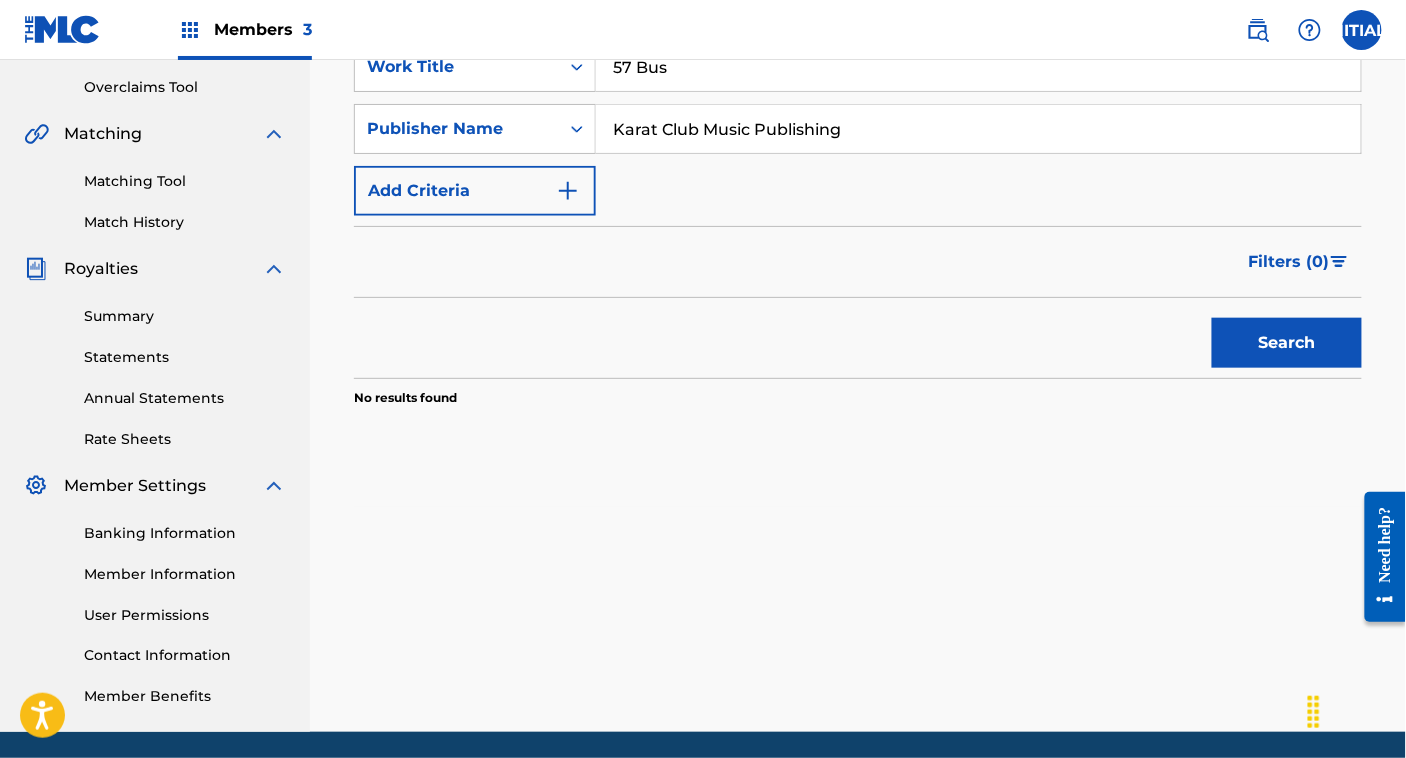 type on "Karat Club Music Publishing" 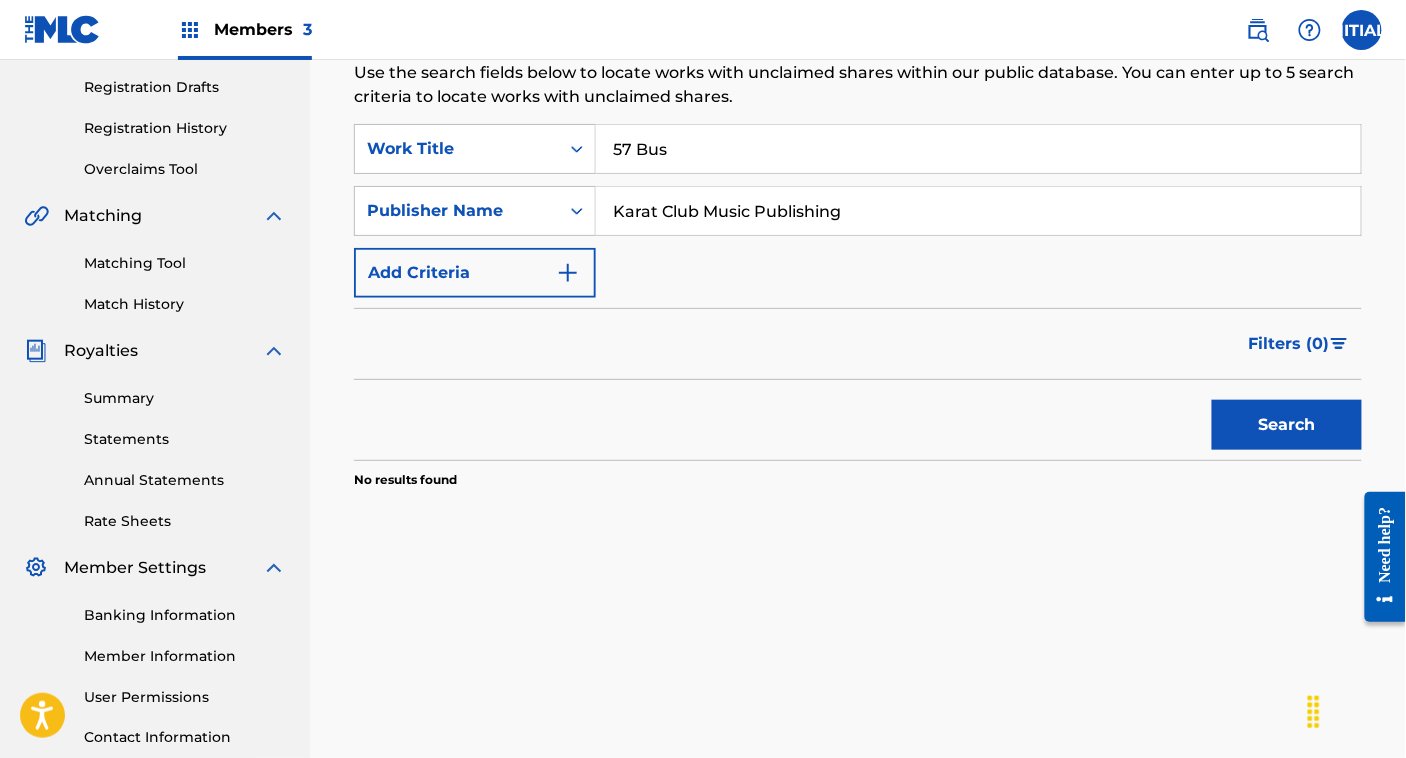 scroll, scrollTop: 327, scrollLeft: 0, axis: vertical 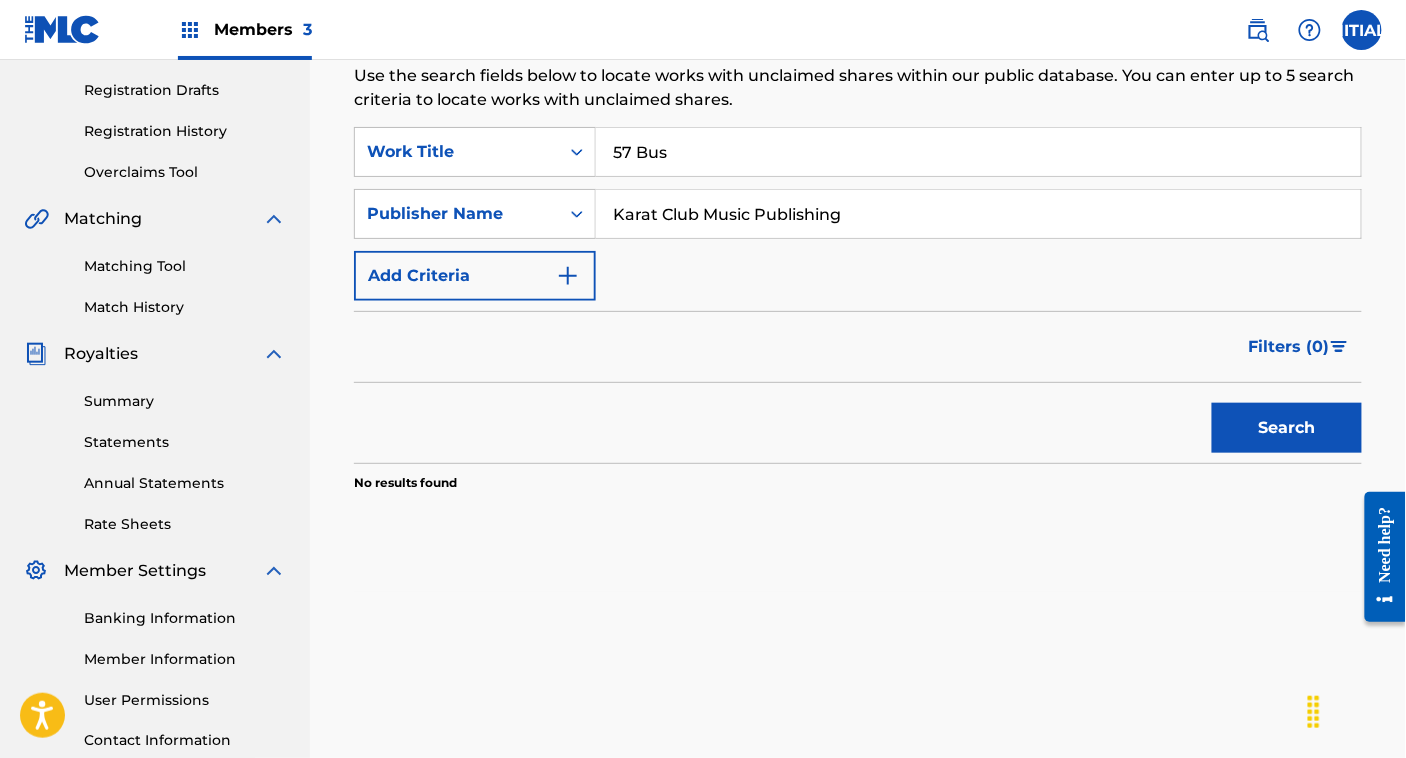 click on "Karat Club Music Publishing" at bounding box center [978, 214] 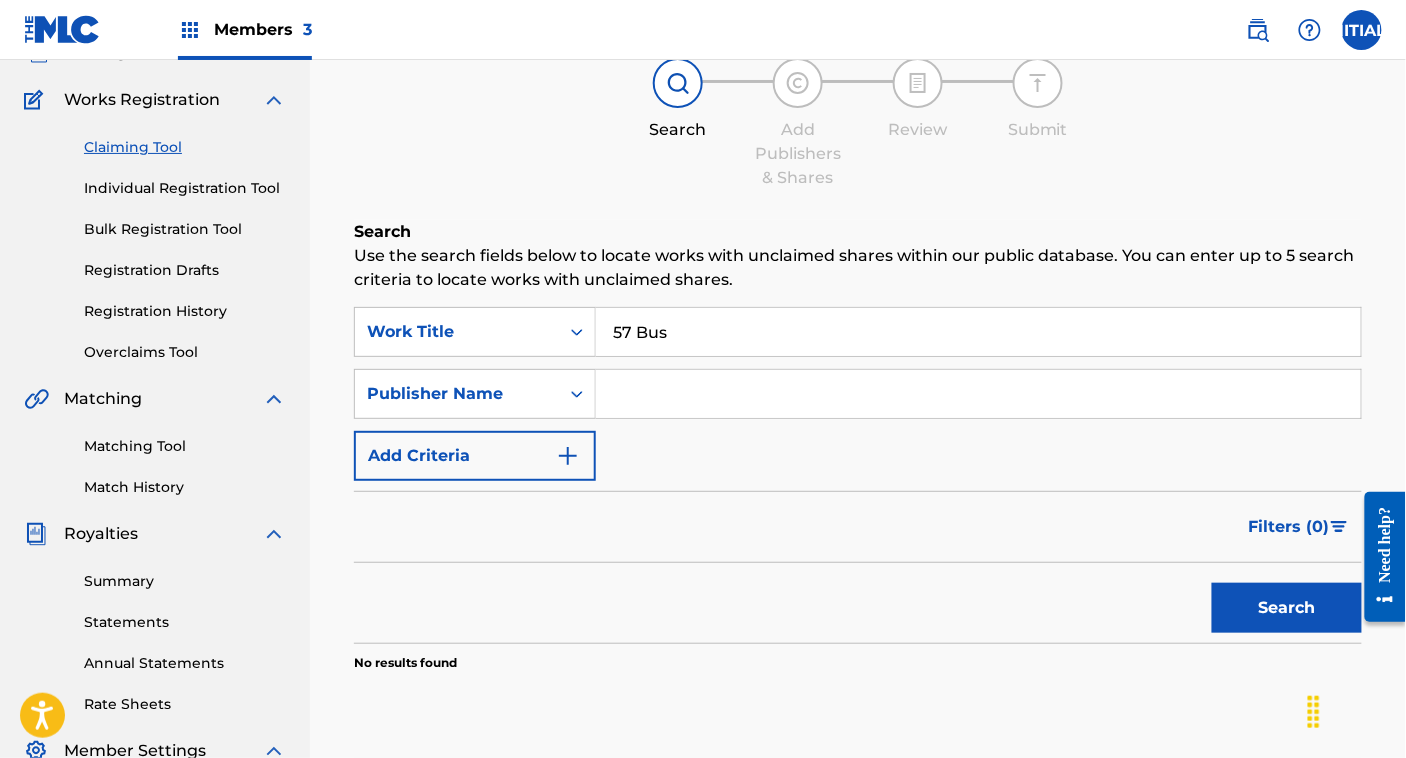 scroll, scrollTop: 144, scrollLeft: 0, axis: vertical 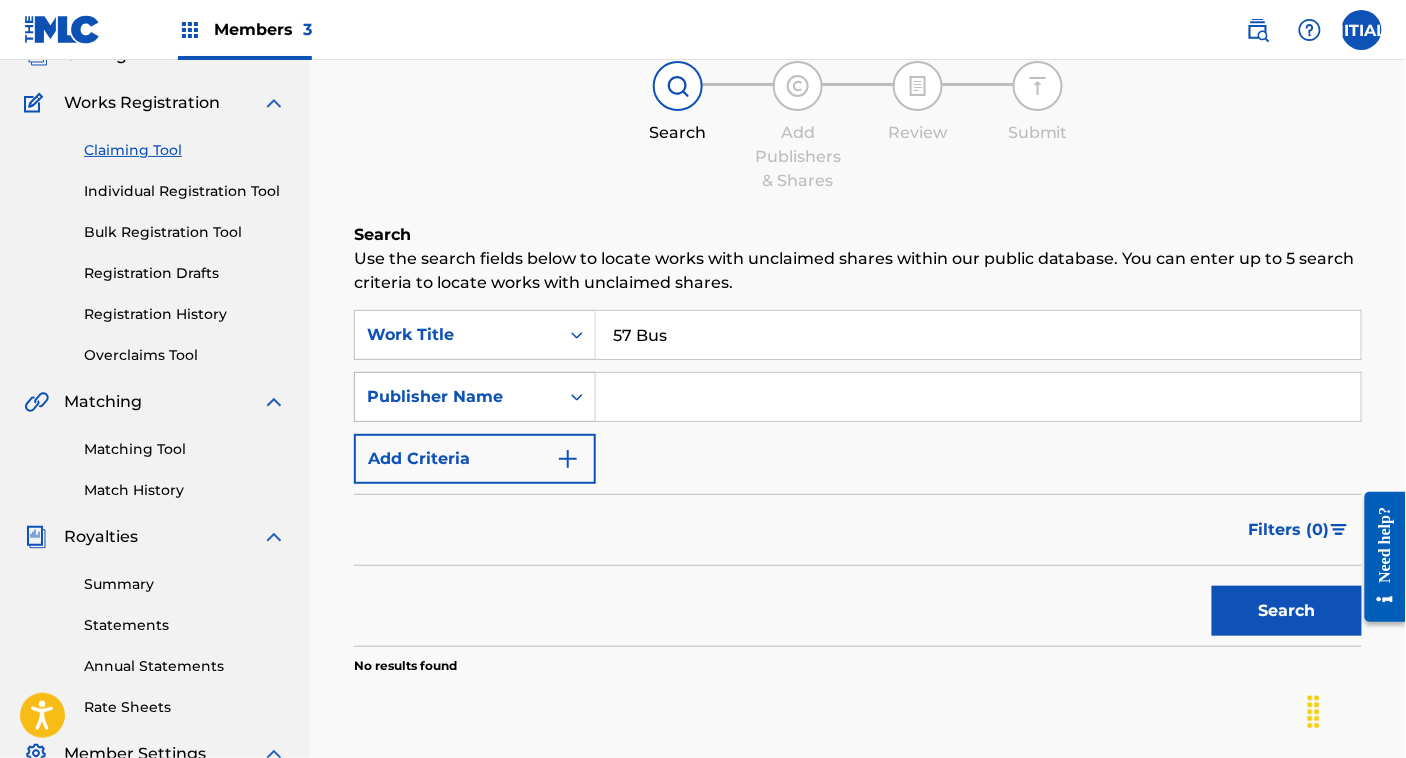 type 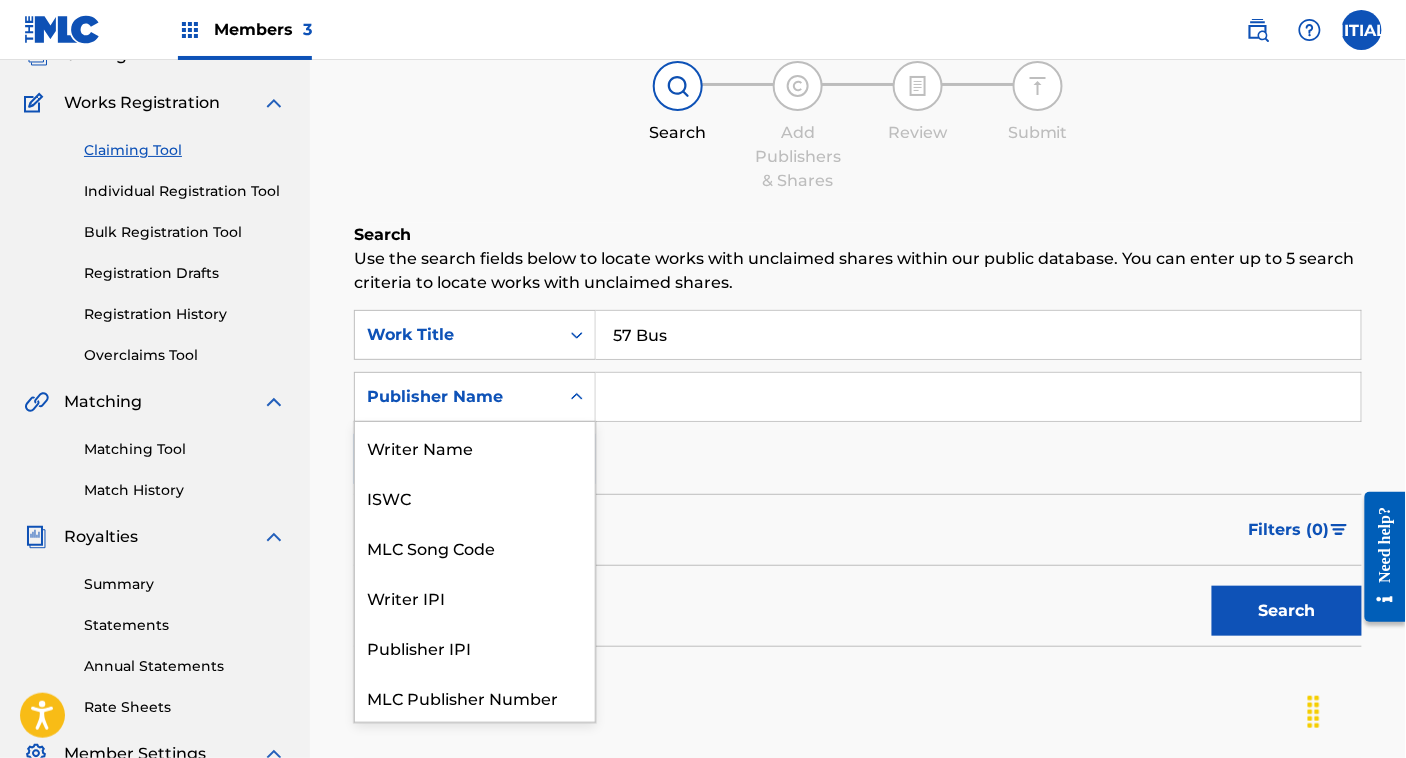 click on "Publisher Name" at bounding box center (457, 397) 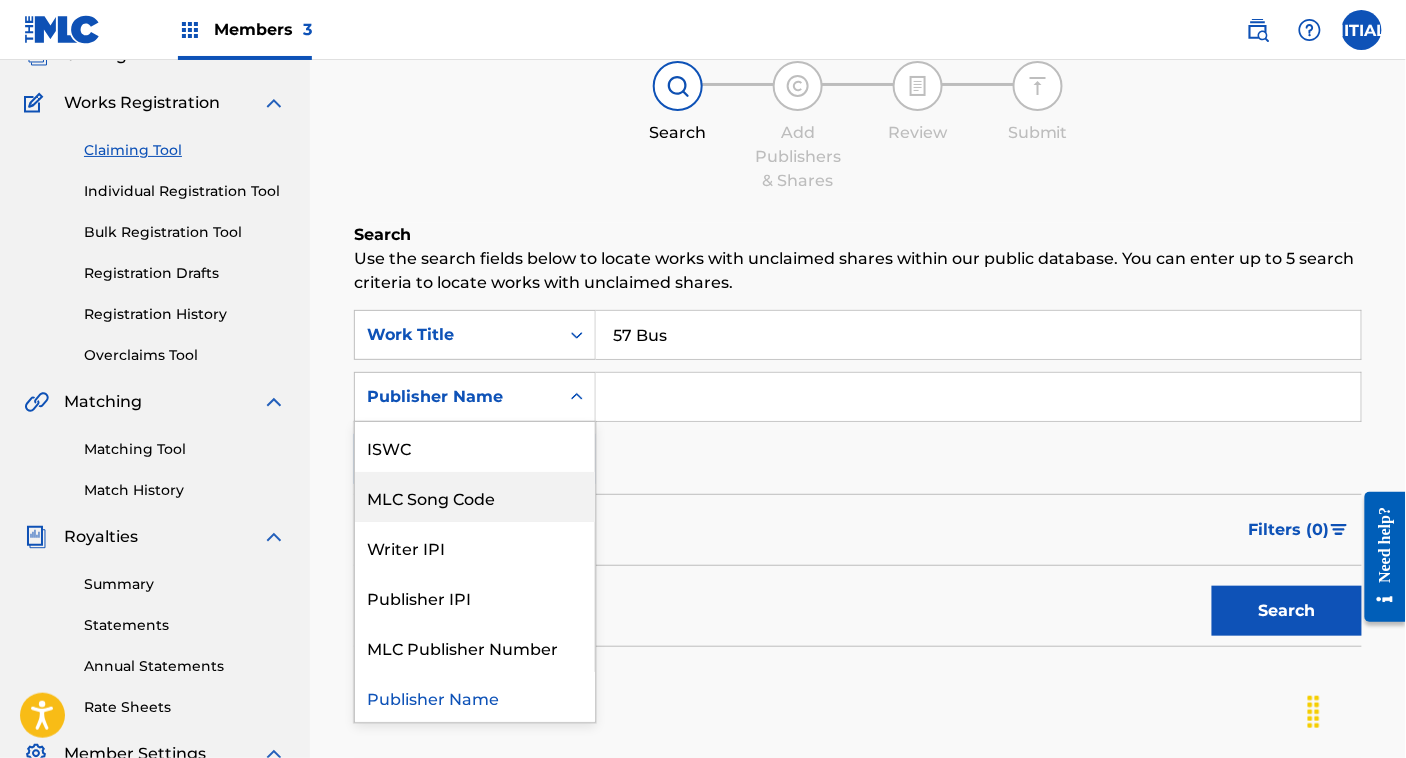 scroll, scrollTop: 0, scrollLeft: 0, axis: both 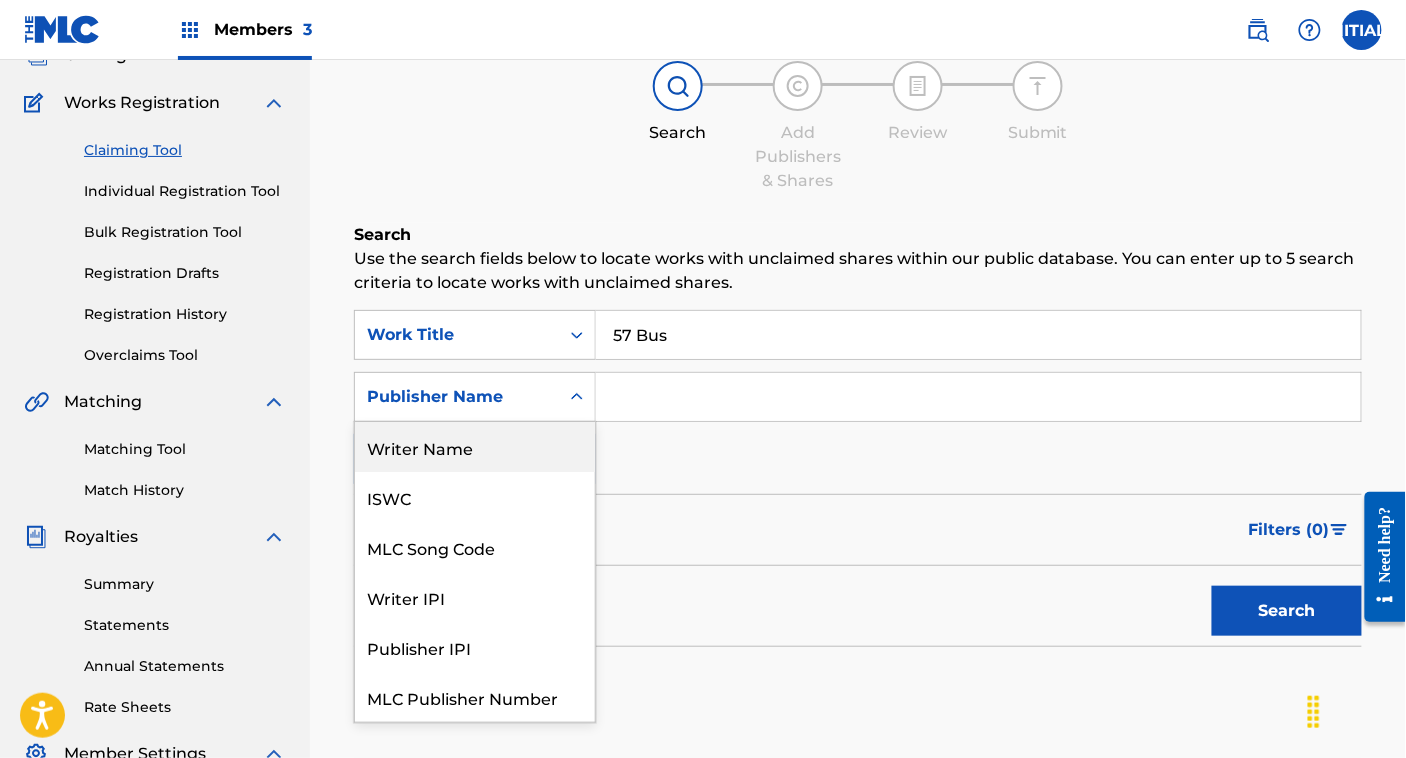 click on "Writer Name" at bounding box center [475, 447] 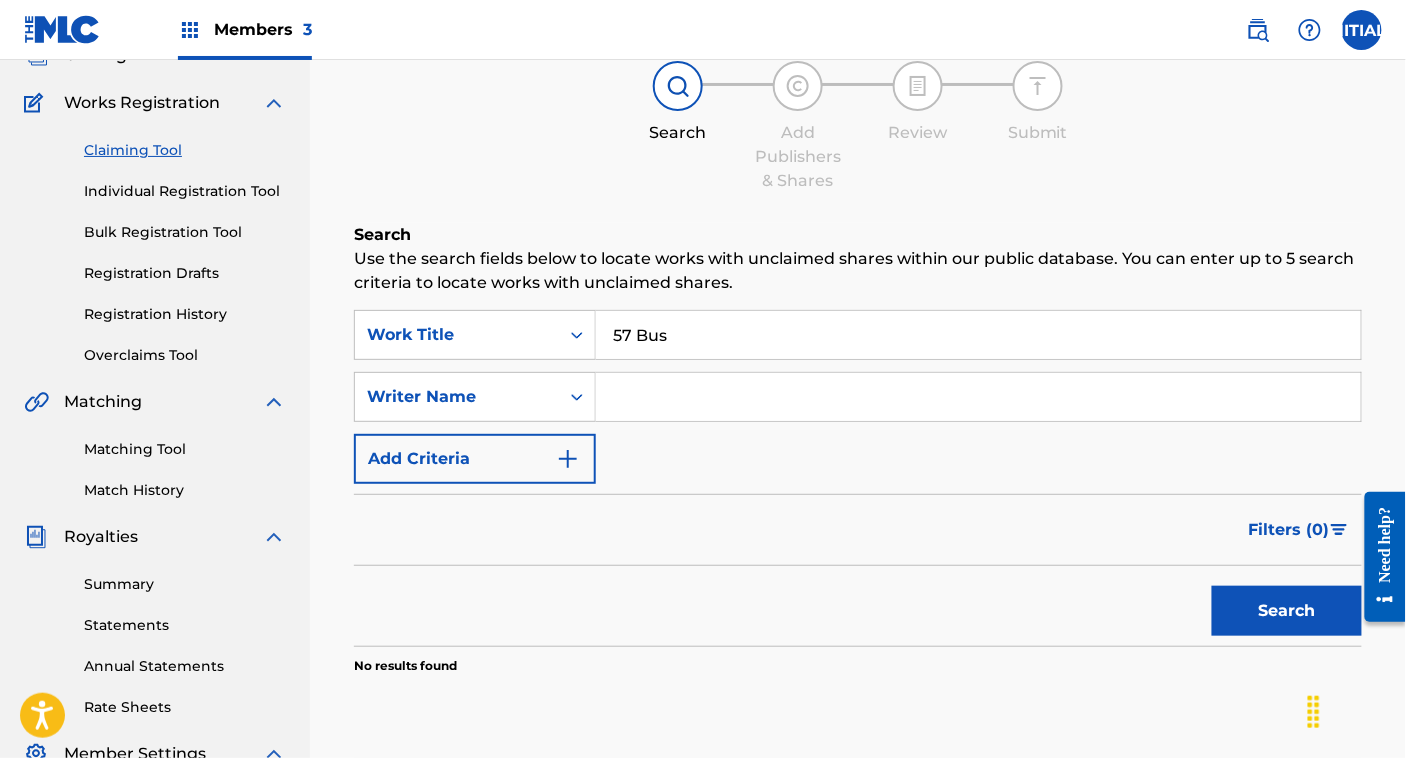 click on "Search" at bounding box center (1287, 611) 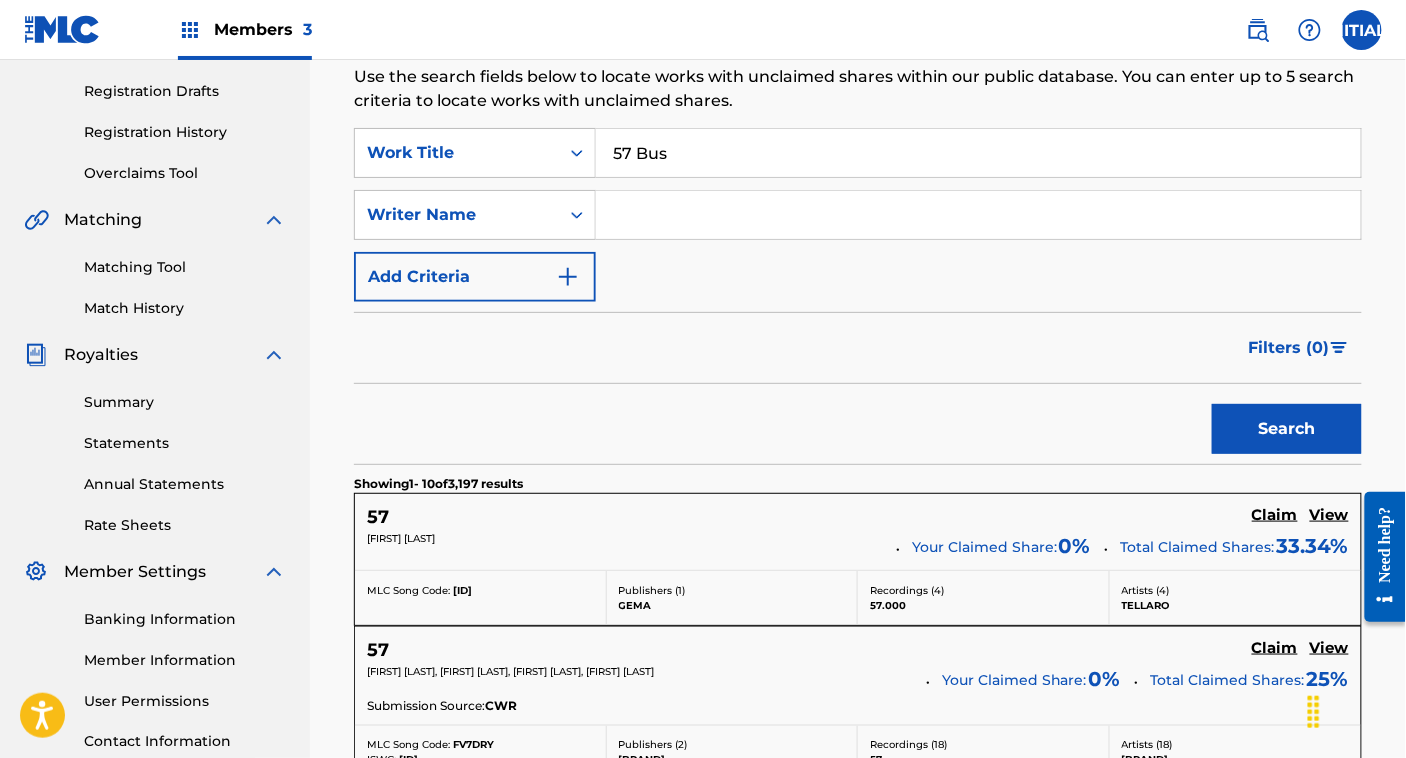 scroll, scrollTop: 327, scrollLeft: 0, axis: vertical 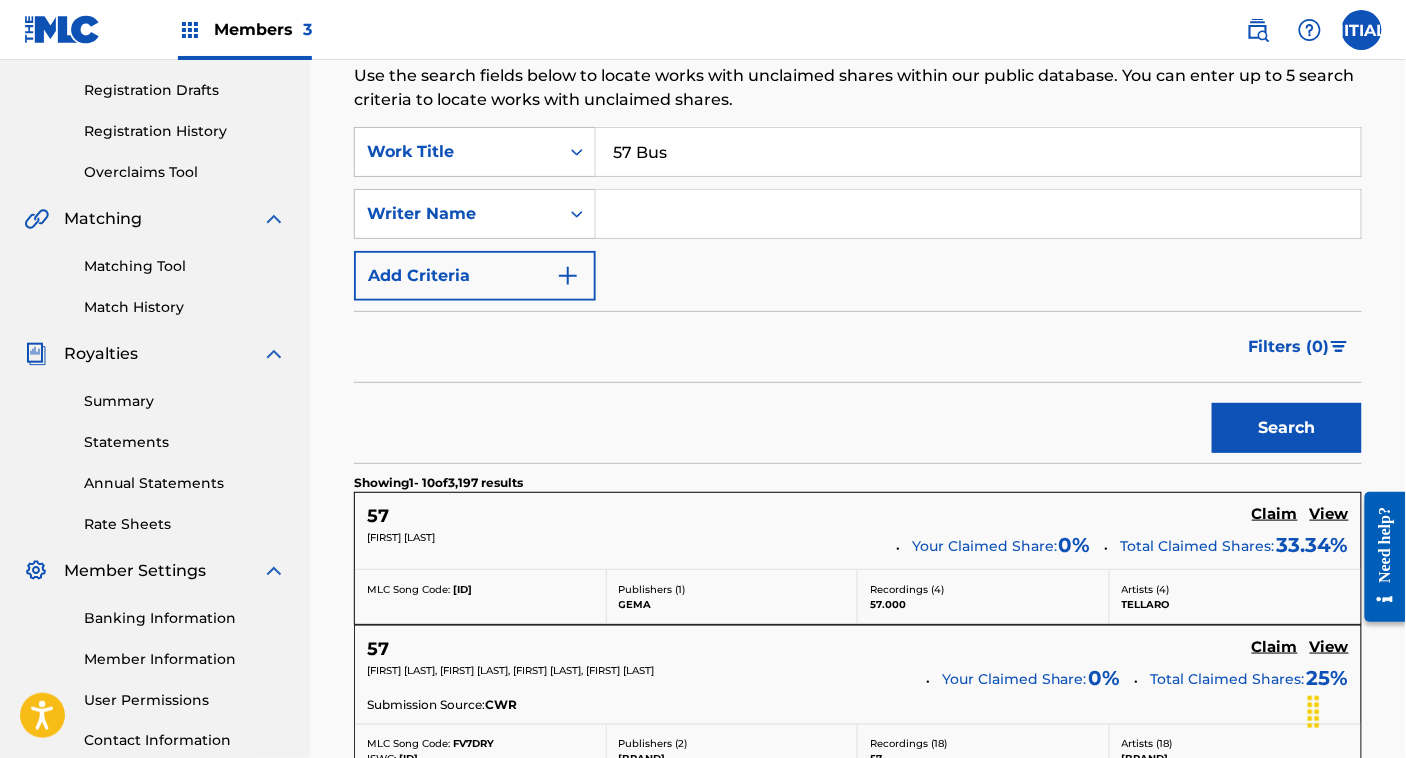 click on "Filters ( 0 )" at bounding box center (1299, 347) 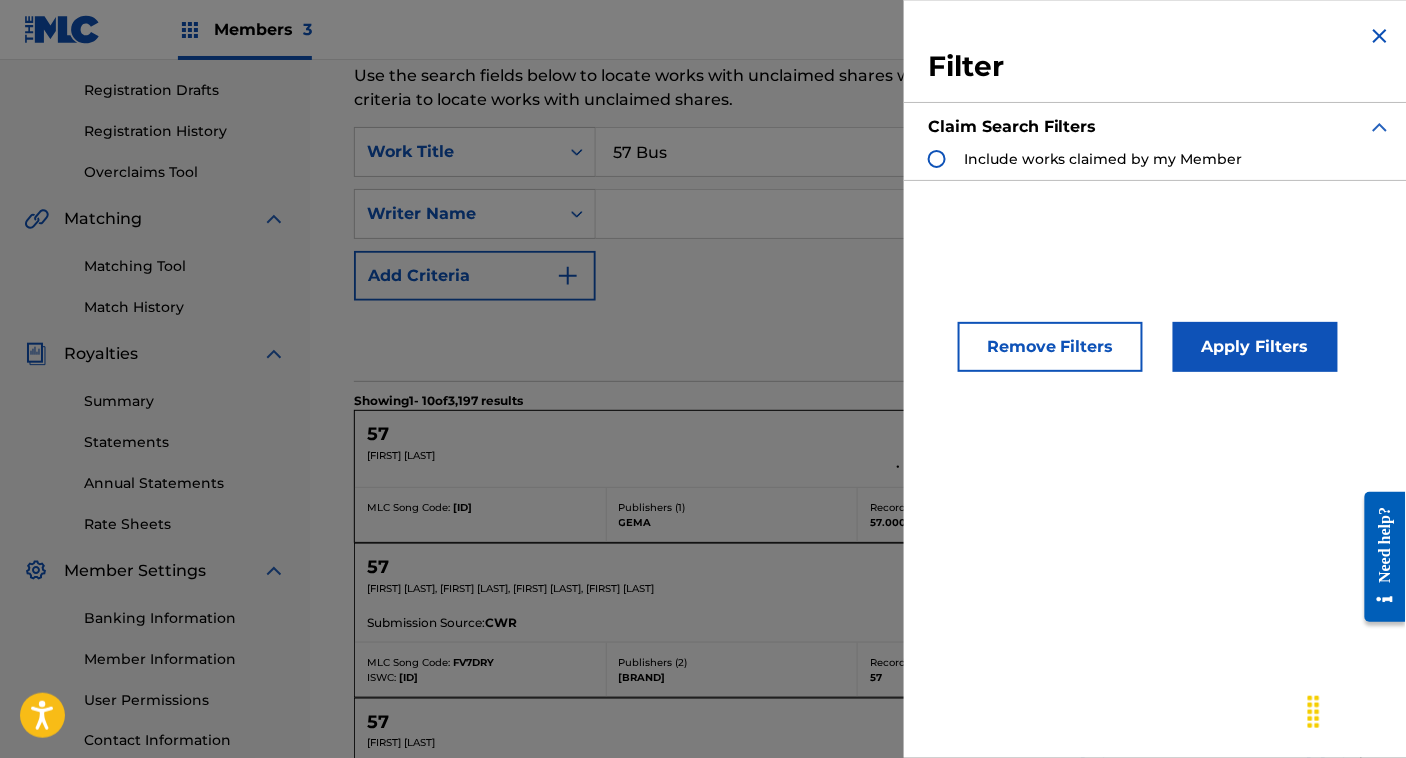 click on "Search" at bounding box center (858, 341) 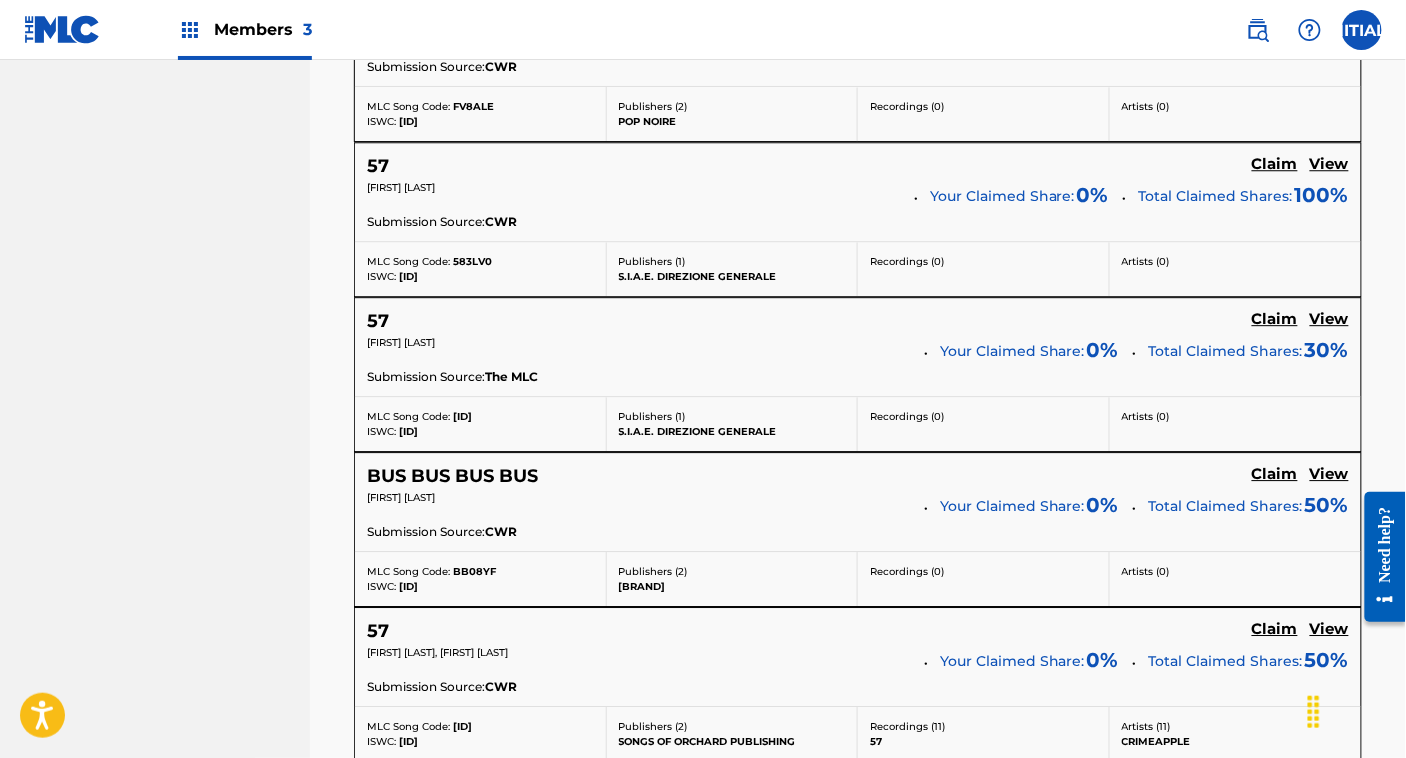scroll, scrollTop: 1895, scrollLeft: 0, axis: vertical 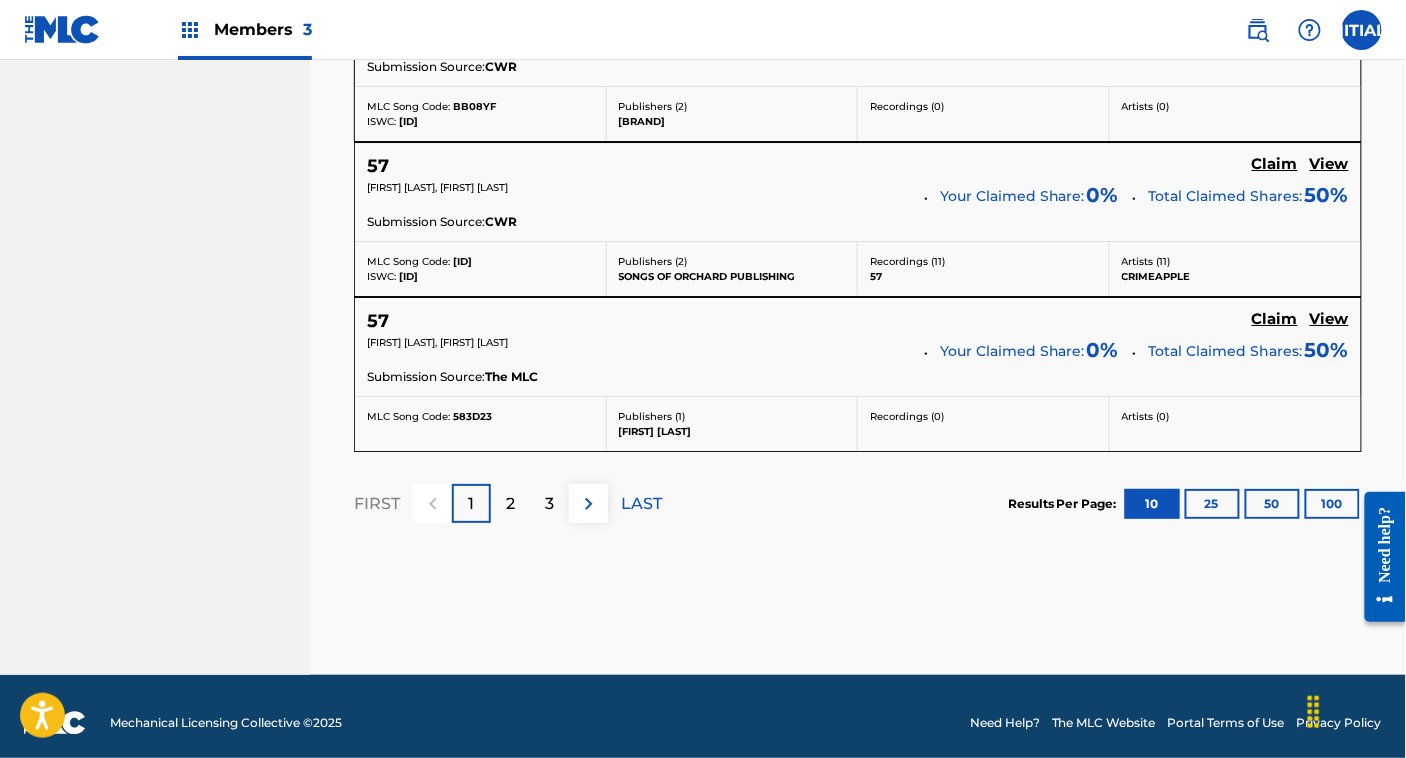 click on "2" at bounding box center (510, 504) 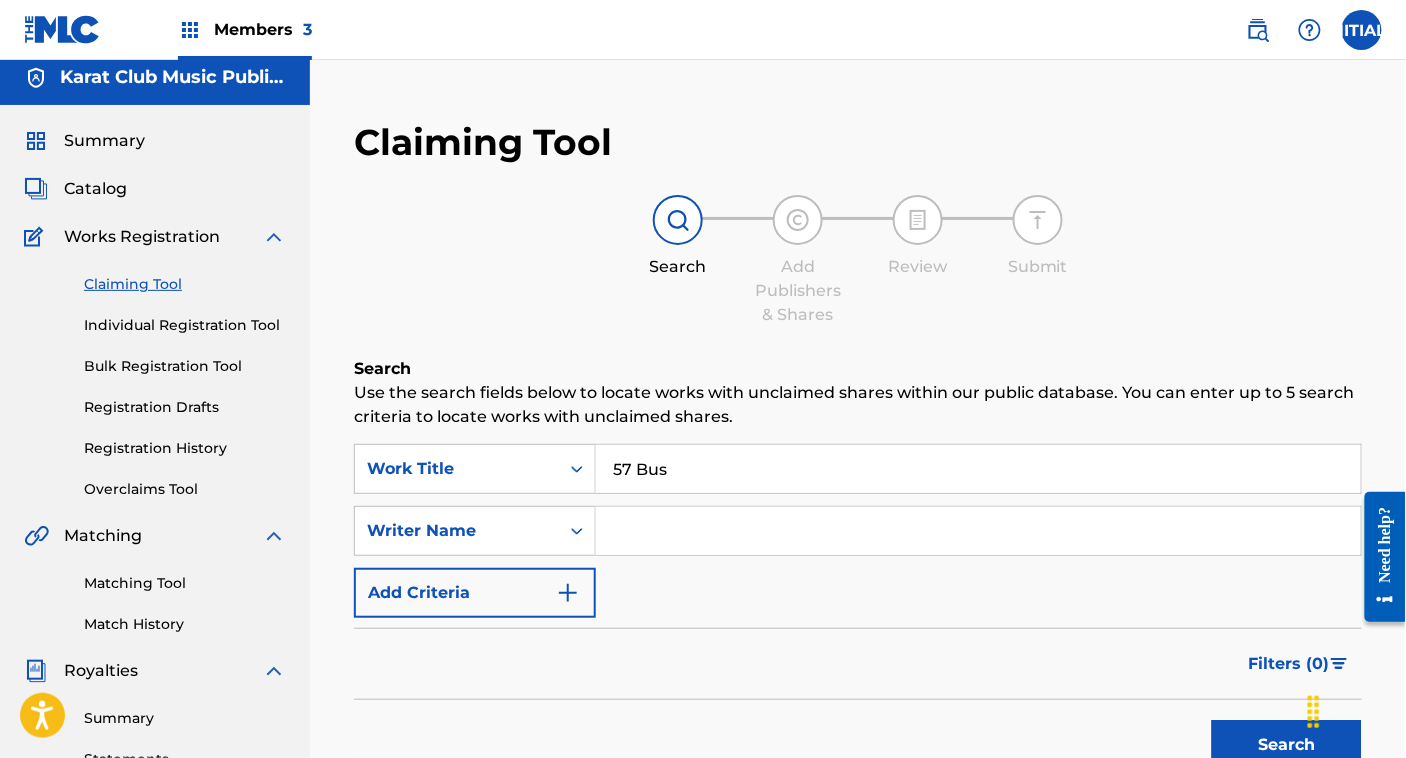 scroll, scrollTop: 0, scrollLeft: 0, axis: both 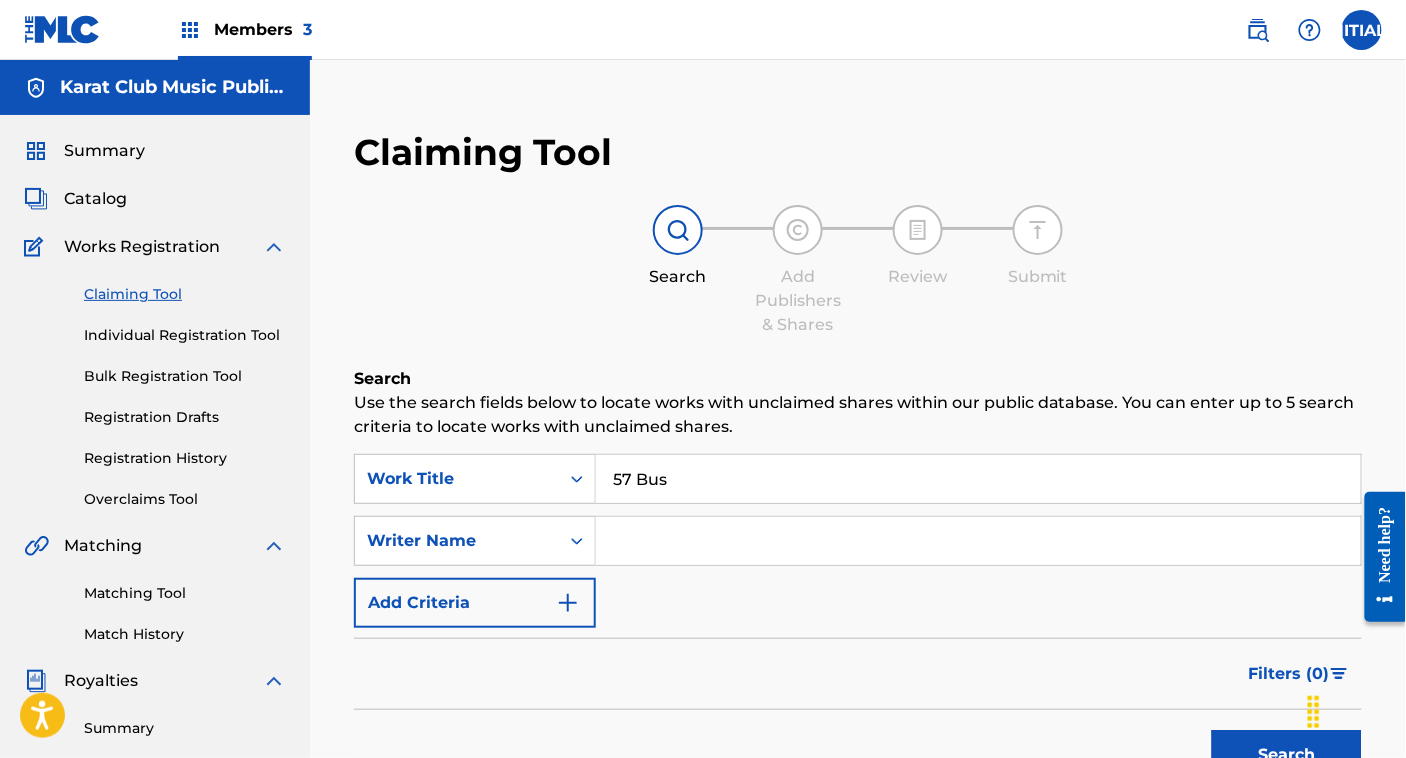 click on "Matching Tool" at bounding box center [185, 593] 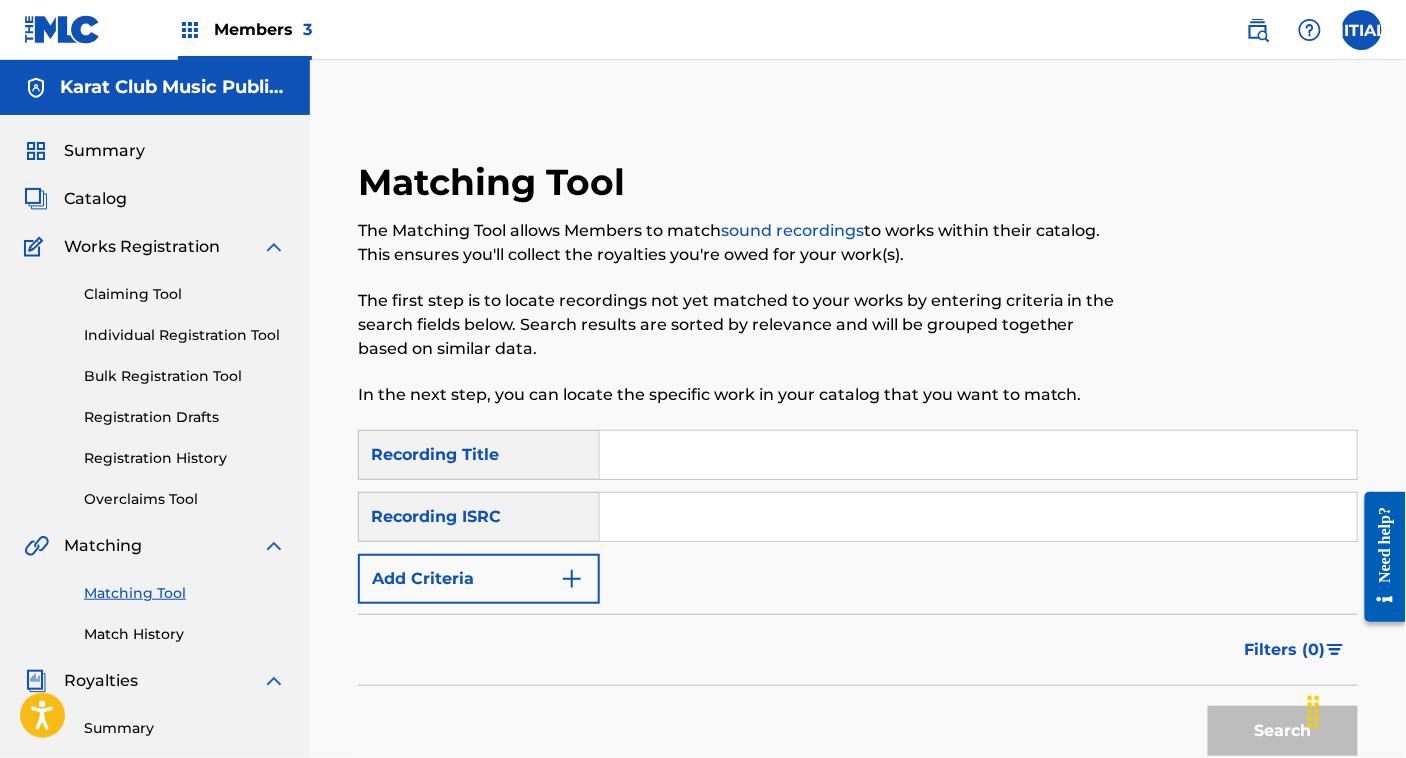click at bounding box center (978, 517) 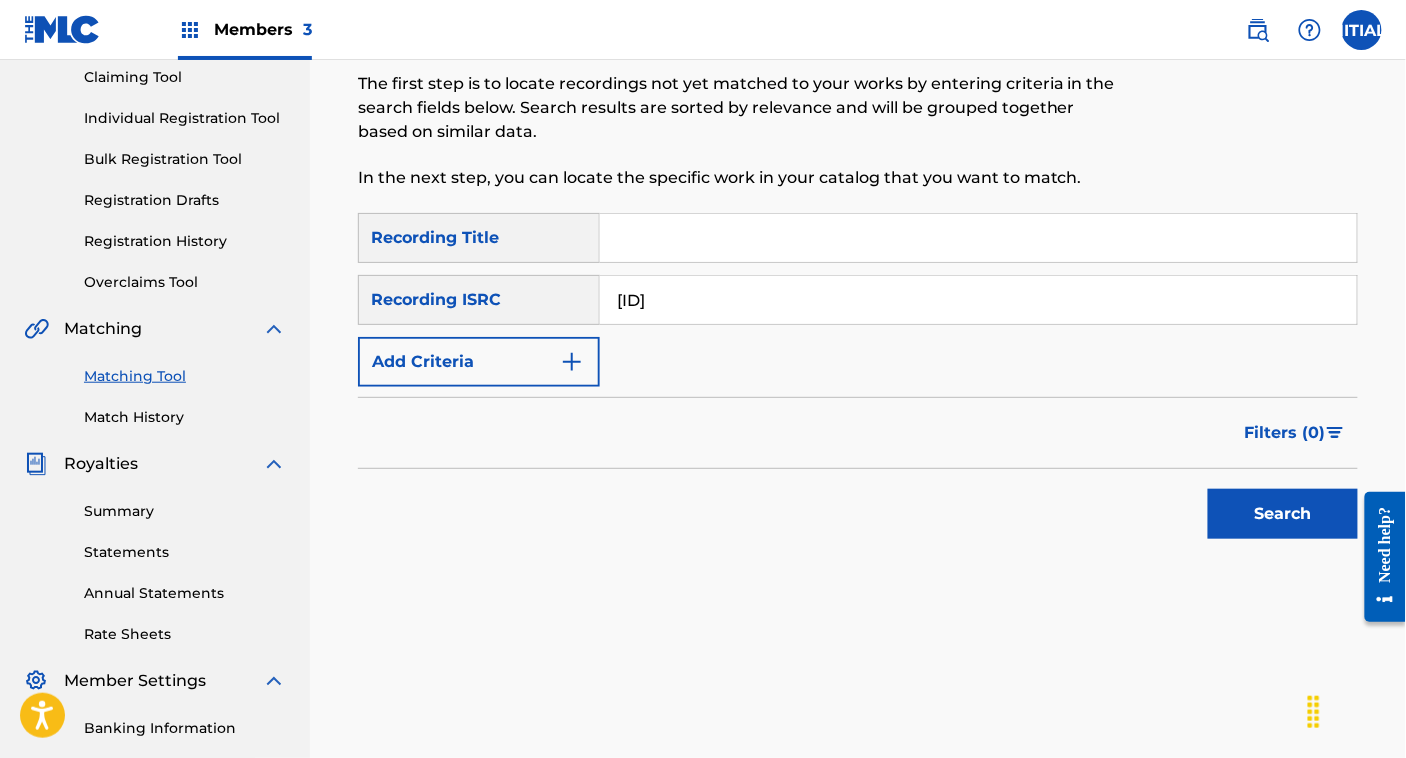 scroll, scrollTop: 234, scrollLeft: 0, axis: vertical 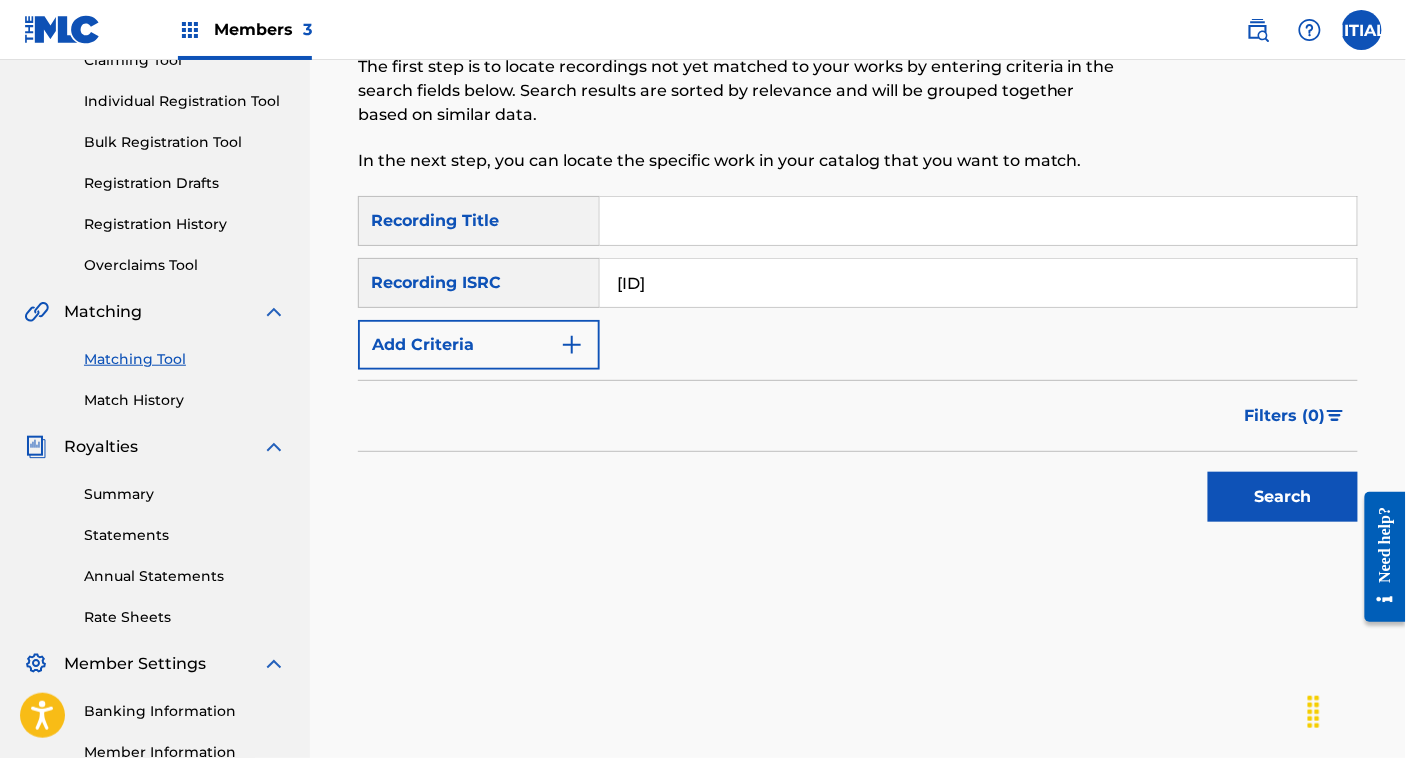 type on "[ID]" 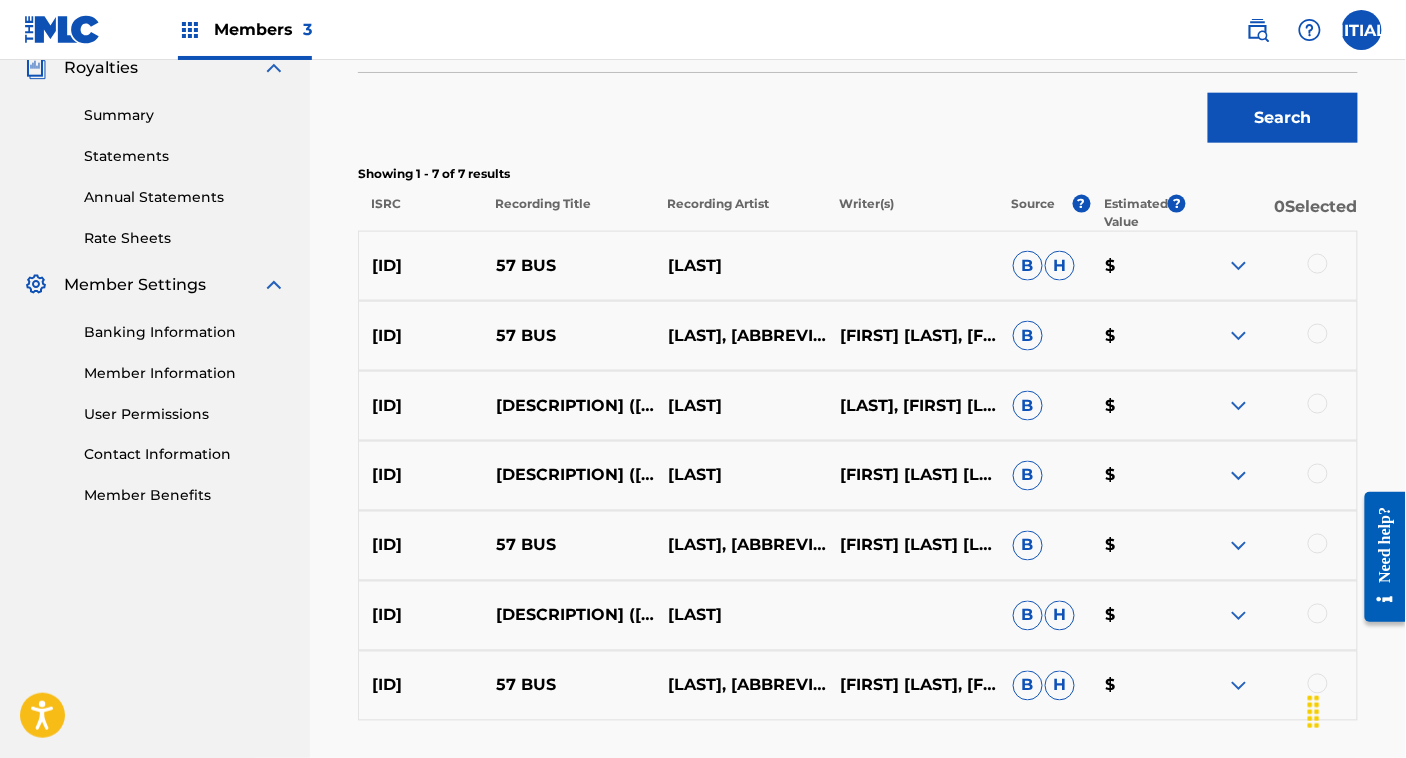 scroll, scrollTop: 618, scrollLeft: 0, axis: vertical 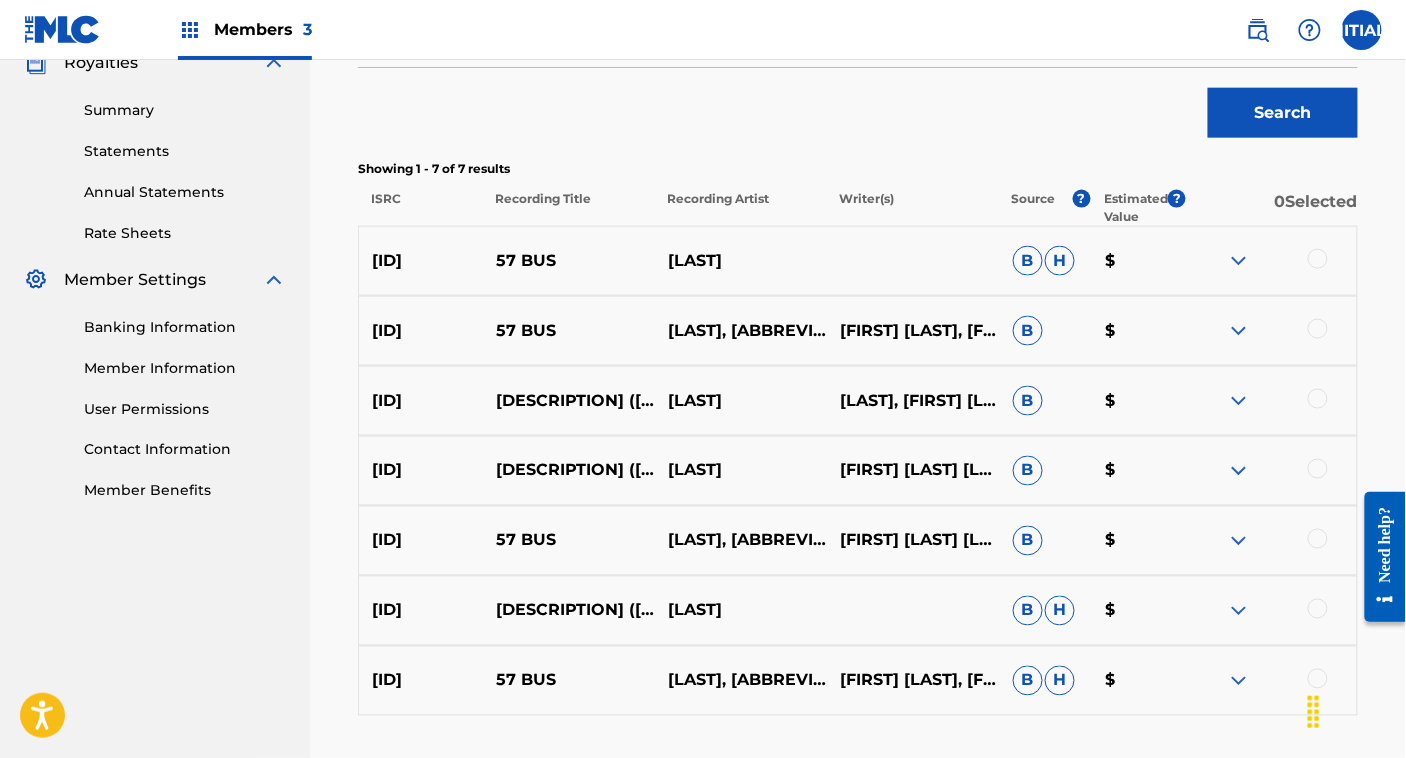 click at bounding box center [1318, 259] 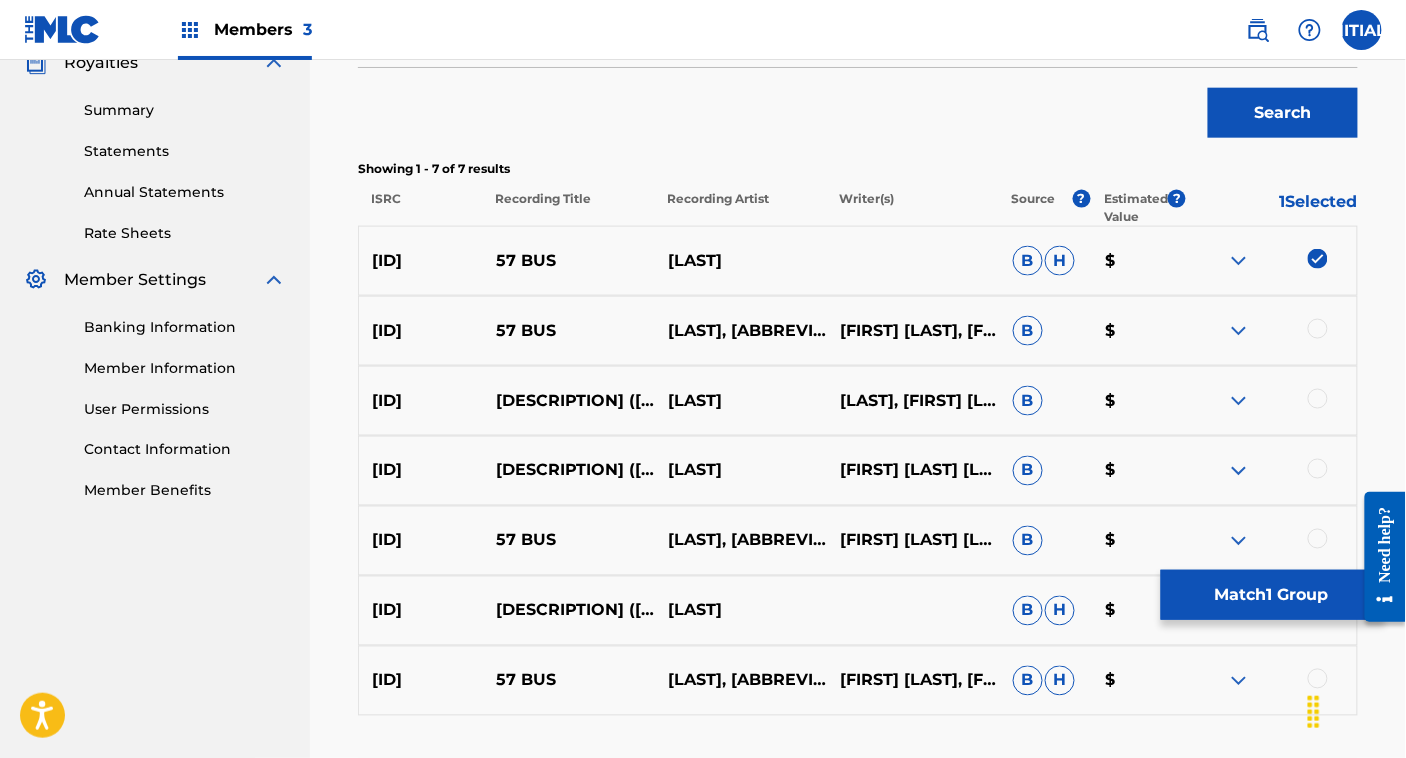 click at bounding box center [1318, 329] 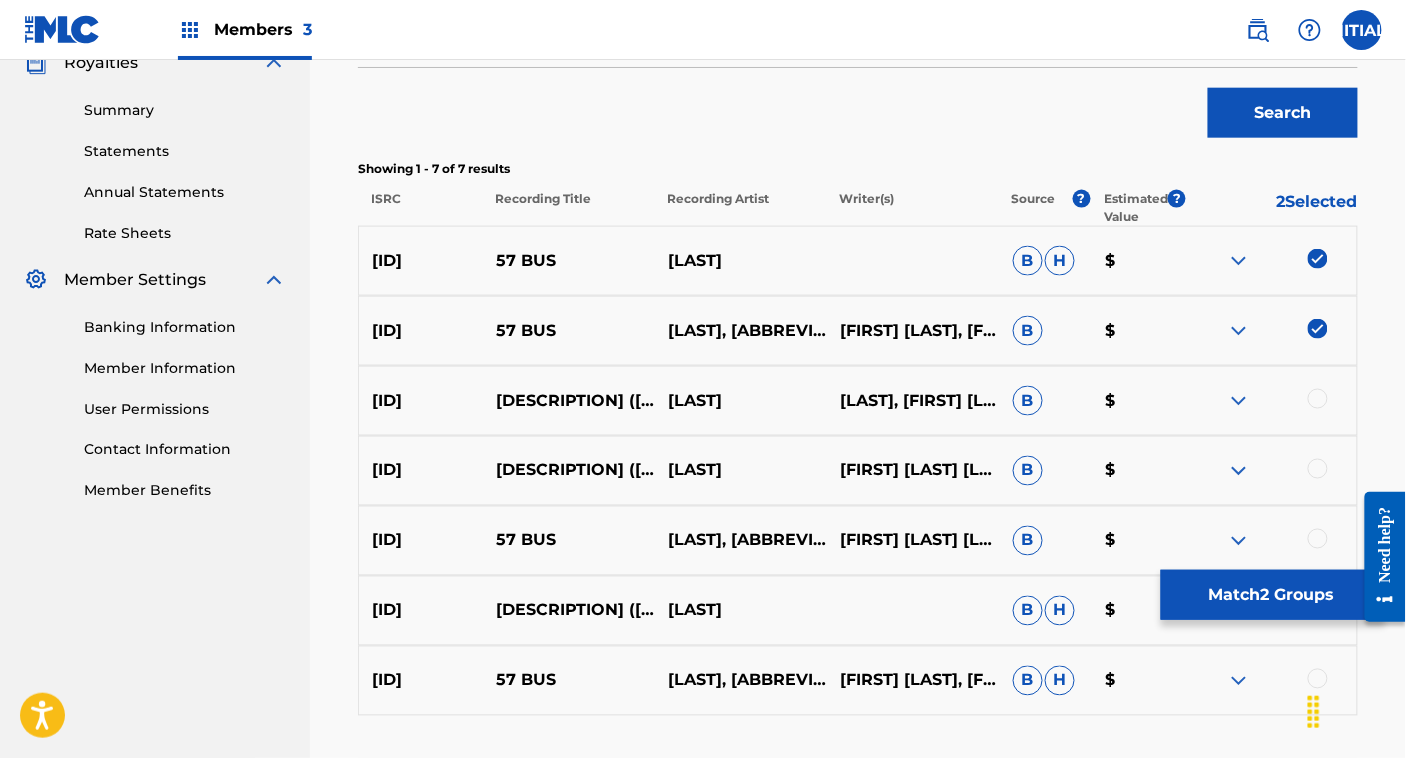 scroll, scrollTop: 771, scrollLeft: 0, axis: vertical 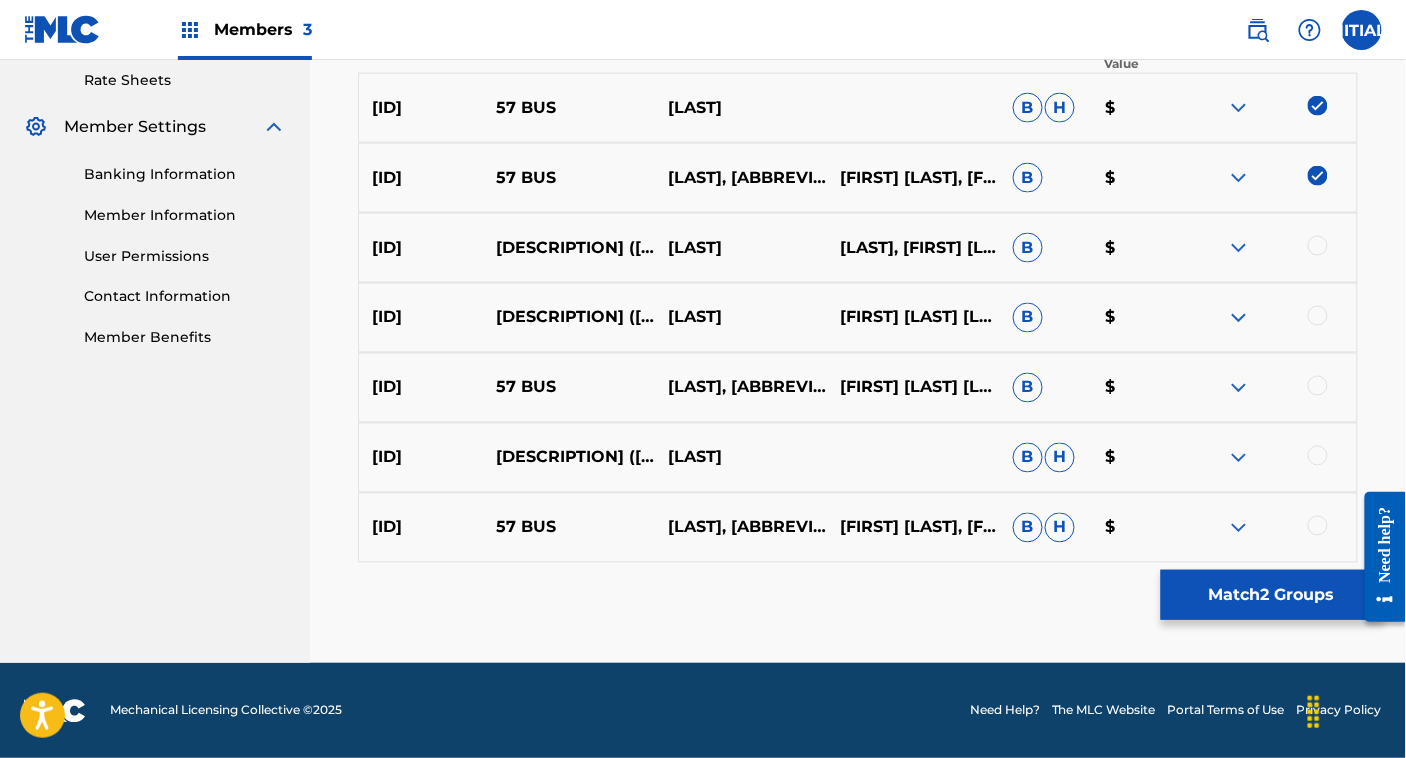 click at bounding box center (1318, 246) 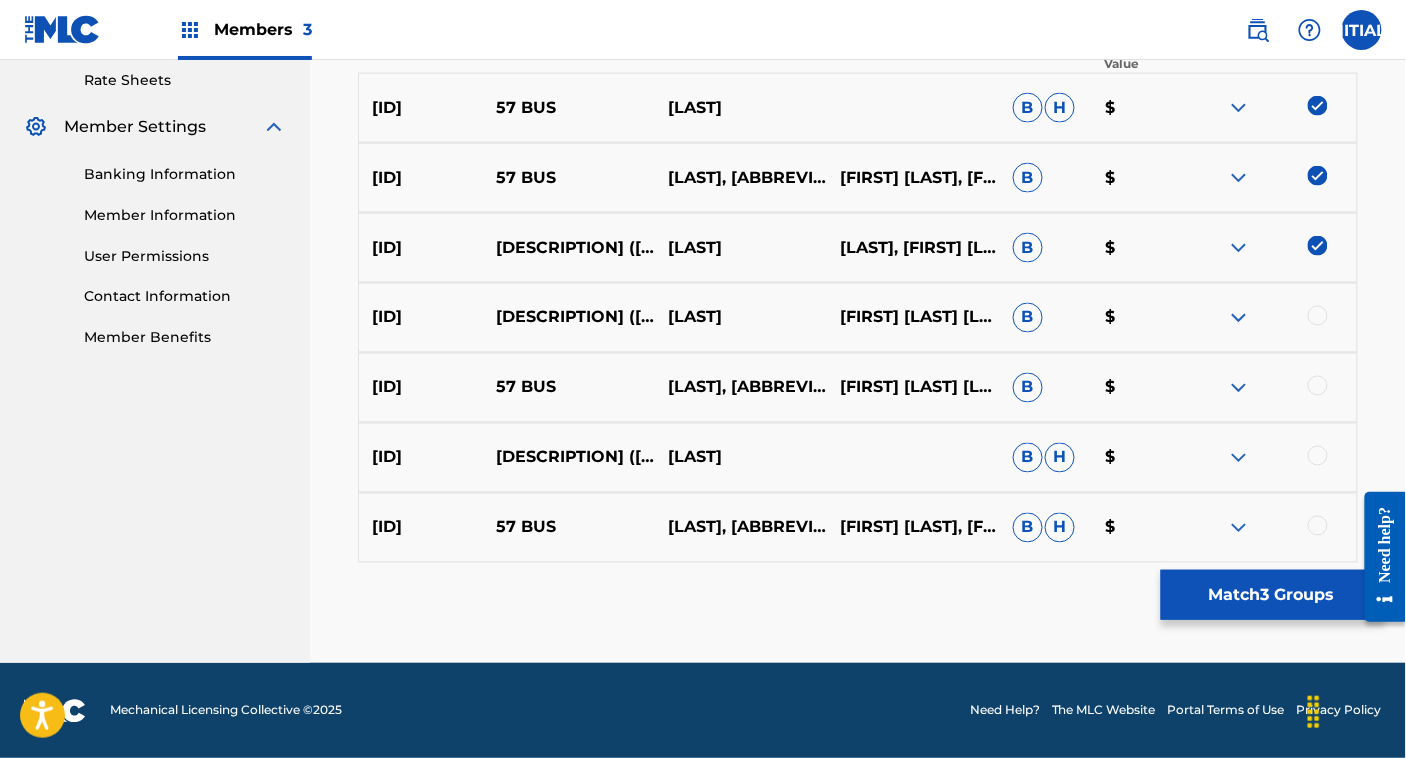 click at bounding box center [1318, 316] 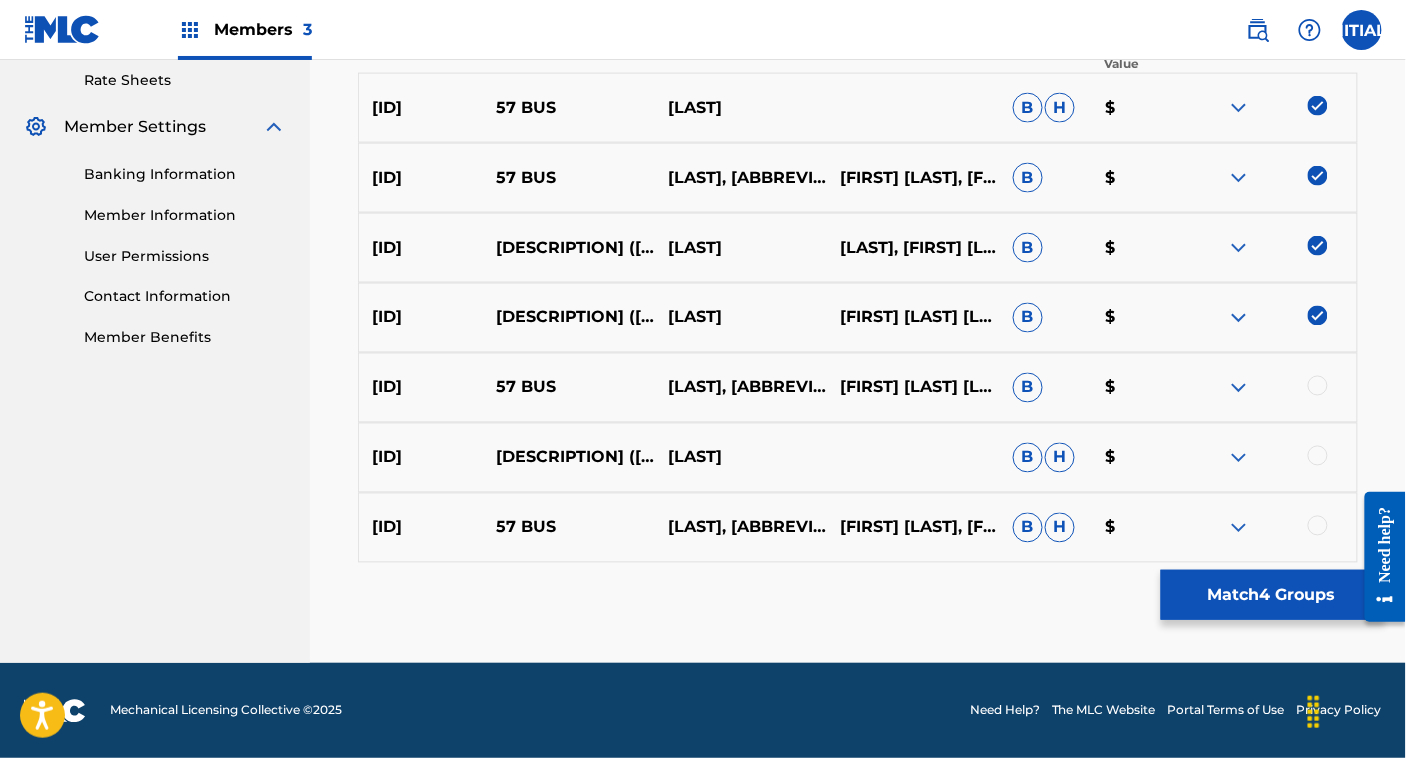 click at bounding box center [1318, 386] 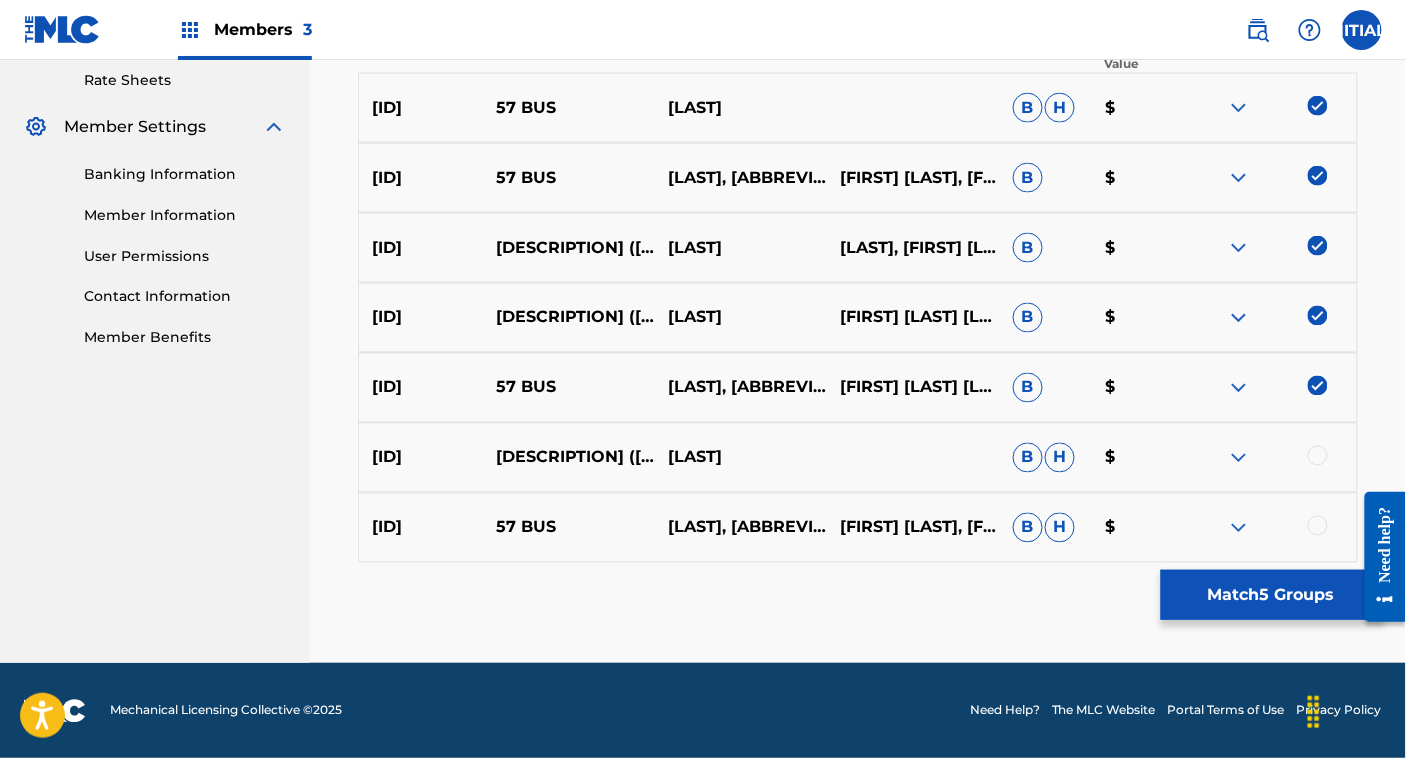 click at bounding box center (1318, 456) 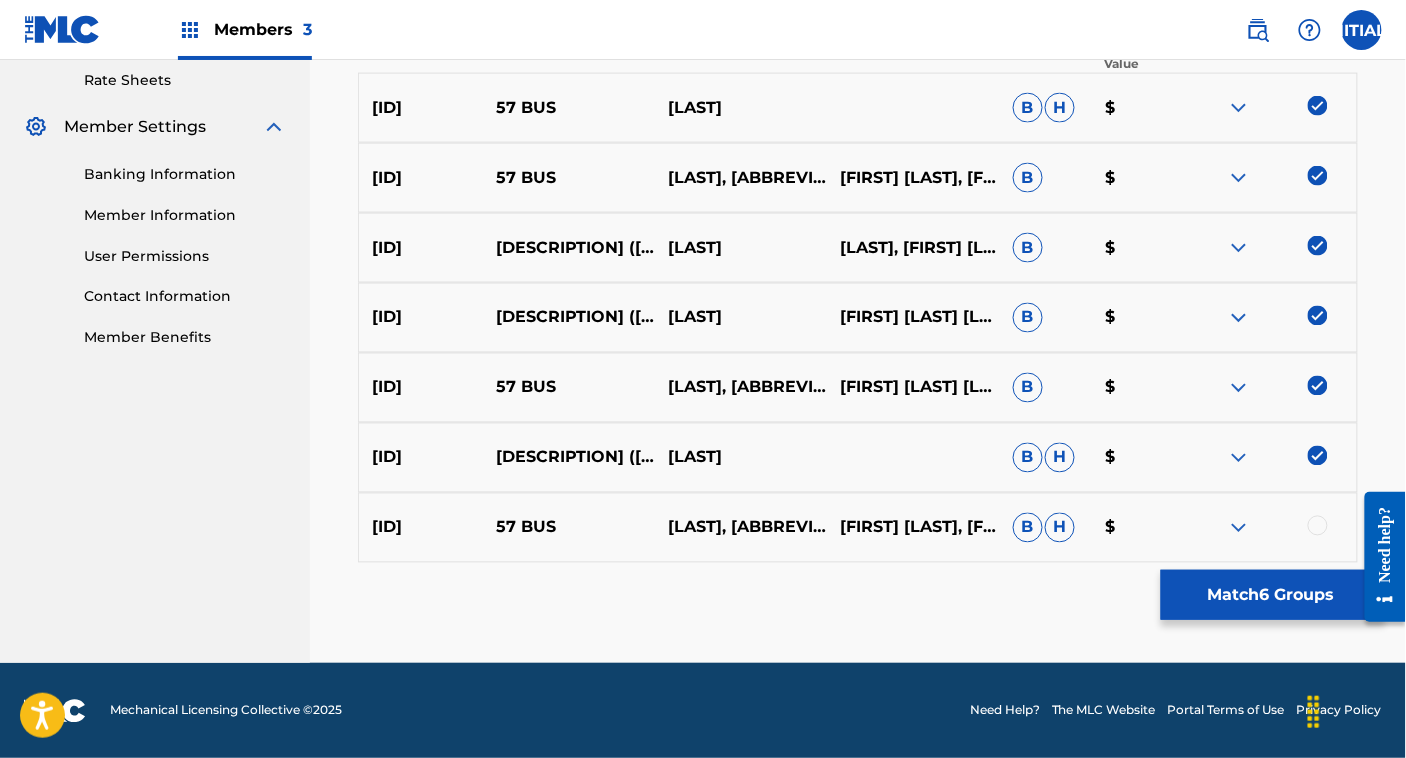 click at bounding box center (1318, 526) 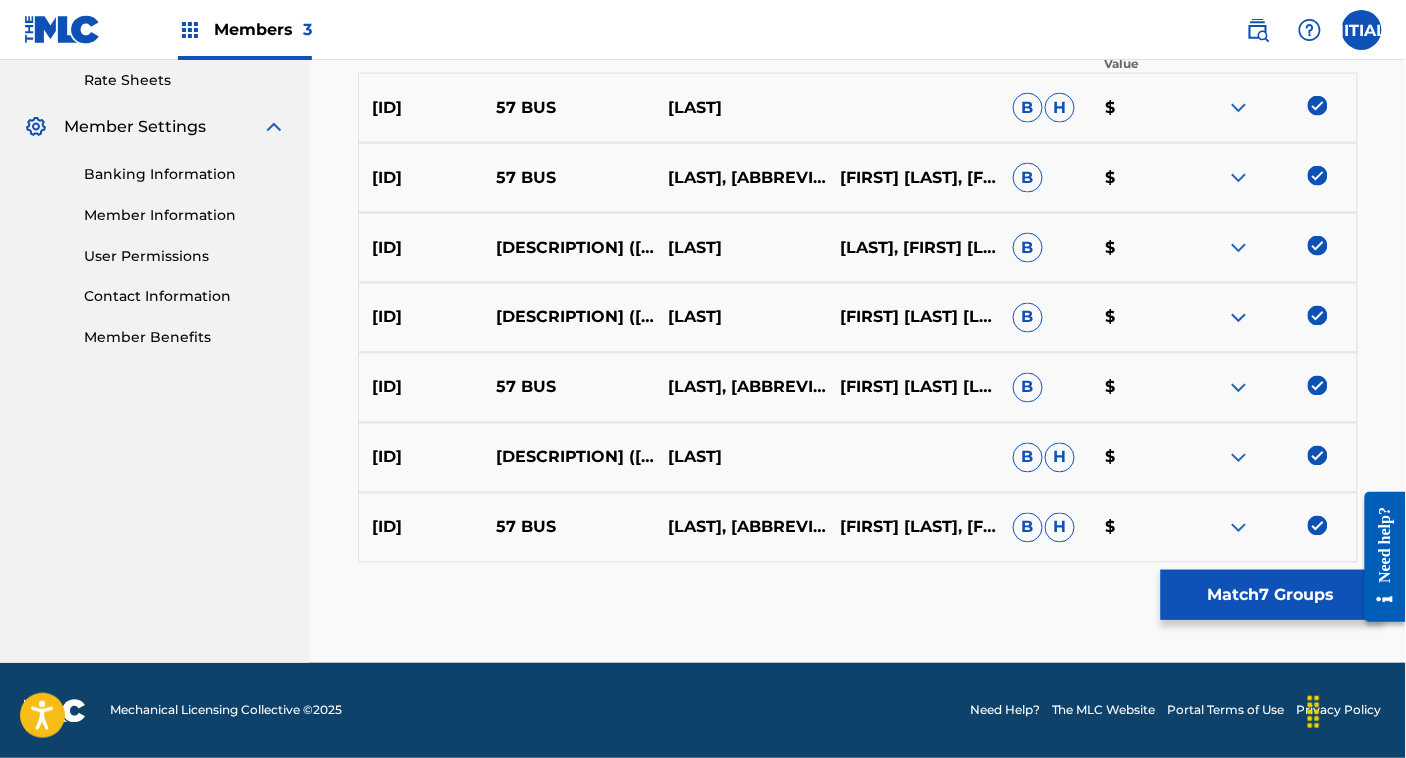 click on "Match  7 Groups" at bounding box center [1271, 595] 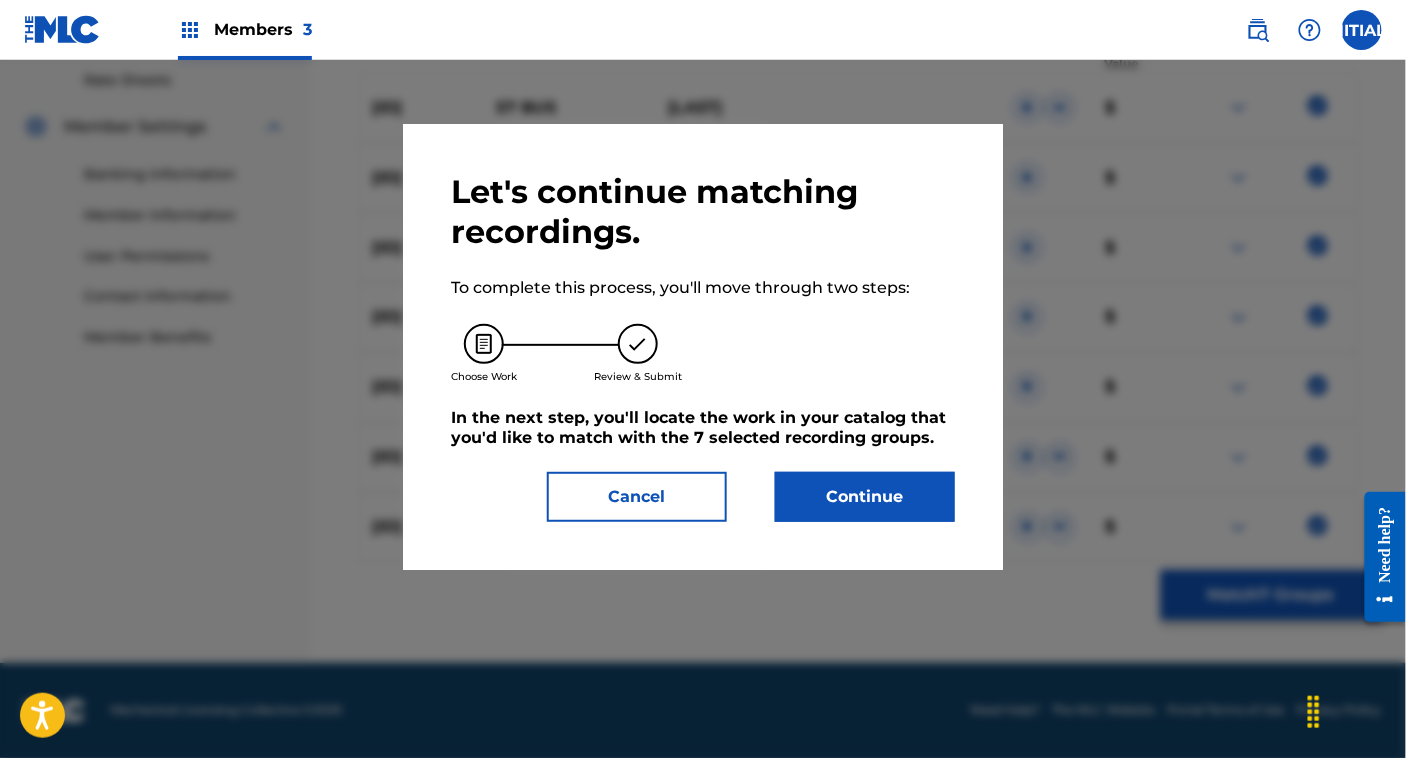 click on "Continue" at bounding box center (865, 497) 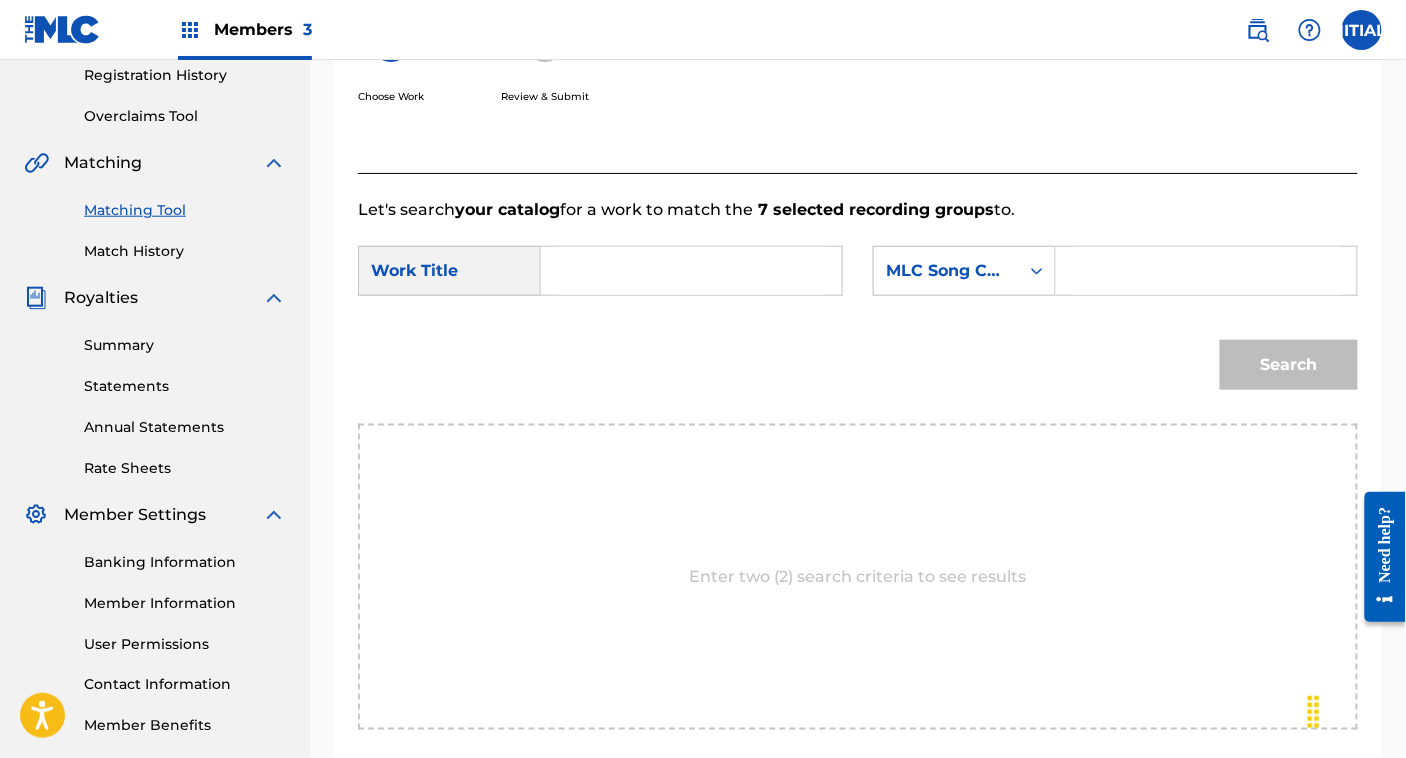 scroll, scrollTop: 380, scrollLeft: 0, axis: vertical 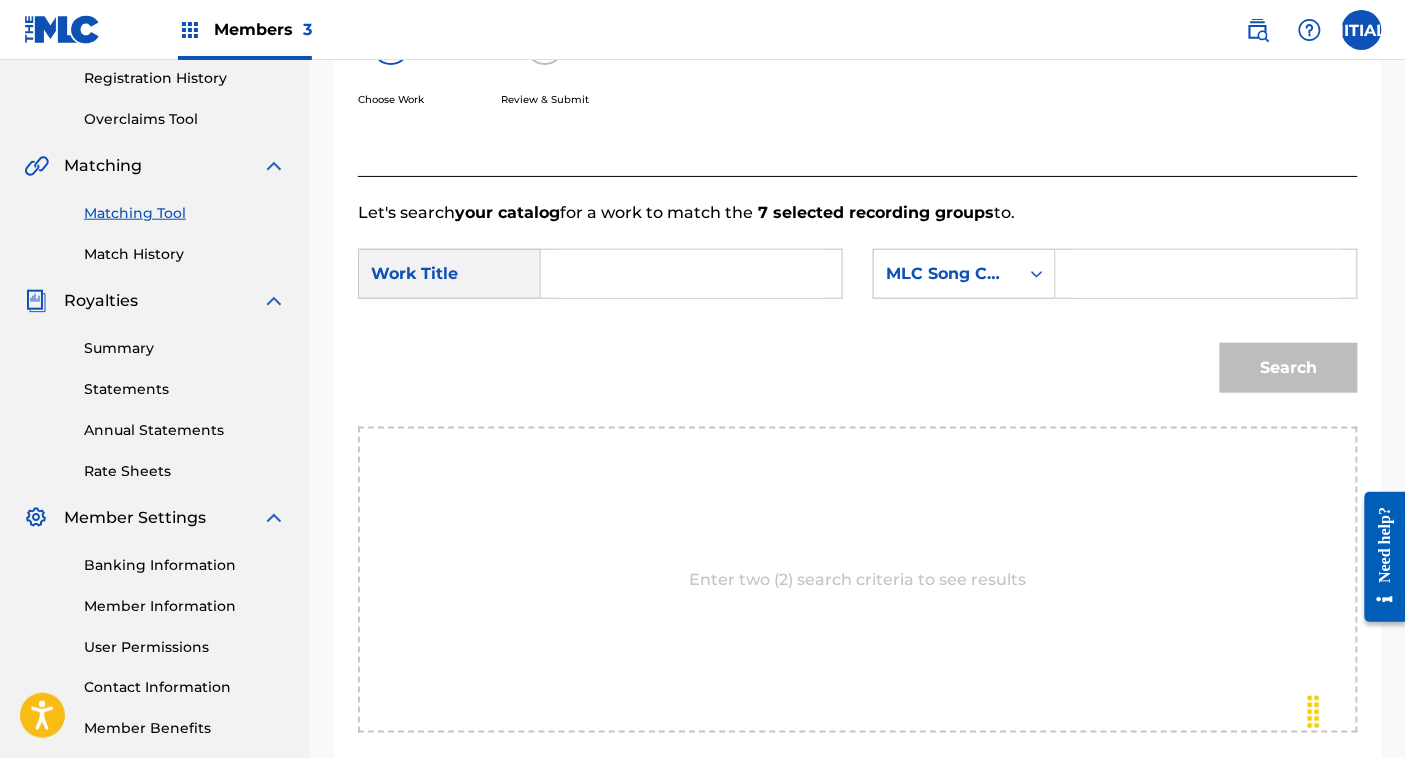 click at bounding box center [691, 274] 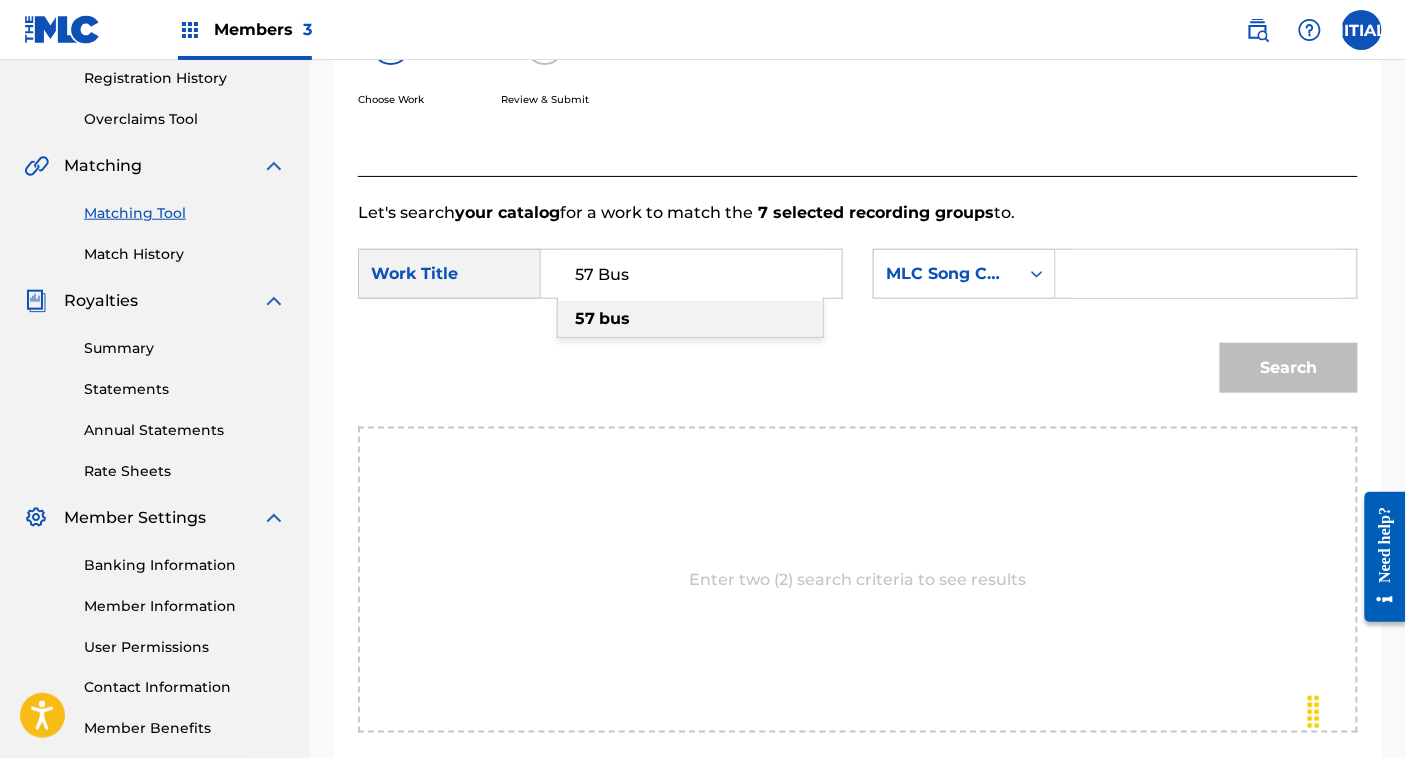click on "57 bus" at bounding box center [690, 319] 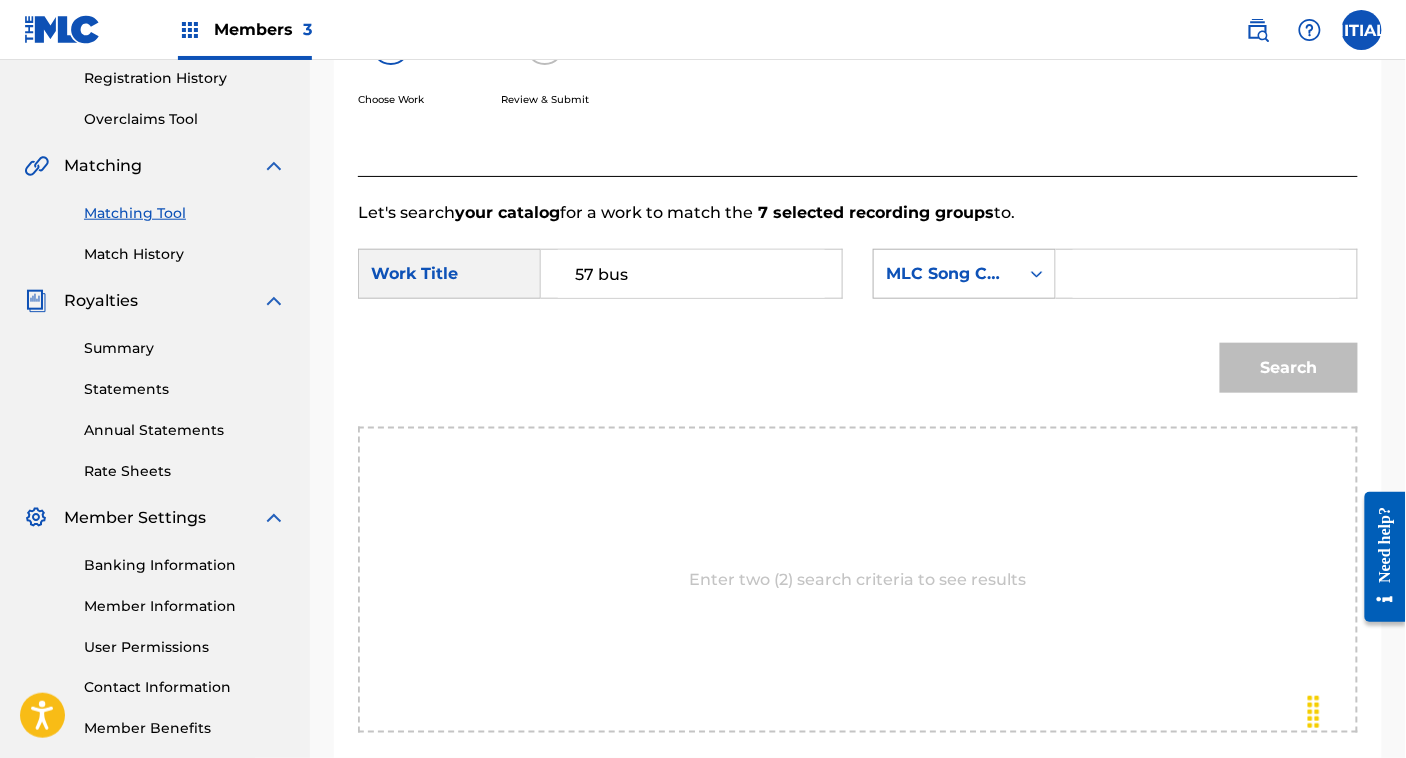 click 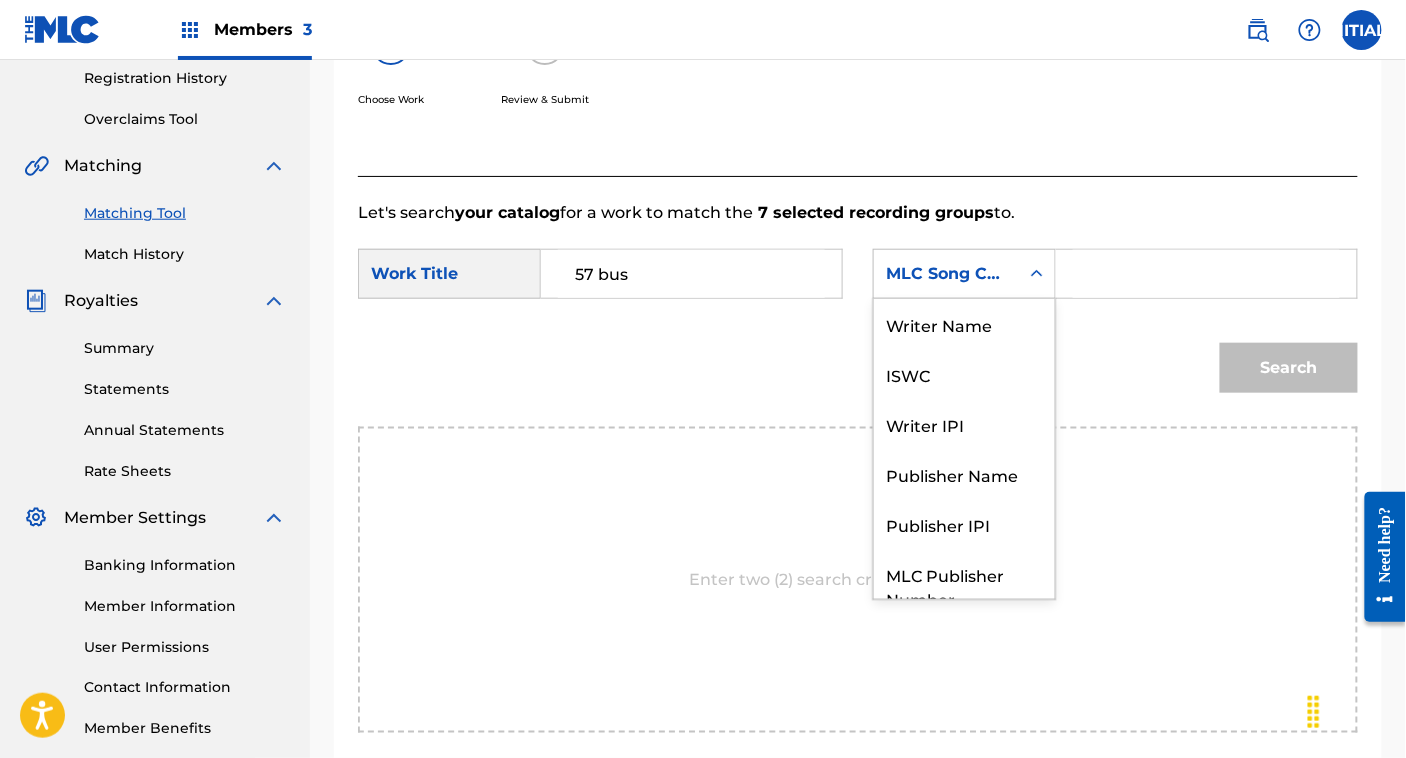 scroll, scrollTop: 73, scrollLeft: 0, axis: vertical 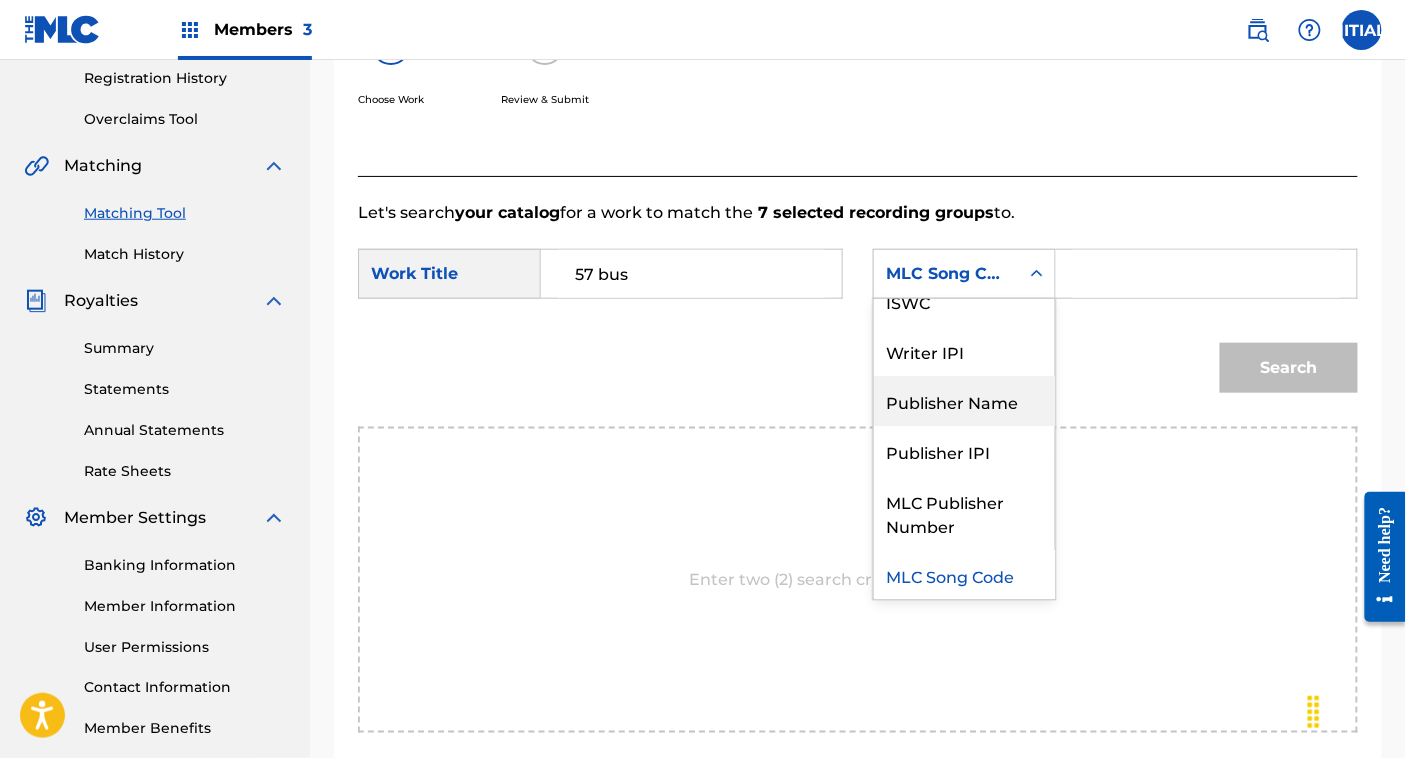 click on "Publisher Name" at bounding box center (964, 401) 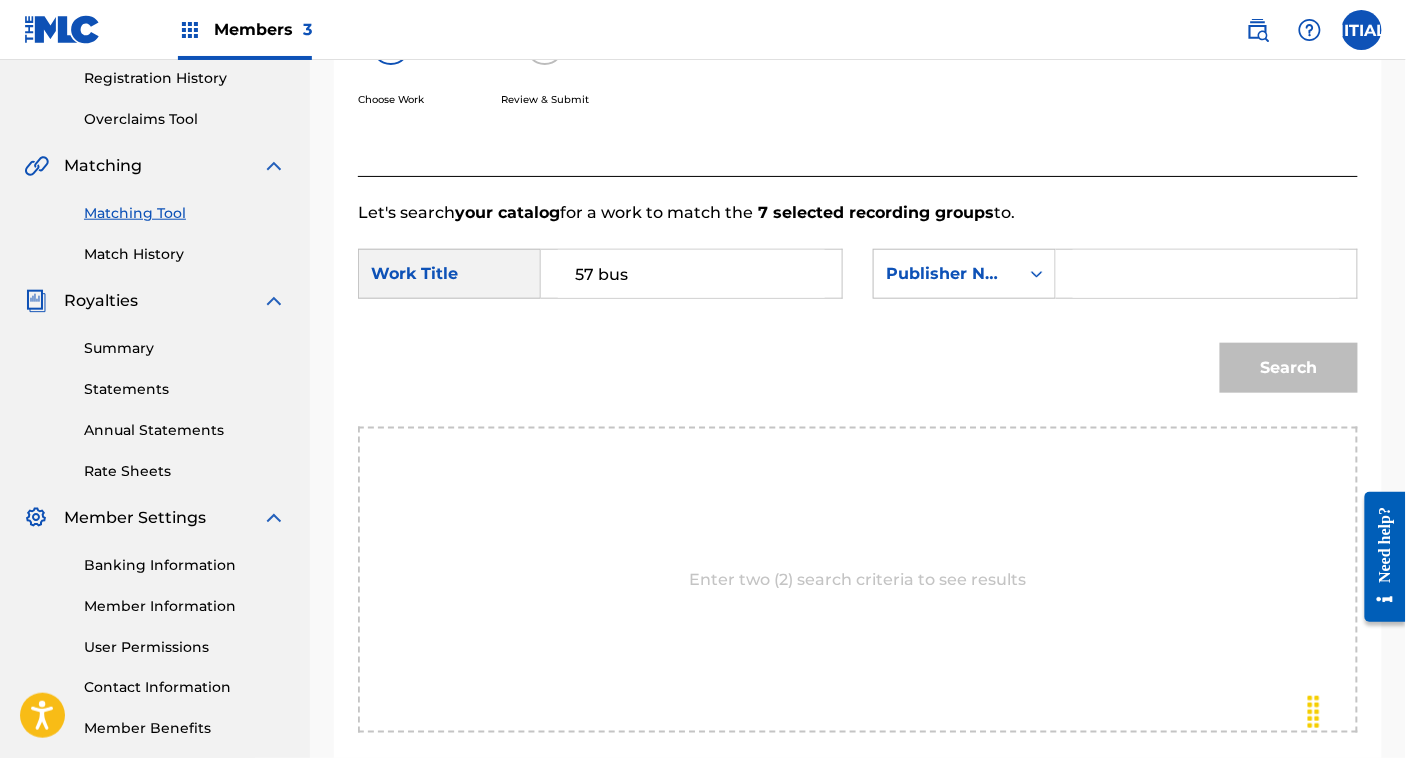 click at bounding box center (1206, 274) 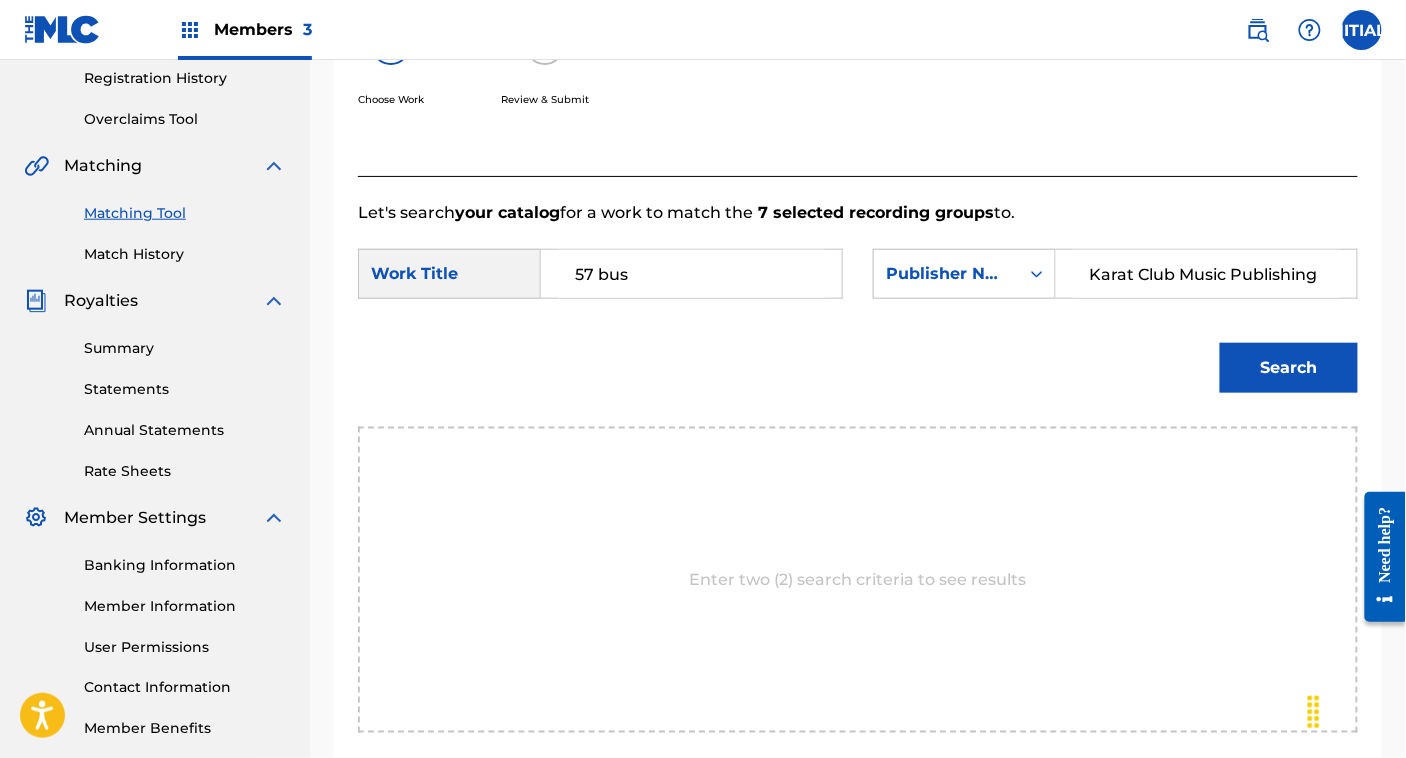 type on "Karat Club Music Publishing" 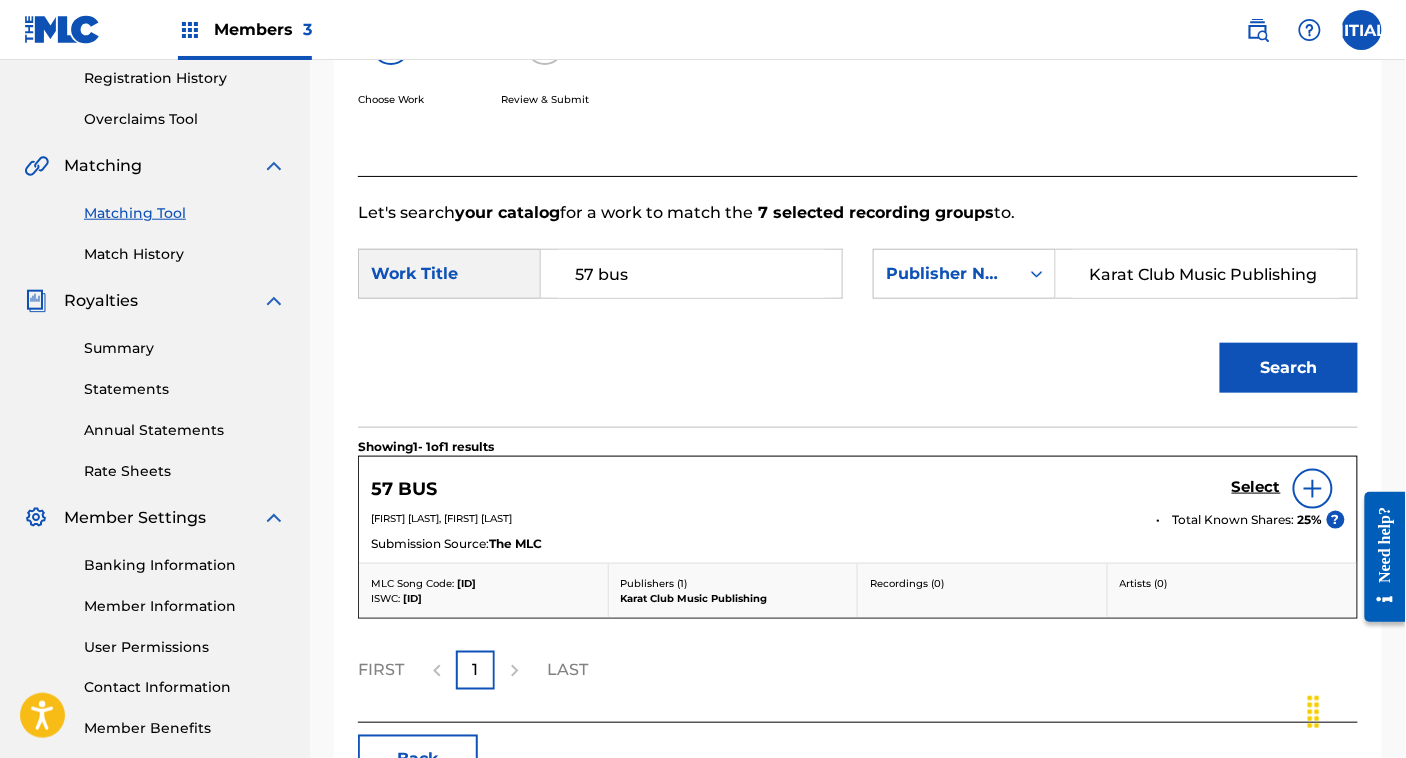 click at bounding box center (1313, 489) 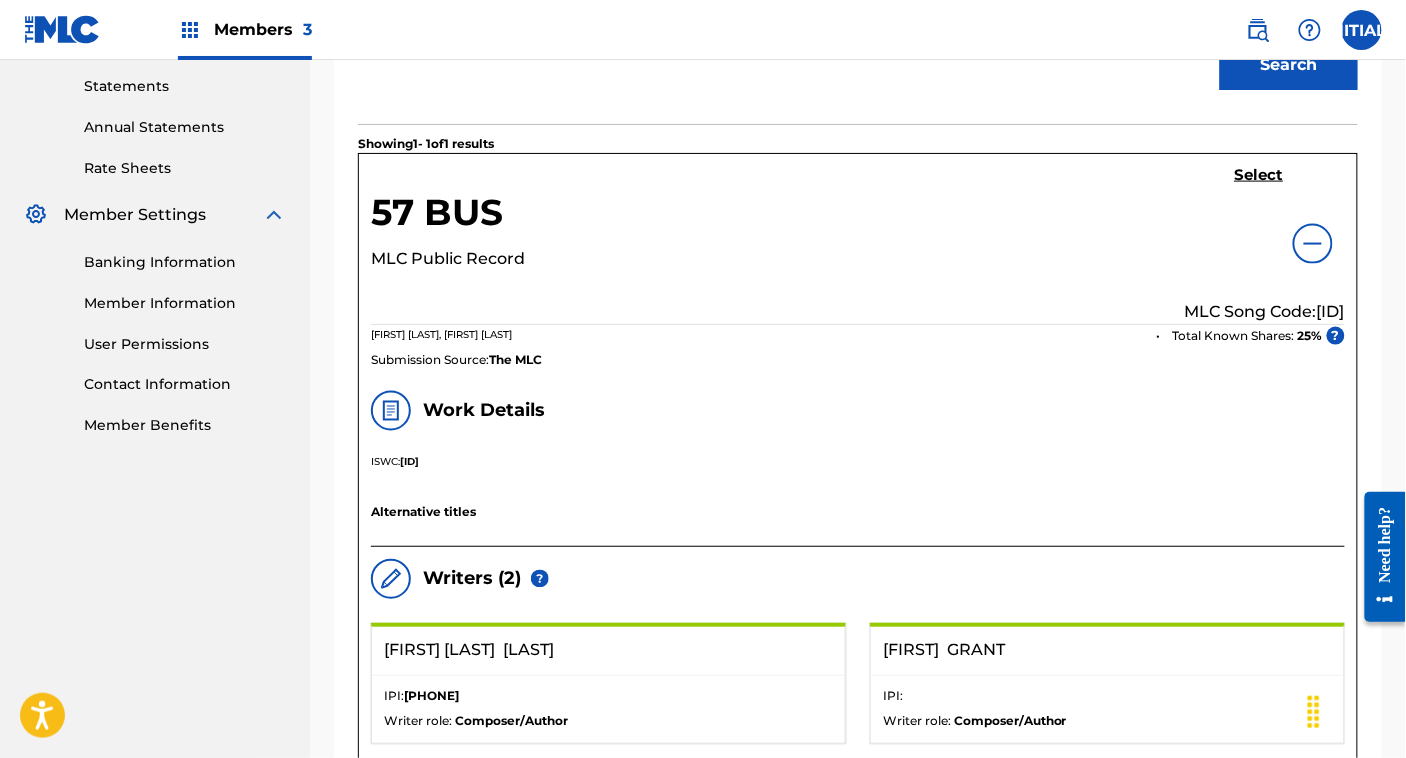 scroll, scrollTop: 677, scrollLeft: 0, axis: vertical 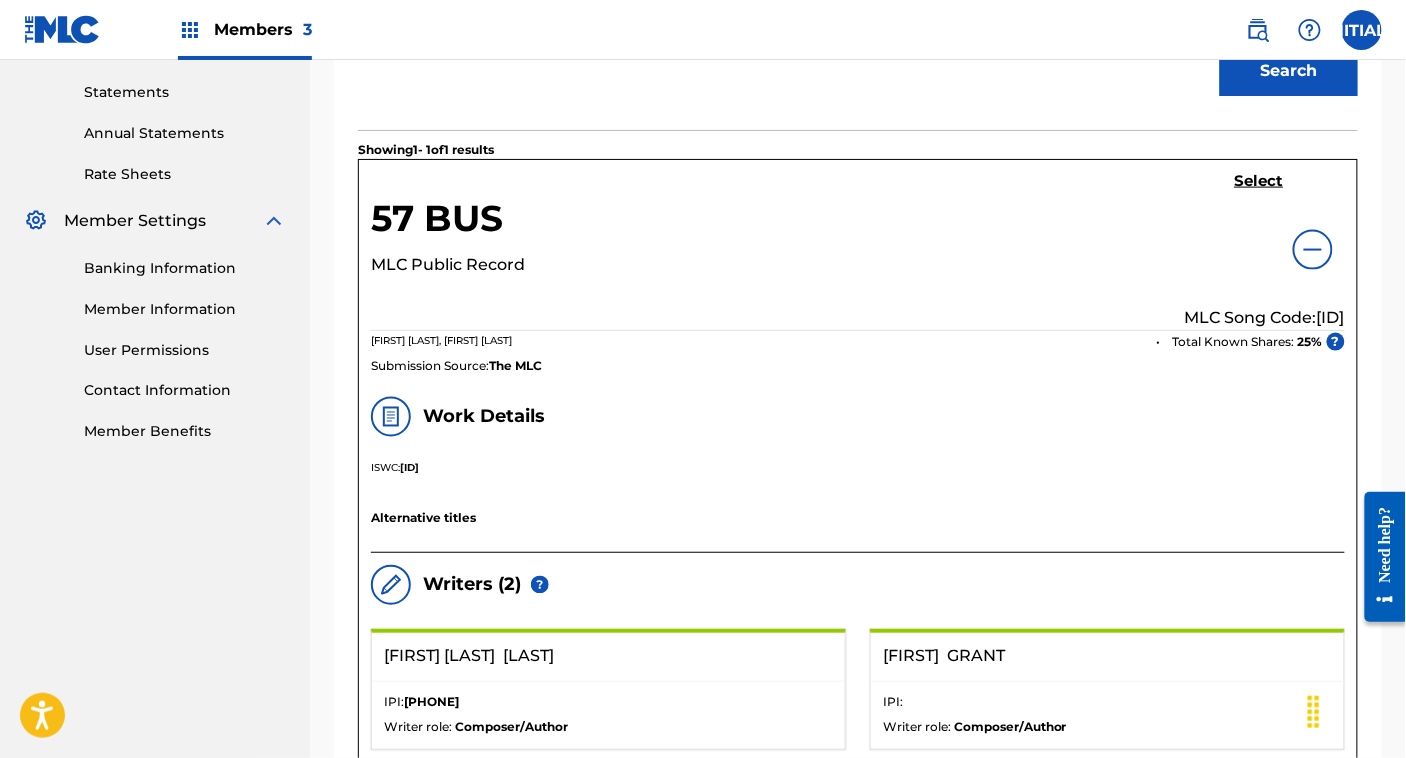 click on "Select" at bounding box center [1259, 181] 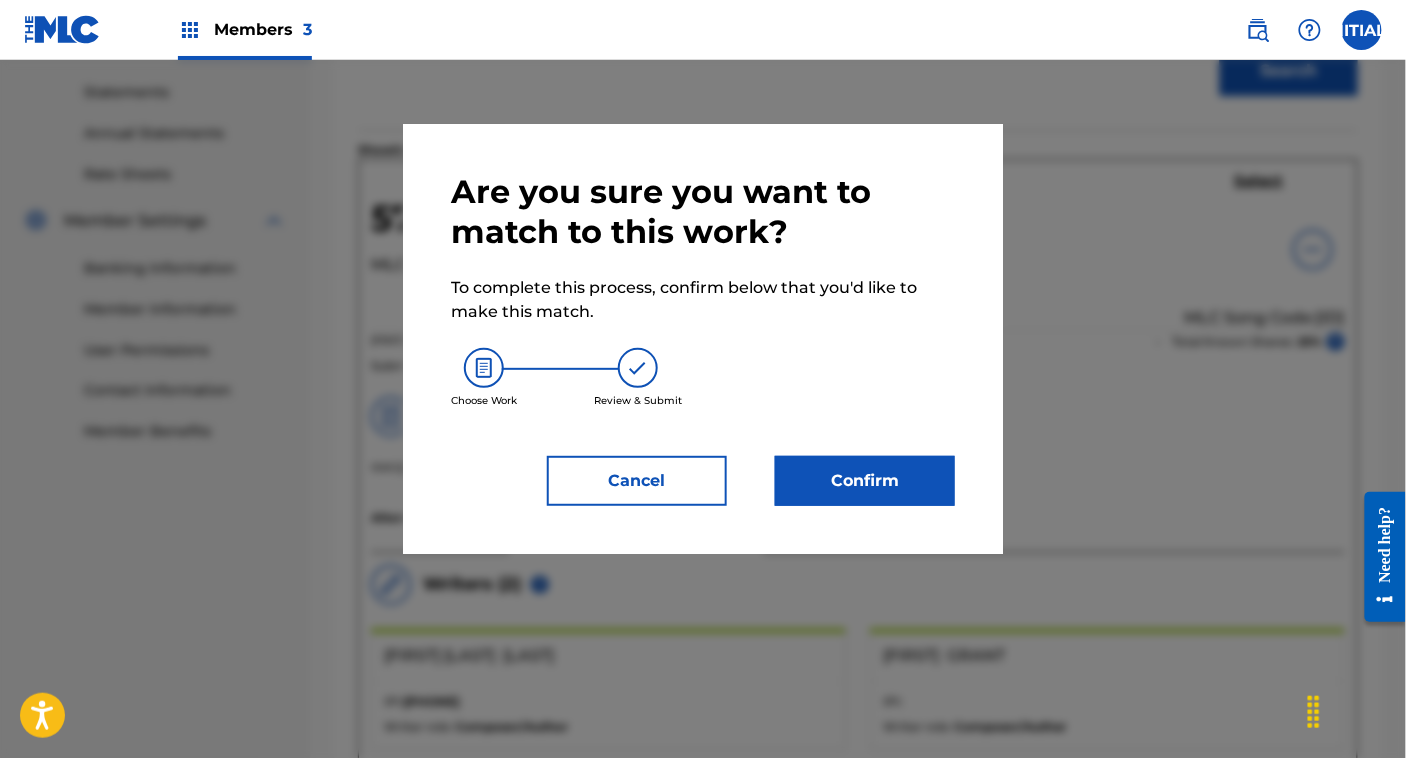 click on "Confirm" at bounding box center (865, 481) 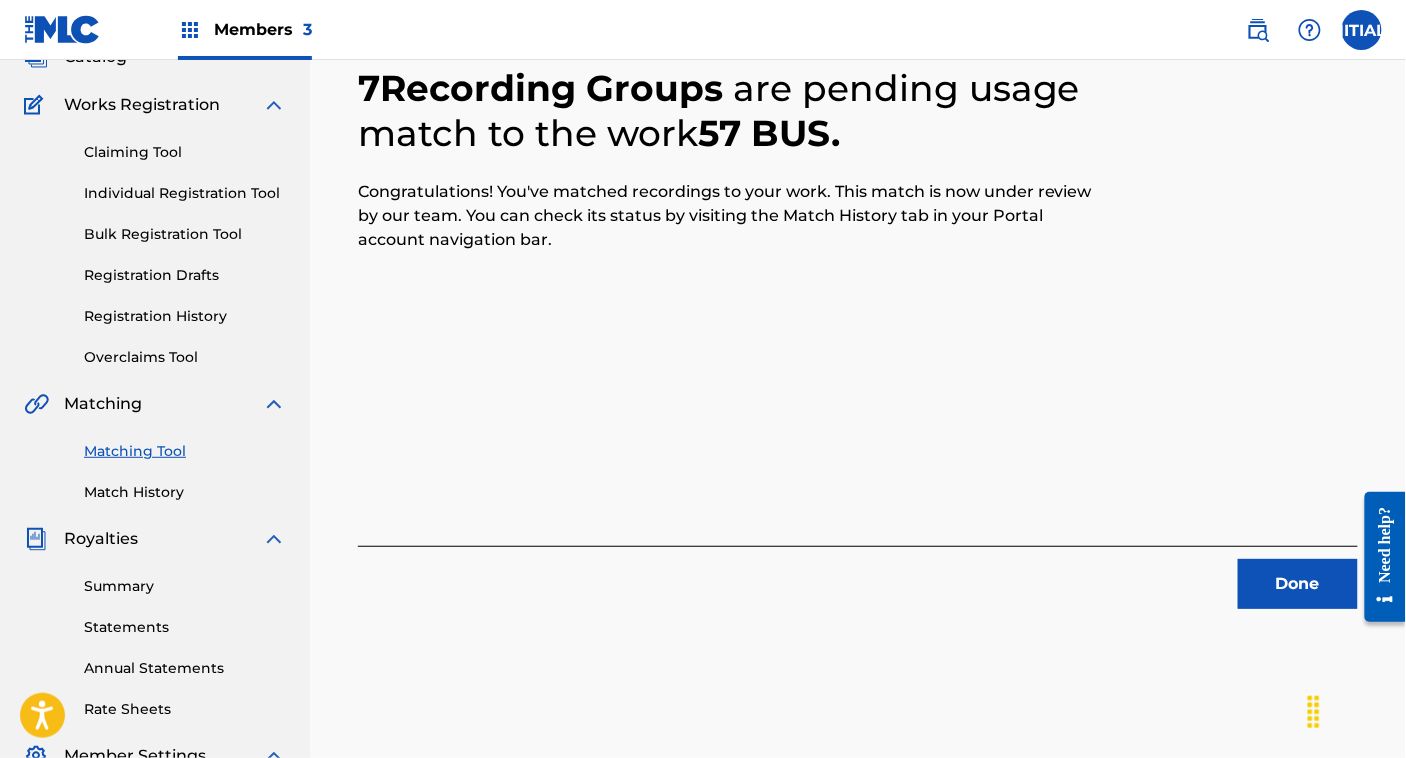 scroll, scrollTop: 144, scrollLeft: 0, axis: vertical 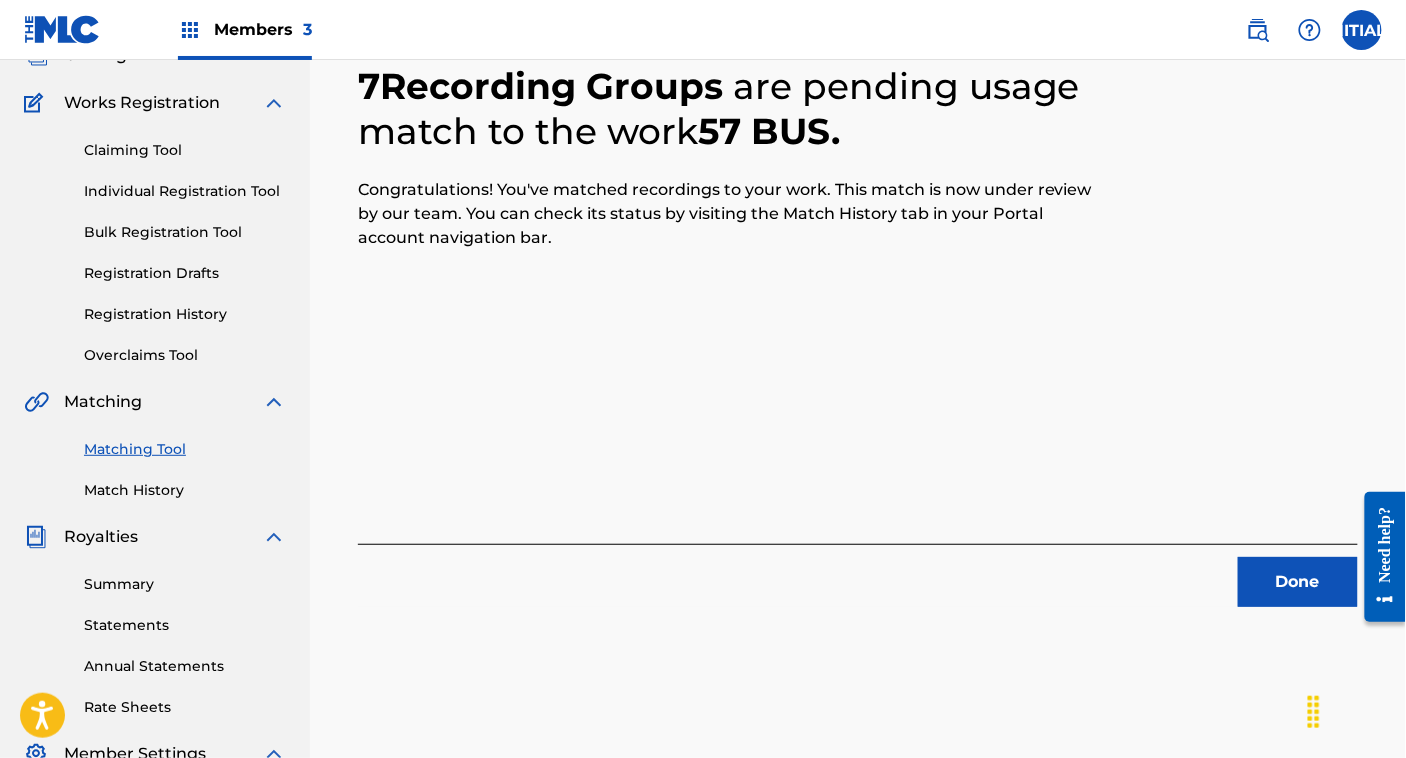 click on "Done" at bounding box center [1298, 582] 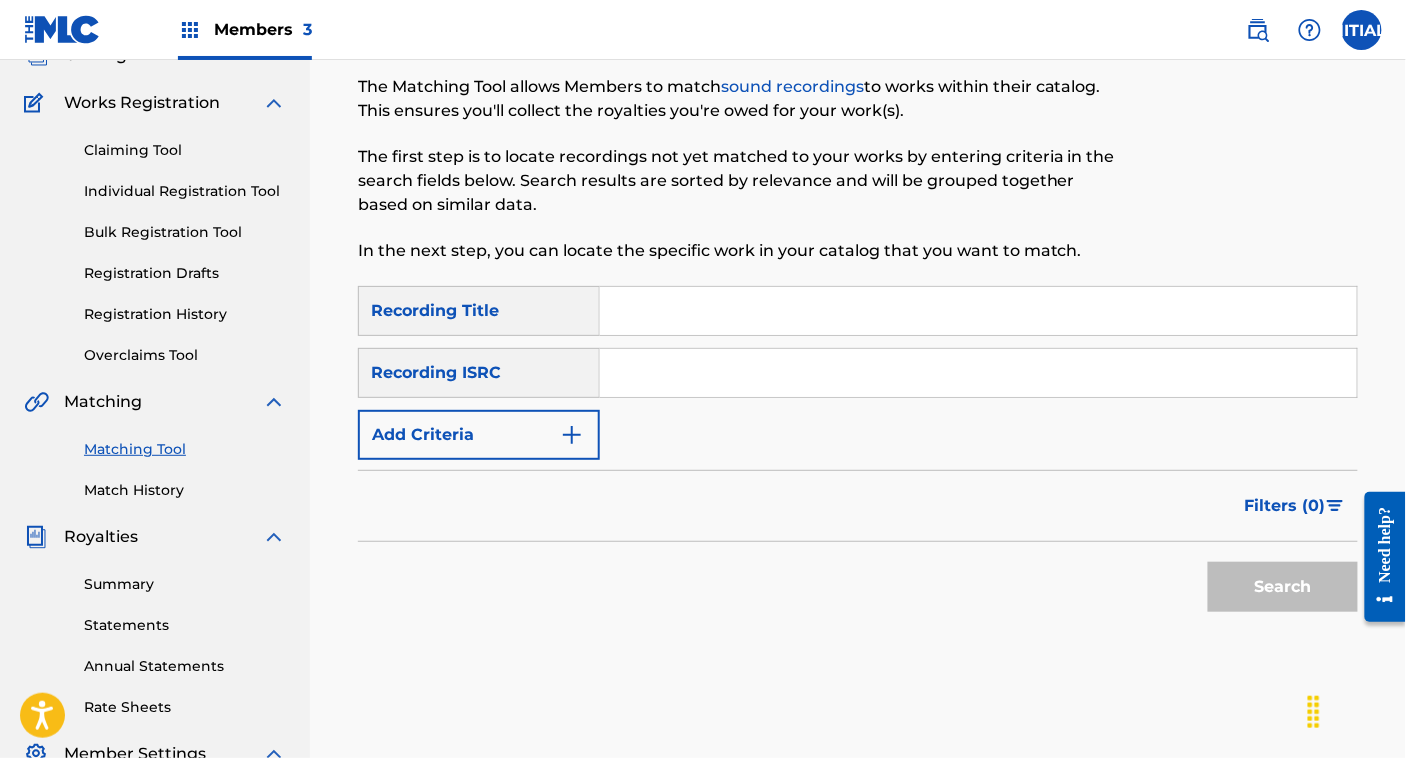scroll, scrollTop: 0, scrollLeft: 0, axis: both 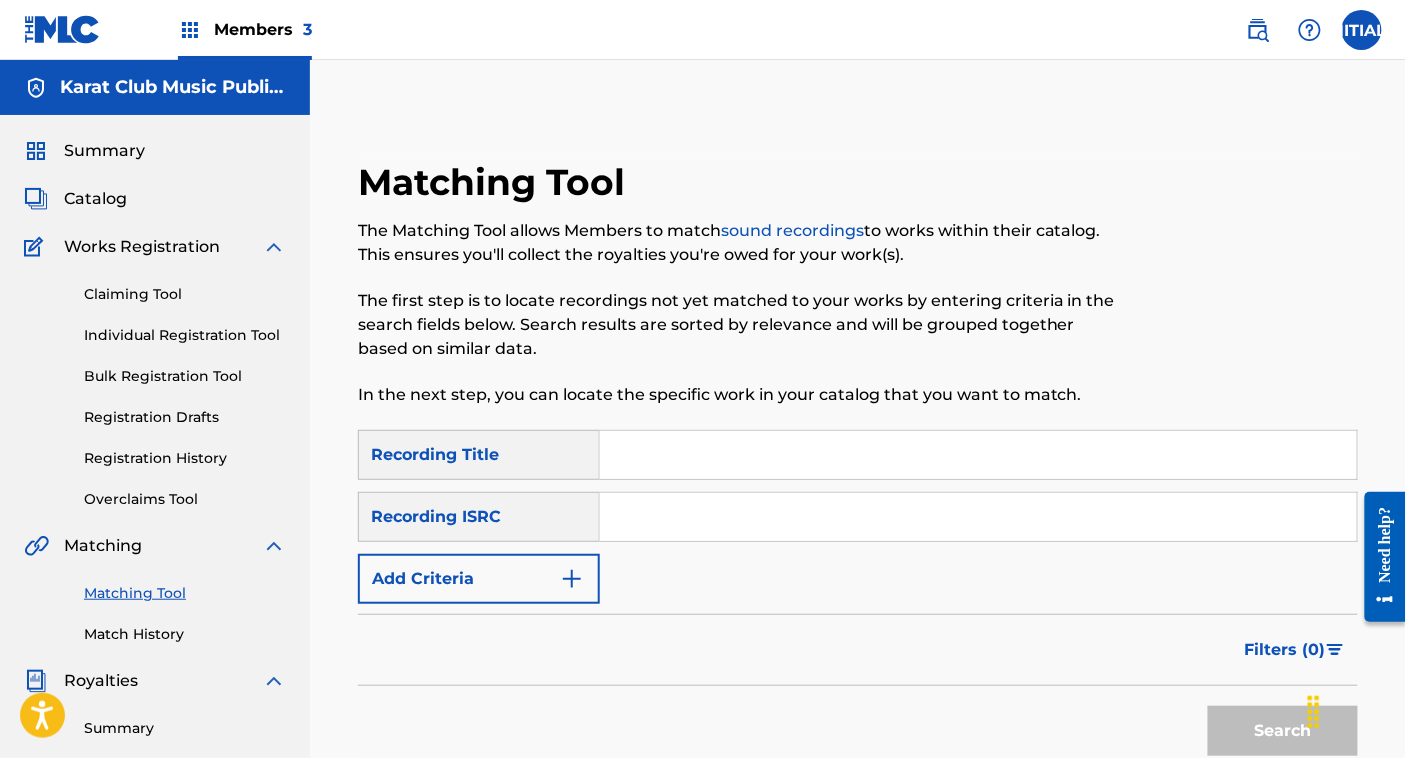 click on "Catalog" at bounding box center [95, 199] 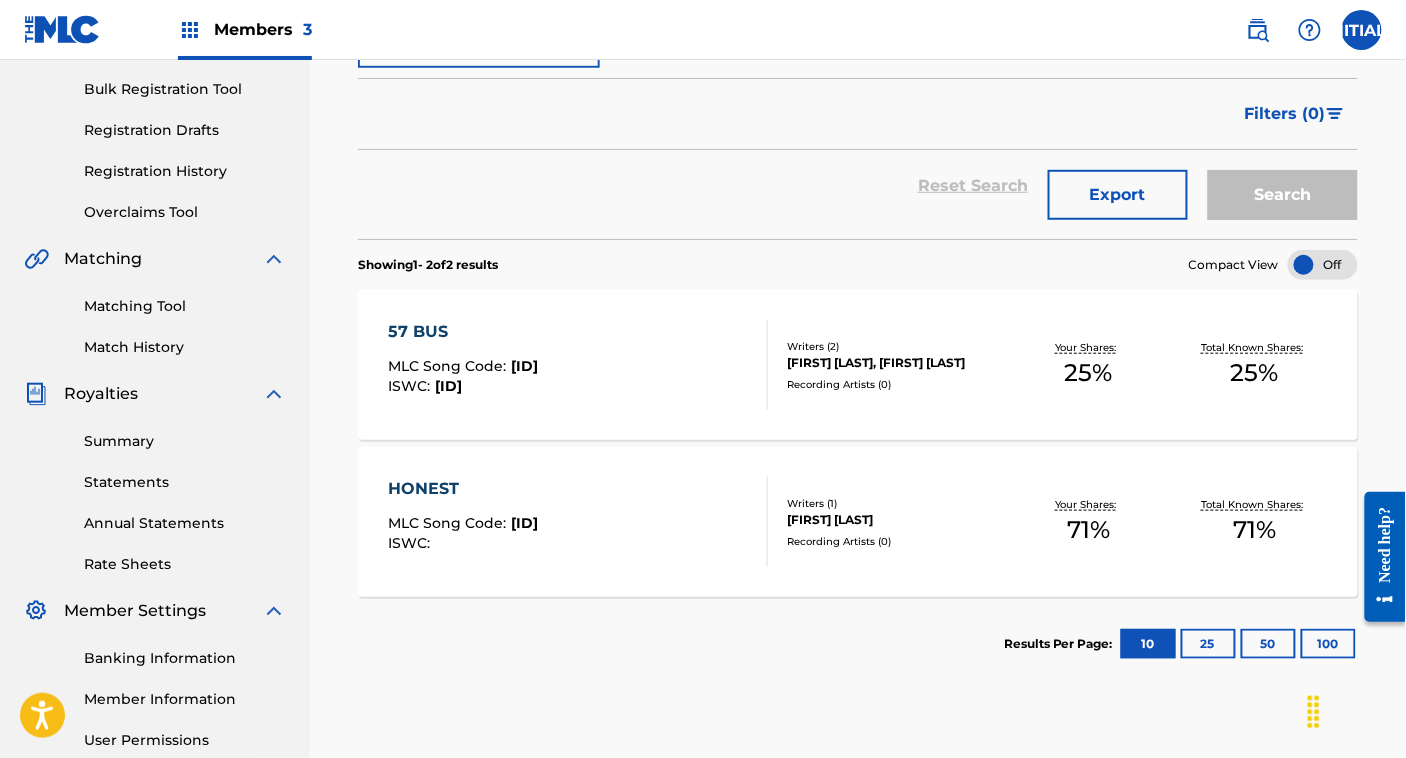 scroll, scrollTop: 290, scrollLeft: 0, axis: vertical 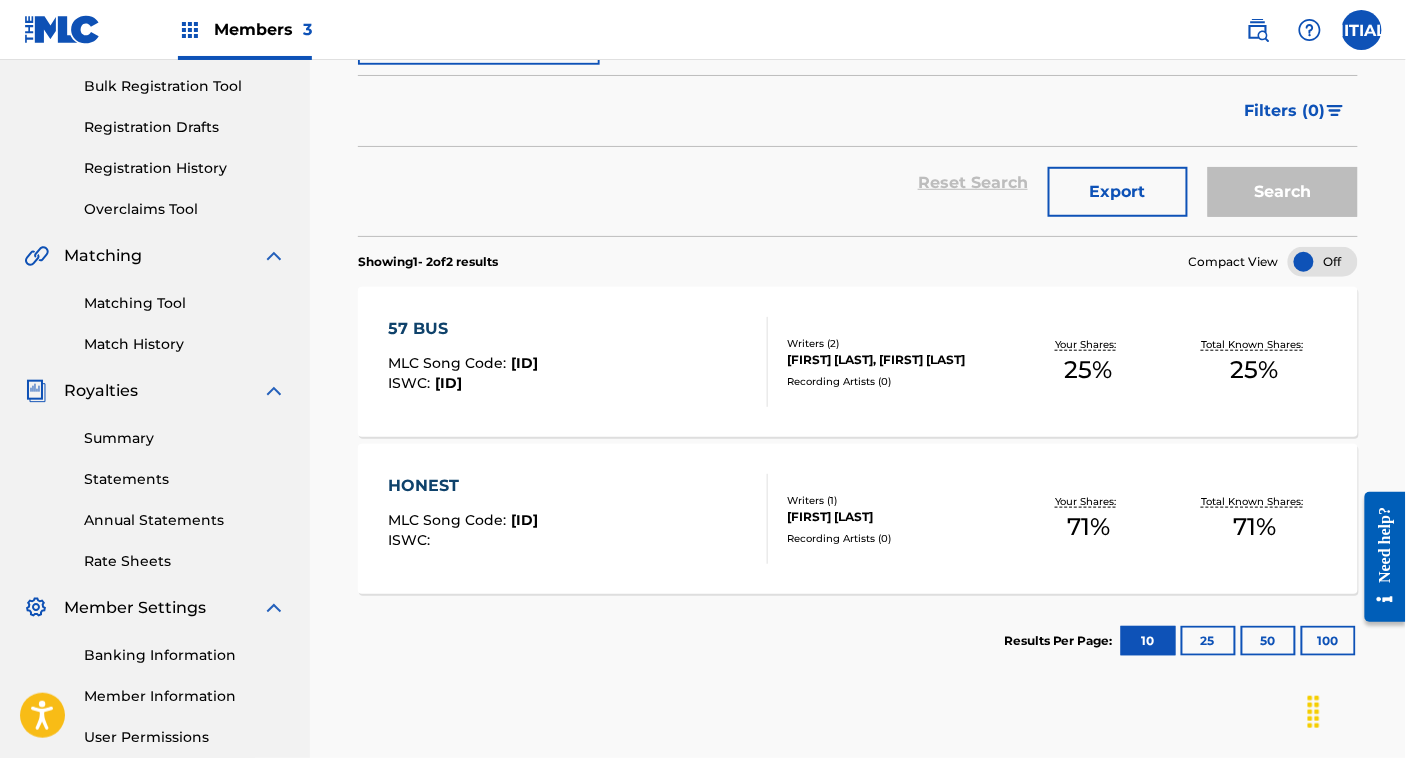 click at bounding box center [759, 519] 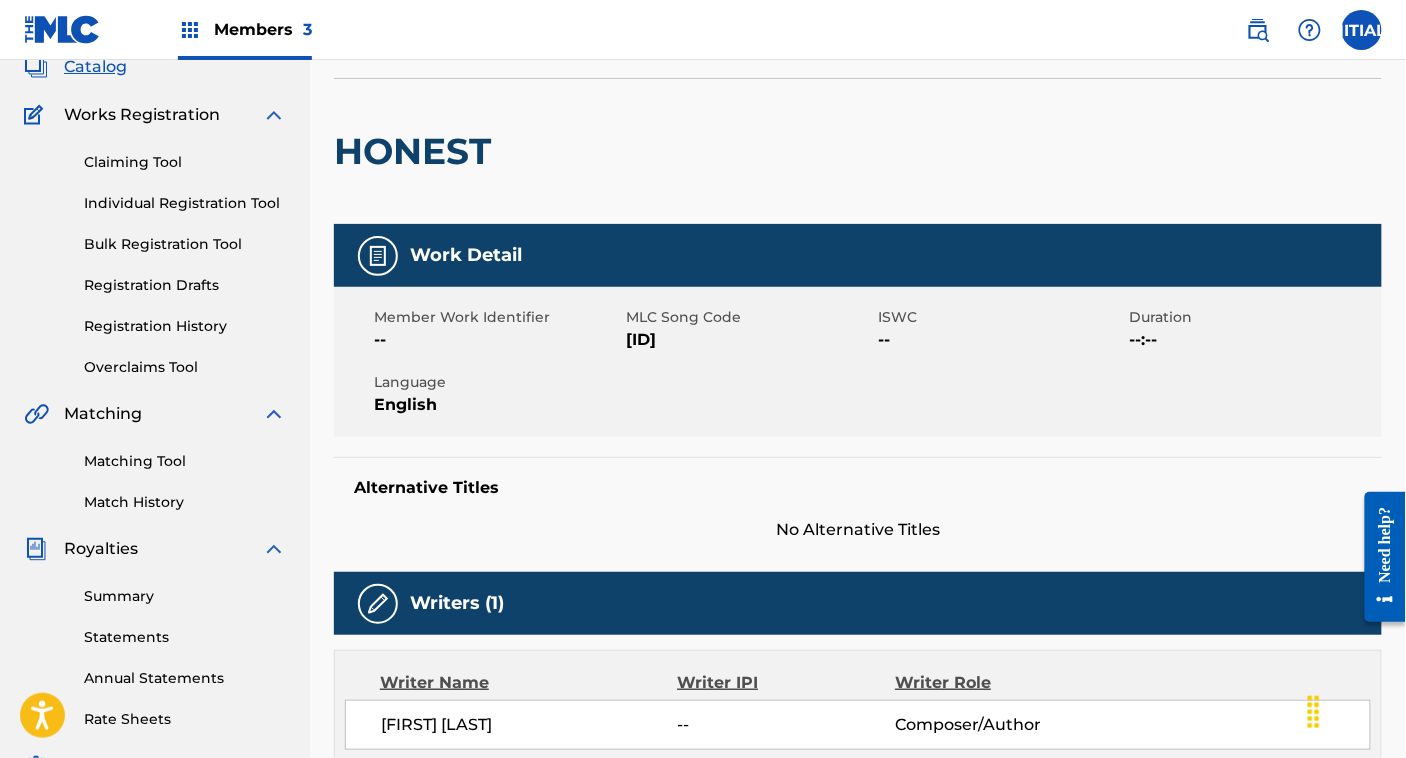 scroll, scrollTop: 160, scrollLeft: 0, axis: vertical 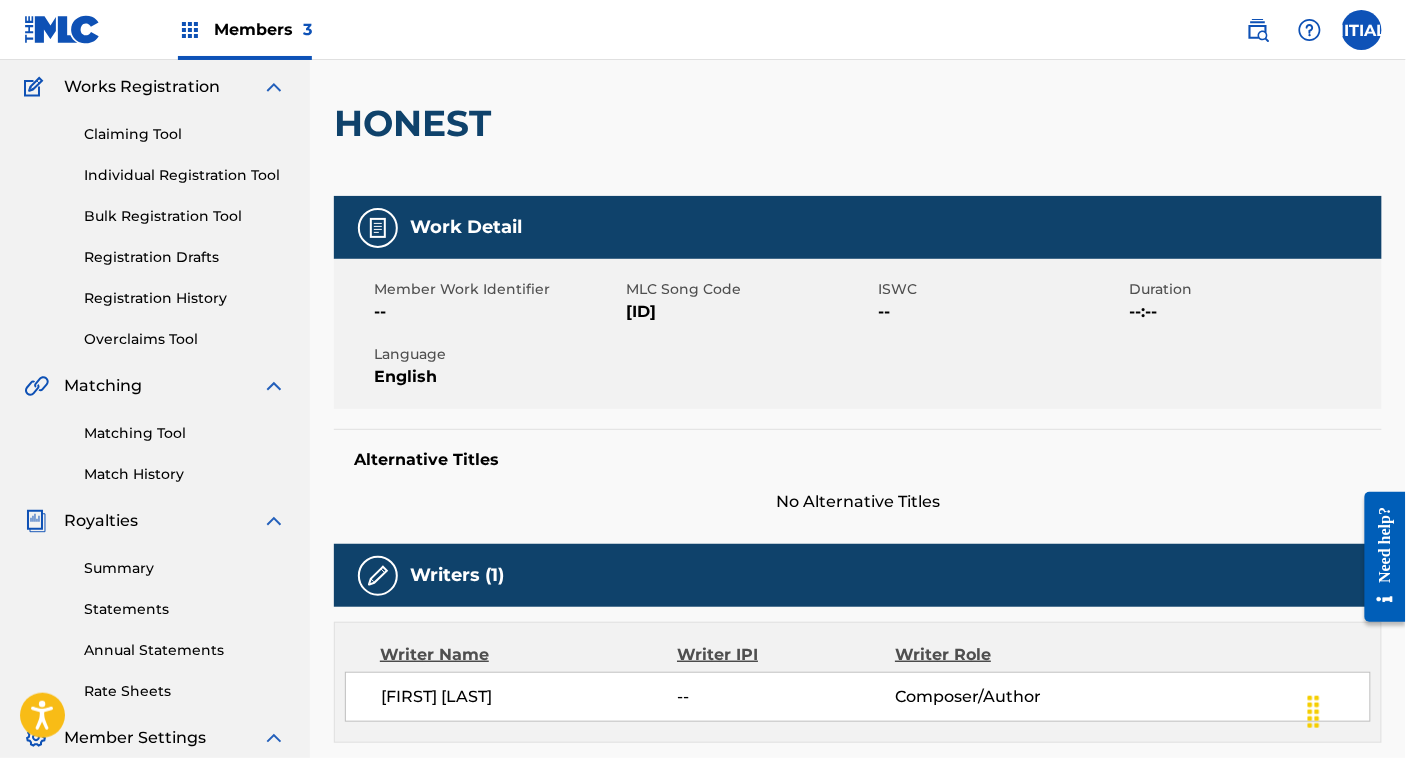 click on "Match History" at bounding box center [185, 474] 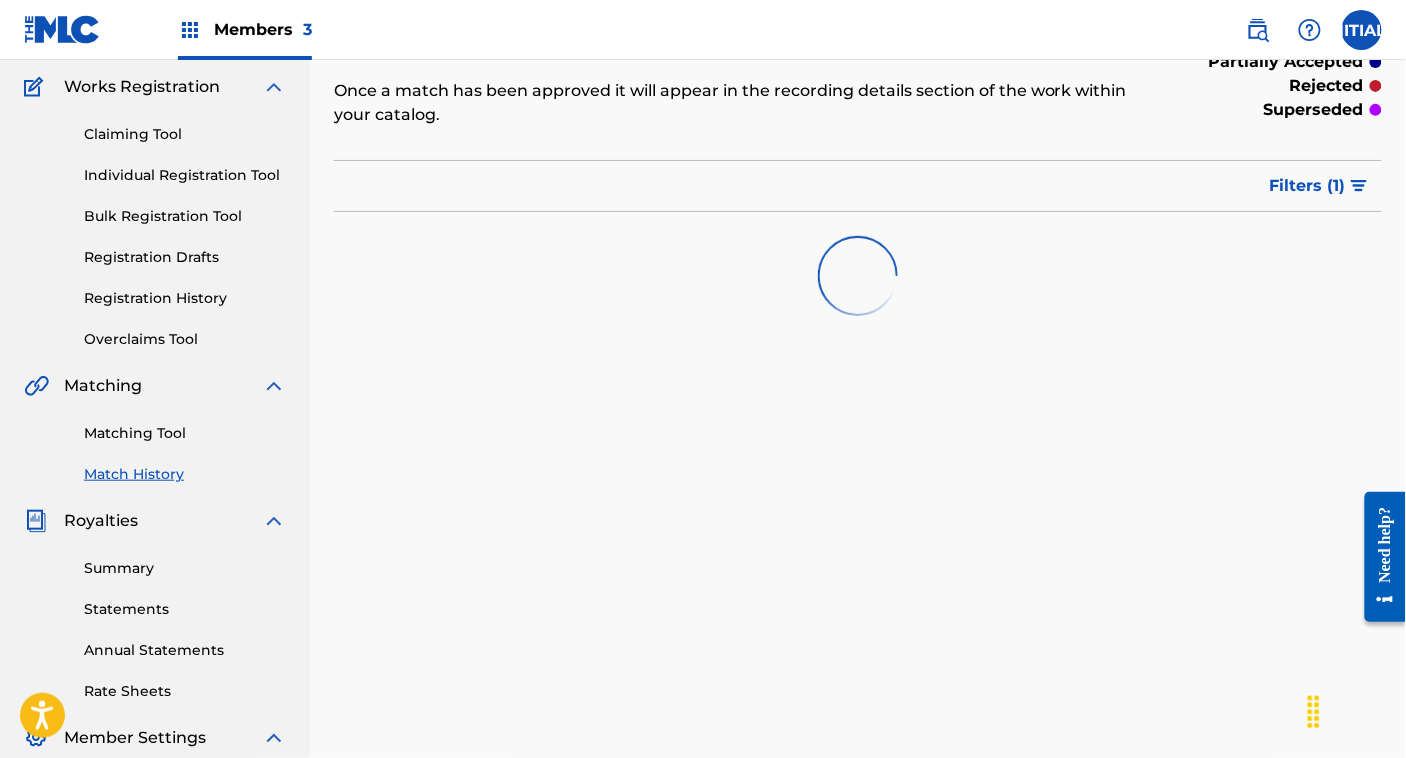 scroll, scrollTop: 0, scrollLeft: 0, axis: both 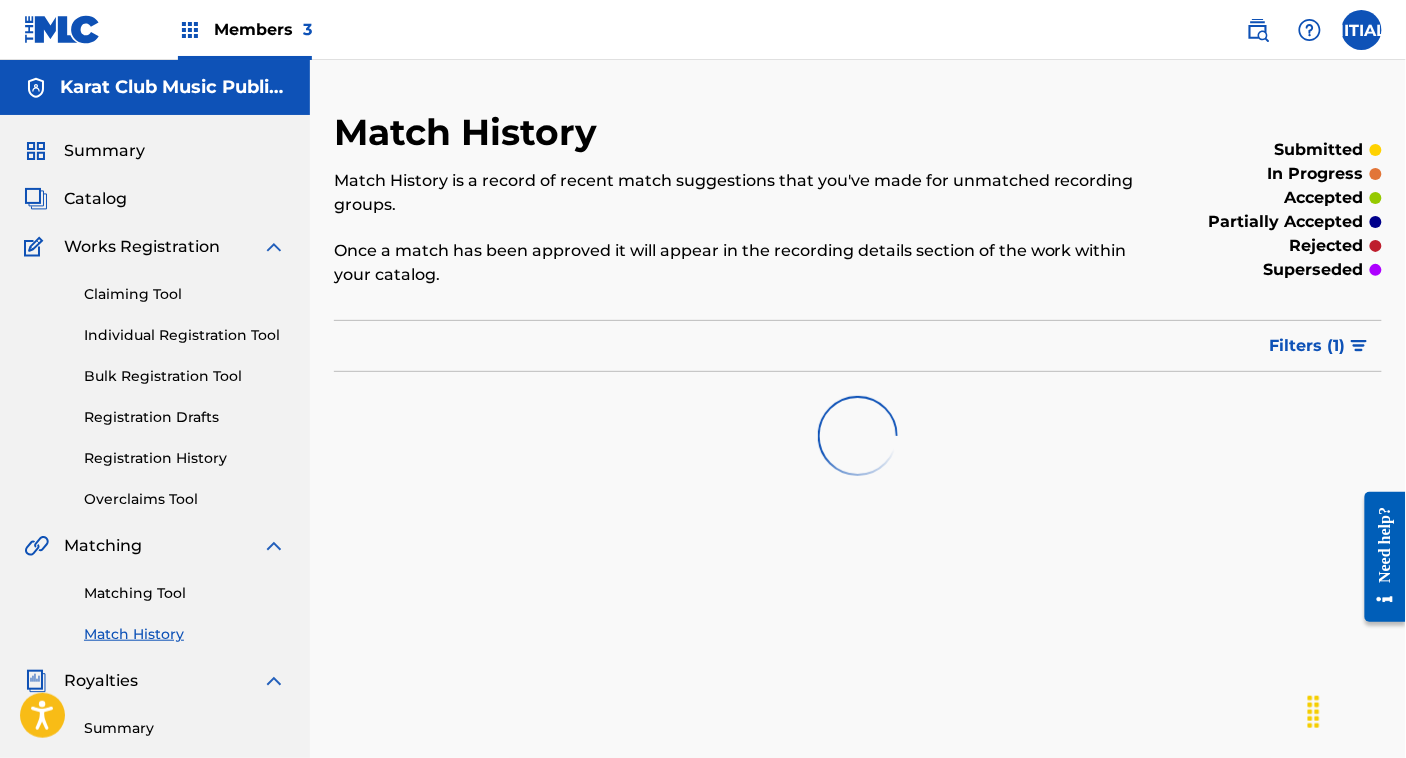 click on "Matching Tool" at bounding box center (185, 593) 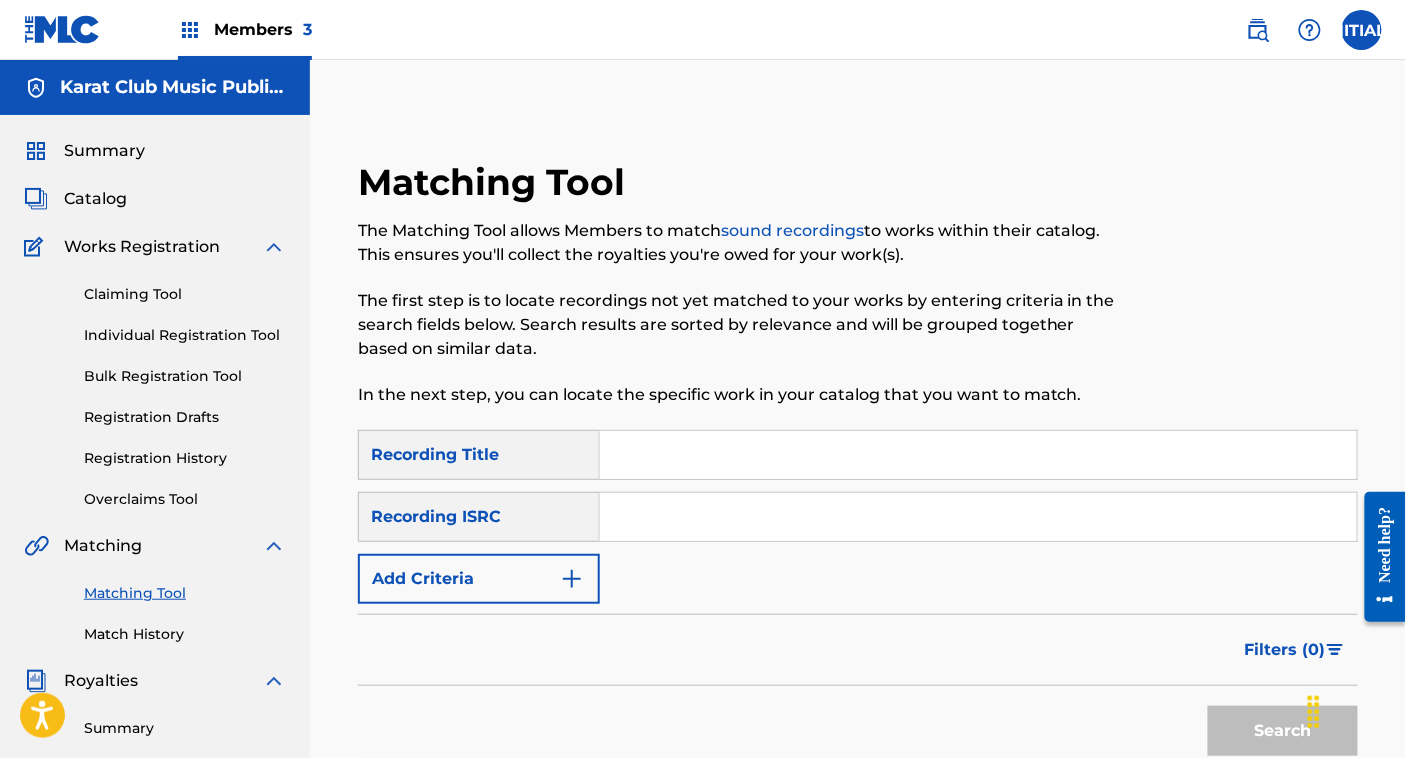 click at bounding box center [978, 517] 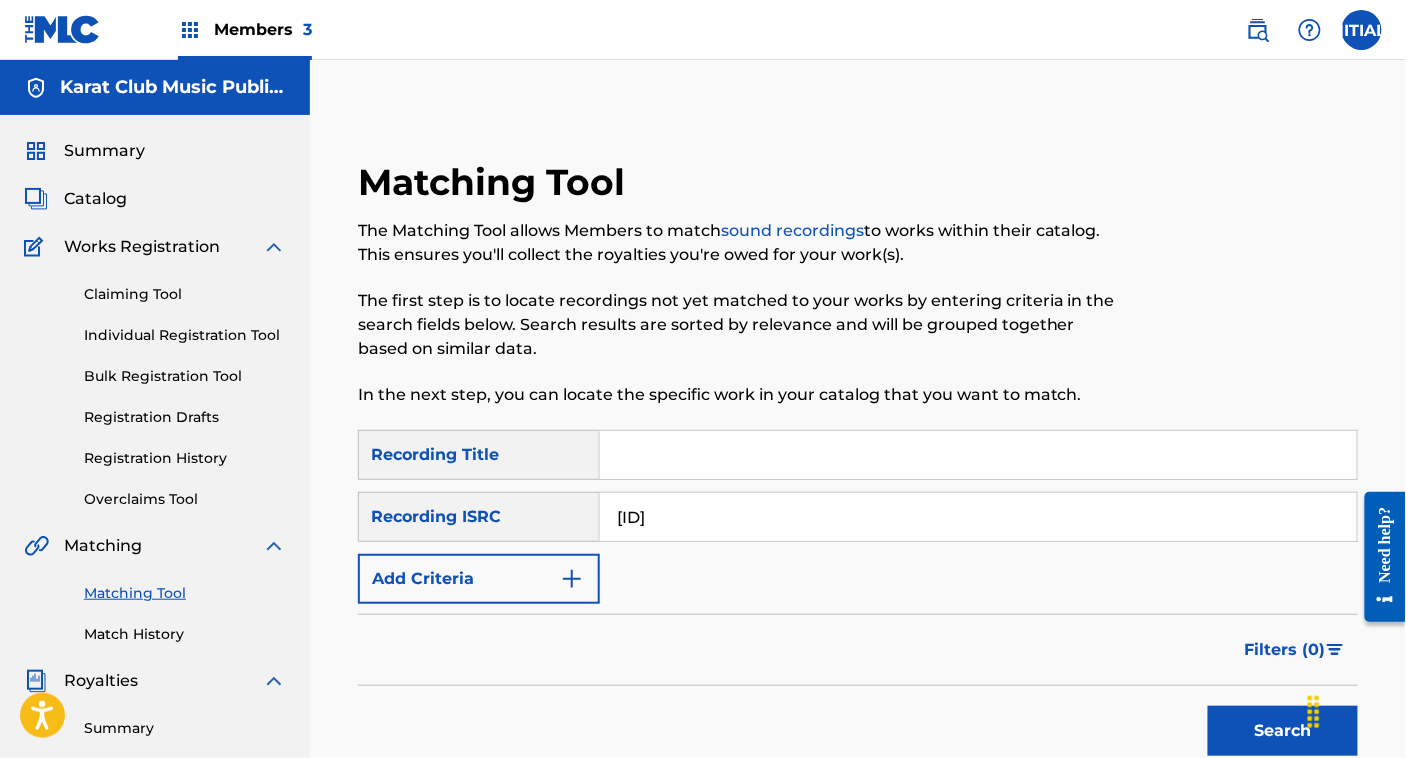 type on "[ID]" 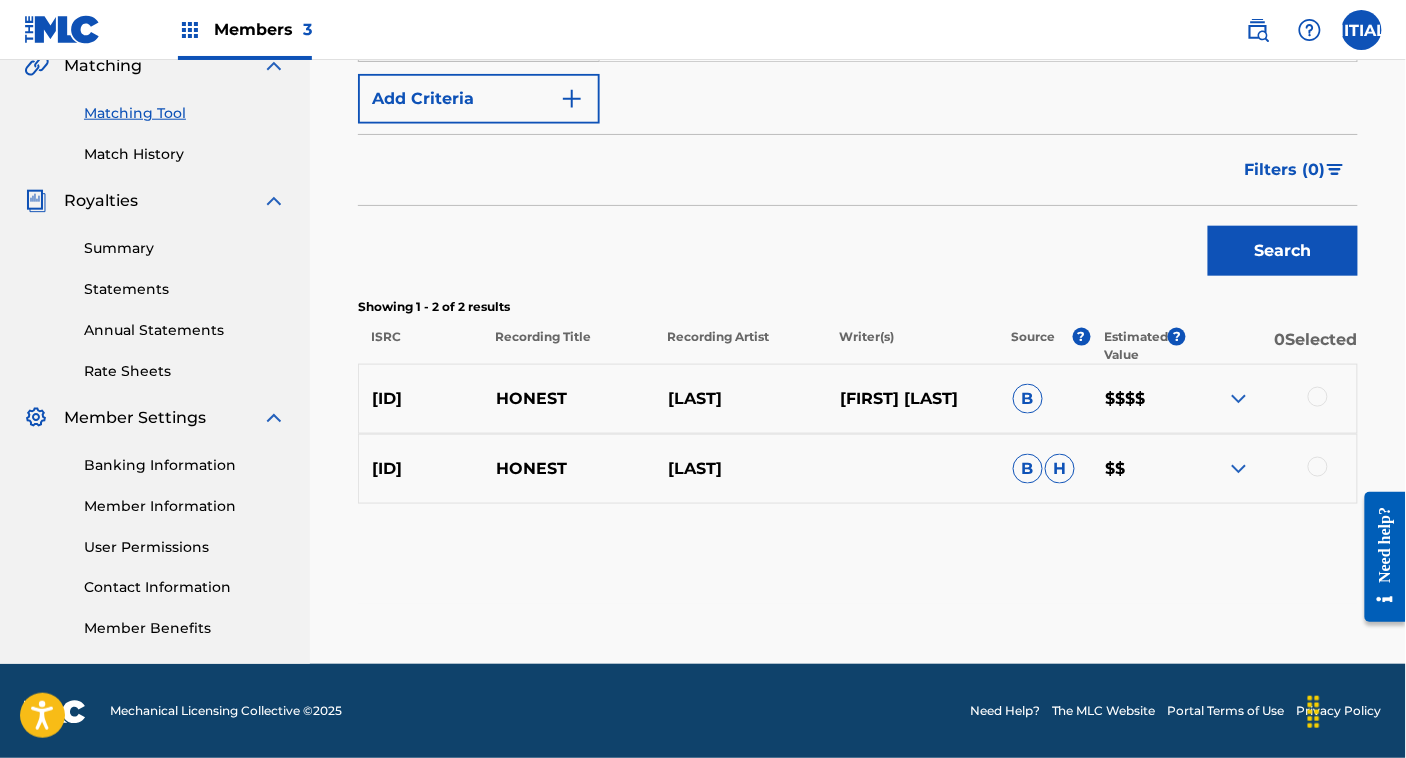 scroll, scrollTop: 482, scrollLeft: 0, axis: vertical 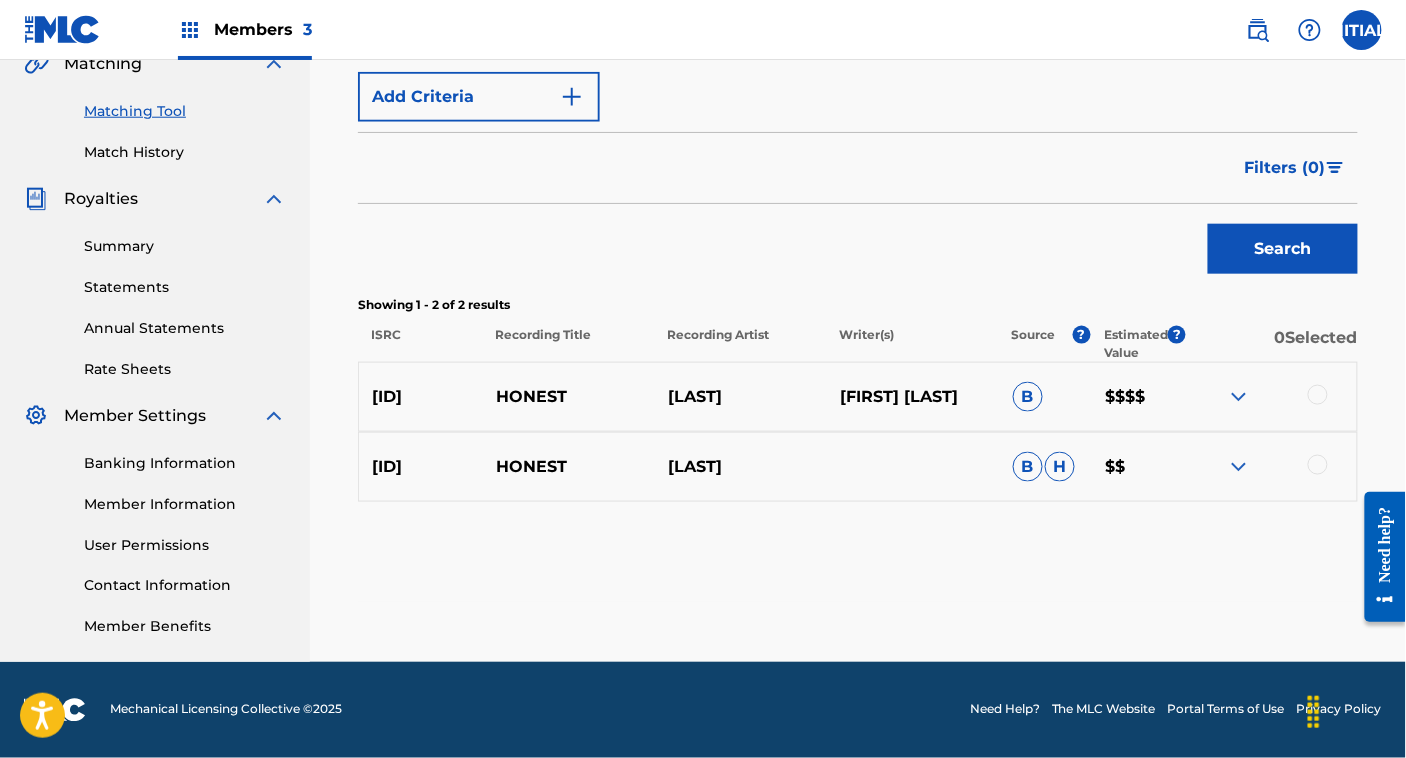 click at bounding box center [1318, 395] 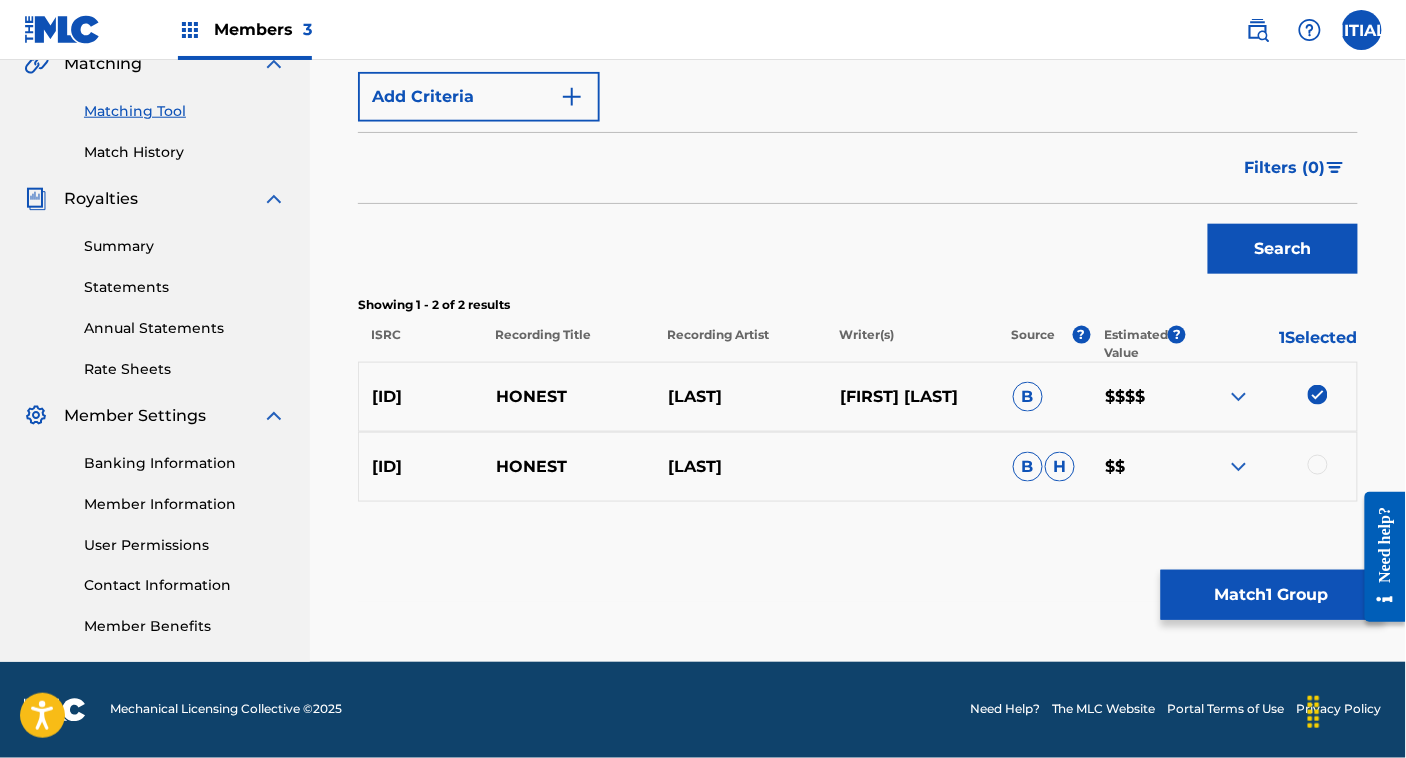 click on "[ID] [FIRST] [LAST] [FIRST] [DESCRIPTION]" at bounding box center (858, 467) 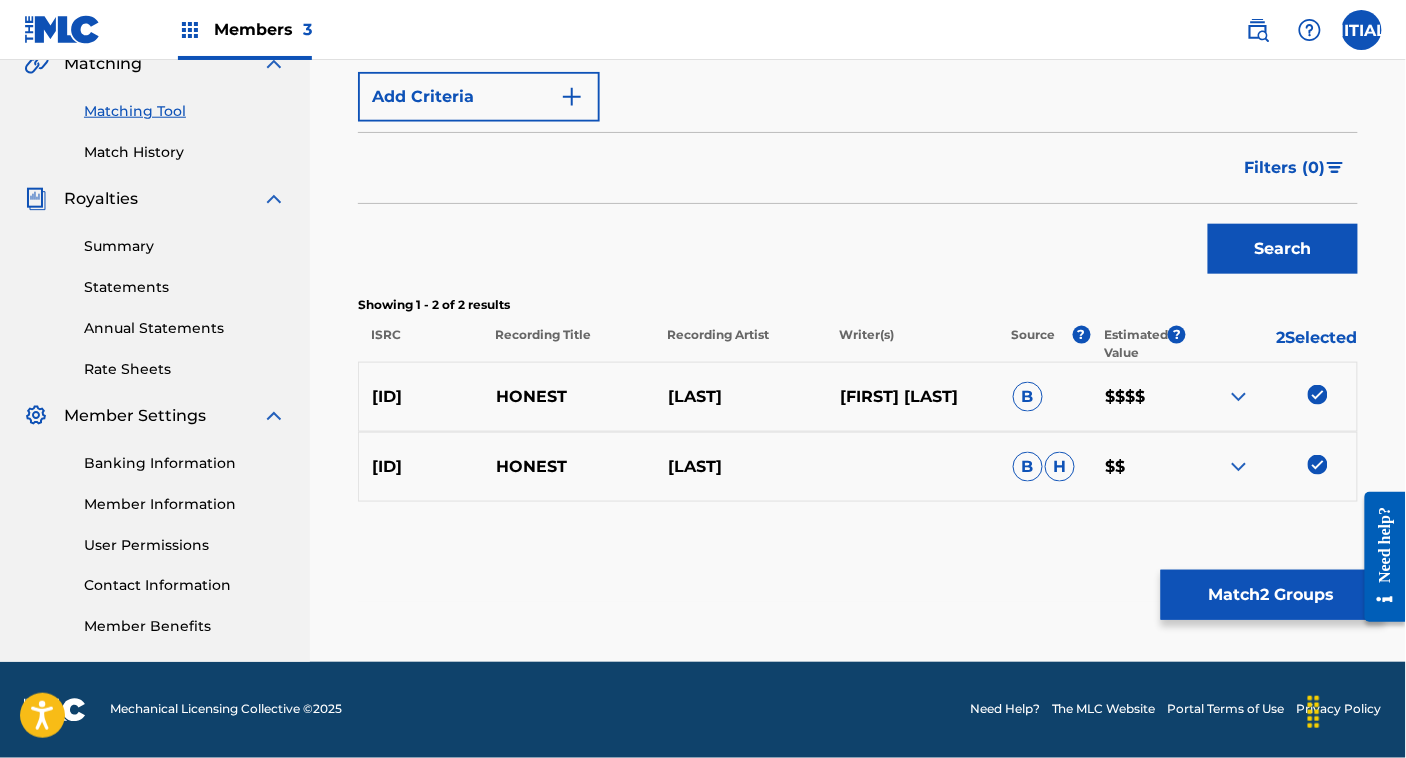 click on "Match  2 Groups" at bounding box center (1271, 595) 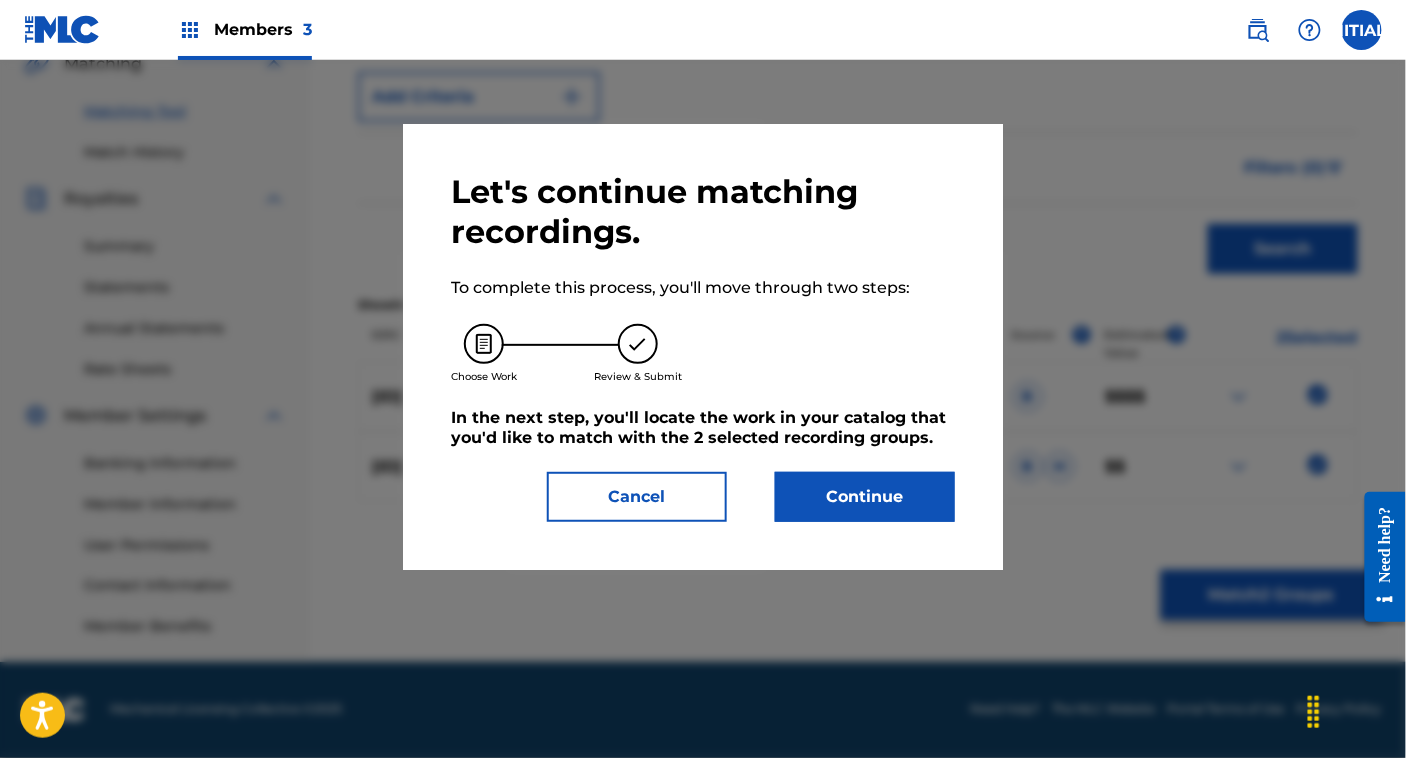 click on "Continue" at bounding box center (865, 497) 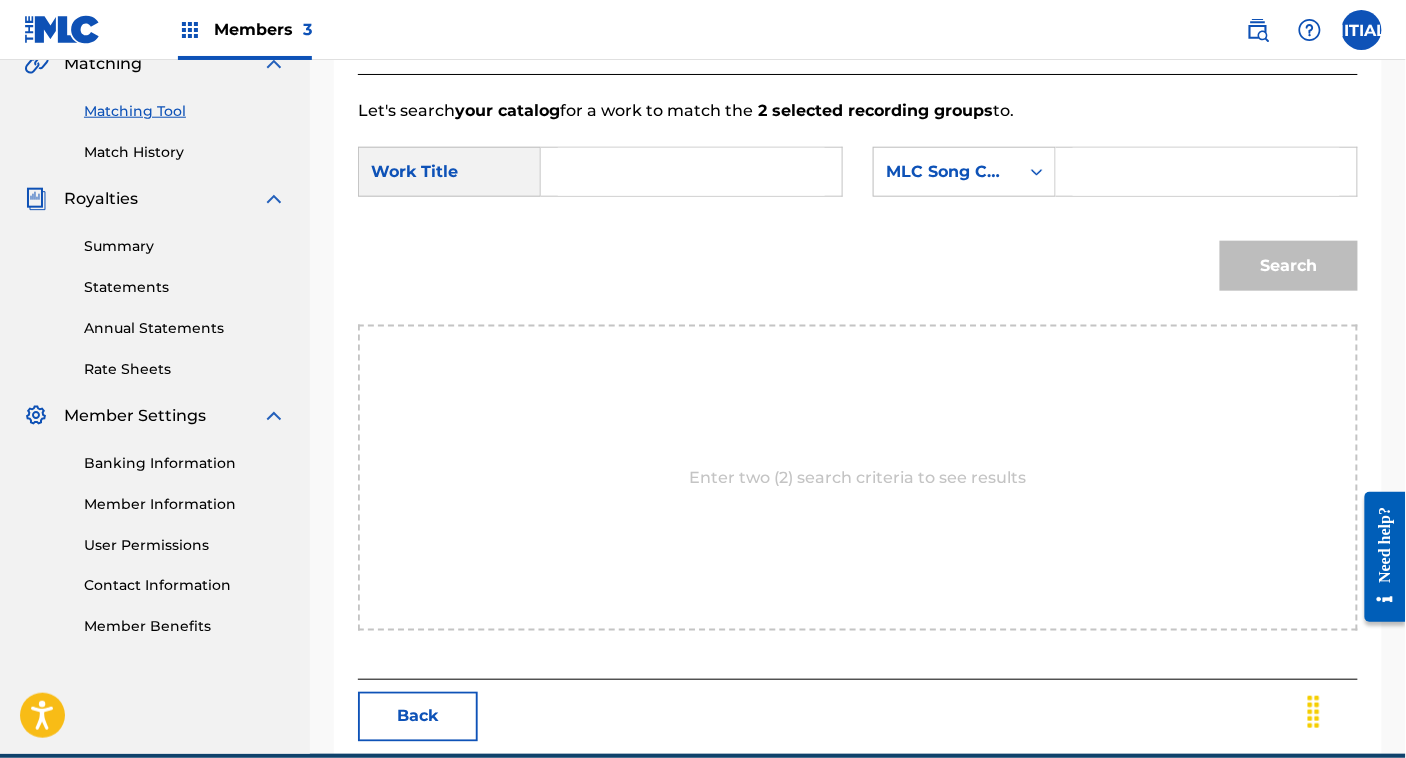 click at bounding box center [691, 172] 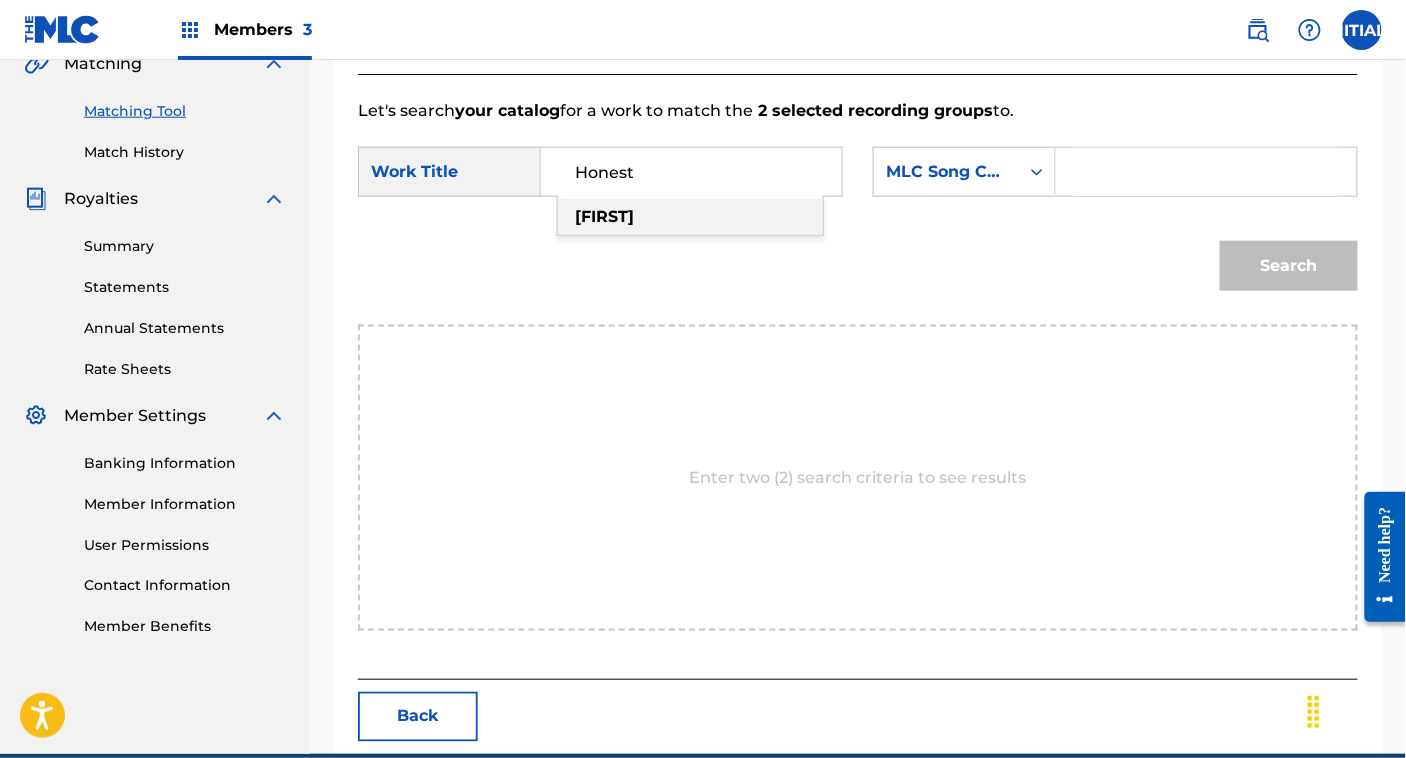 click on "[FIRST]" at bounding box center [690, 217] 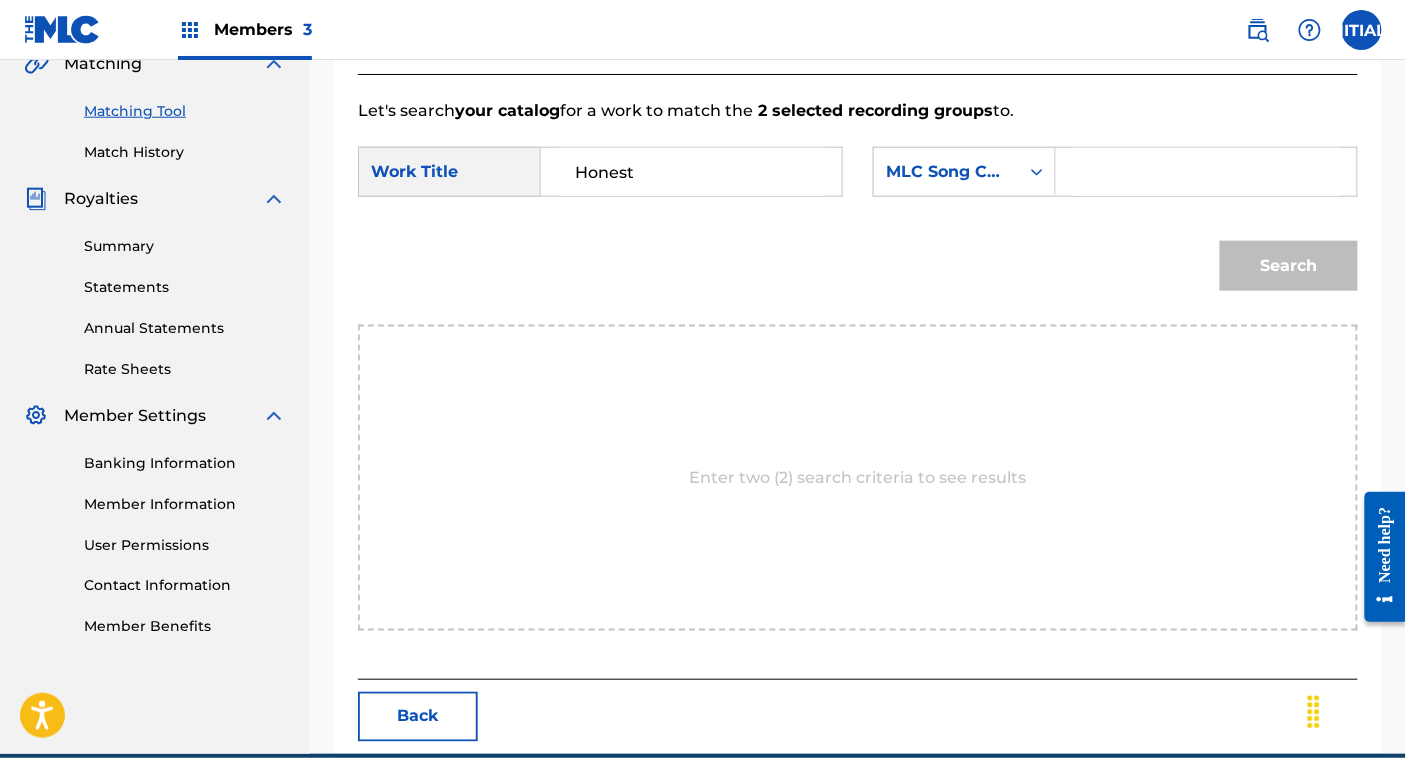 type on "[FIRST]" 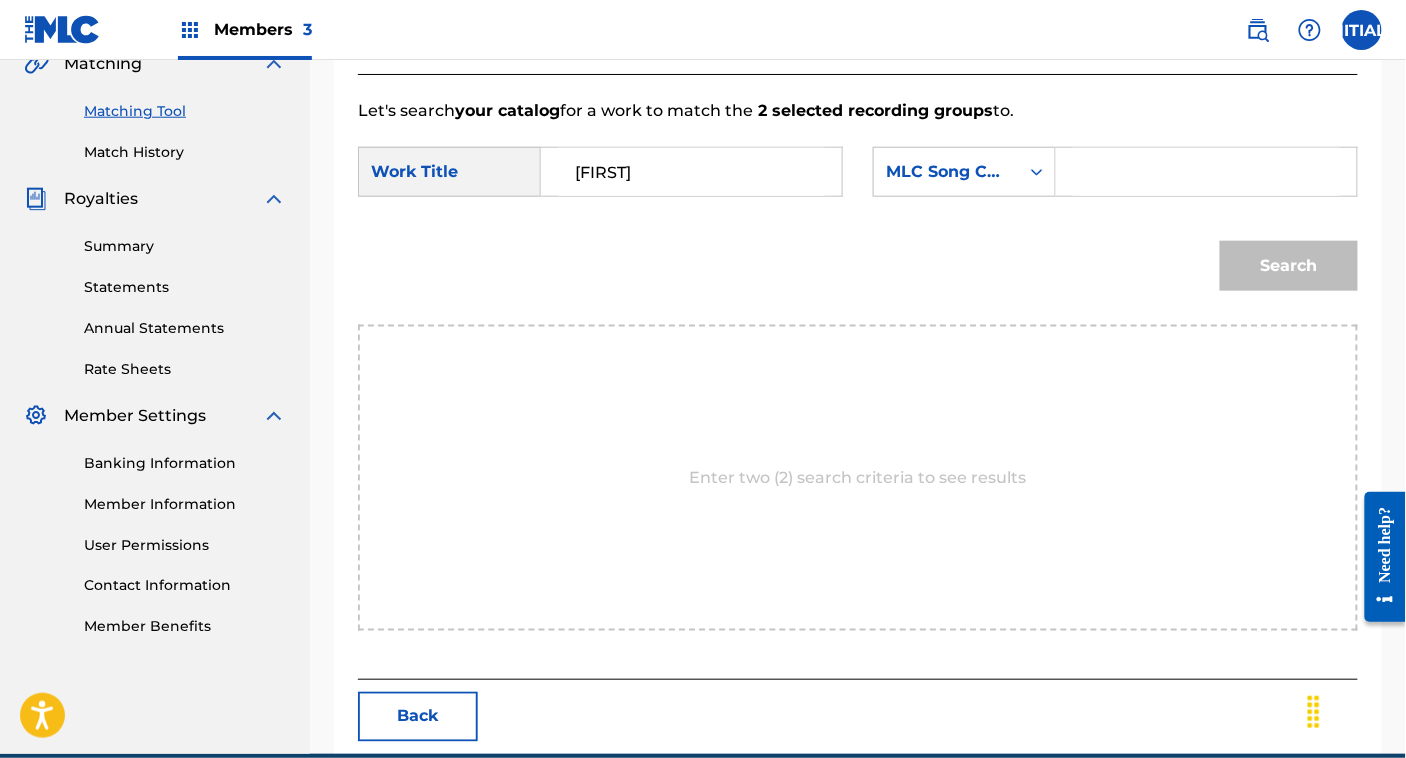 drag, startPoint x: 1135, startPoint y: 174, endPoint x: 1116, endPoint y: 176, distance: 19.104973 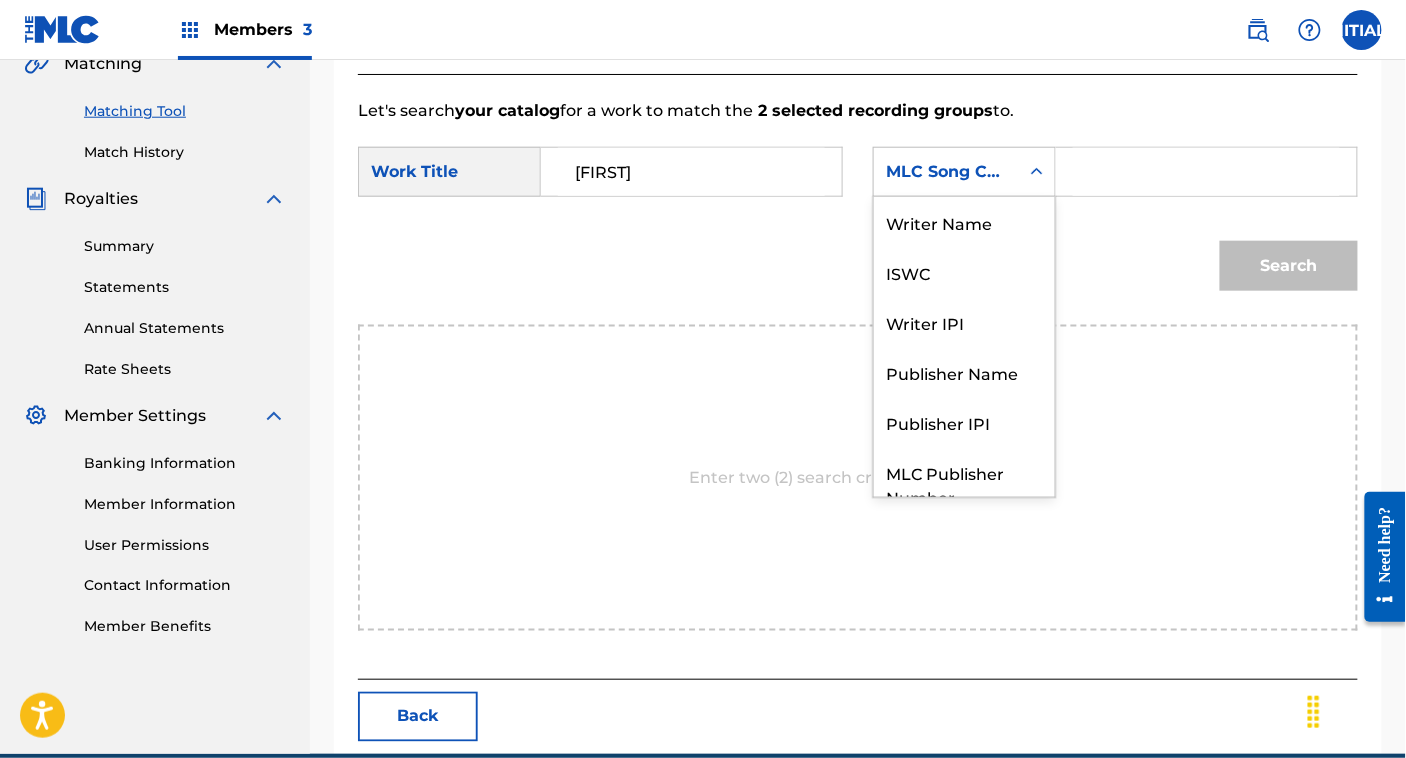 click on "MLC Song Code" at bounding box center [946, 172] 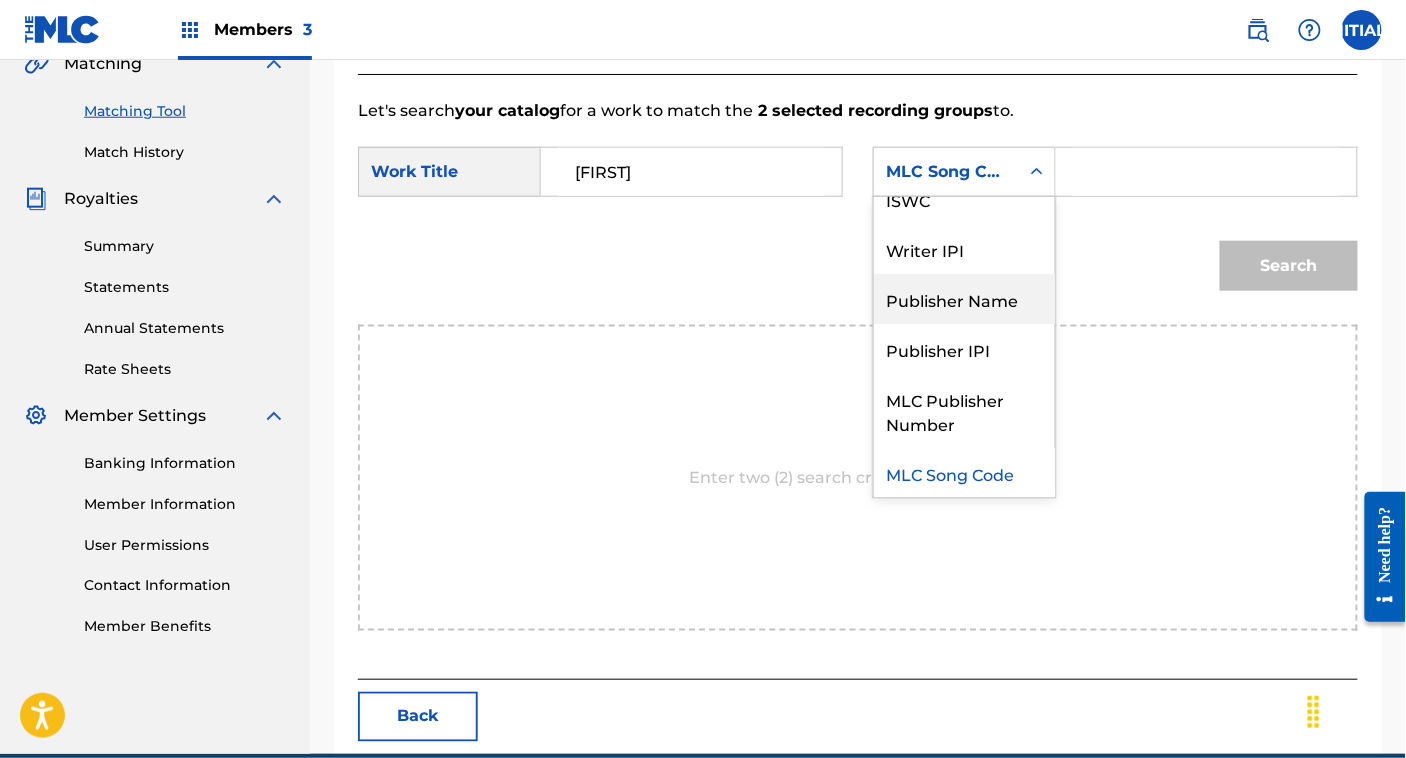 click on "Publisher Name" at bounding box center (964, 299) 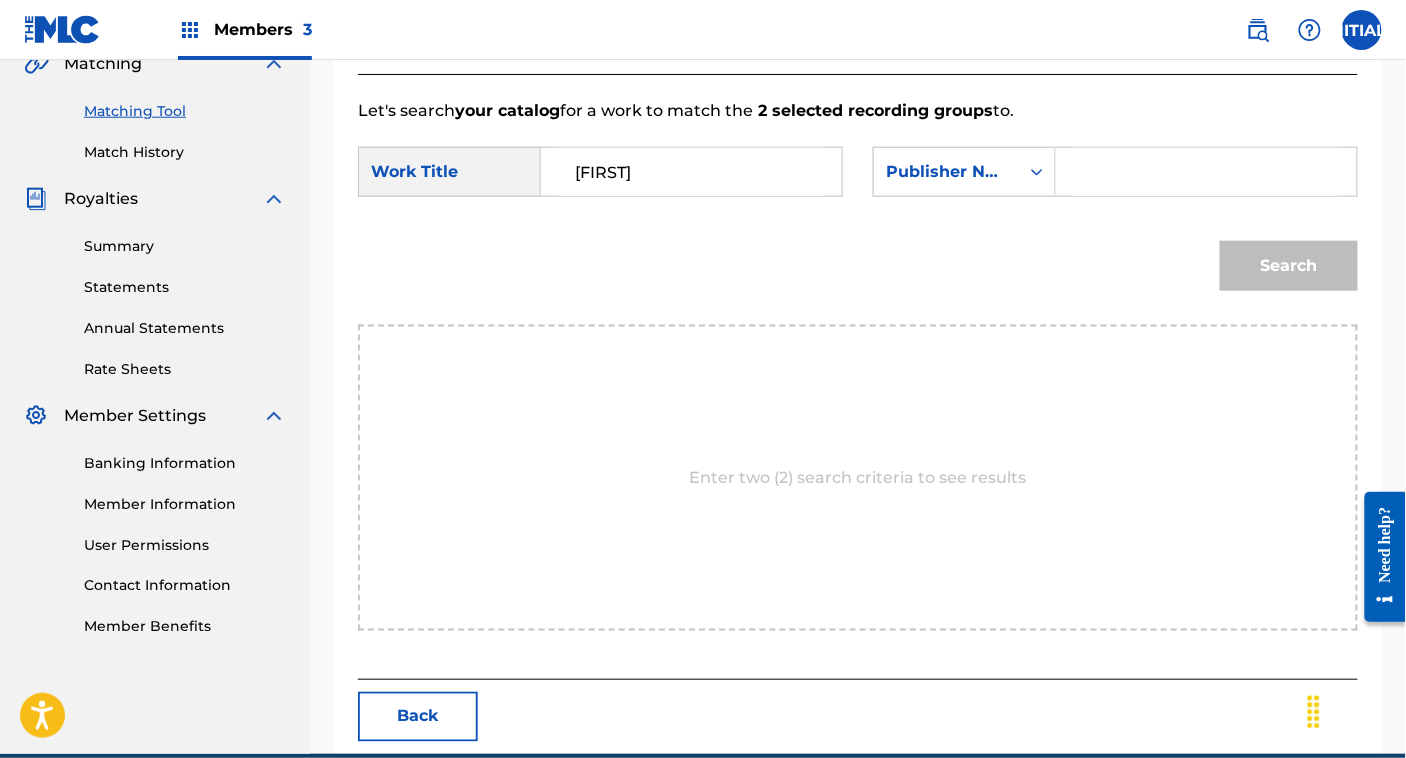 click at bounding box center (1206, 172) 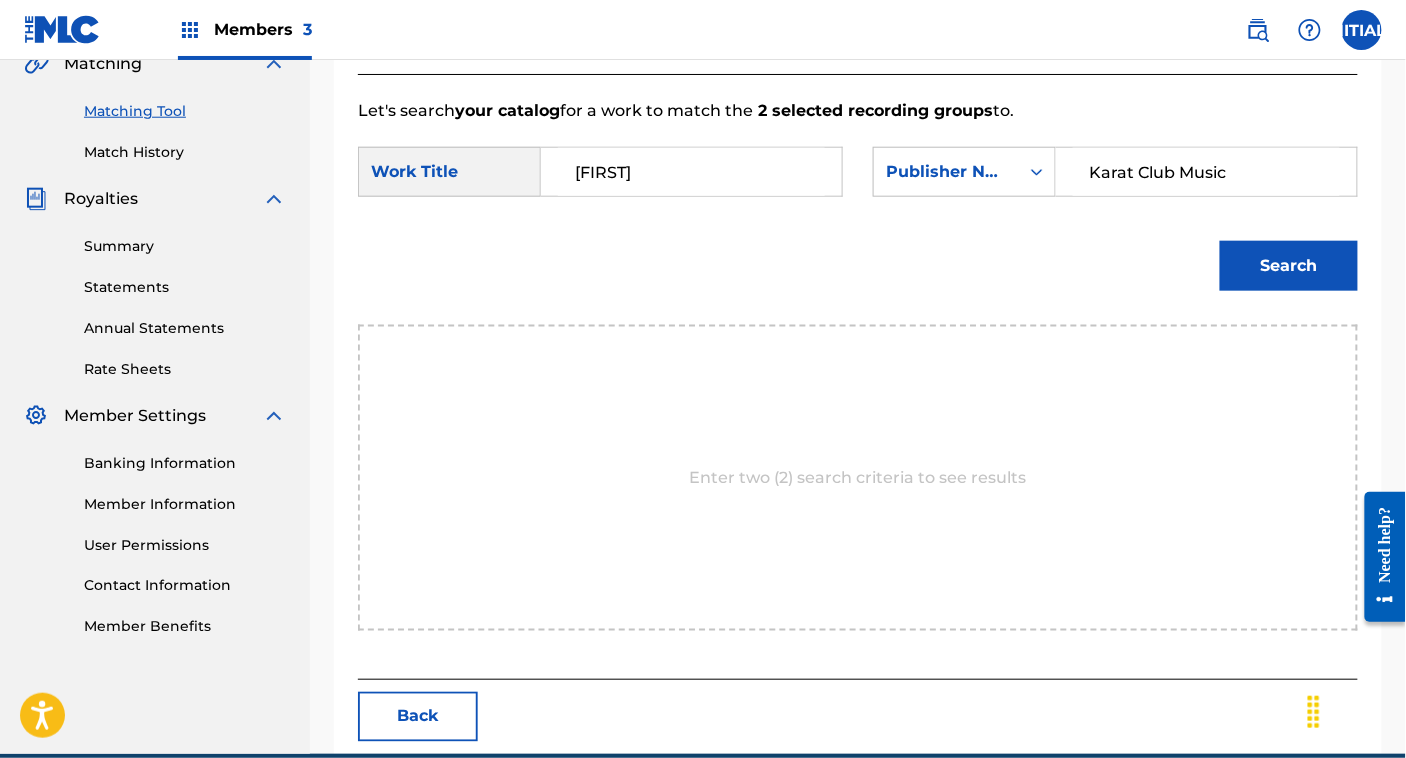 click on "Search" at bounding box center [1289, 266] 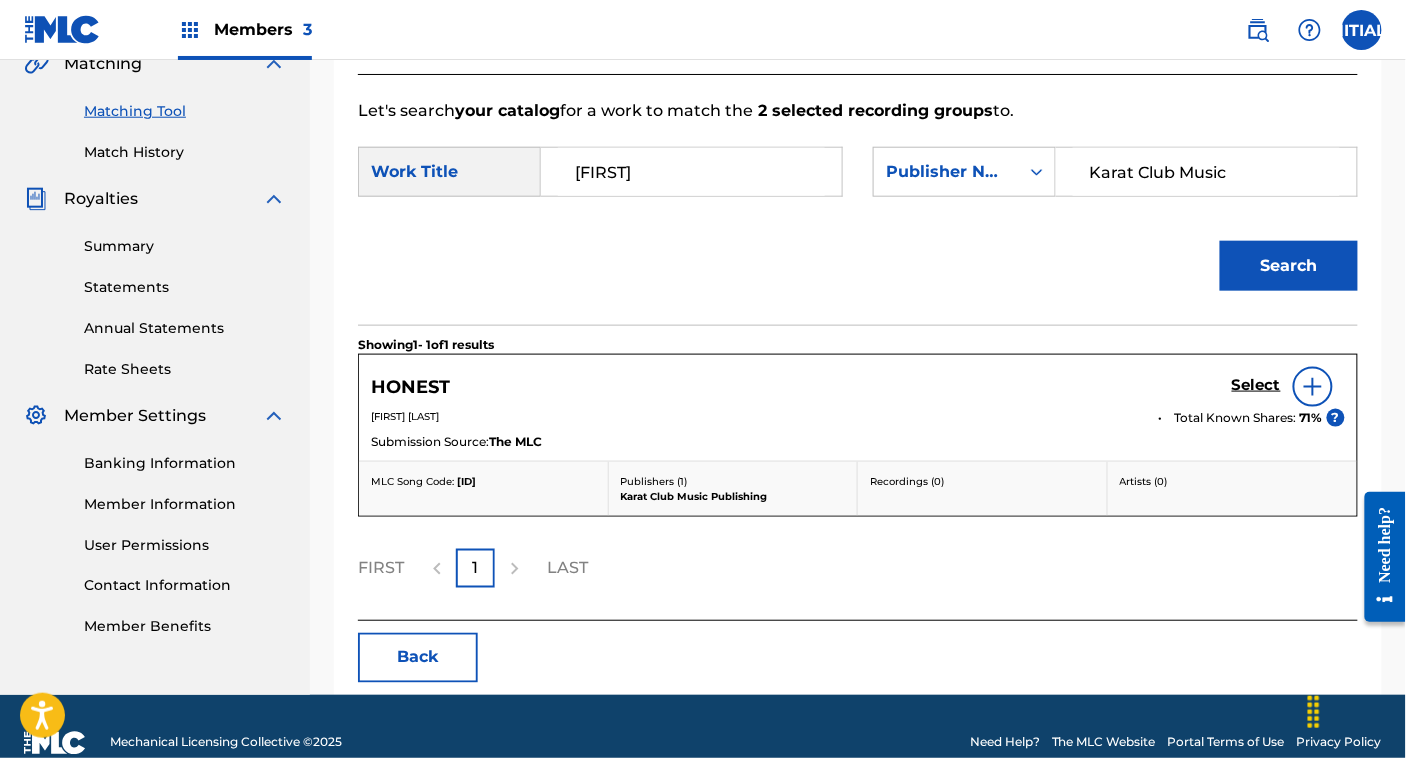 click on "Select" at bounding box center (1256, 385) 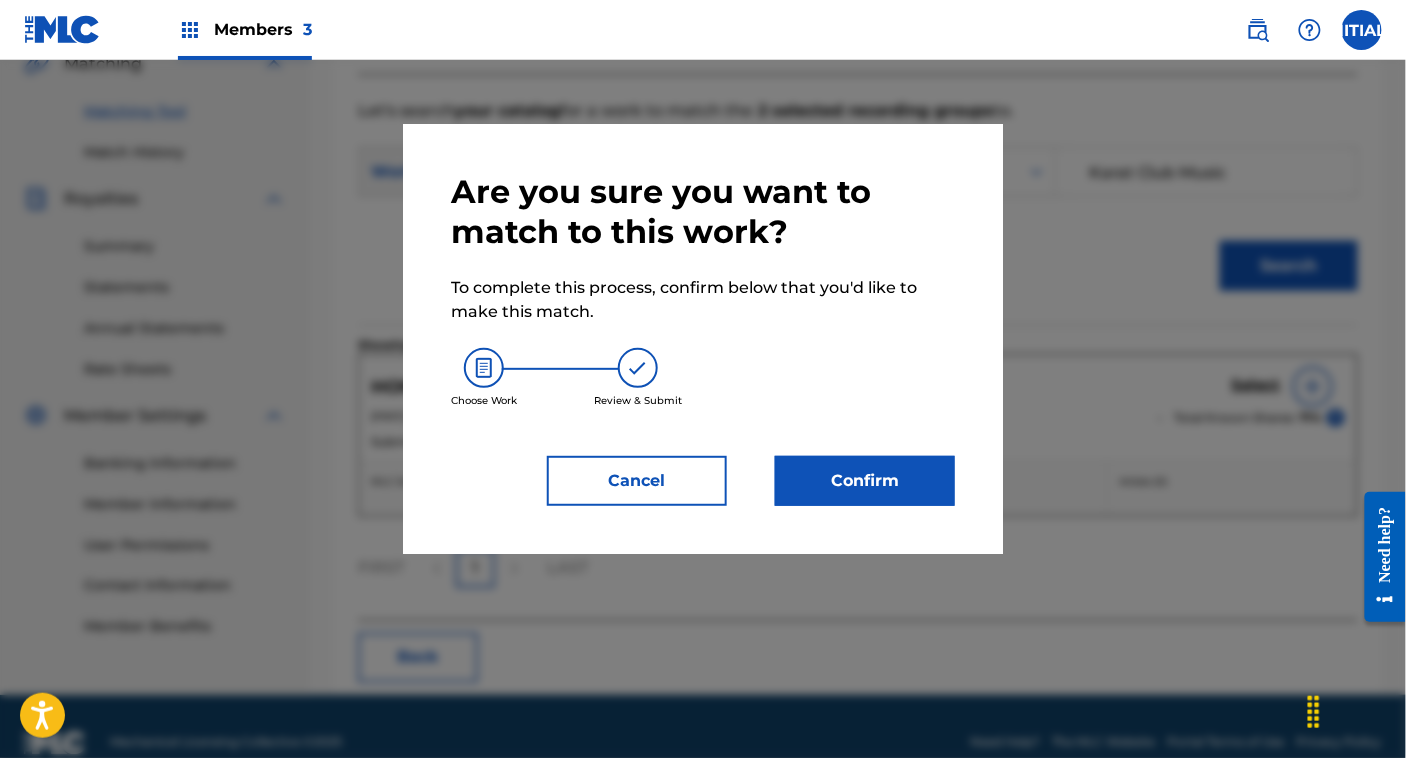 click at bounding box center [703, 439] 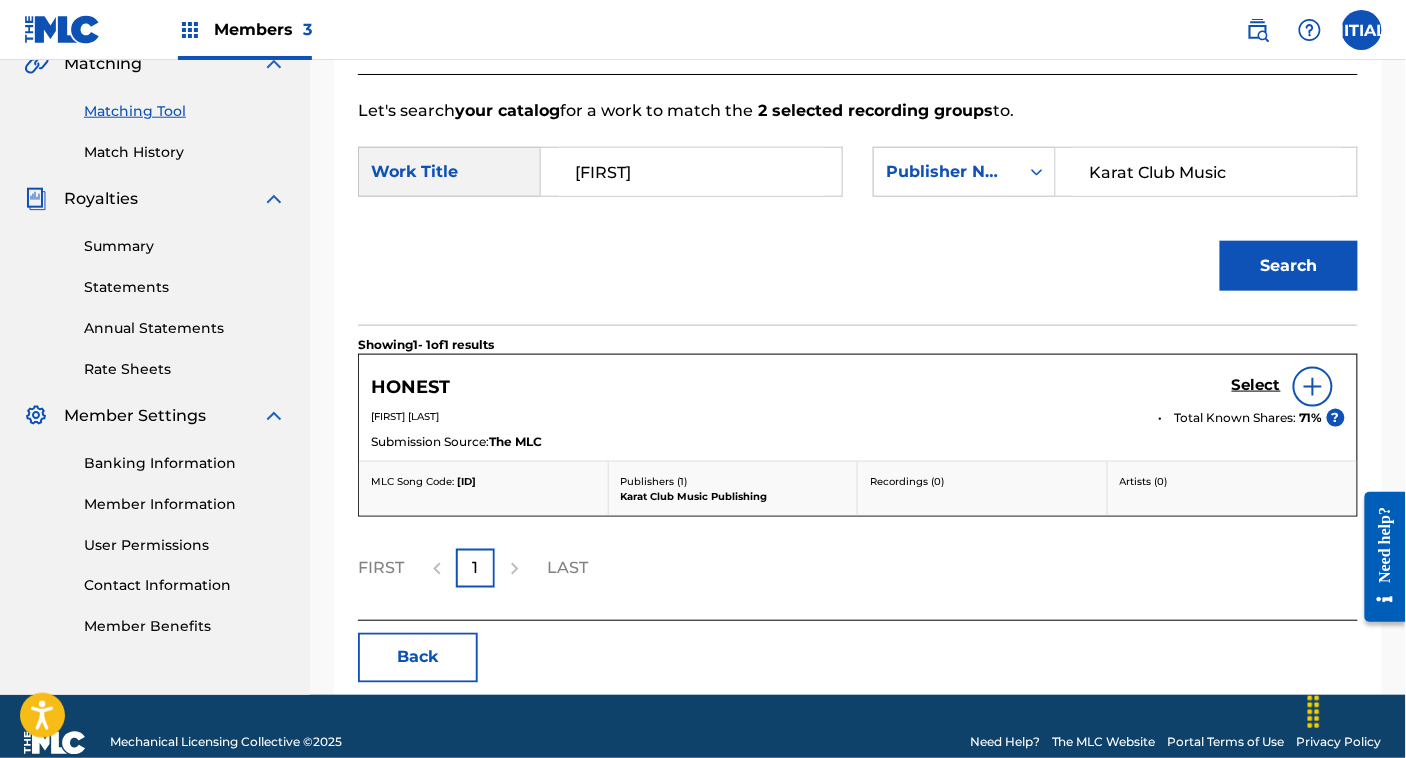 click at bounding box center [1313, 387] 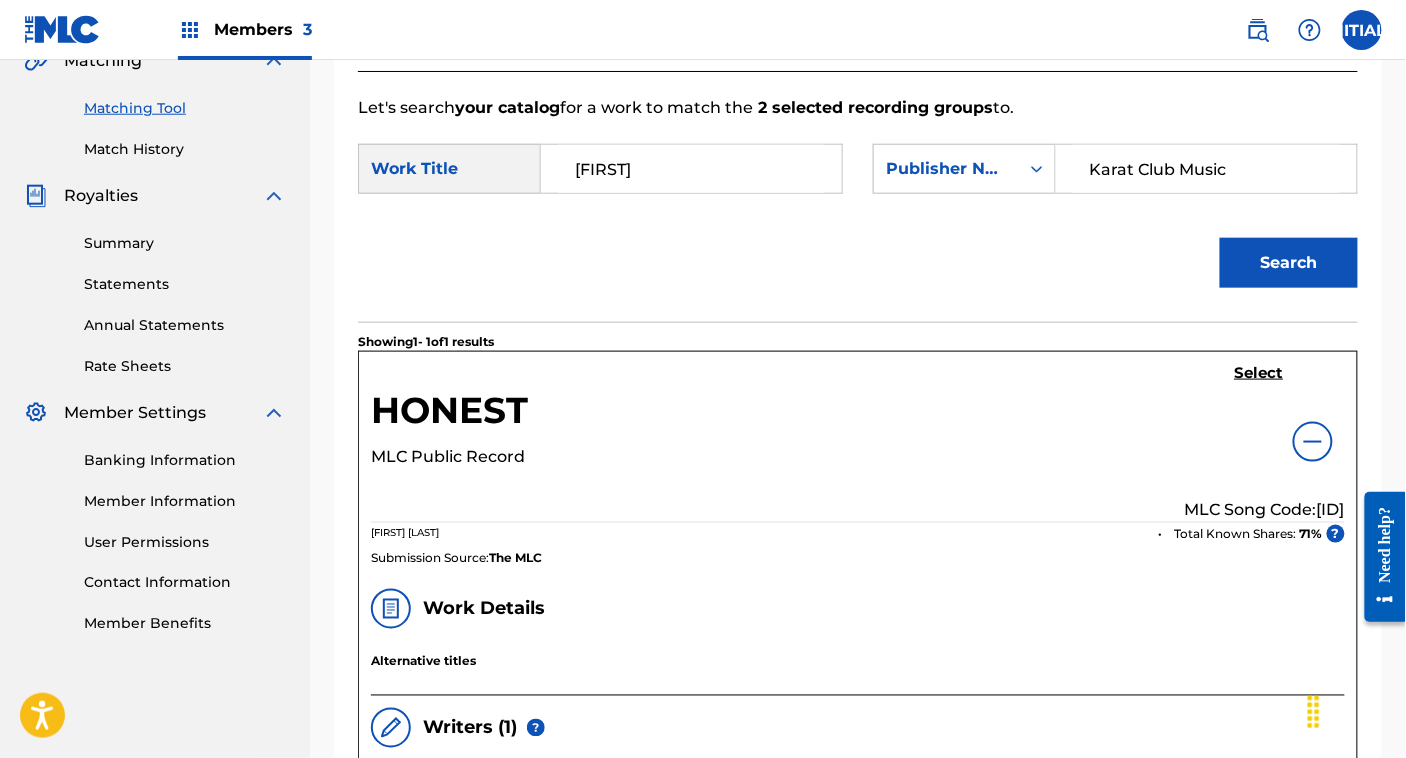 scroll, scrollTop: 447, scrollLeft: 0, axis: vertical 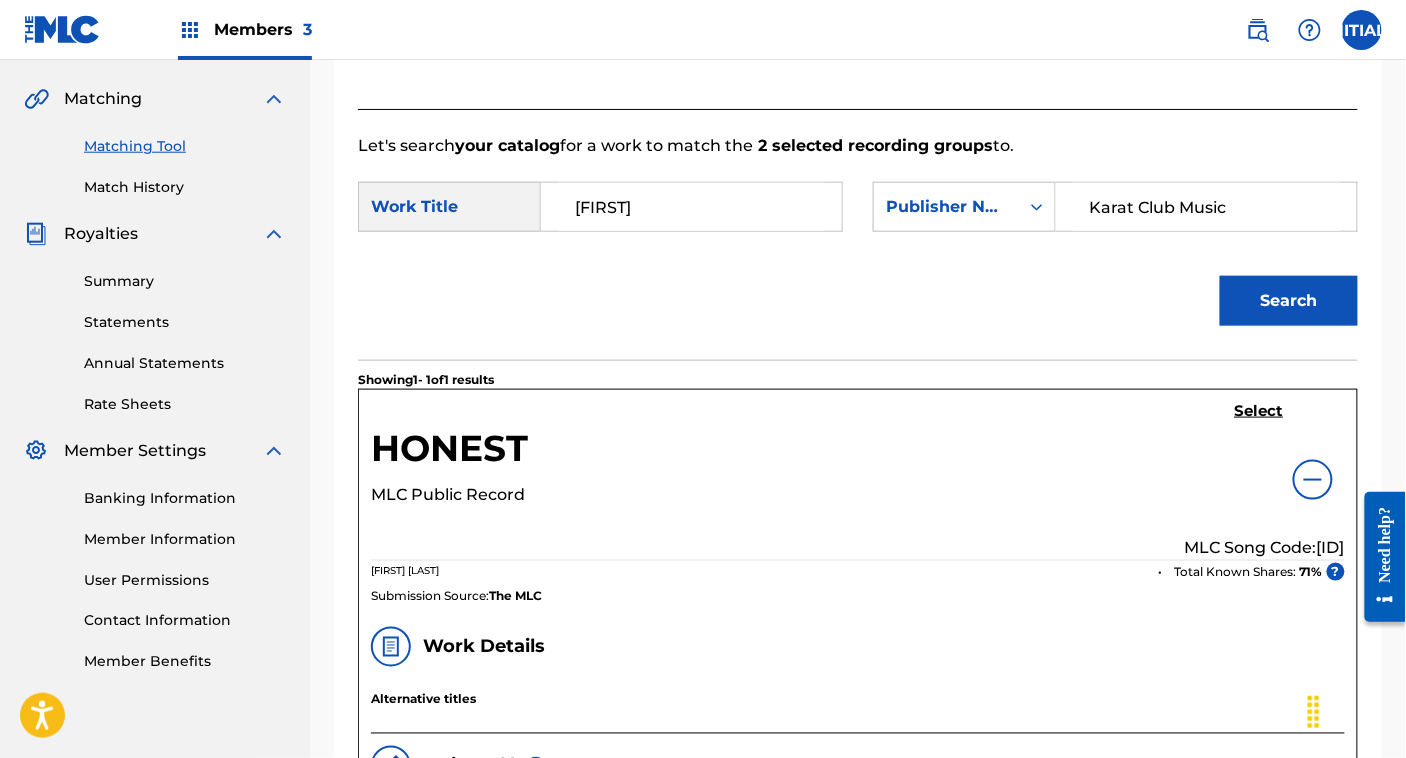 click on "Select" at bounding box center [1259, 411] 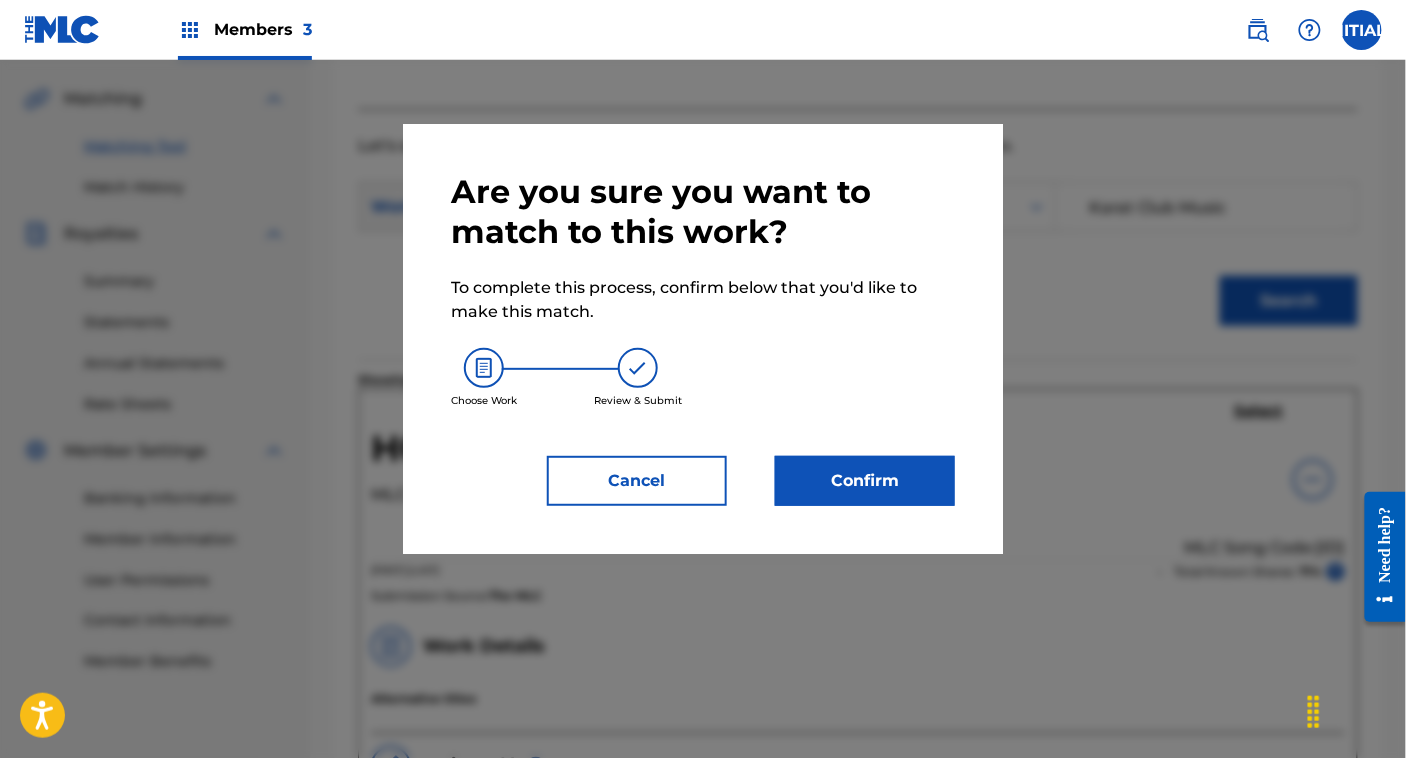 click on "Confirm" at bounding box center (865, 481) 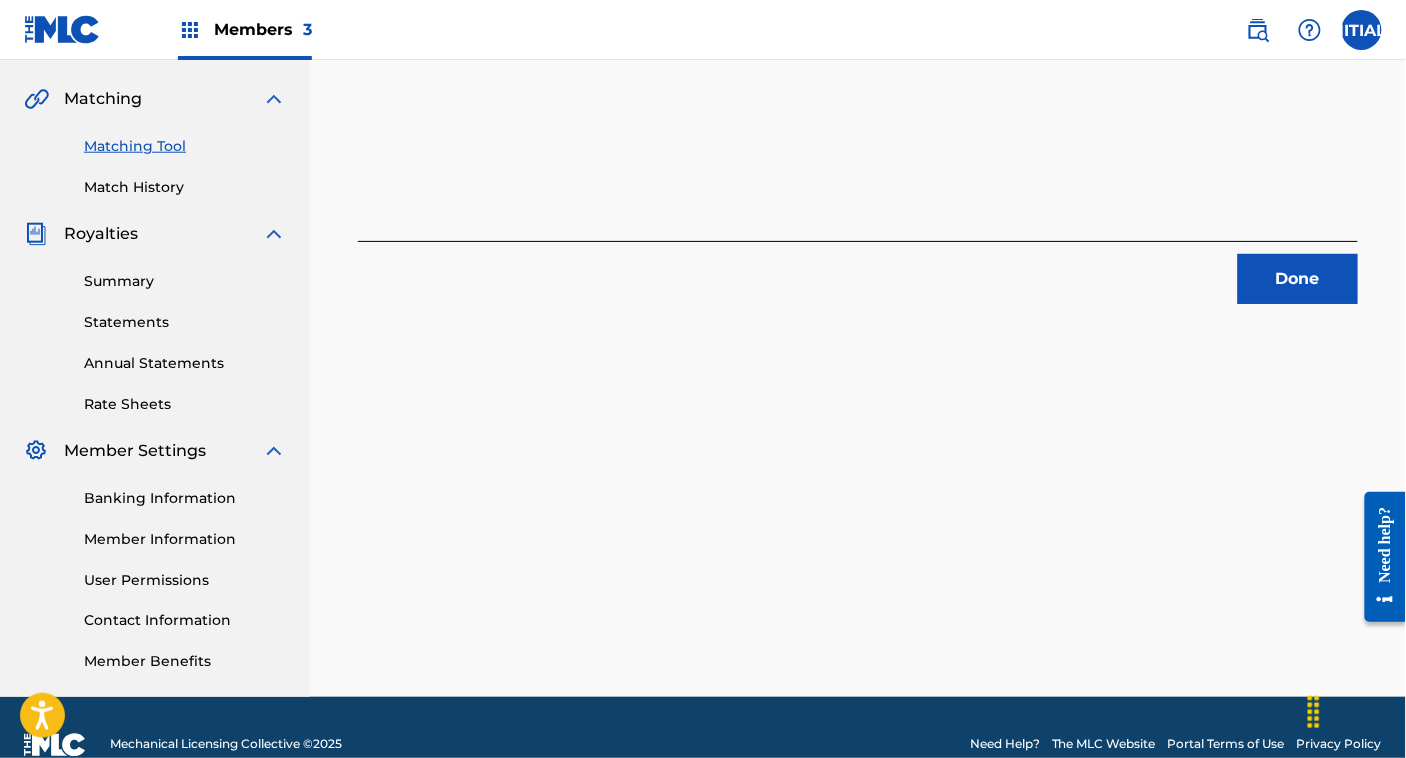 click on "Done" at bounding box center [1298, 279] 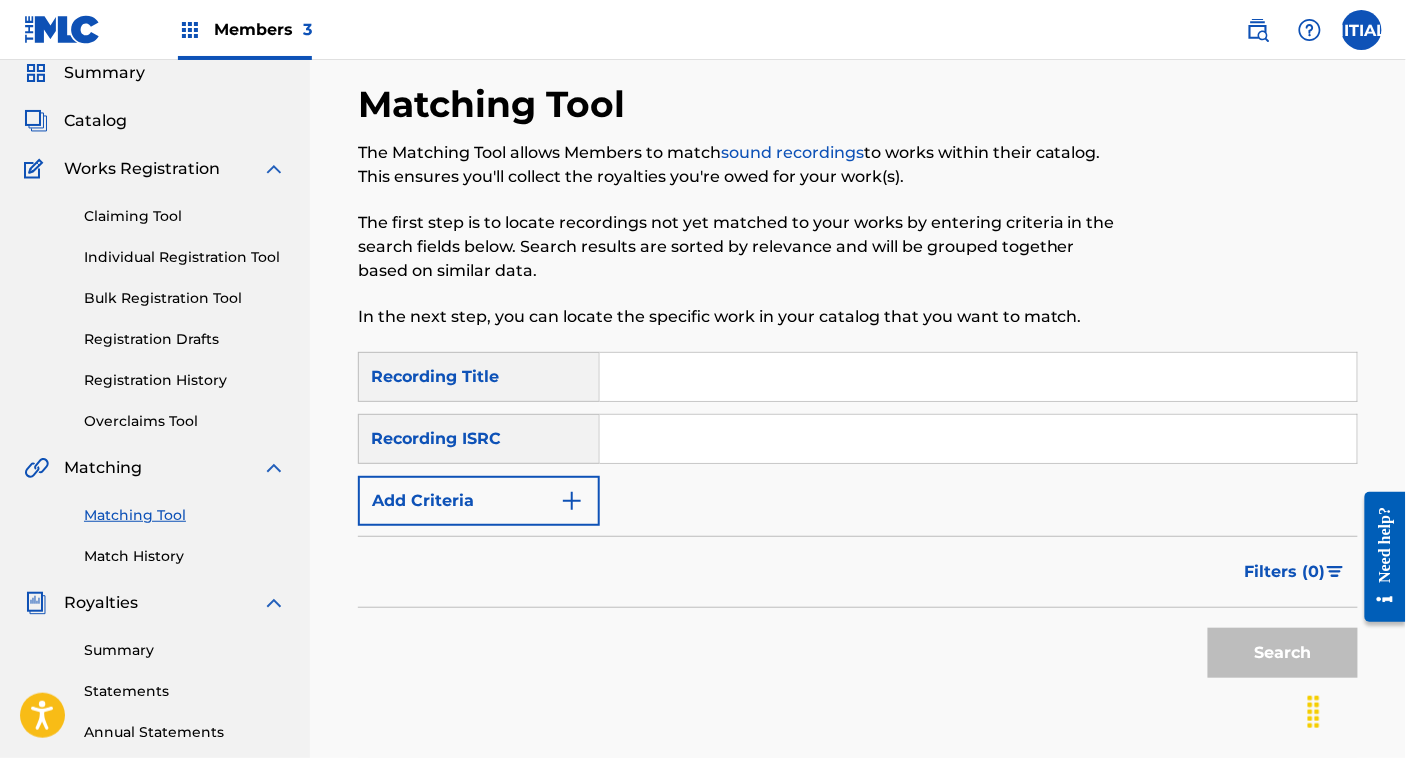 scroll, scrollTop: 0, scrollLeft: 0, axis: both 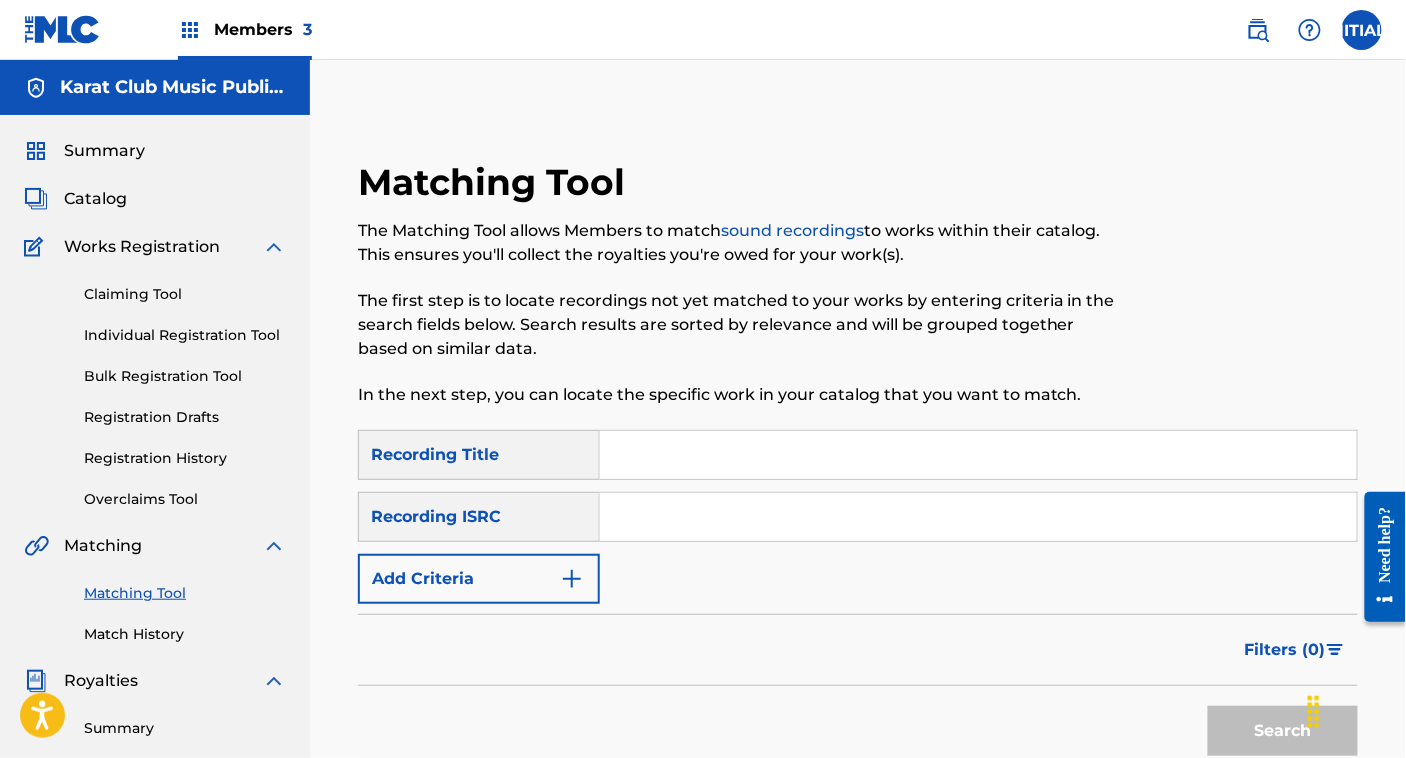 click on "Catalog" at bounding box center [95, 199] 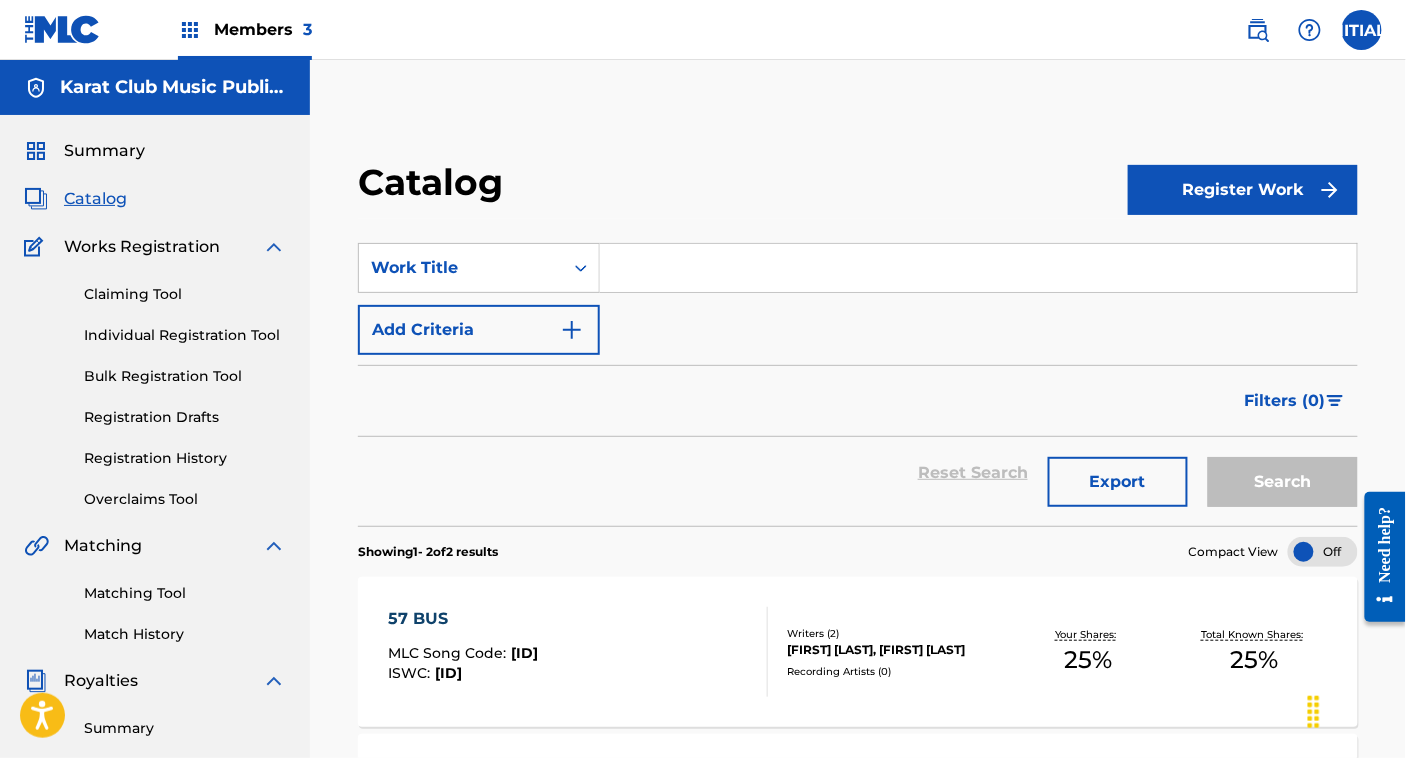 scroll, scrollTop: 97, scrollLeft: 0, axis: vertical 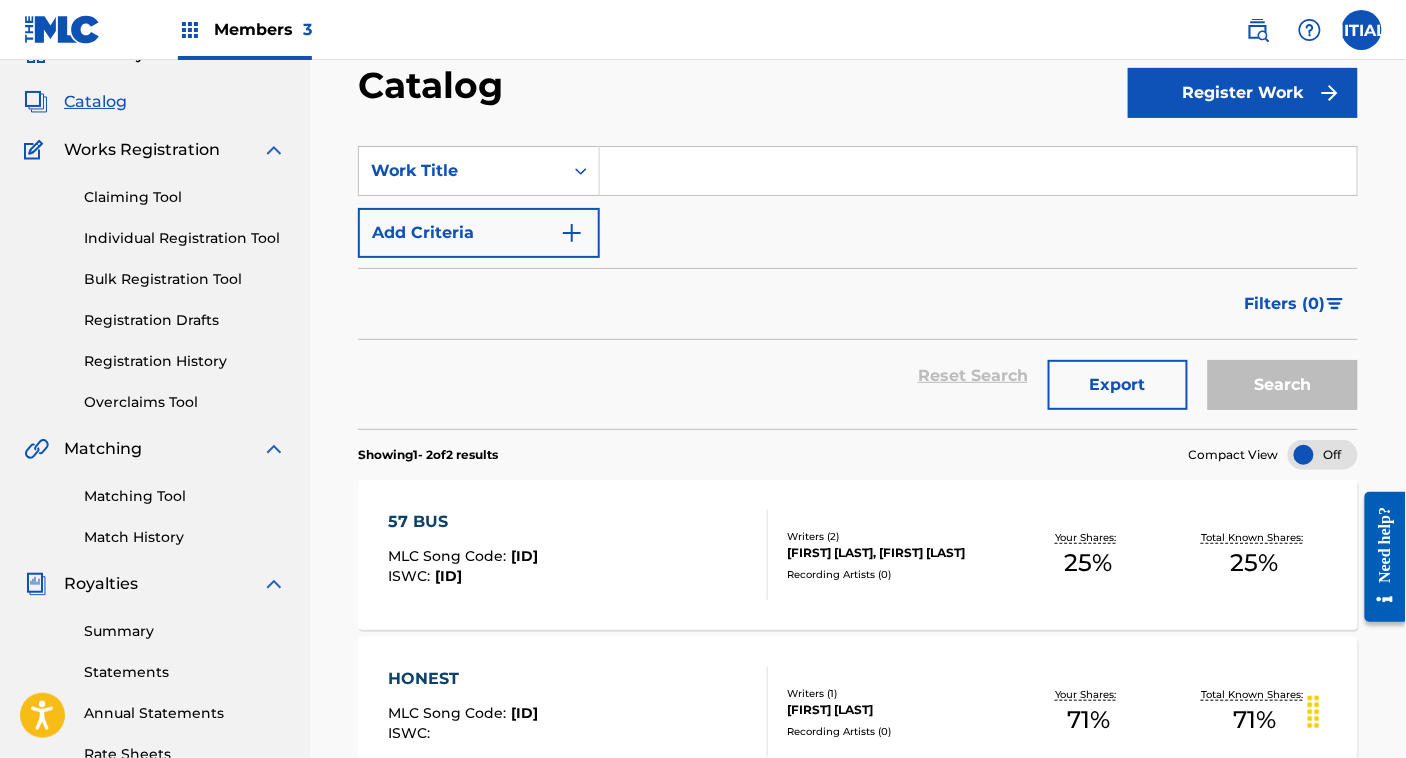 click on "Claiming Tool Individual Registration Tool Bulk Registration Tool Registration Drafts Registration History Overclaims Tool" at bounding box center [155, 287] 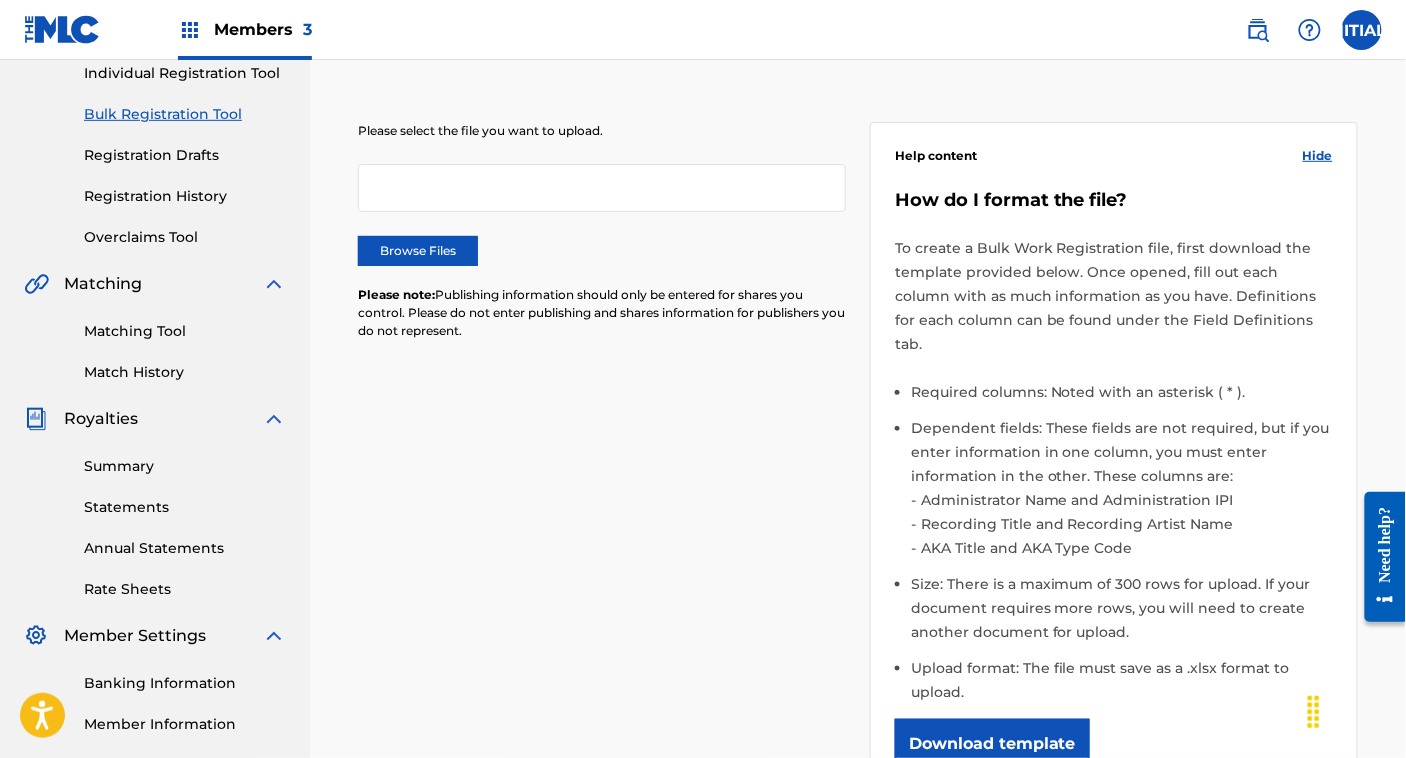 scroll, scrollTop: 268, scrollLeft: 0, axis: vertical 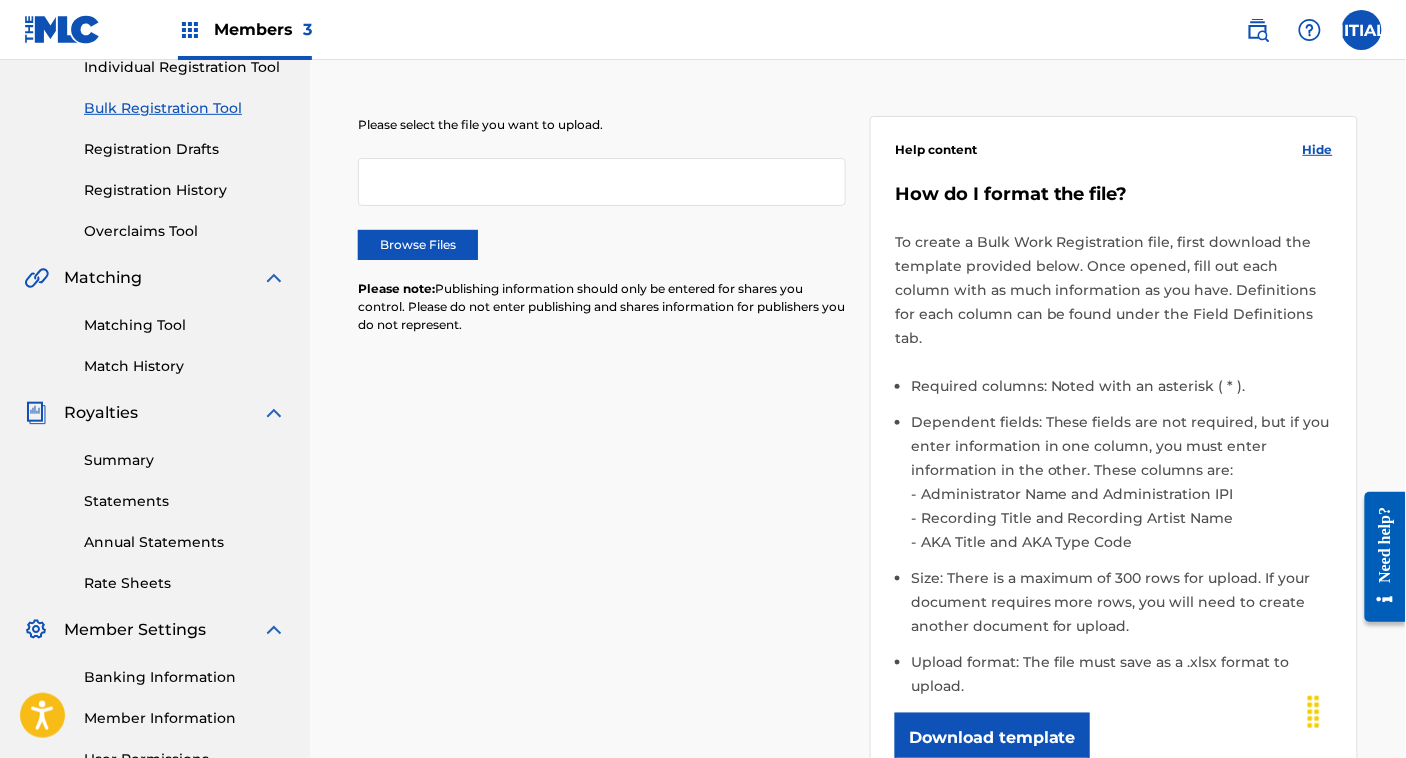 click on "Overclaims Tool" at bounding box center [185, 231] 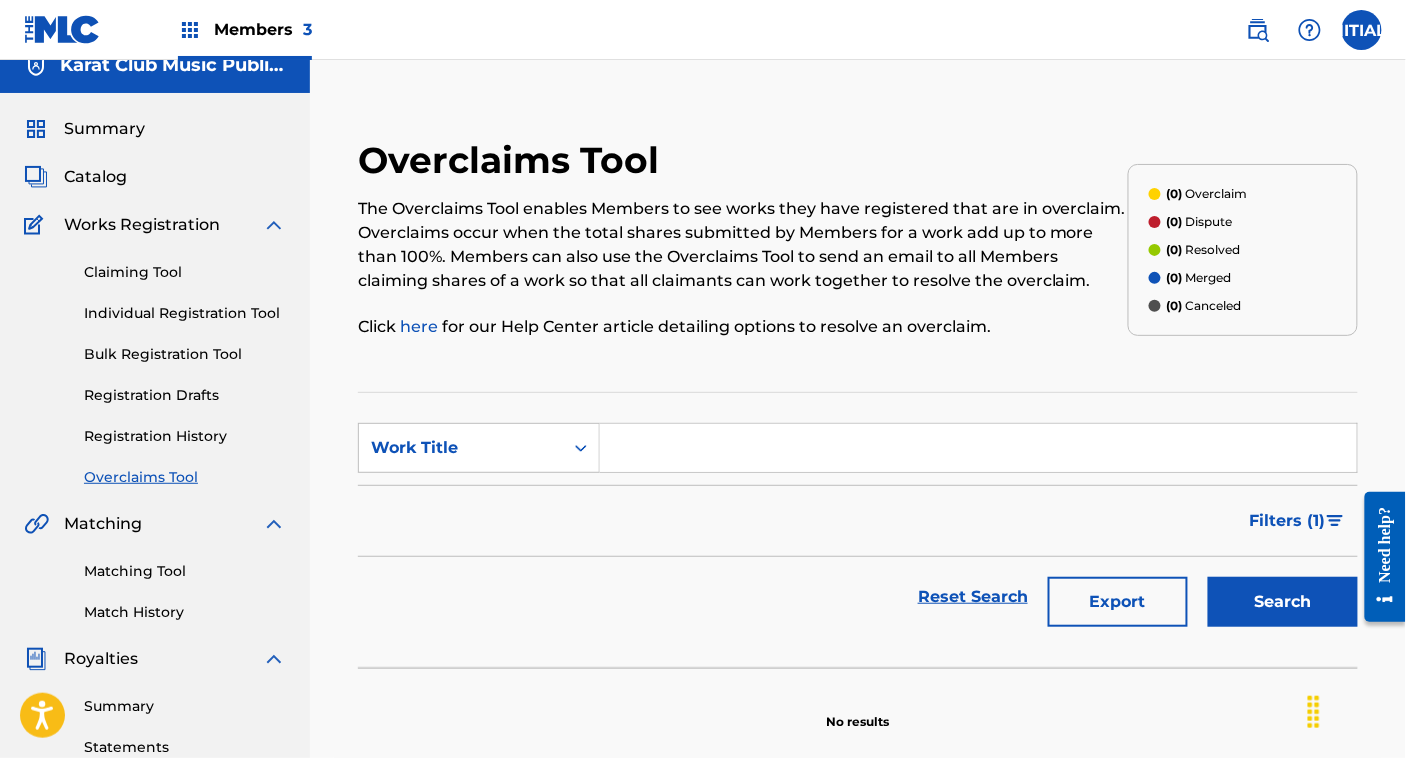 scroll, scrollTop: 0, scrollLeft: 0, axis: both 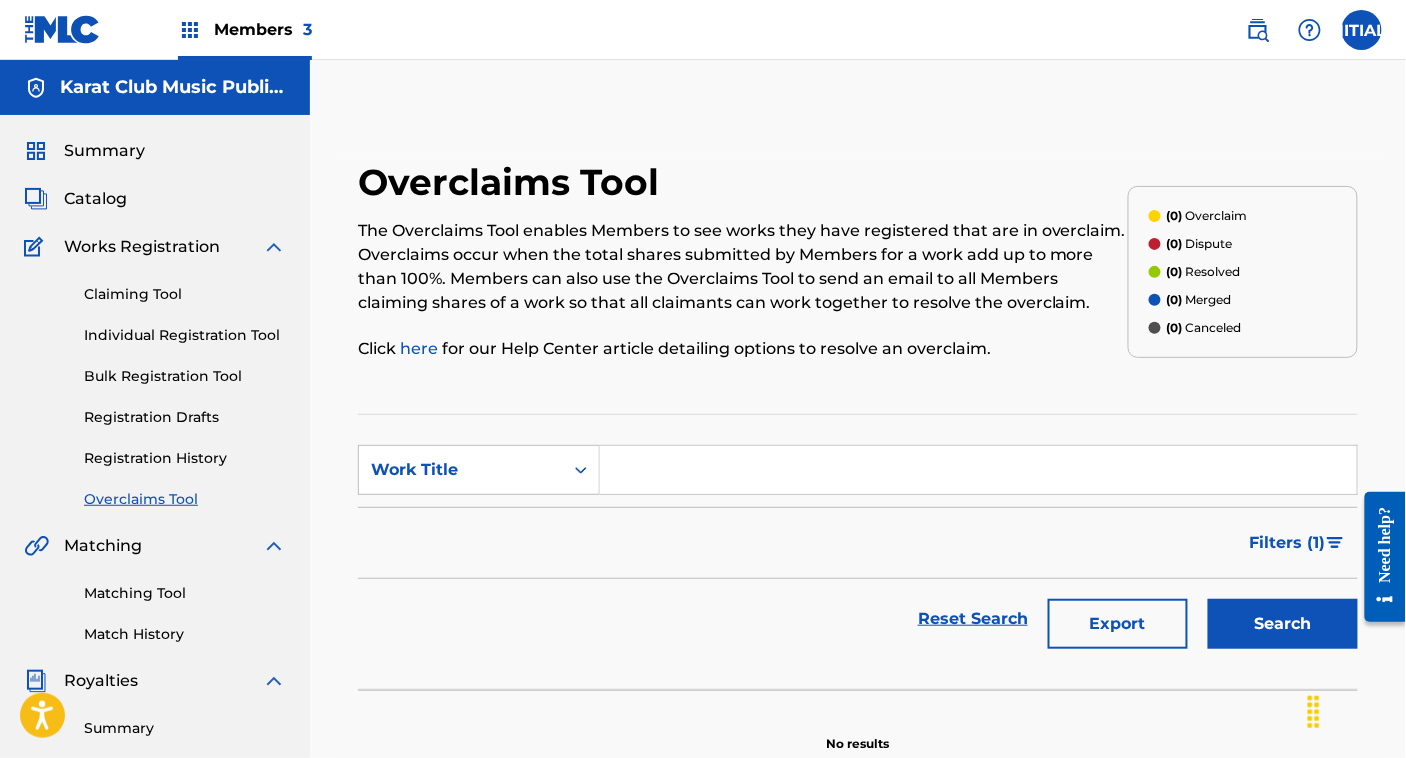 click on "Individual Registration Tool" at bounding box center (185, 335) 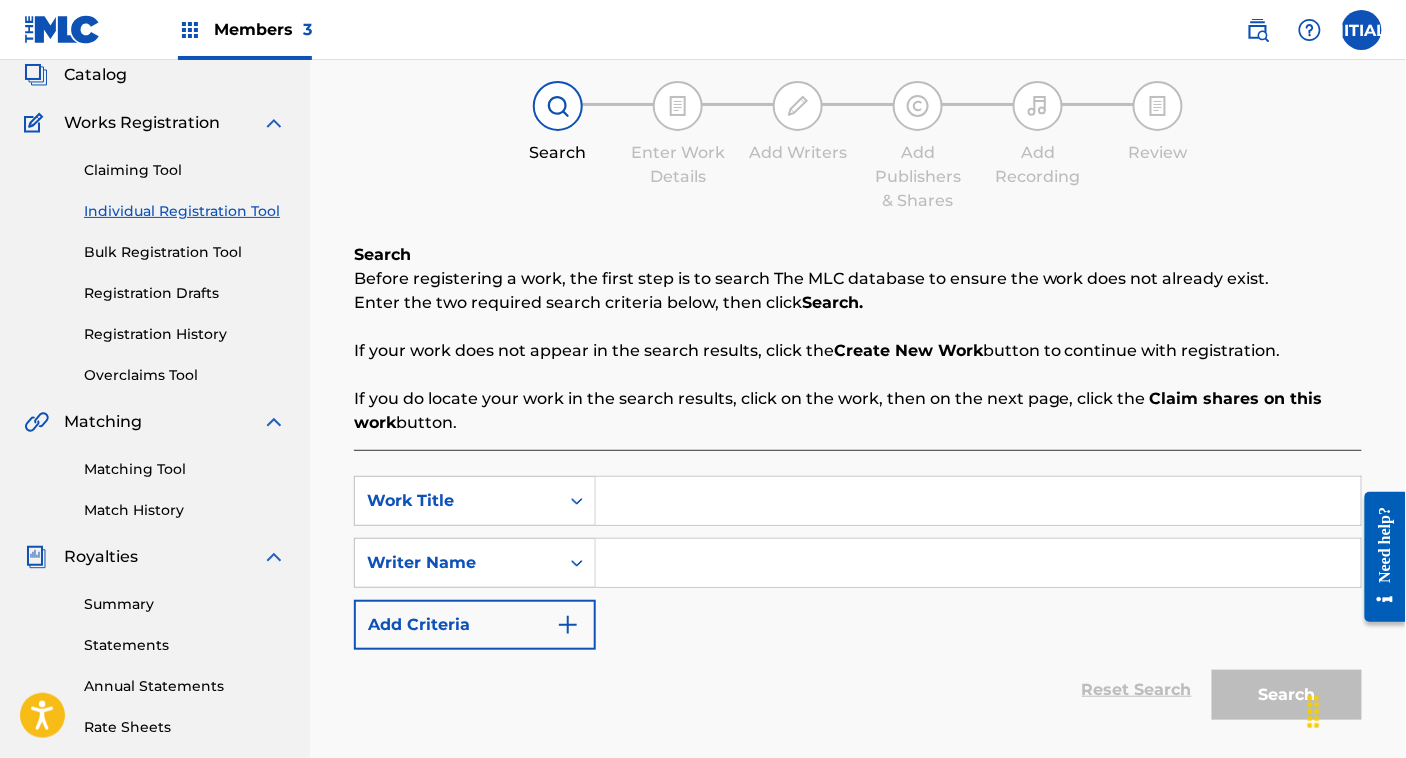 scroll, scrollTop: 126, scrollLeft: 0, axis: vertical 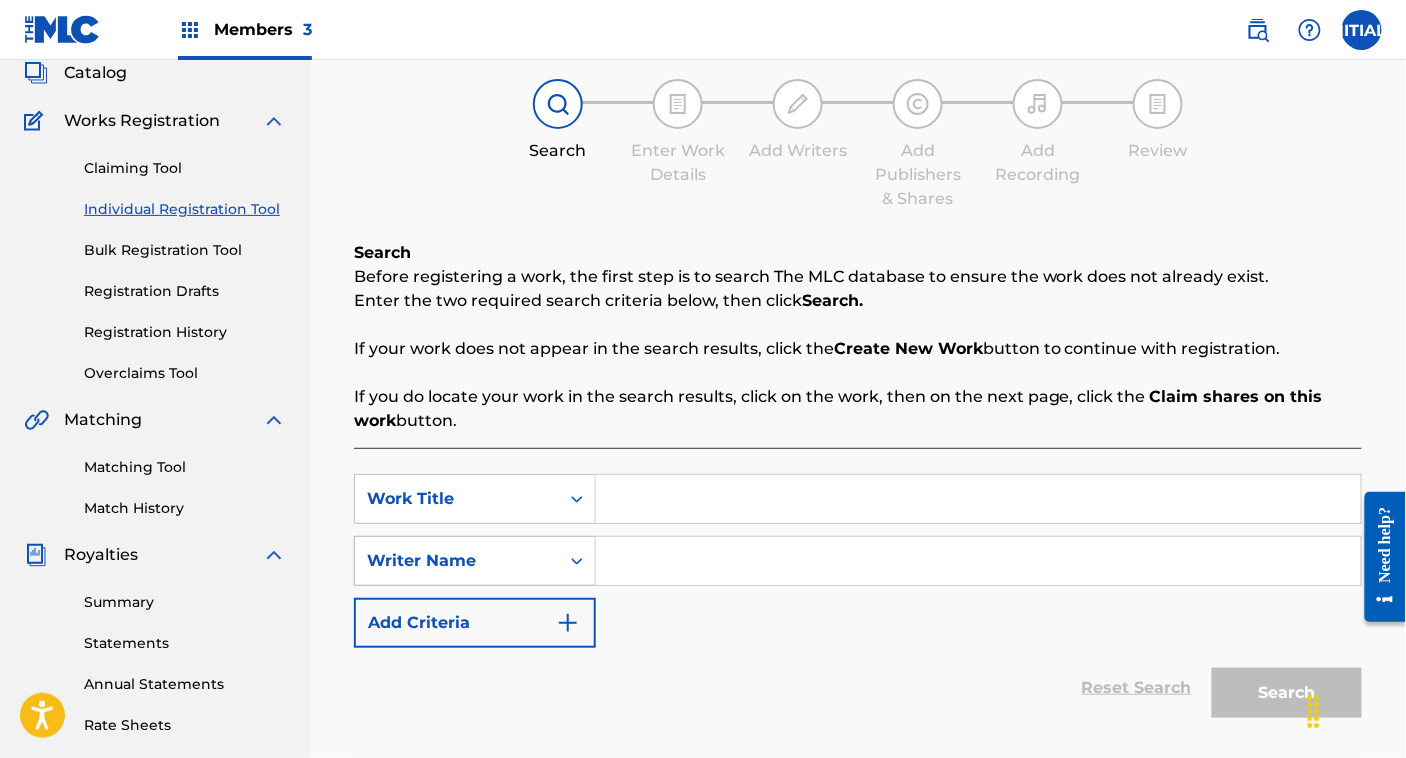 click on "Writer Name" at bounding box center [457, 561] 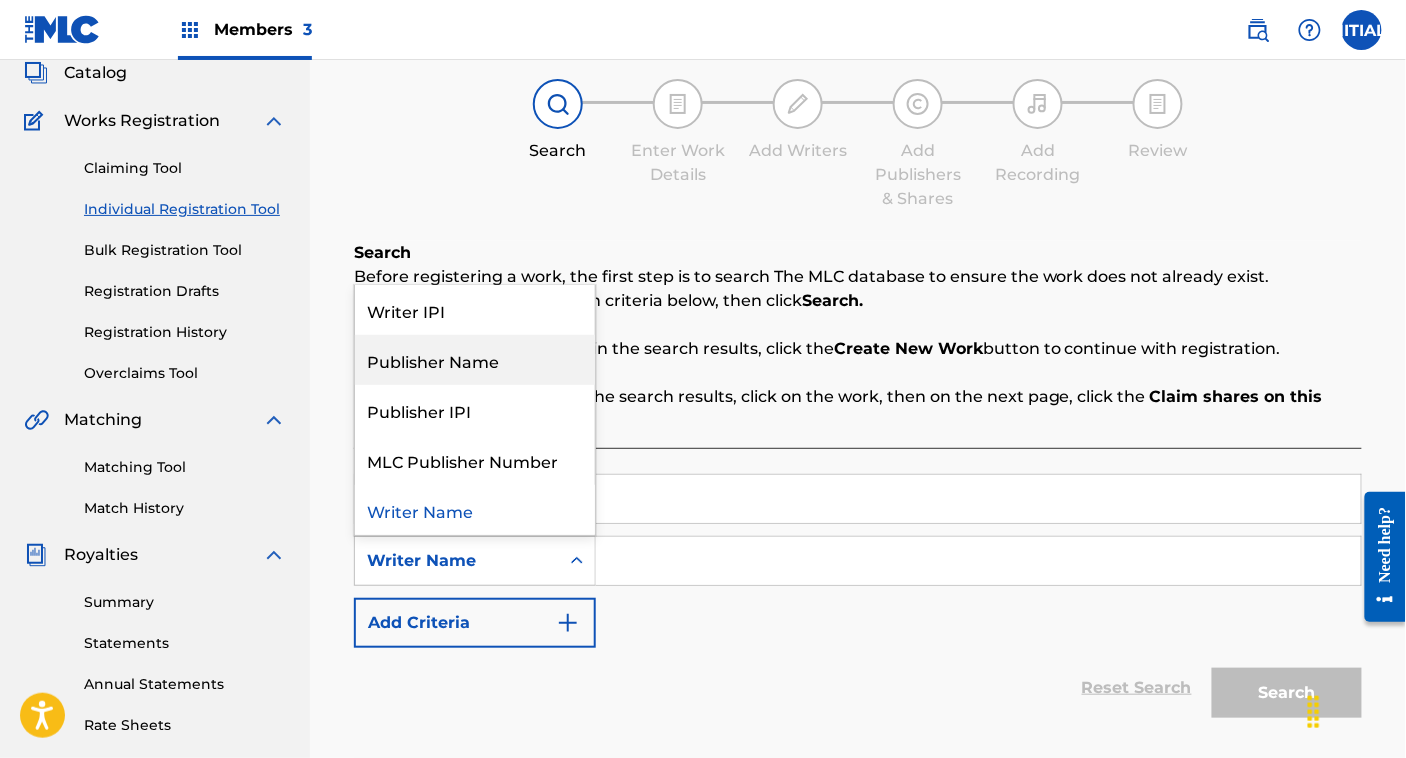 click on "Publisher Name" at bounding box center (475, 360) 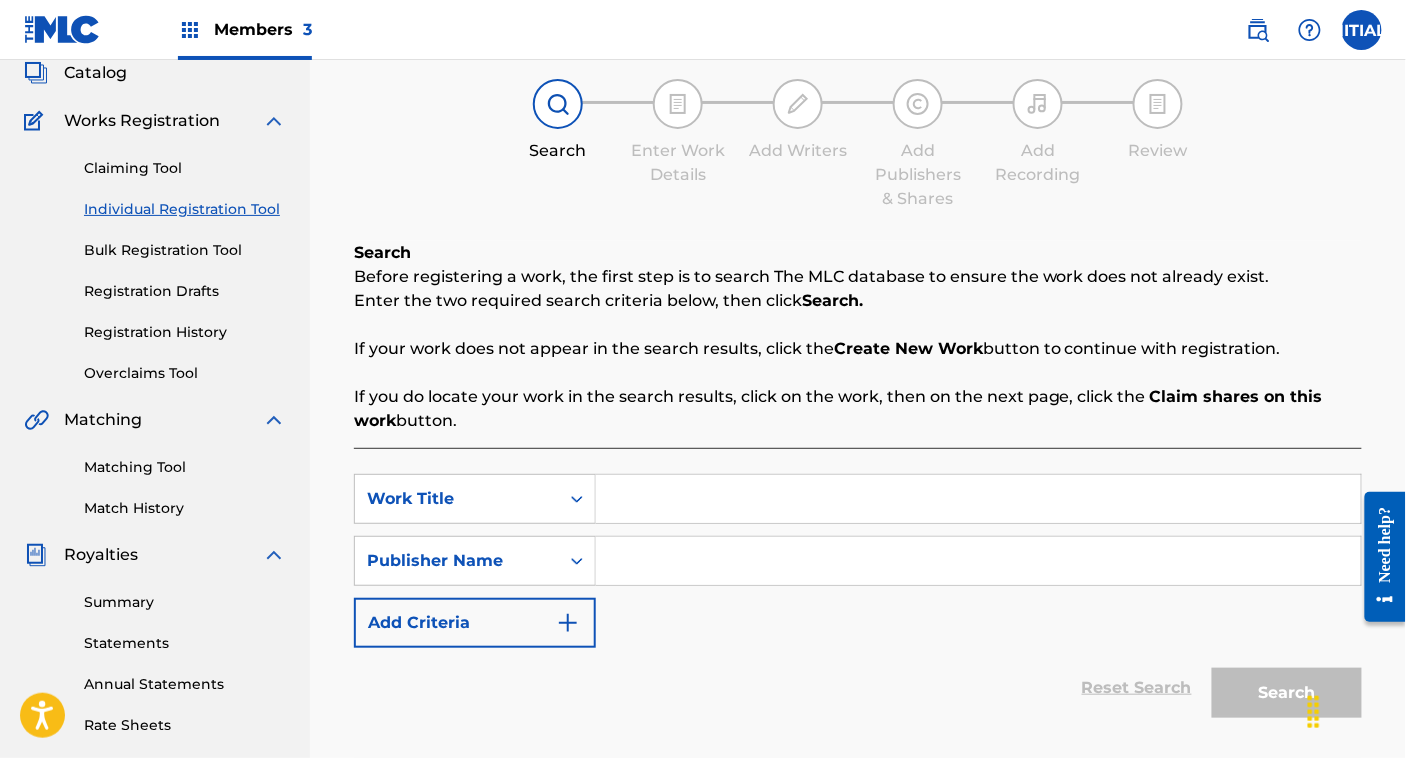 click at bounding box center [978, 561] 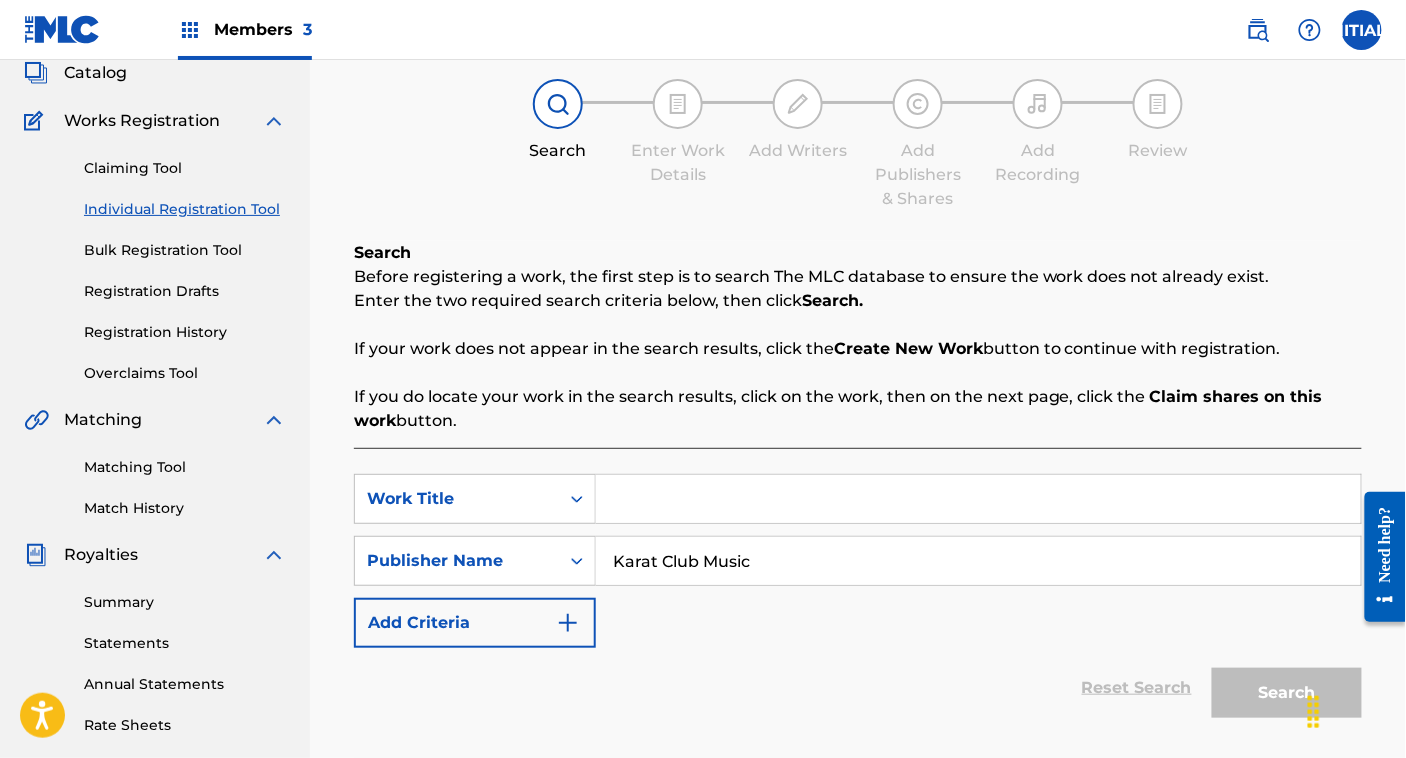 type on "Karat Club Music Publishing" 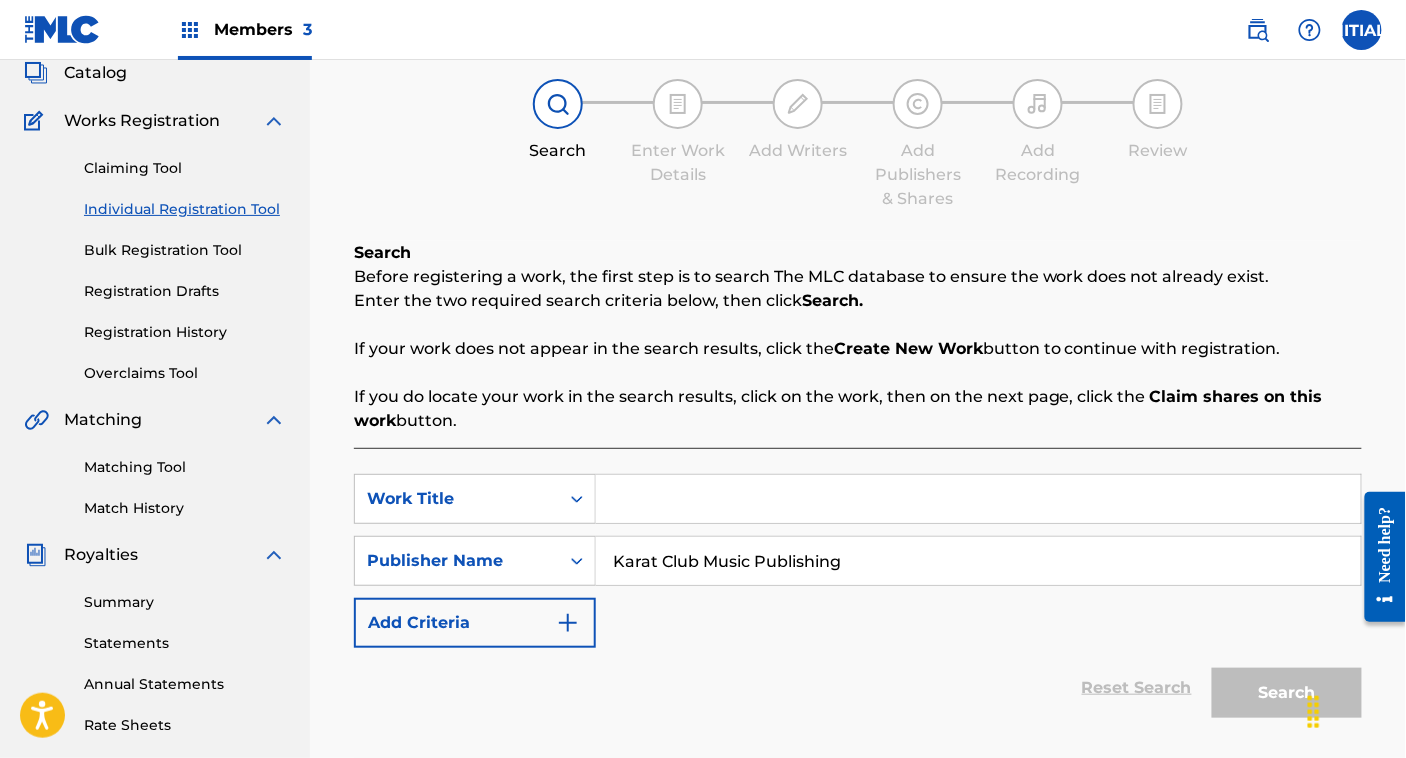 click on "Karat Club Music Publishing" at bounding box center (979, 561) 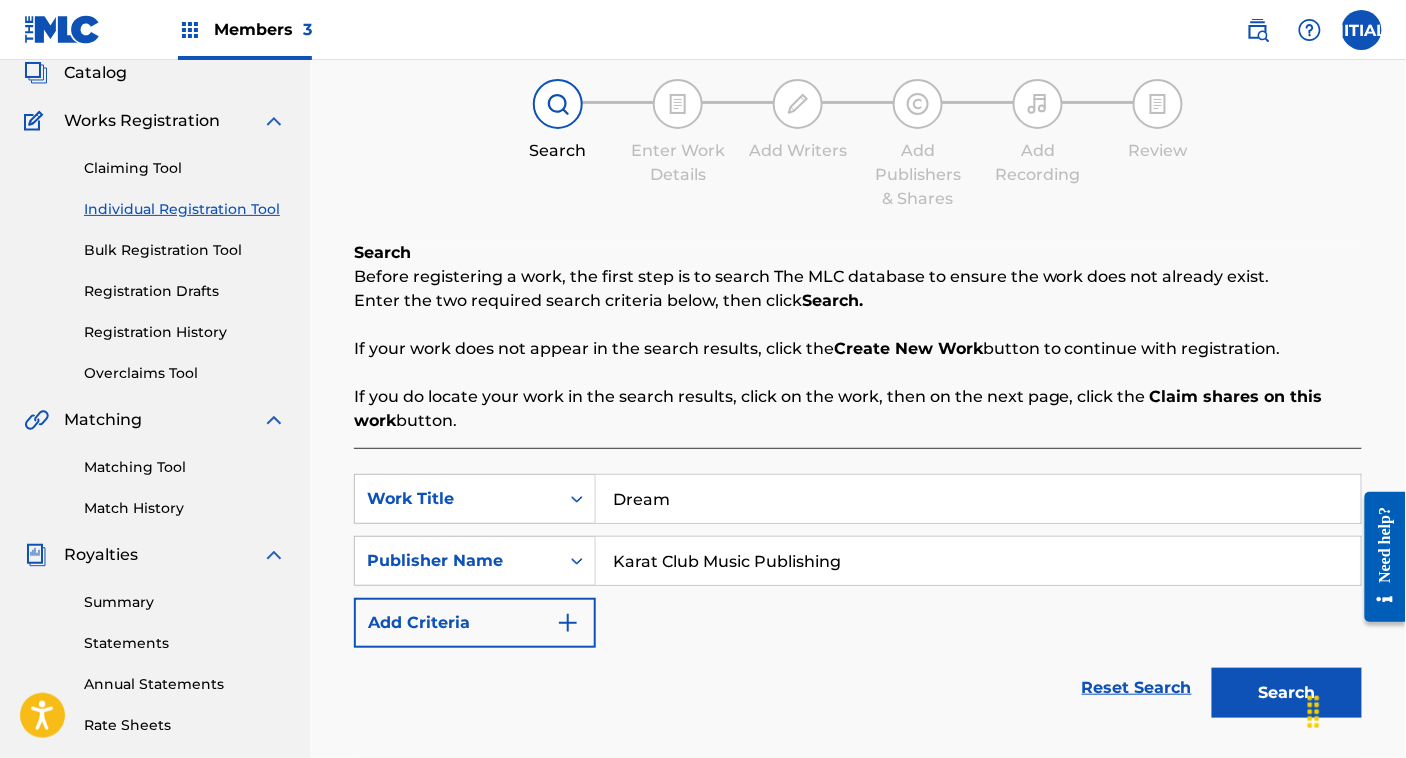 type on "Dream" 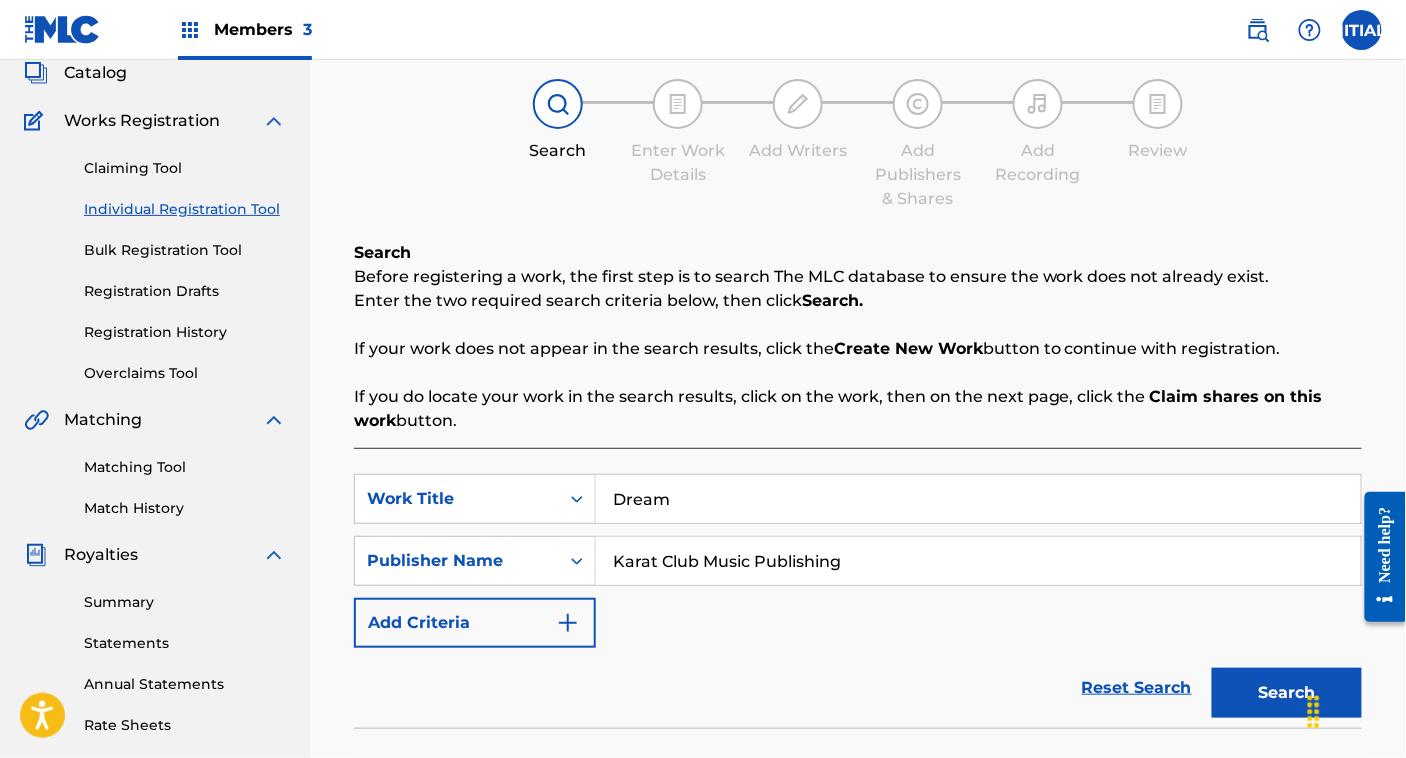 scroll, scrollTop: 510, scrollLeft: 0, axis: vertical 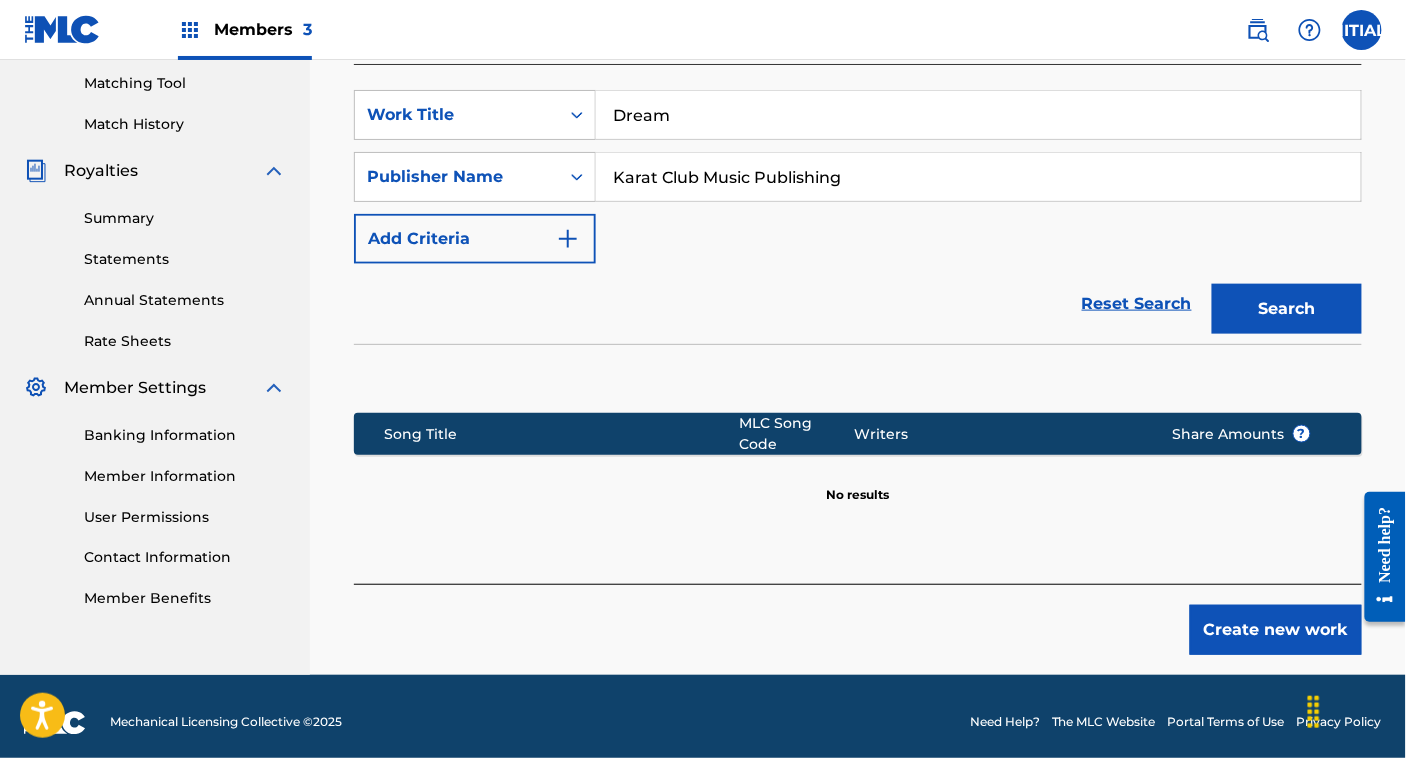 click on "Create new work" at bounding box center (1276, 630) 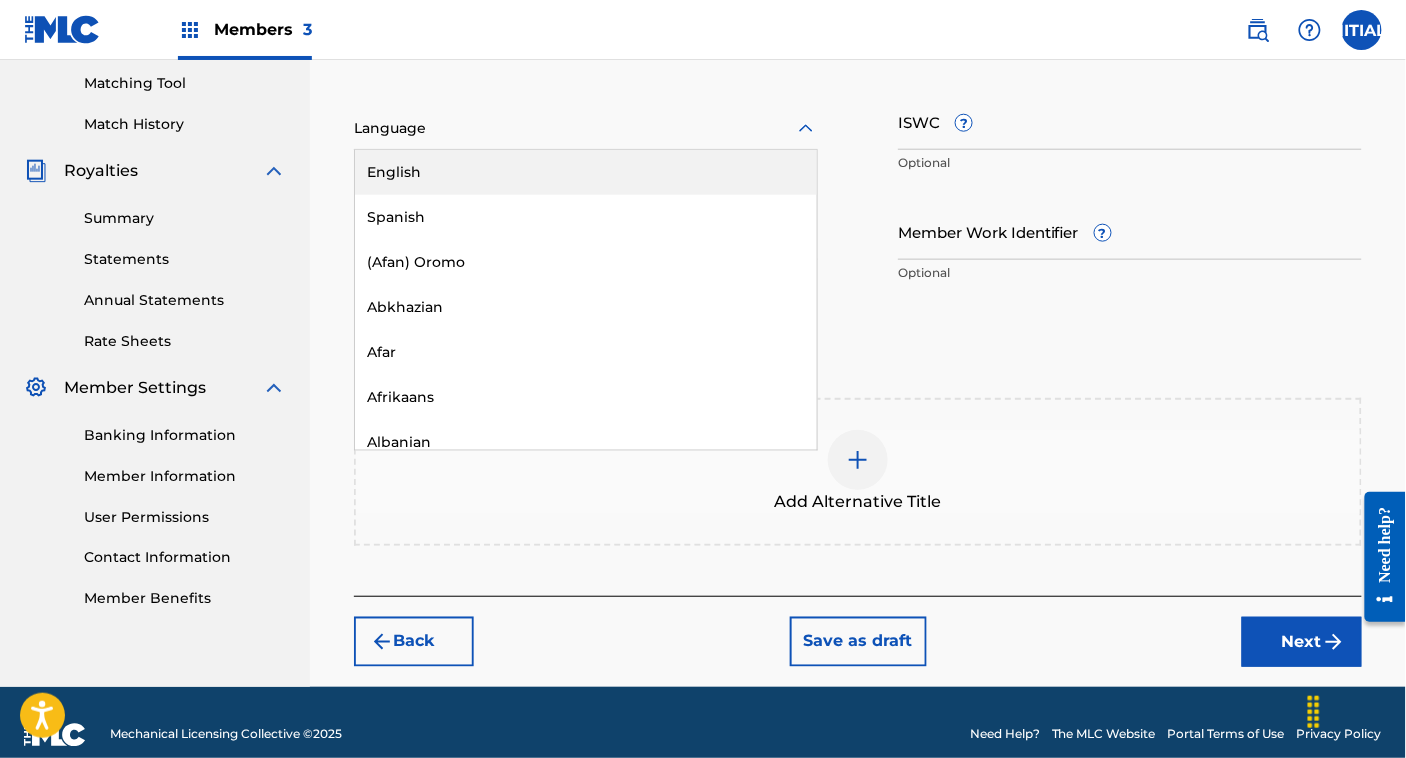 click at bounding box center (586, 128) 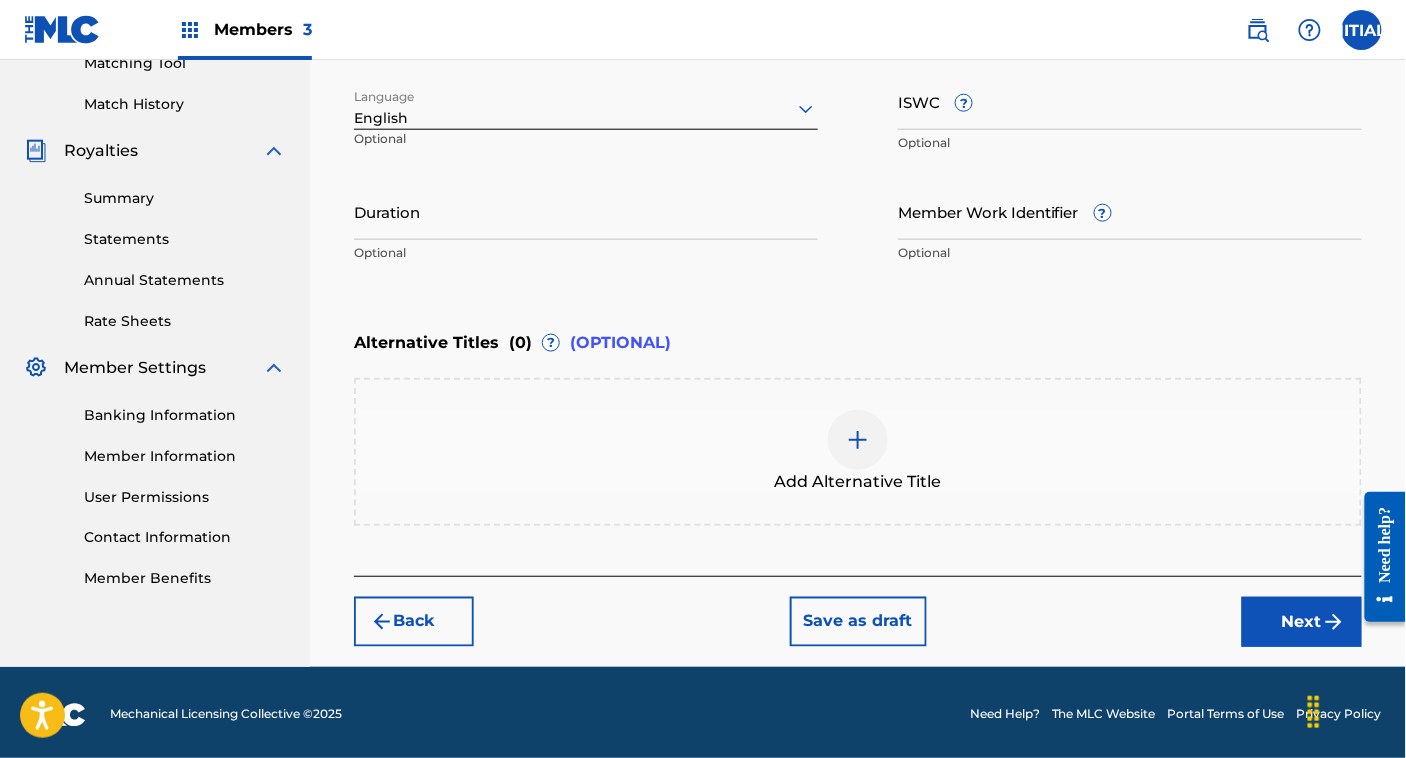 scroll, scrollTop: 533, scrollLeft: 0, axis: vertical 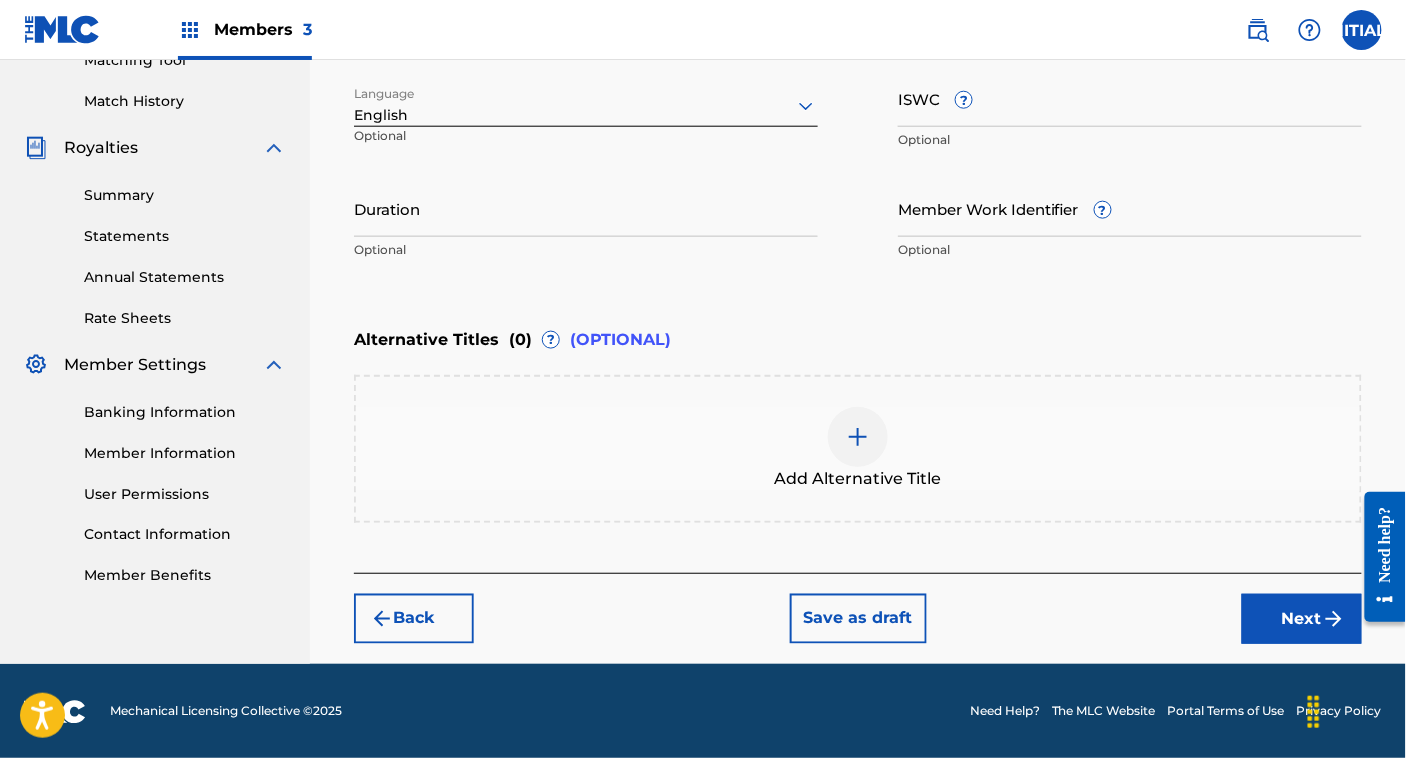 click on "Next" at bounding box center (1302, 619) 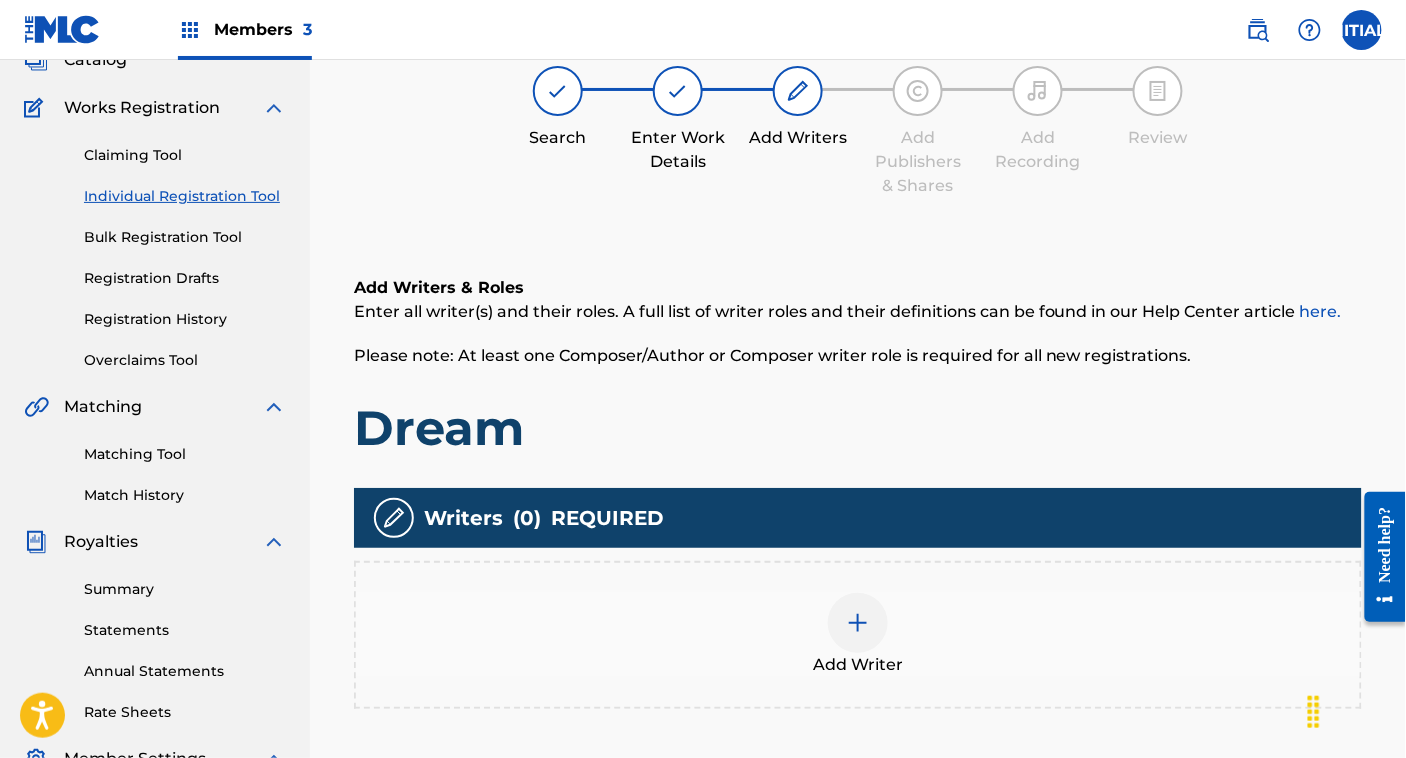 scroll, scrollTop: 90, scrollLeft: 0, axis: vertical 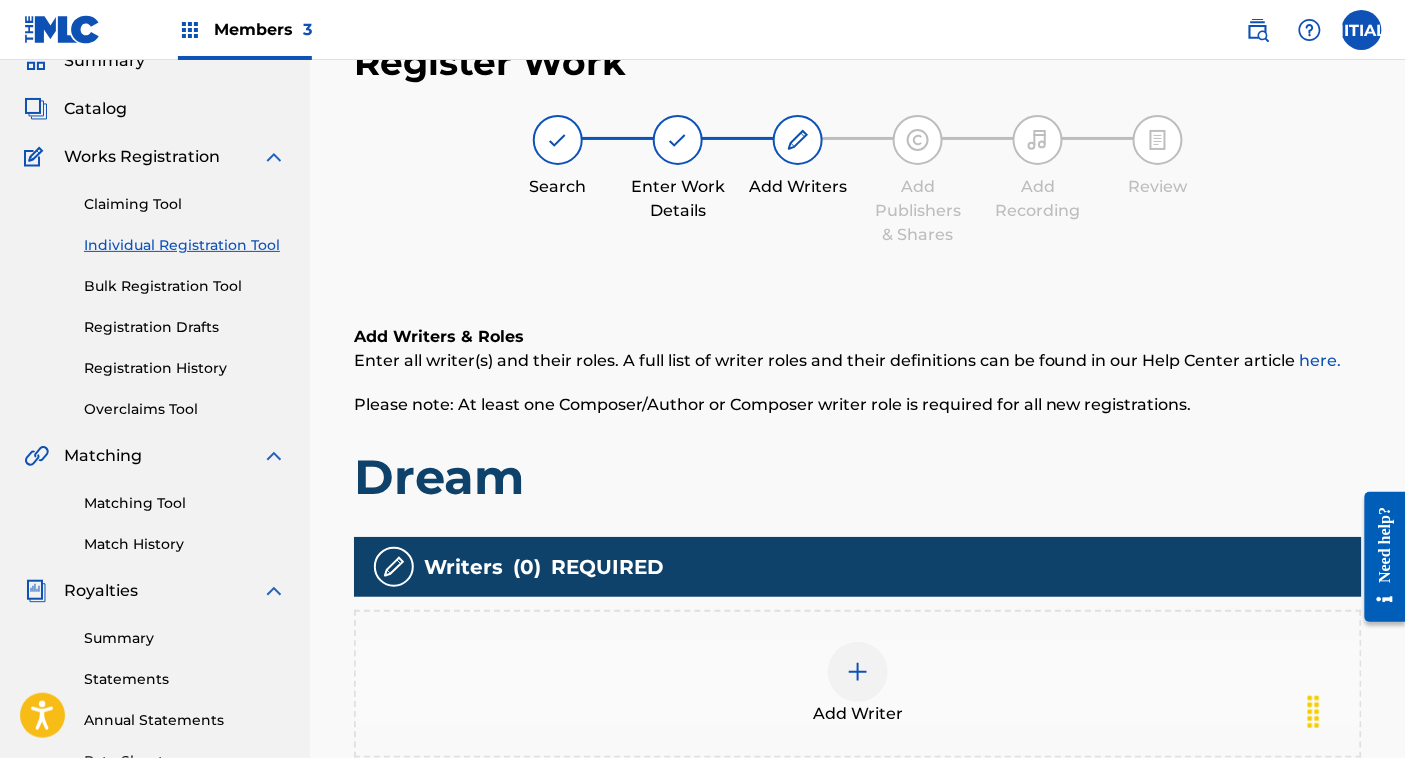 click on "Add Writer" at bounding box center (858, 684) 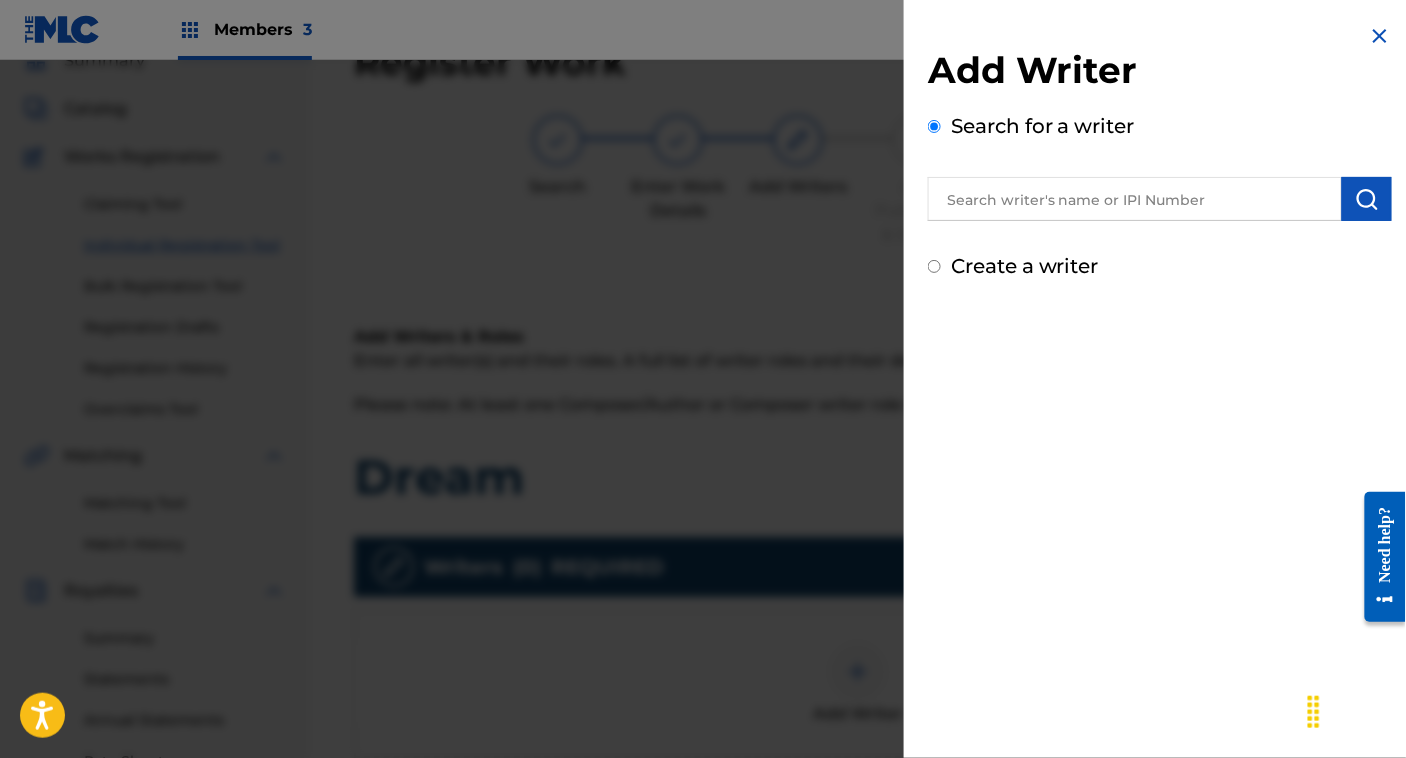 click on "Create a writer" at bounding box center (1025, 266) 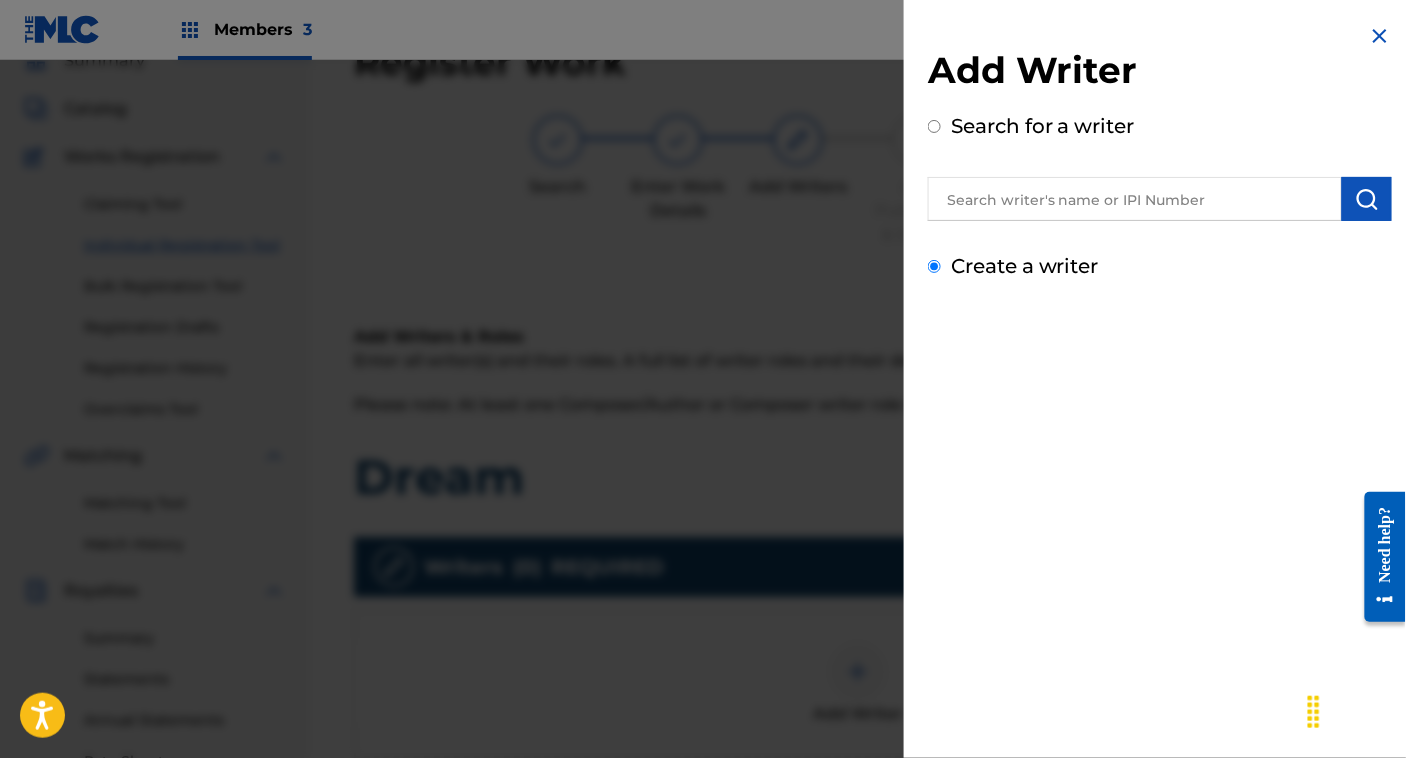 click on "Create a writer" at bounding box center [934, 266] 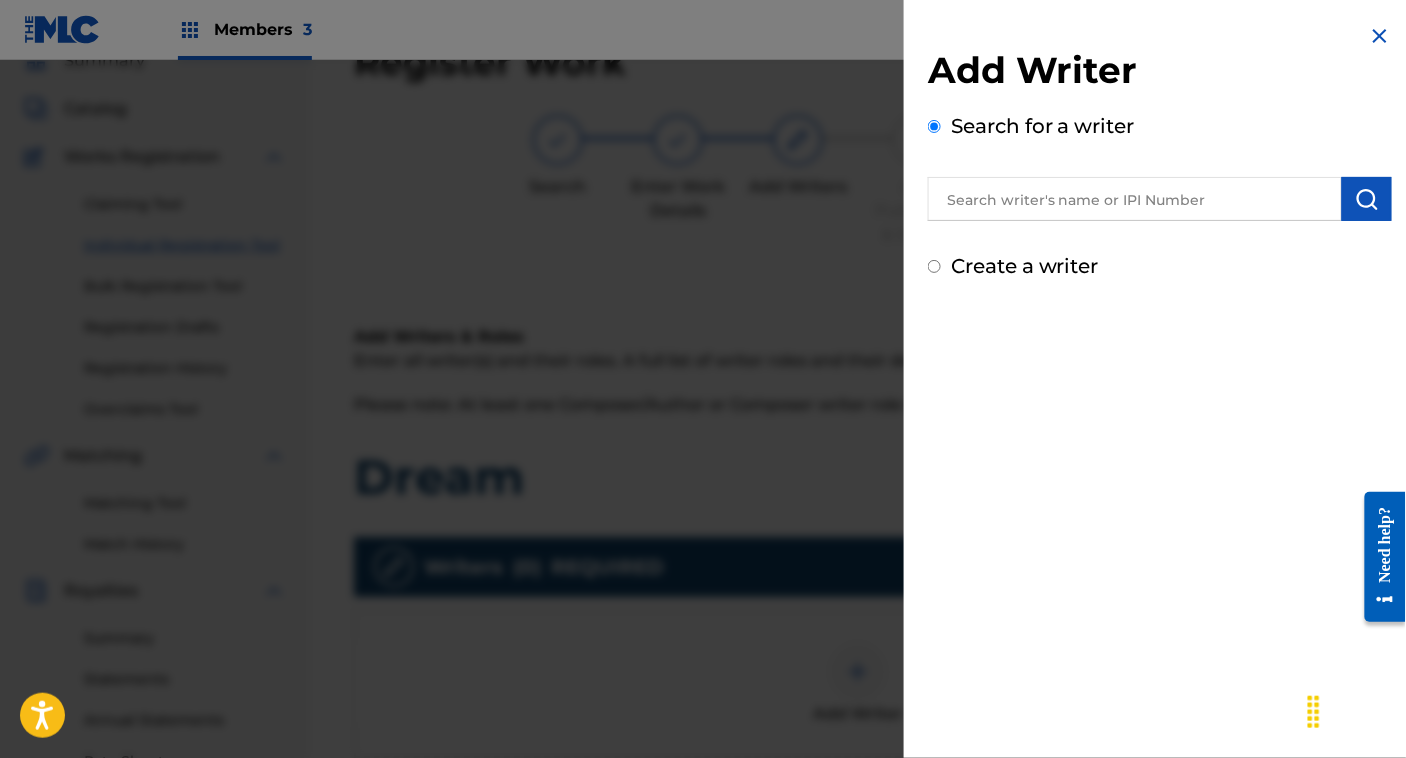 radio on "false" 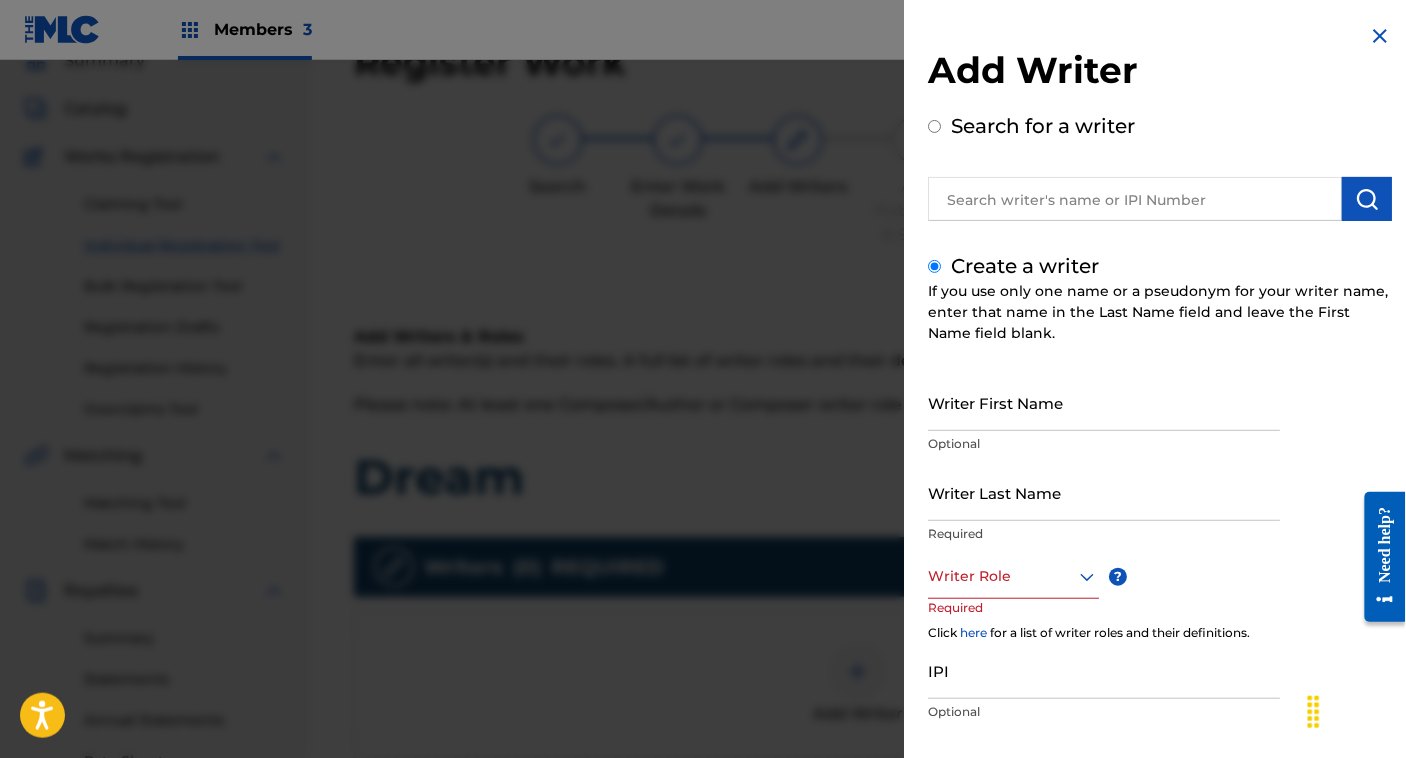 click on "Writer First Name" at bounding box center (1104, 402) 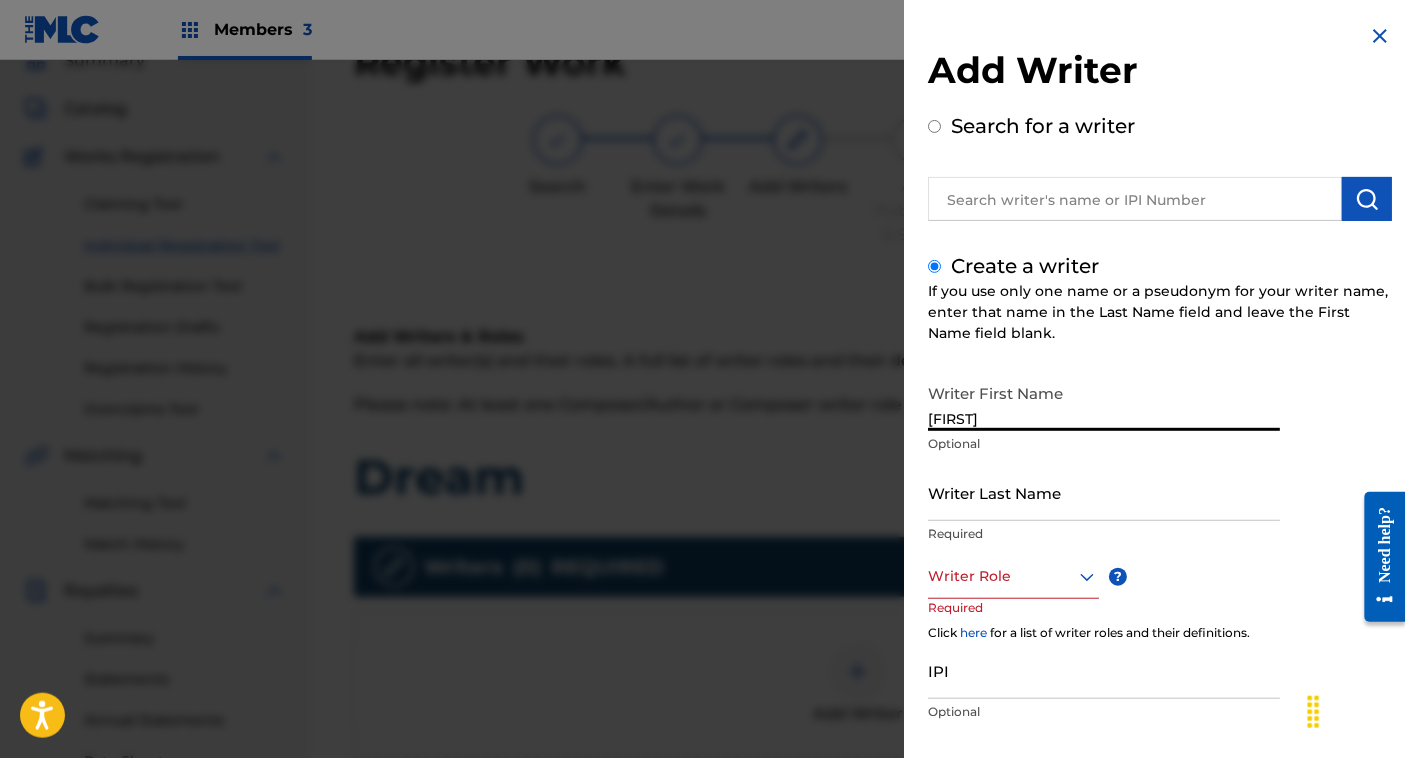 type on "[FIRST]" 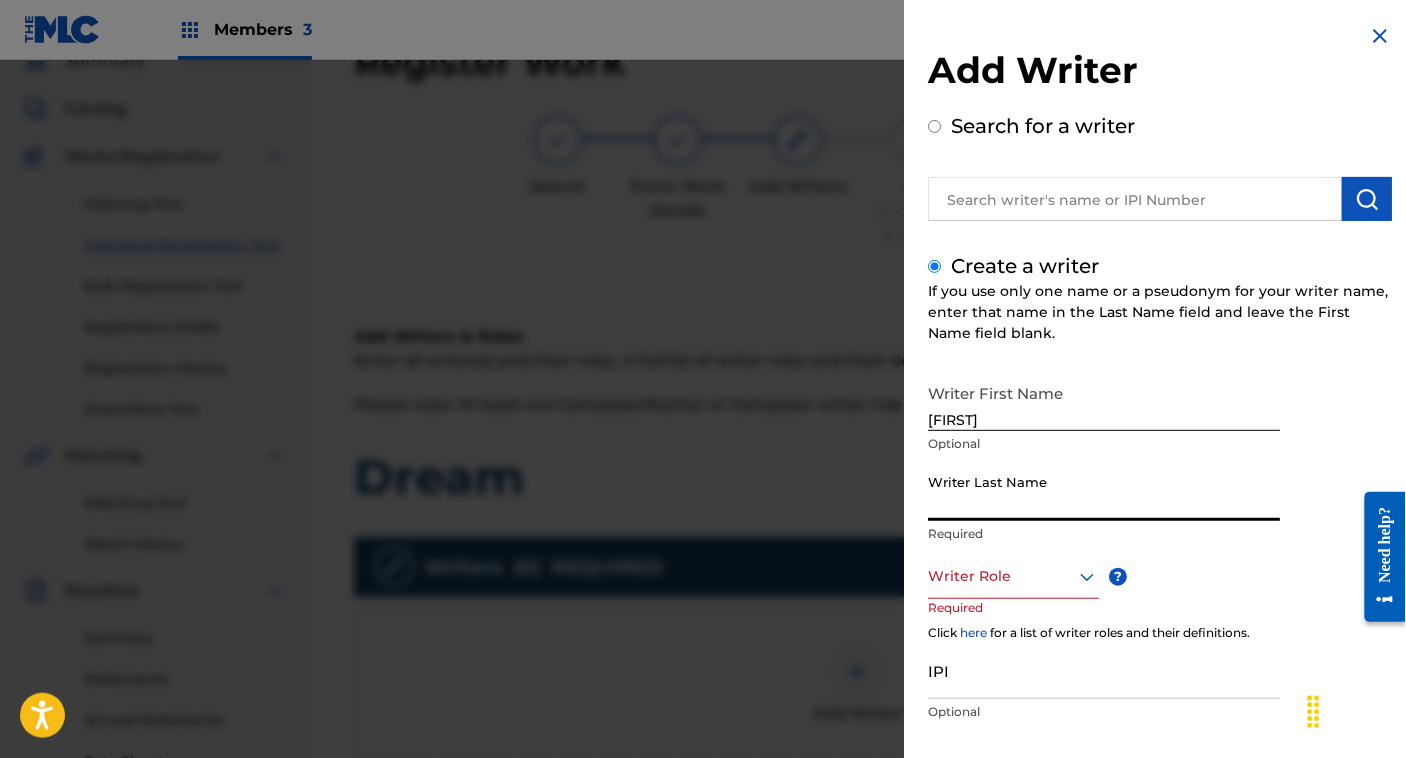 click on "Writer Last Name" at bounding box center [1104, 492] 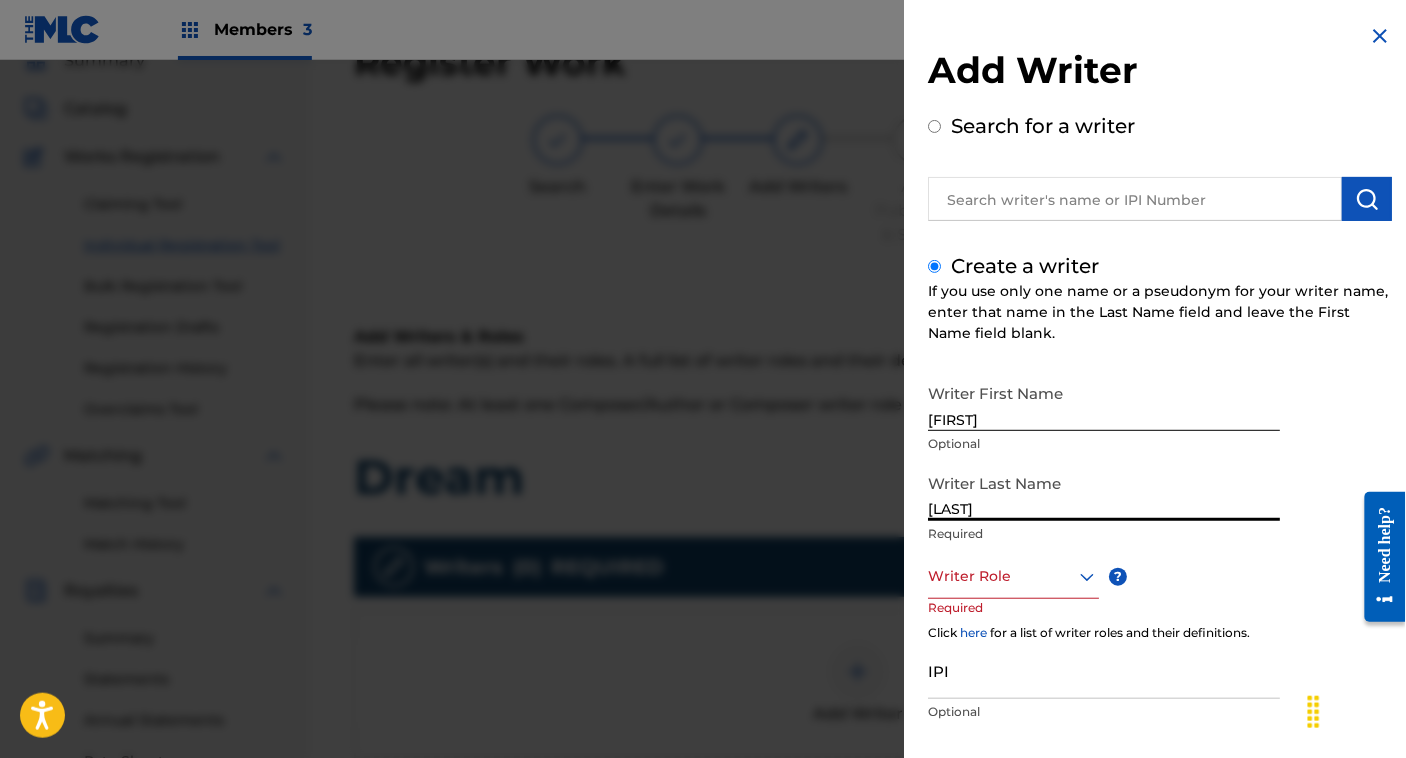 type on "[LAST]" 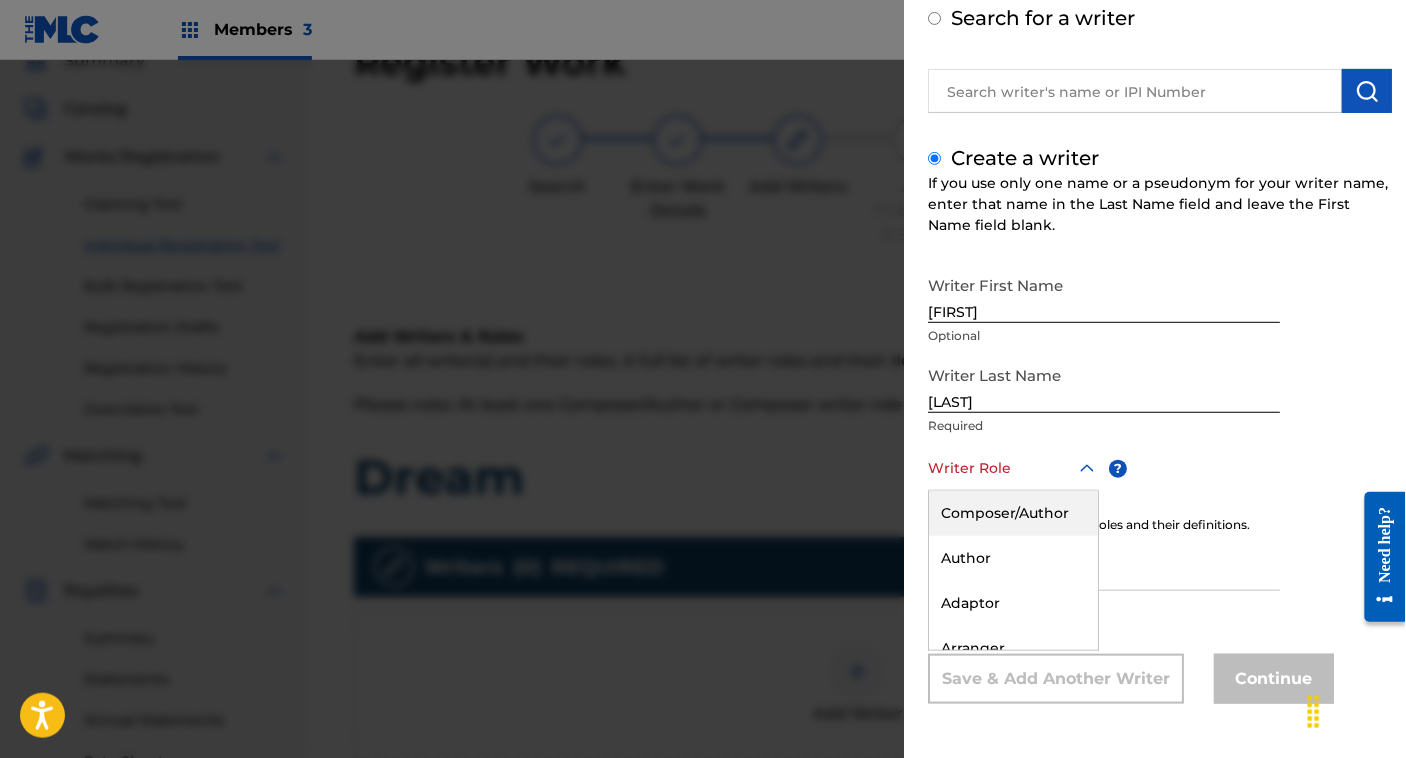 click on "Composer/Author" at bounding box center (1013, 513) 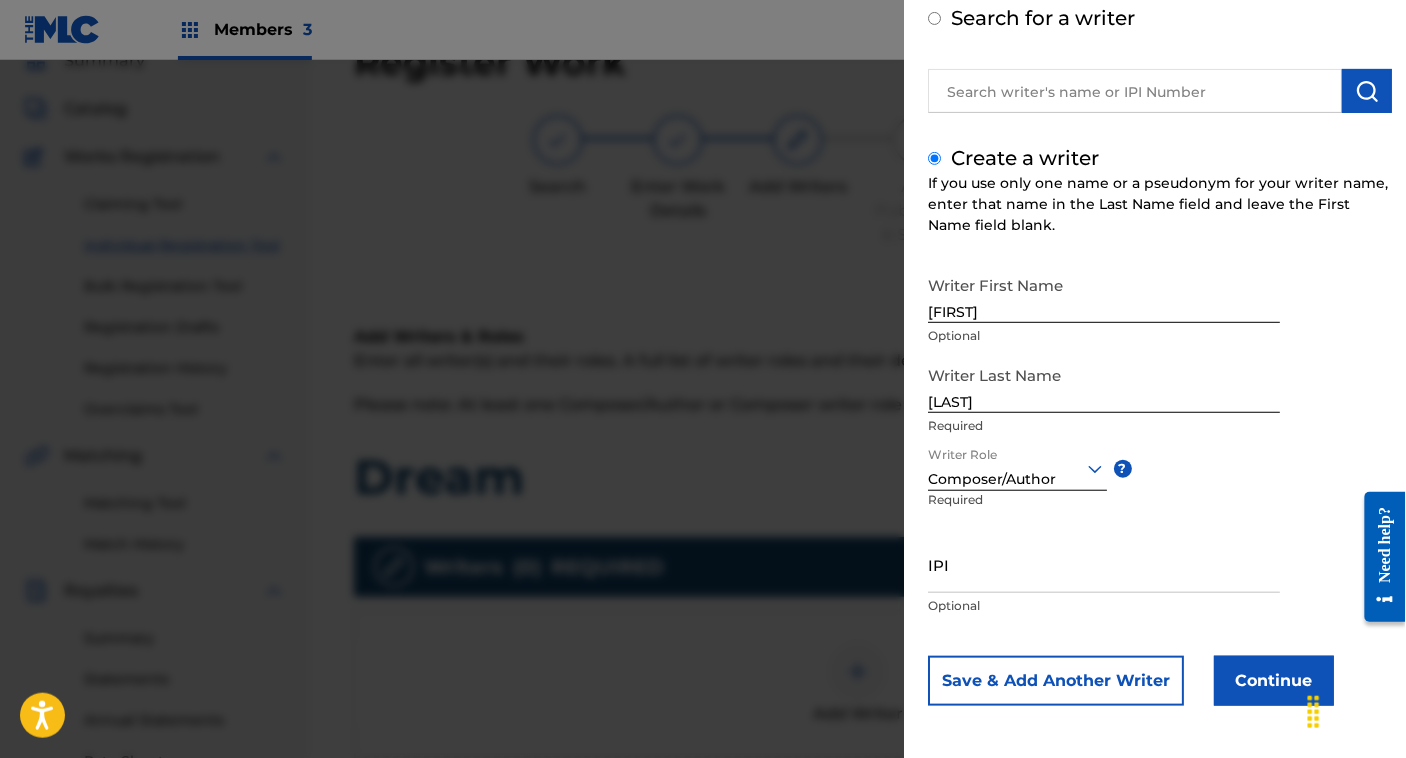 scroll, scrollTop: 110, scrollLeft: 0, axis: vertical 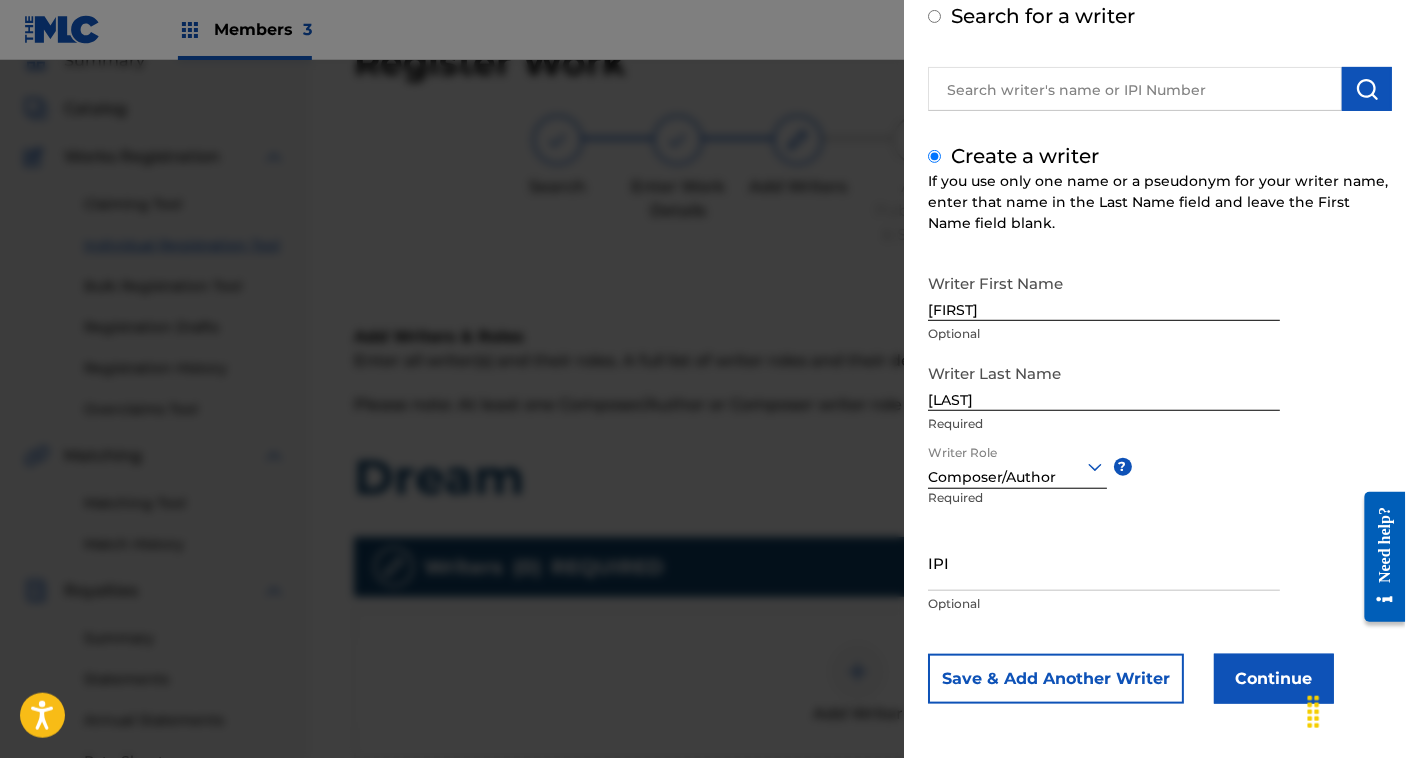 click on "Continue" at bounding box center [1274, 679] 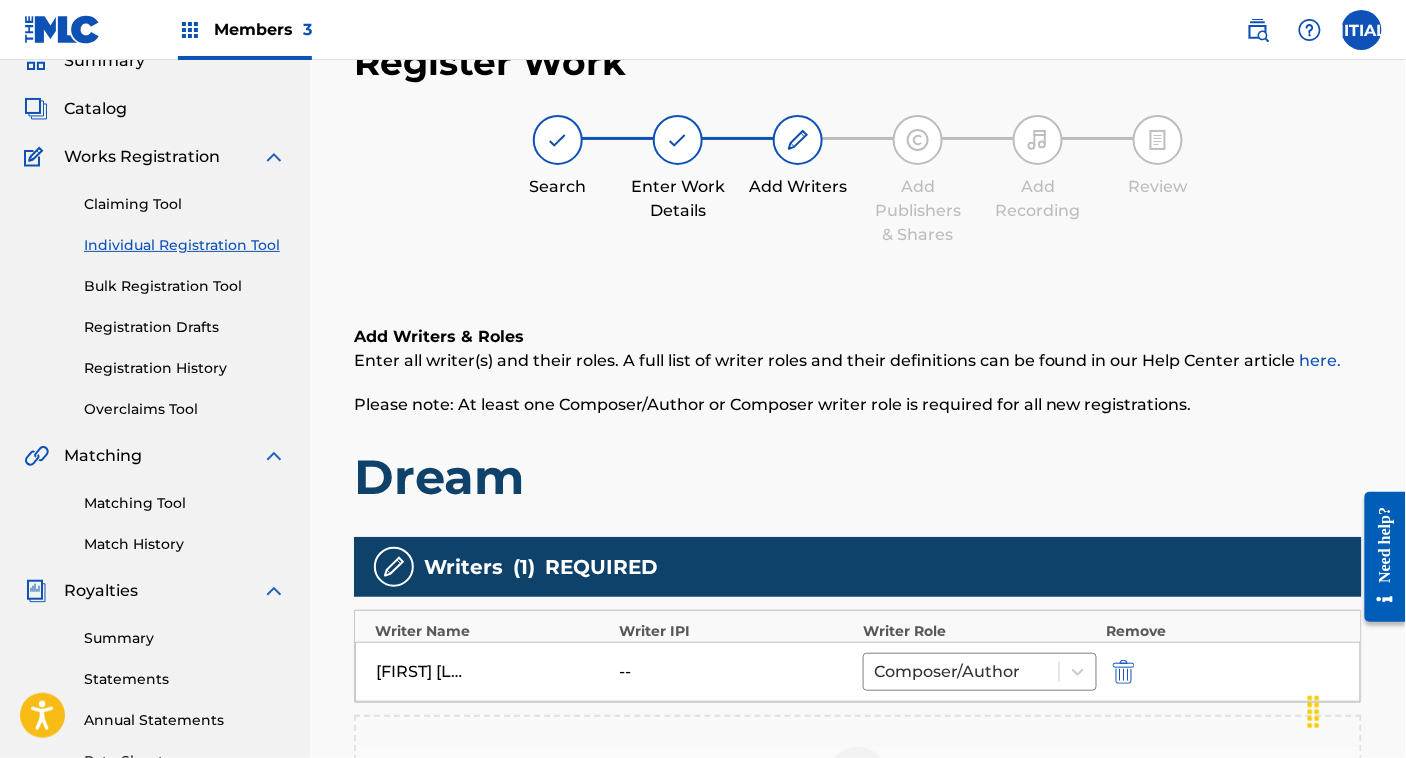 scroll, scrollTop: 482, scrollLeft: 0, axis: vertical 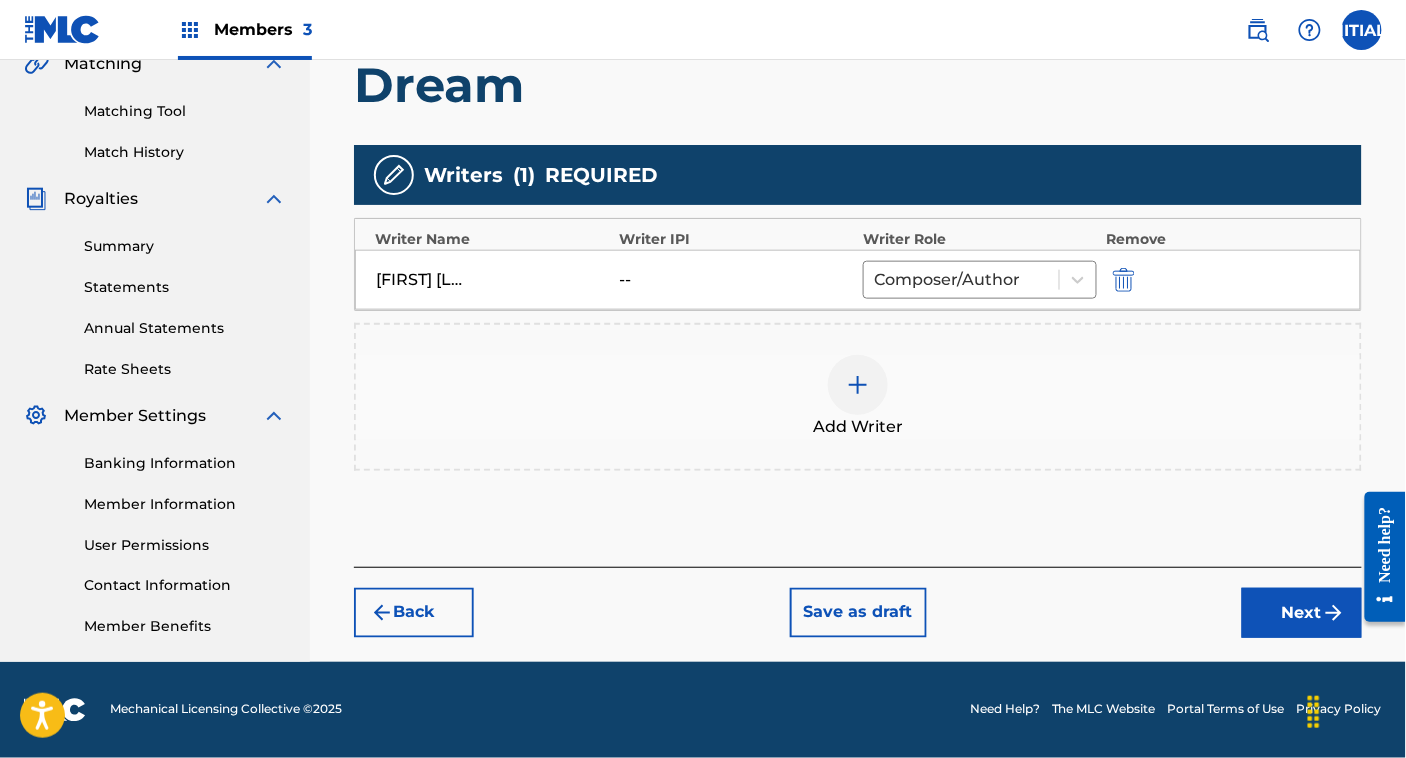 click on "Next" at bounding box center (1302, 613) 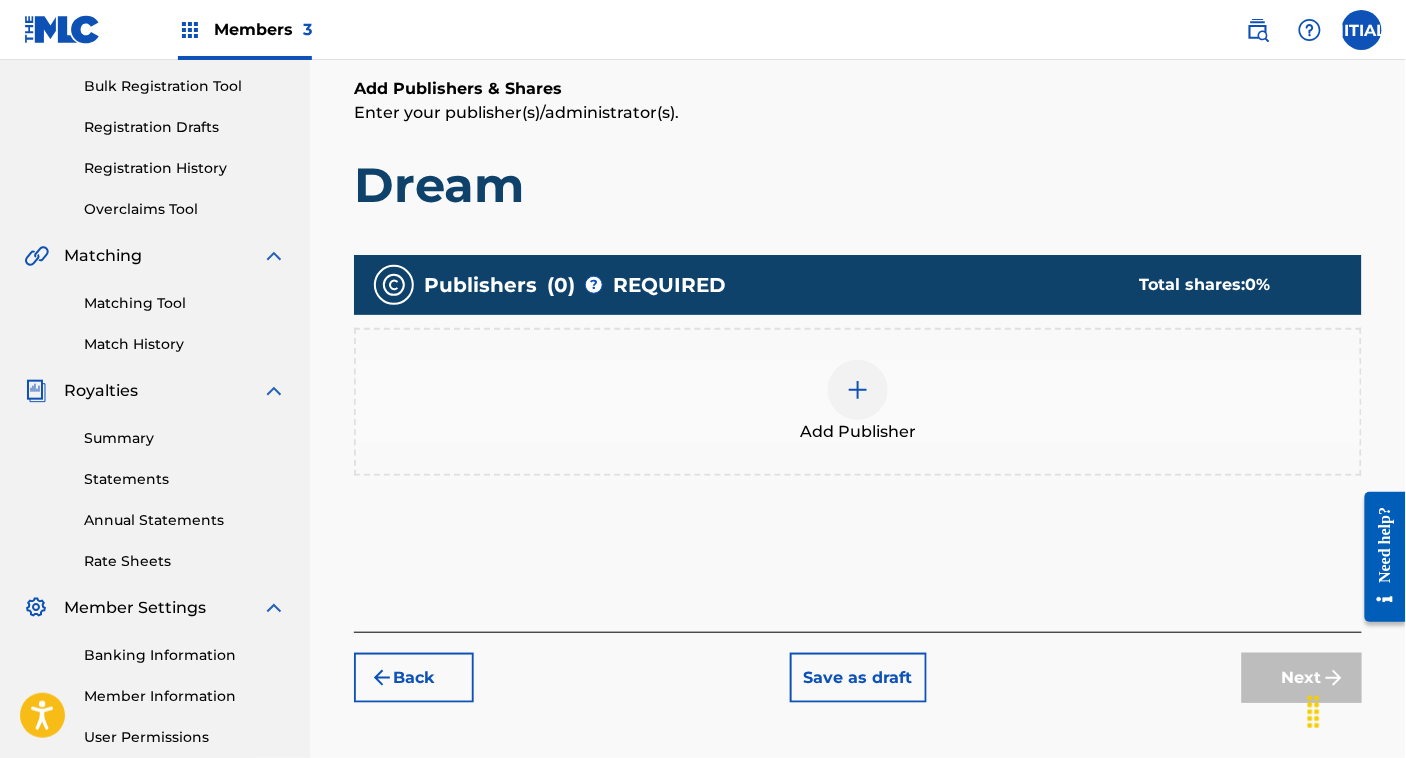 scroll, scrollTop: 292, scrollLeft: 0, axis: vertical 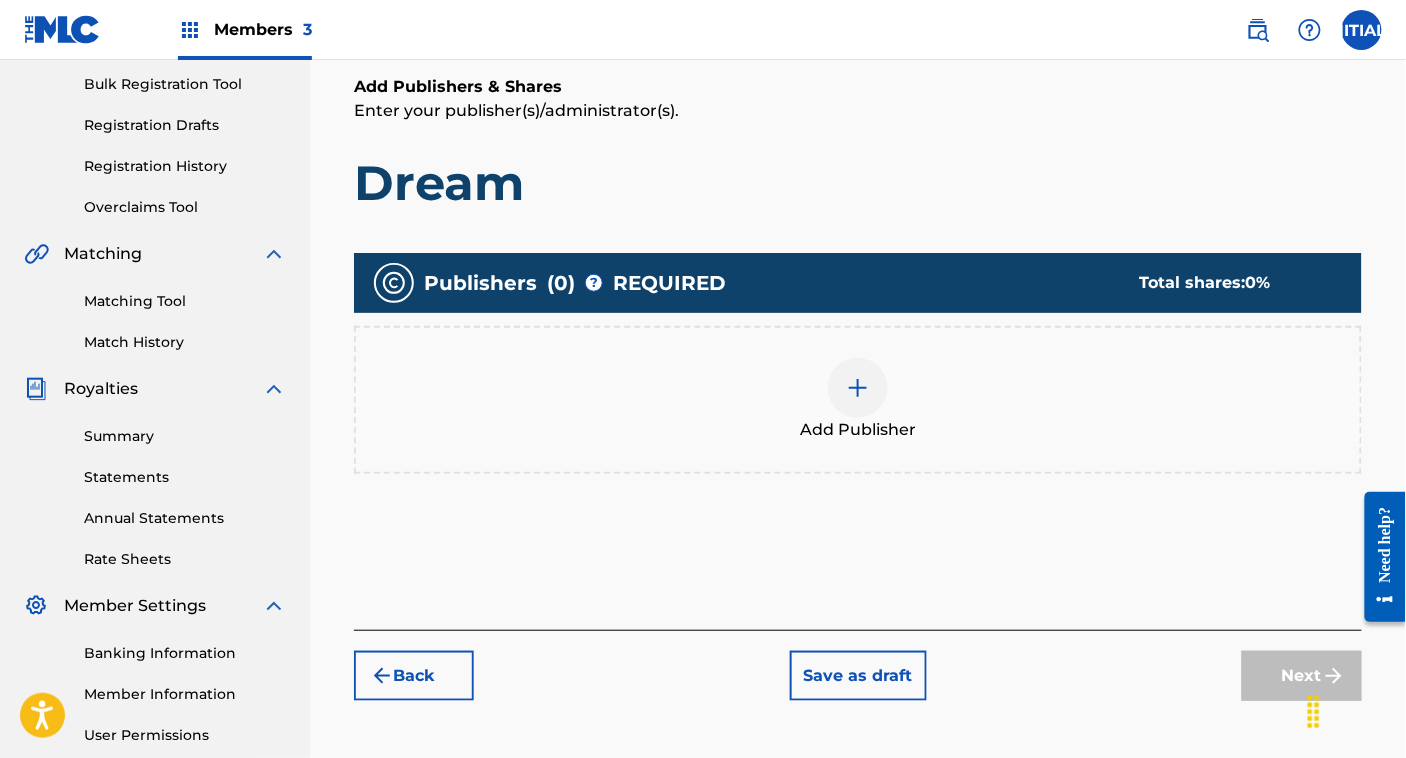 click on "Add Publisher" at bounding box center [858, 400] 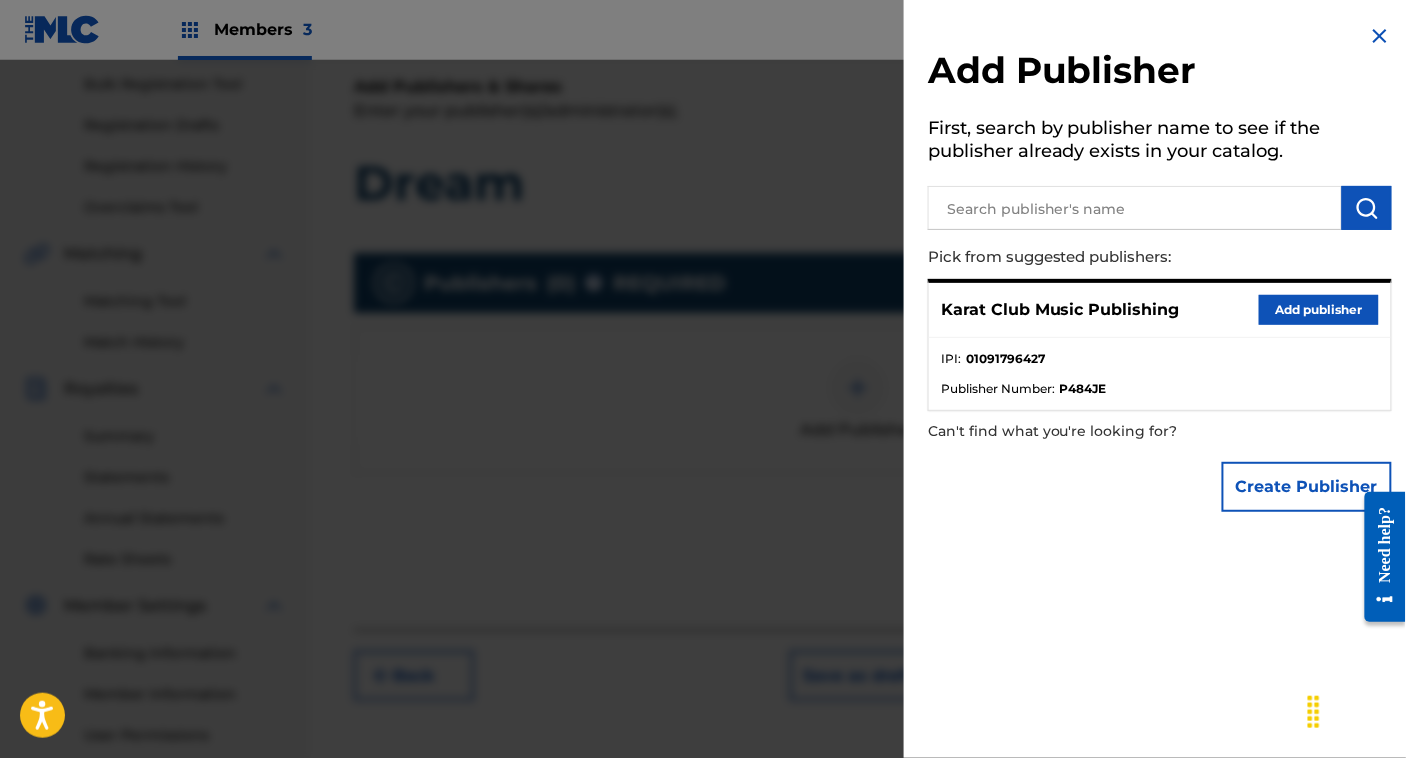 click on "Add publisher" at bounding box center (1319, 310) 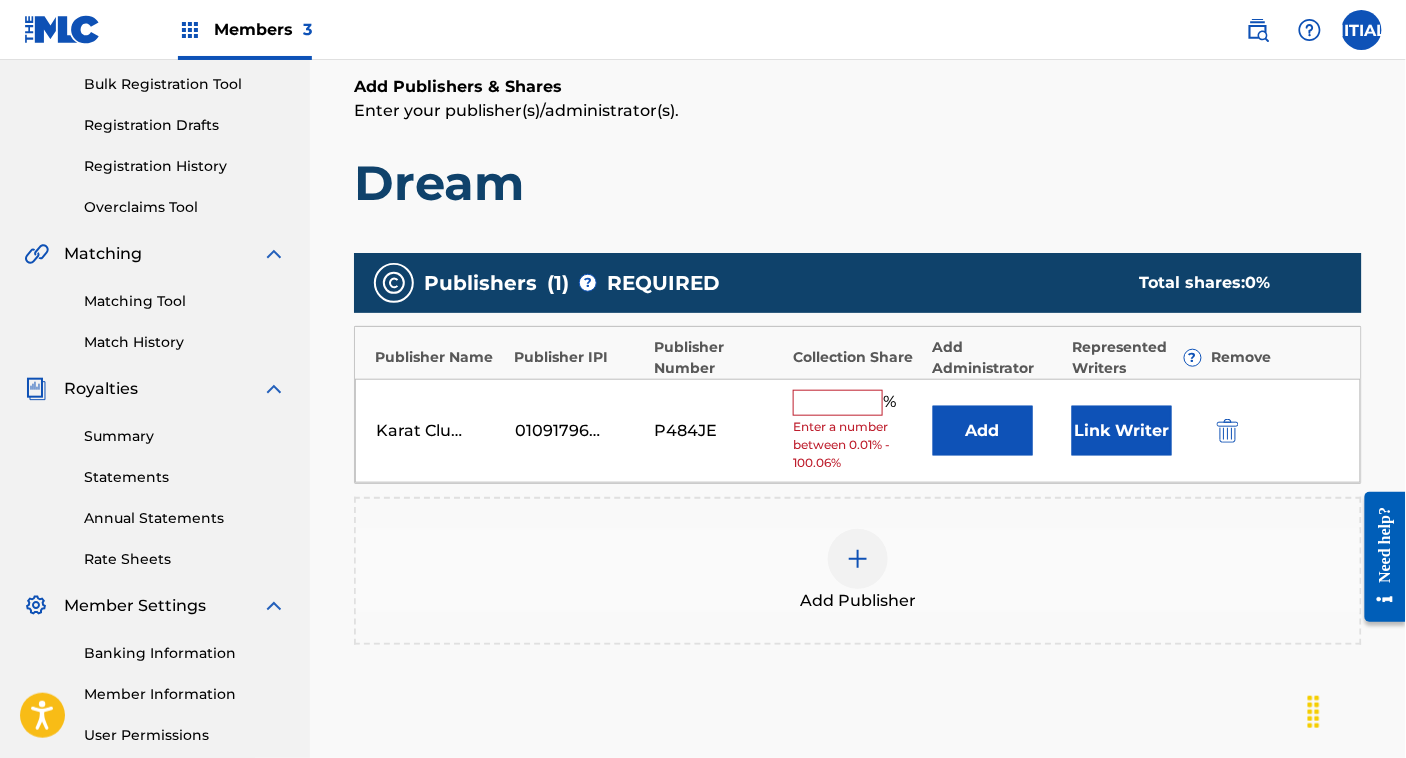 click at bounding box center [838, 403] 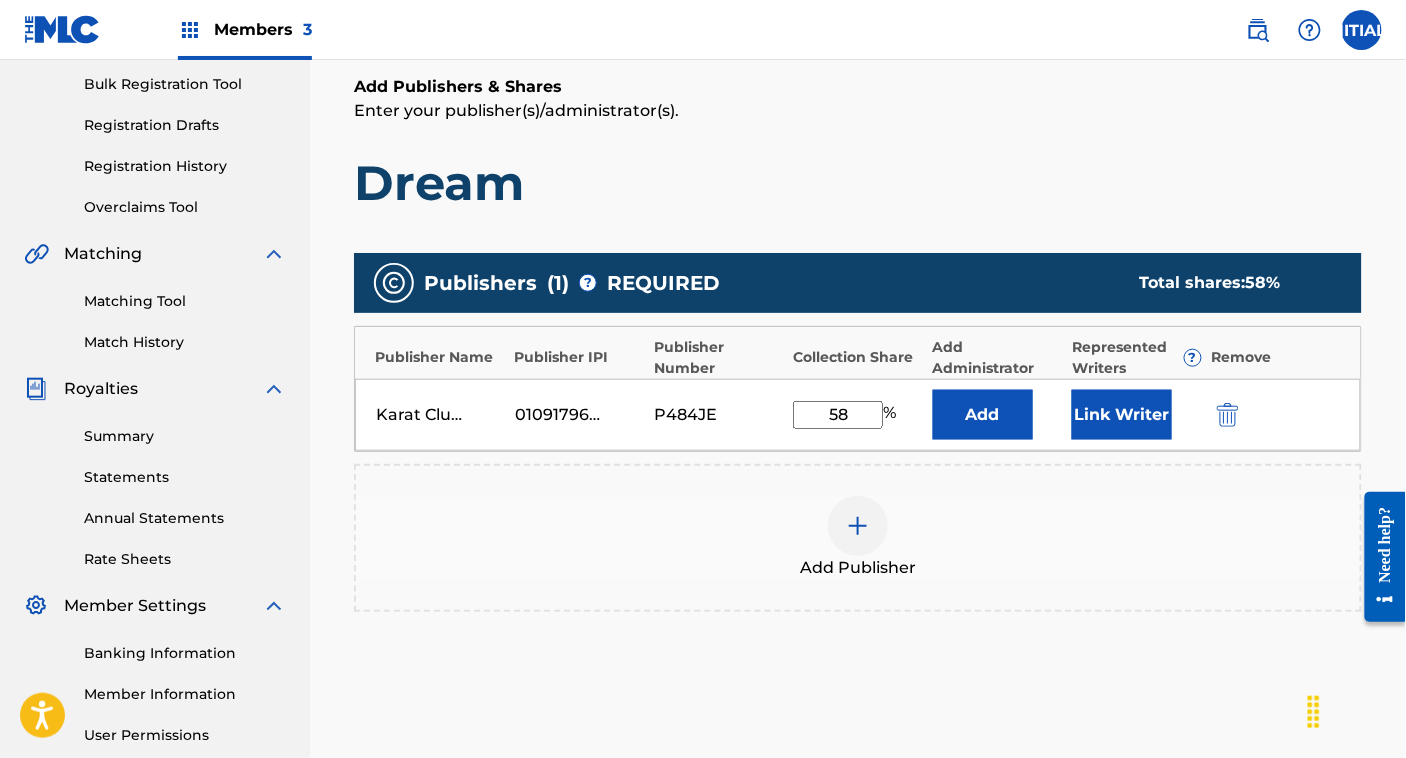 type on "5" 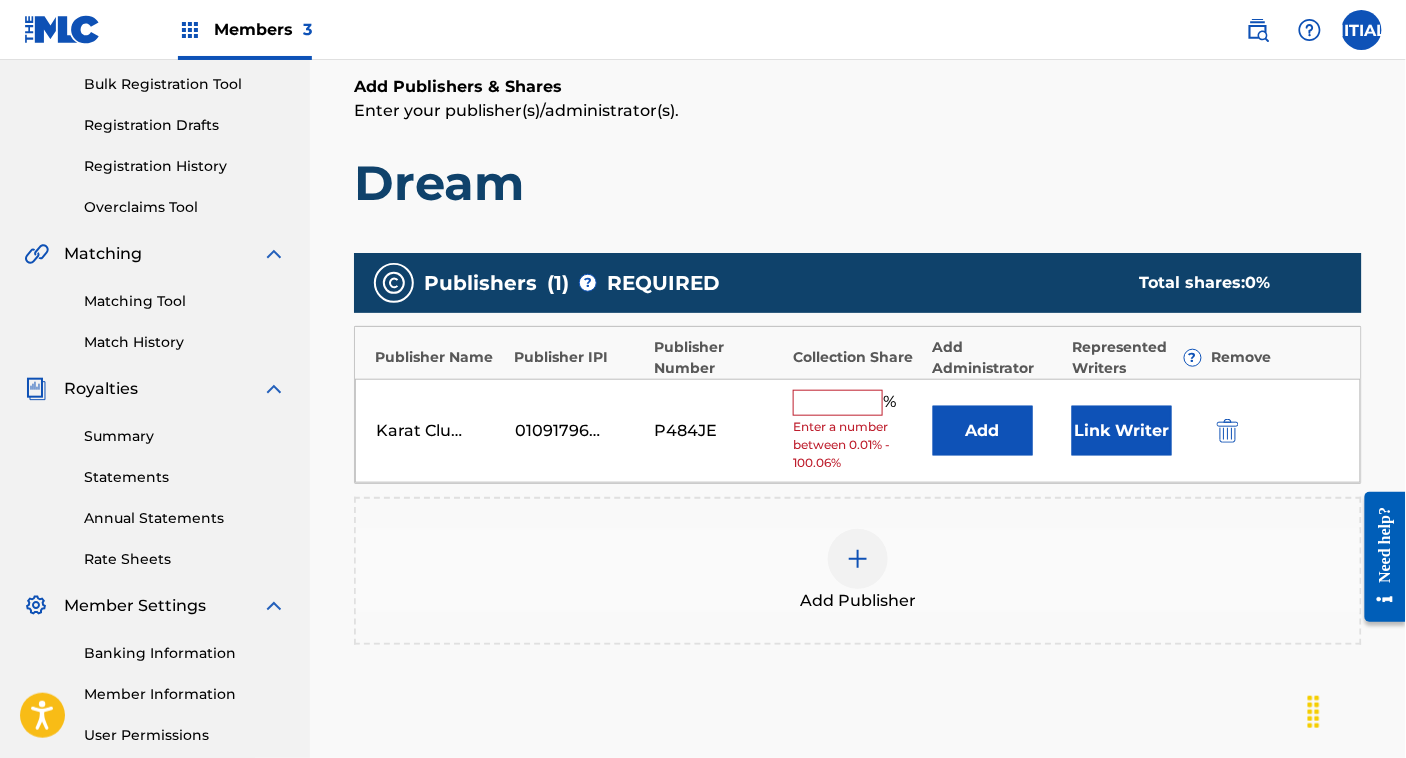 type on "6" 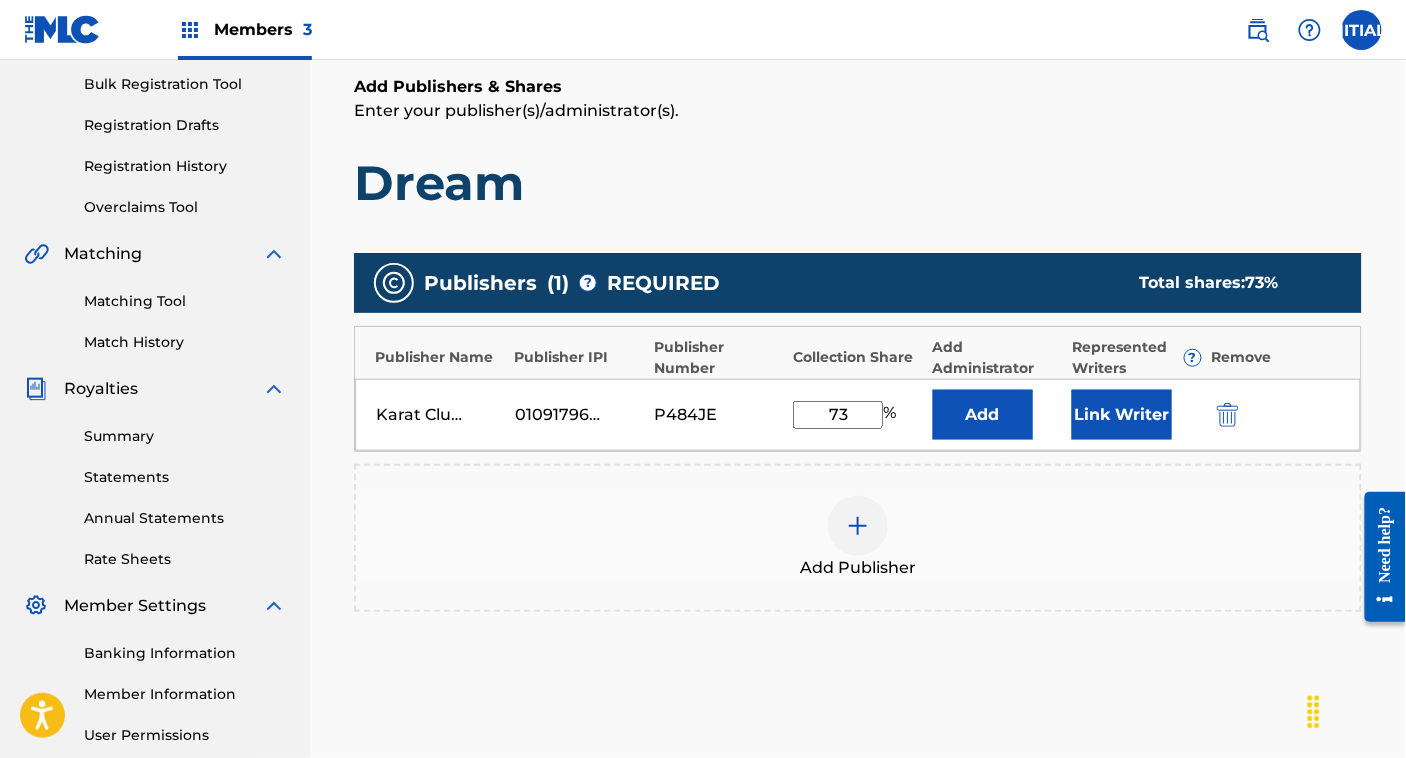 type on "73" 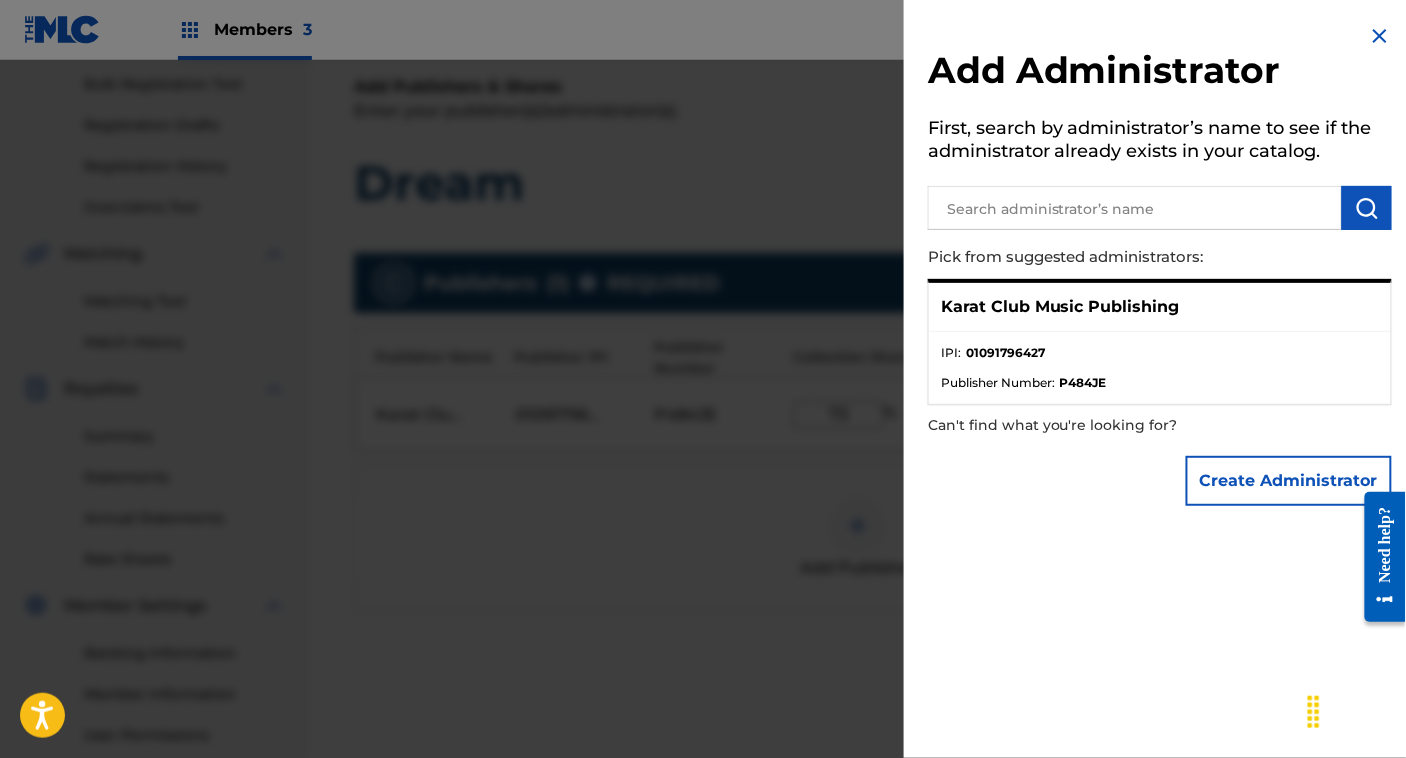 click on "Create Administrator" at bounding box center (1289, 481) 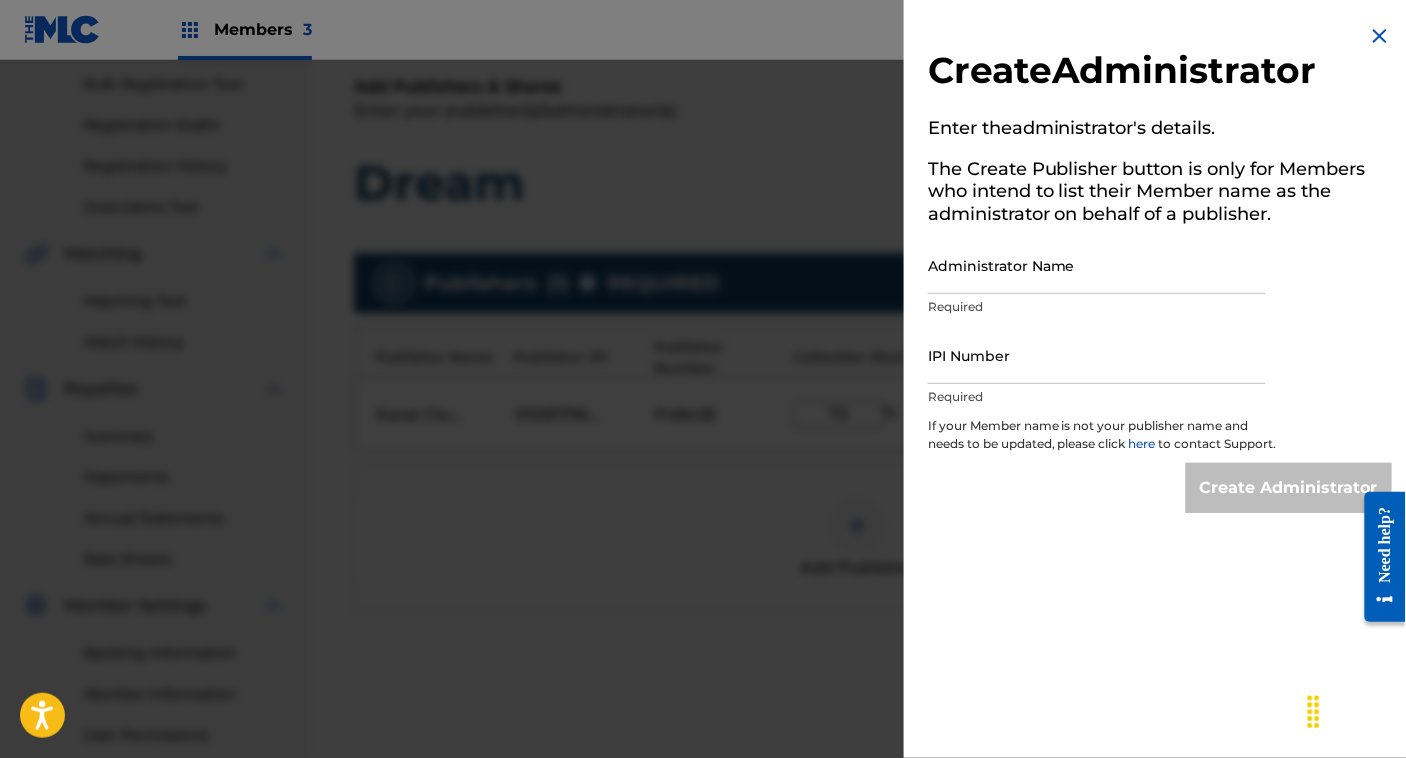 click at bounding box center (703, 439) 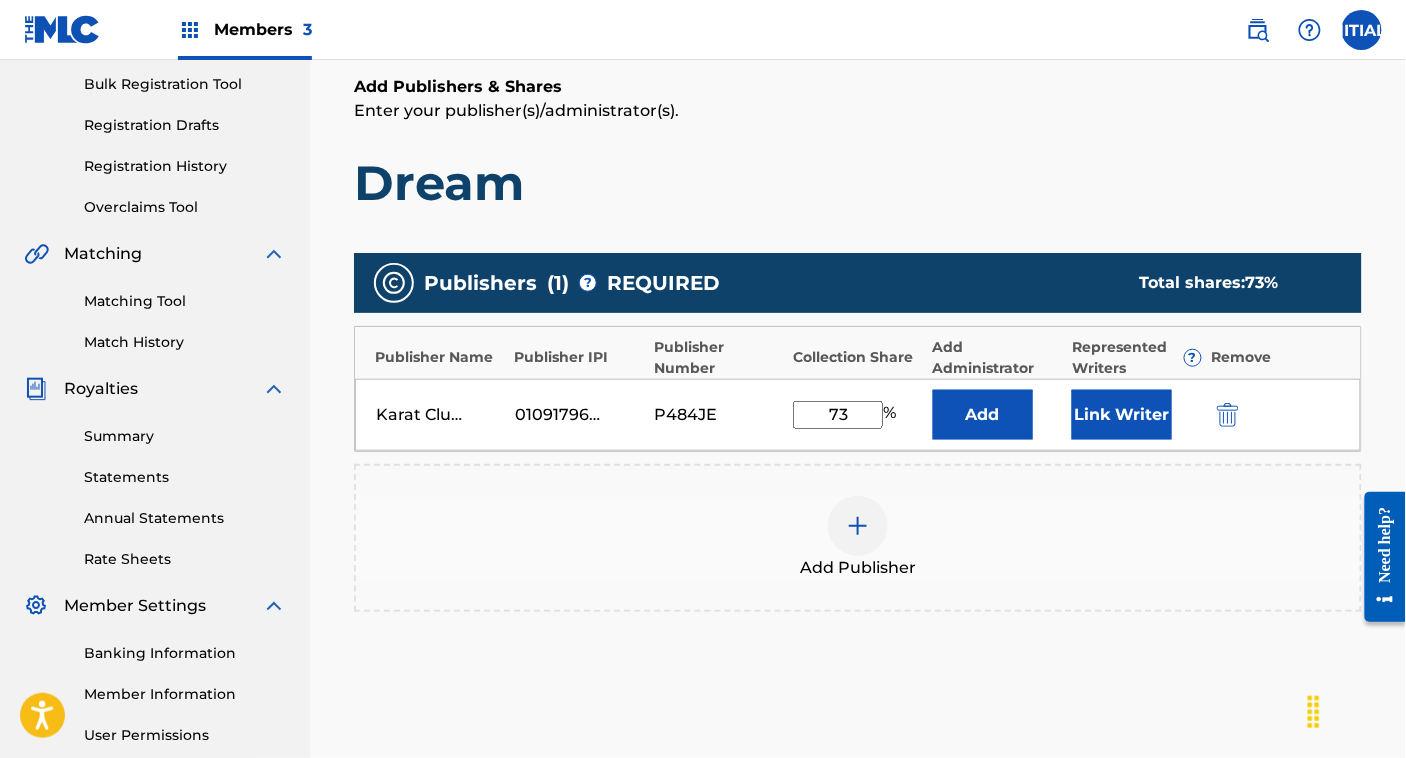 click on "Link Writer" at bounding box center [1122, 415] 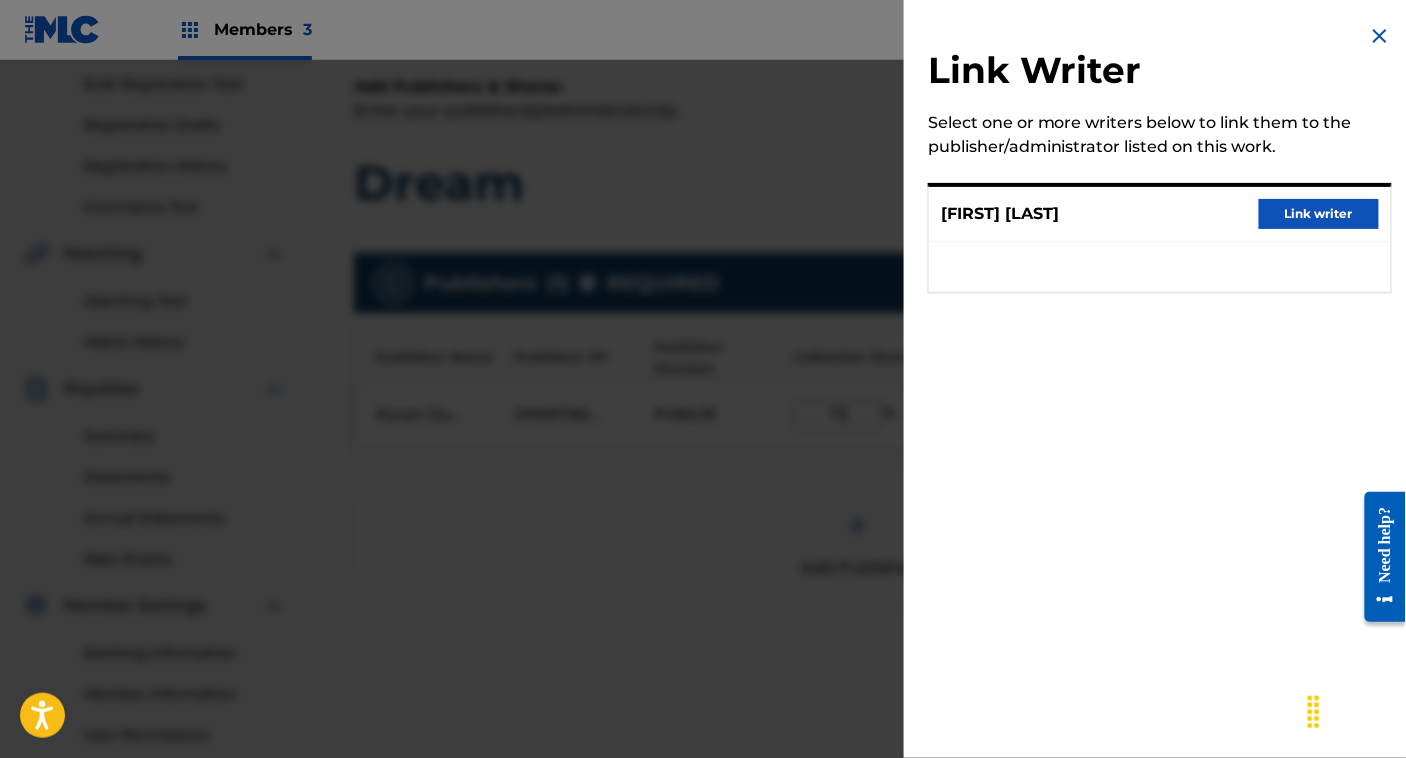 click on "Link writer" at bounding box center [1319, 214] 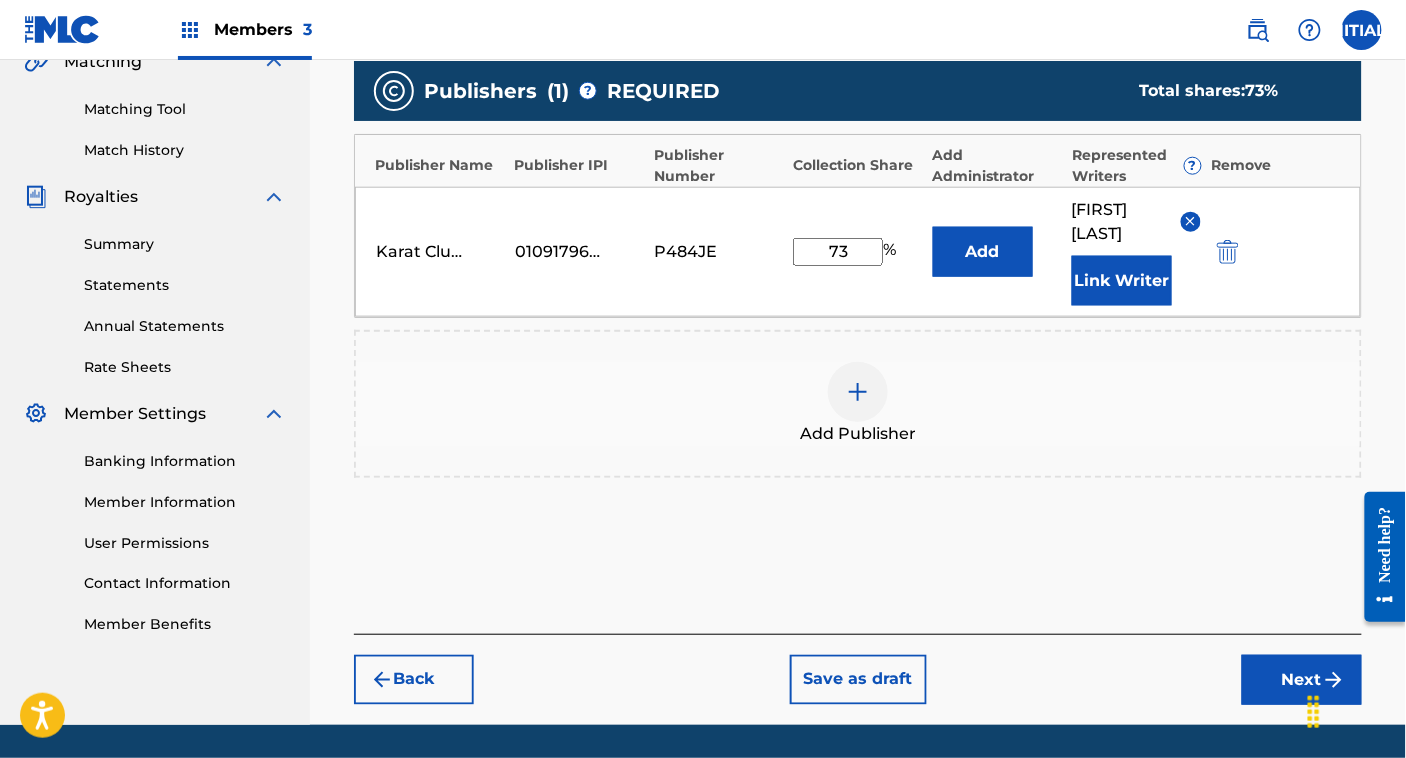 scroll, scrollTop: 541, scrollLeft: 0, axis: vertical 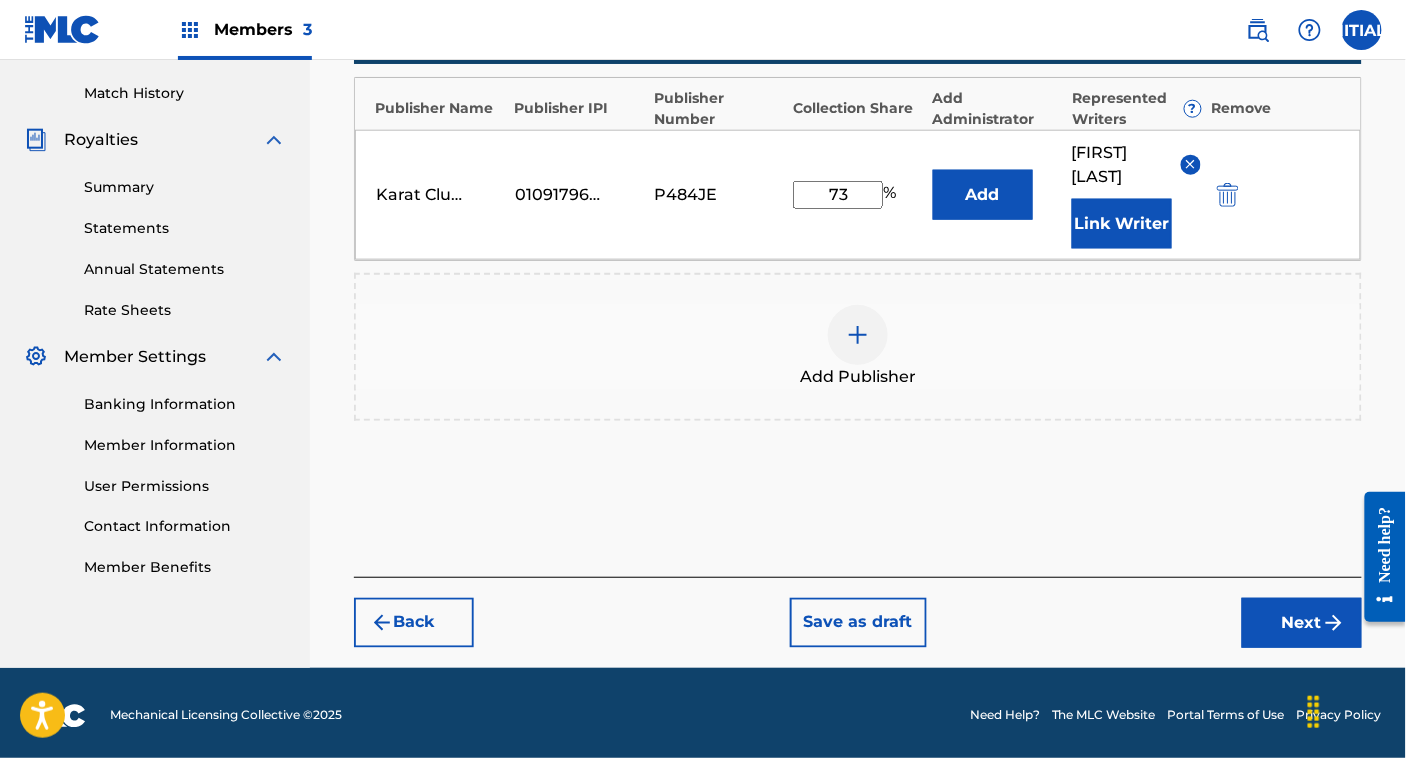 click on "Next" at bounding box center (1302, 623) 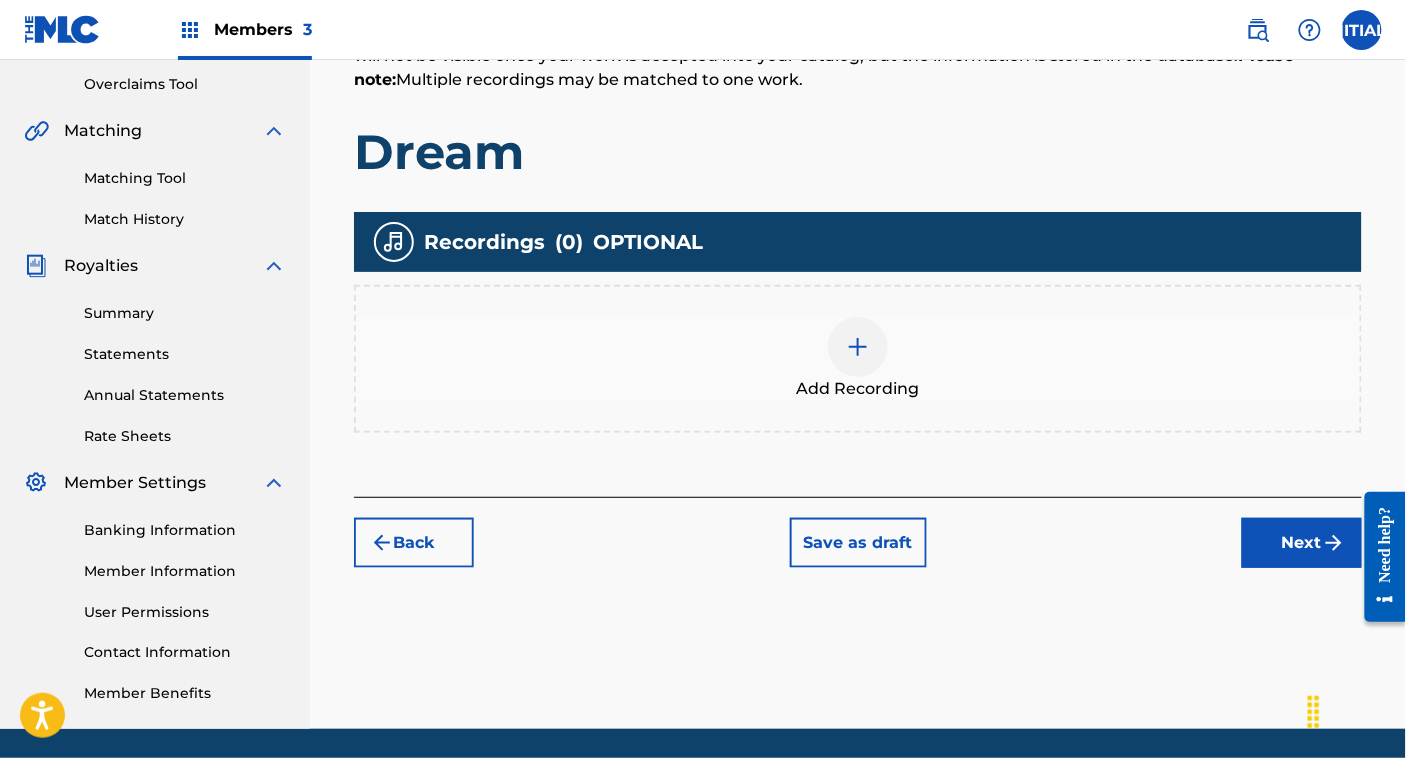 scroll, scrollTop: 418, scrollLeft: 0, axis: vertical 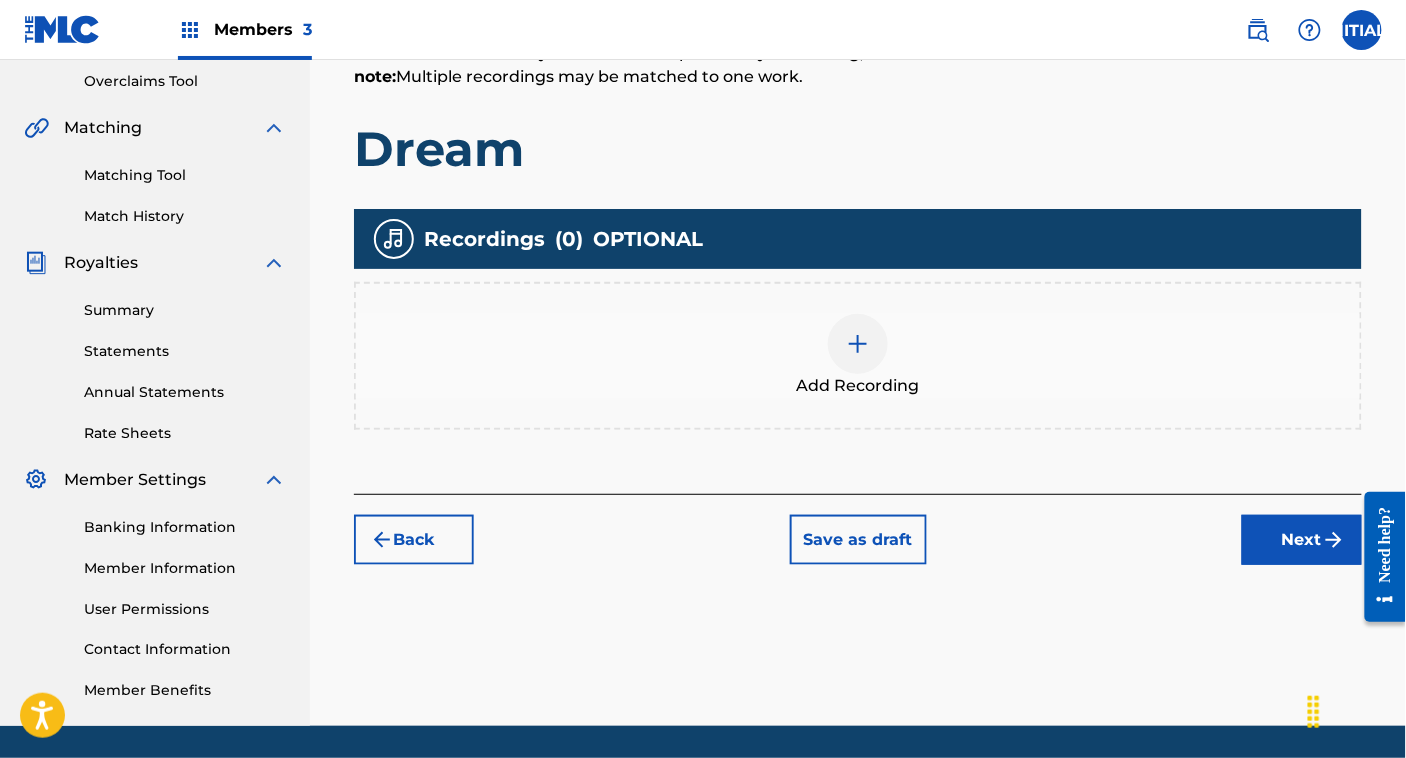 click on "Next" at bounding box center [1302, 540] 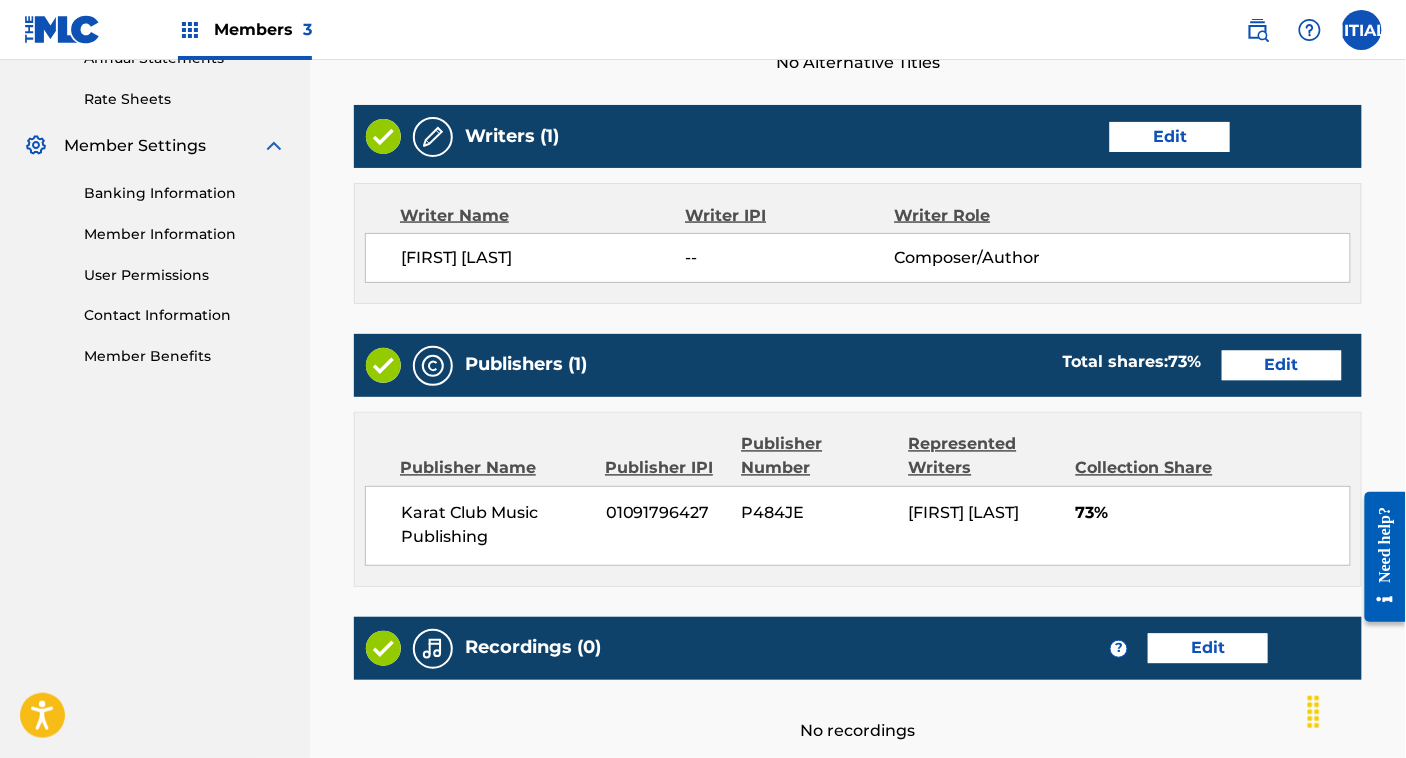 scroll, scrollTop: 951, scrollLeft: 0, axis: vertical 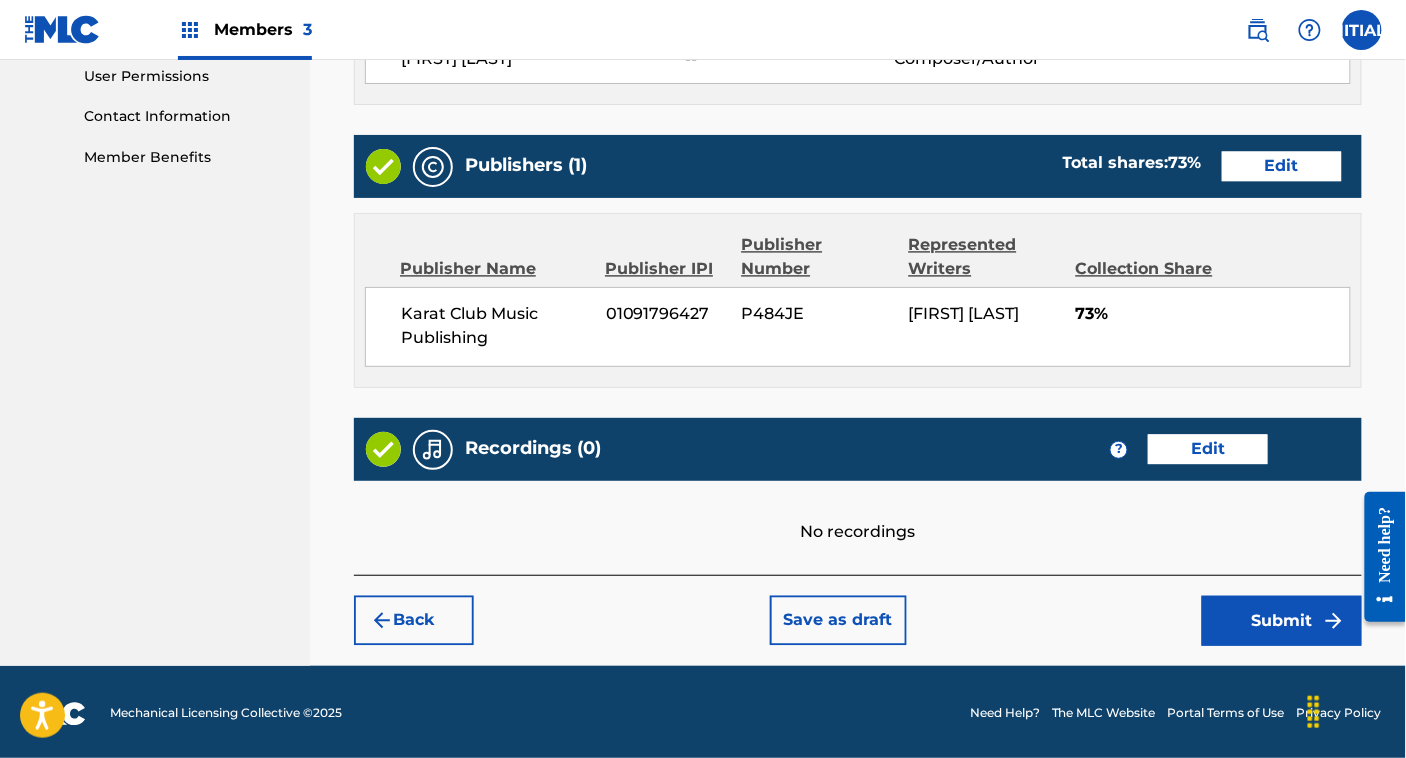 click on "Back" at bounding box center [414, 621] 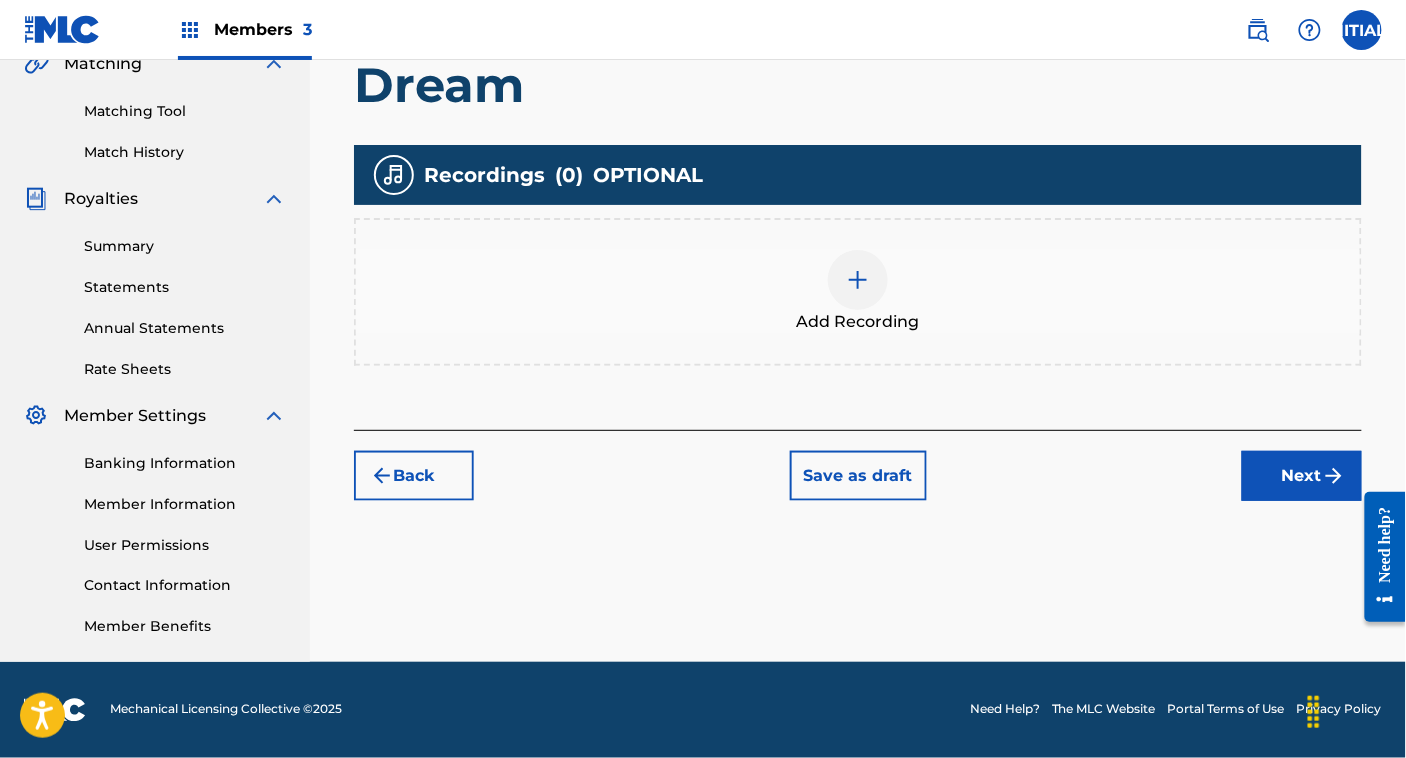 click on "Back" at bounding box center [414, 476] 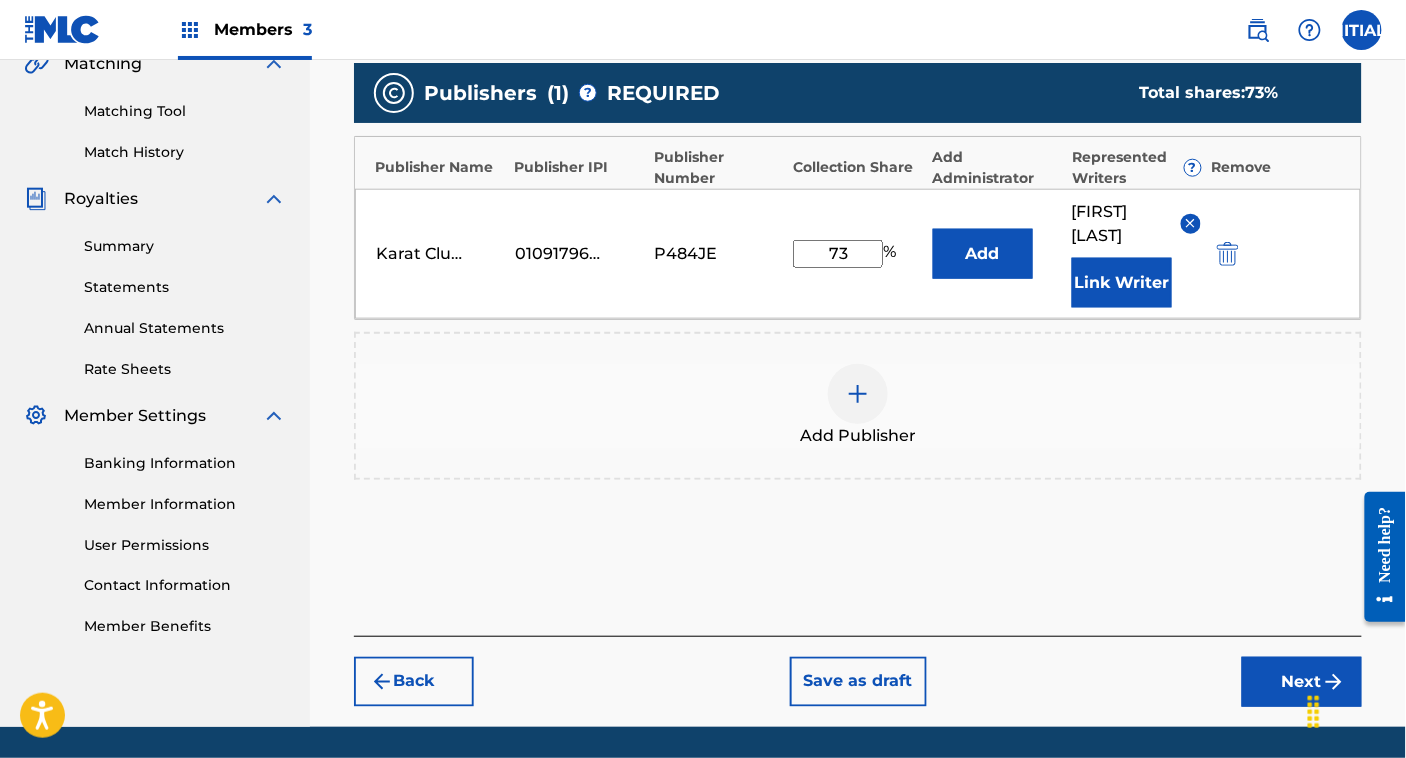 click on "73" at bounding box center (838, 254) 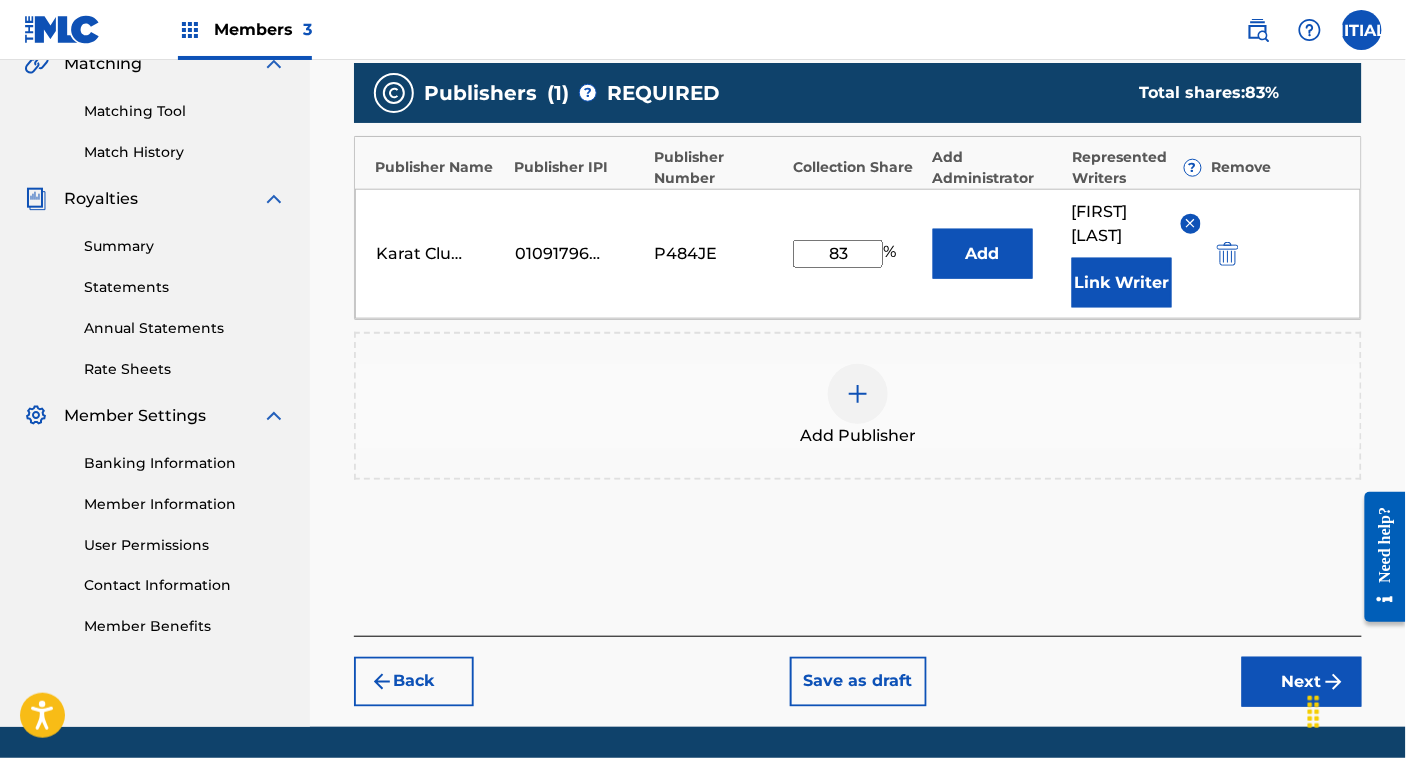 type on "83" 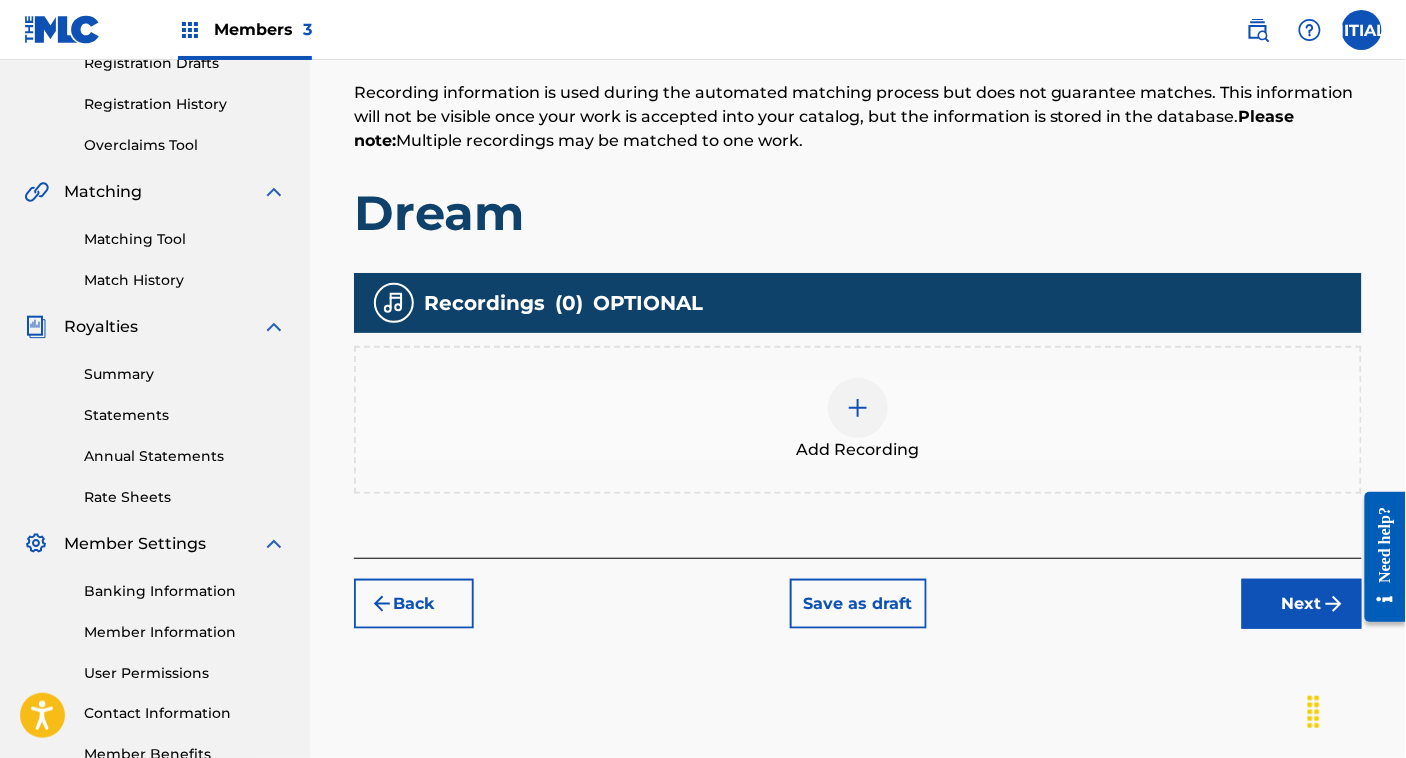 scroll, scrollTop: 355, scrollLeft: 0, axis: vertical 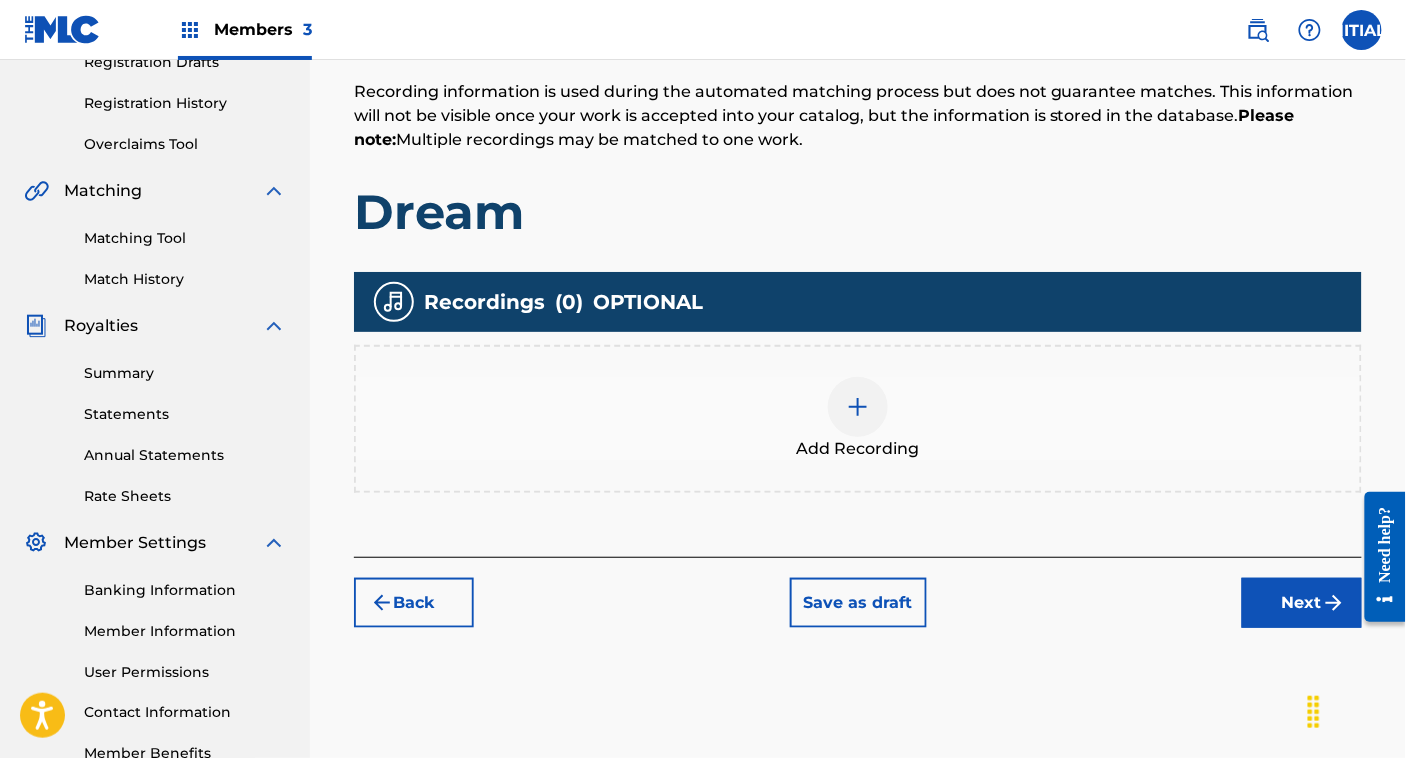 click on "Add Recording" at bounding box center (858, 419) 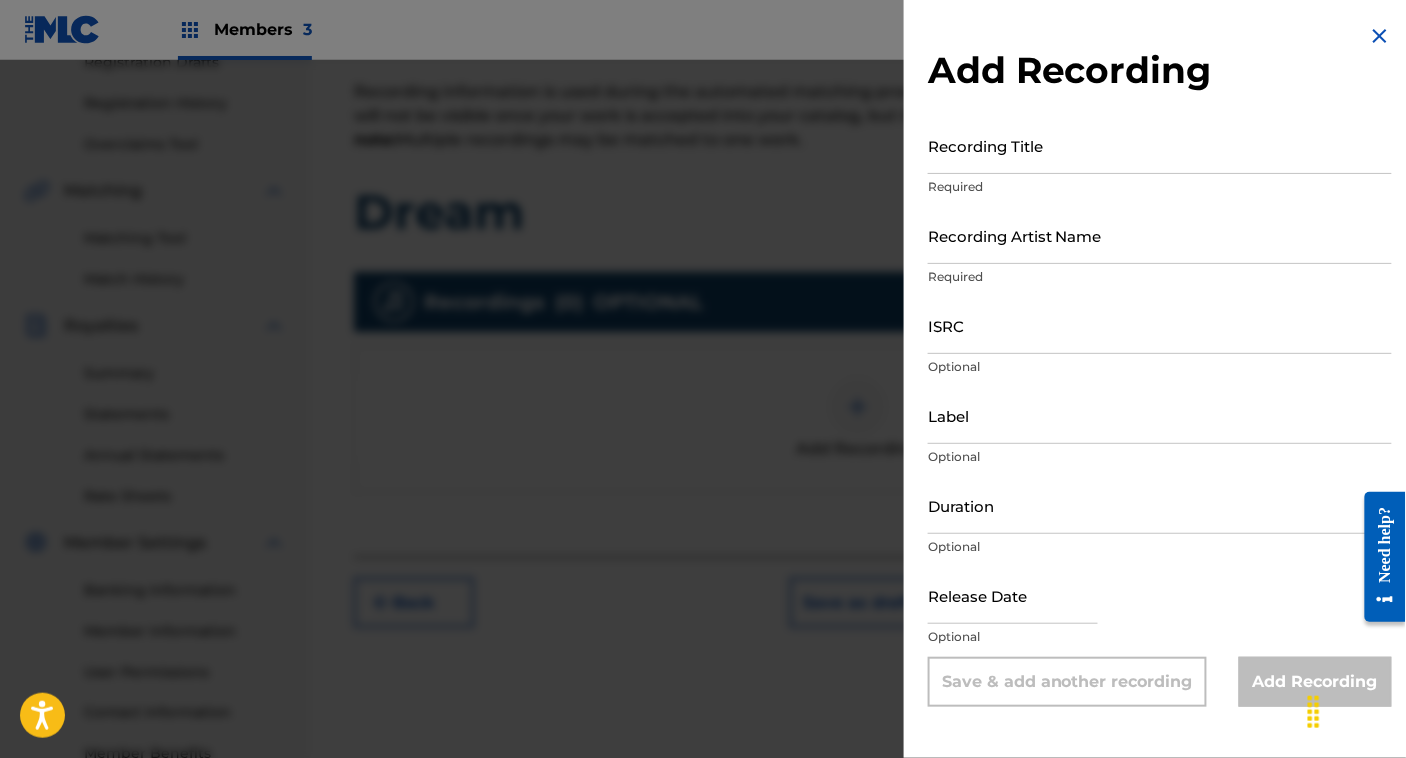 click on "Recording Title" at bounding box center [1160, 145] 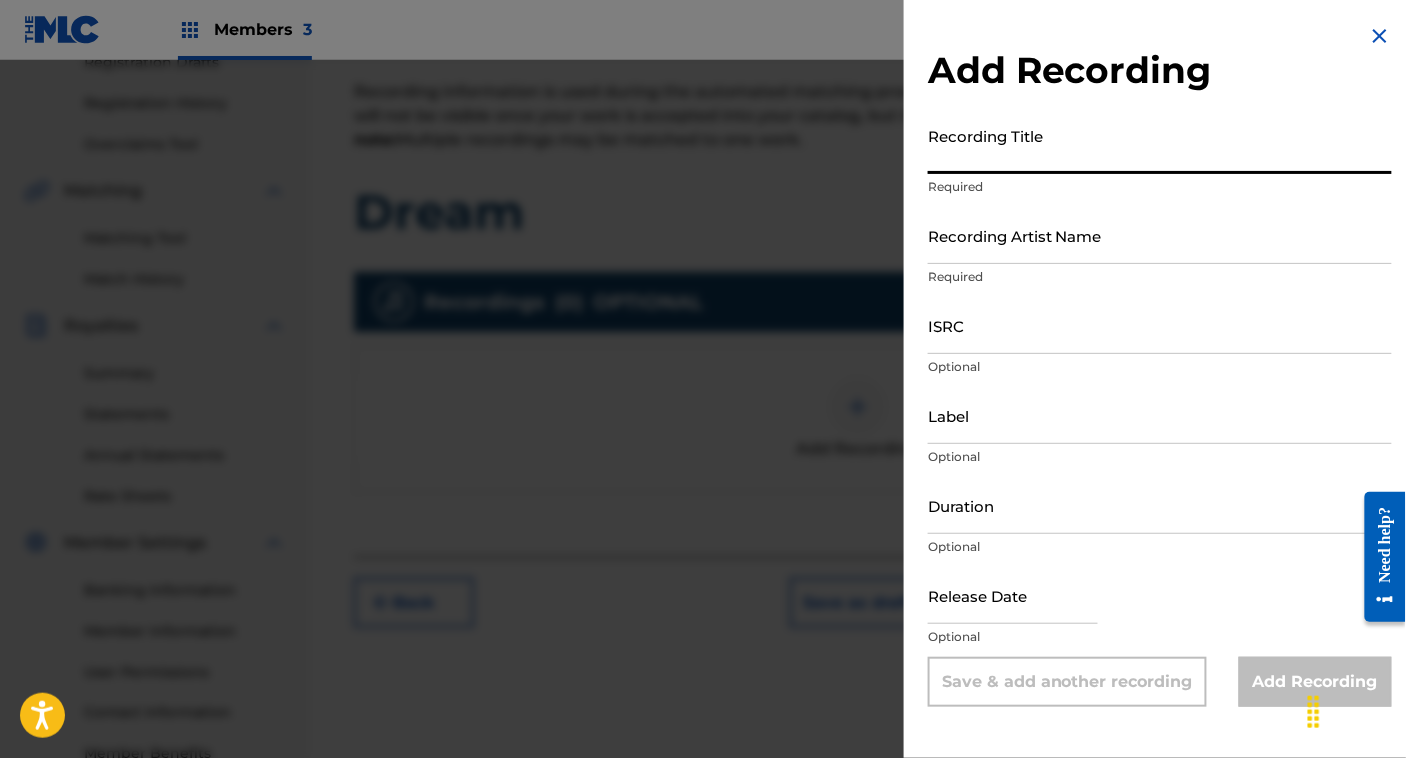 type on "F" 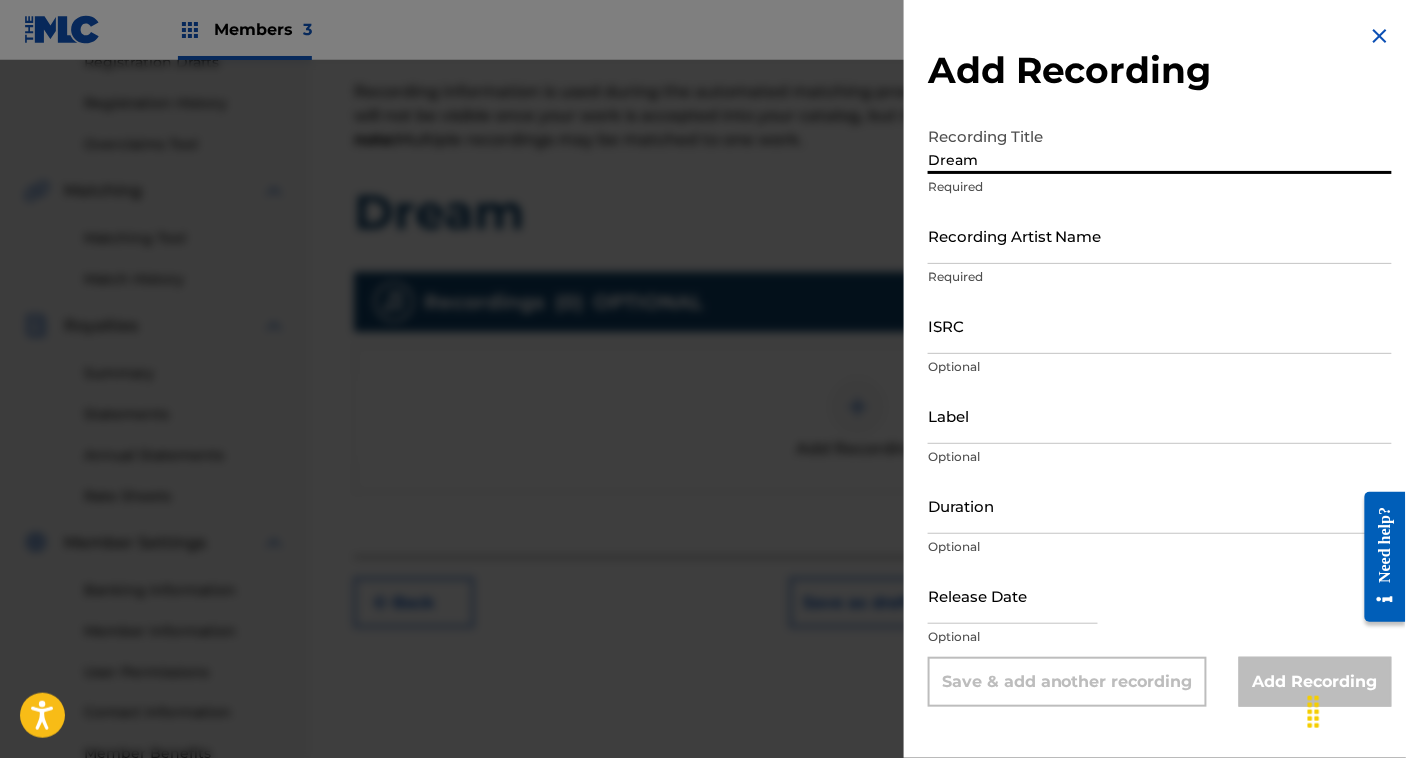 type on "Dream" 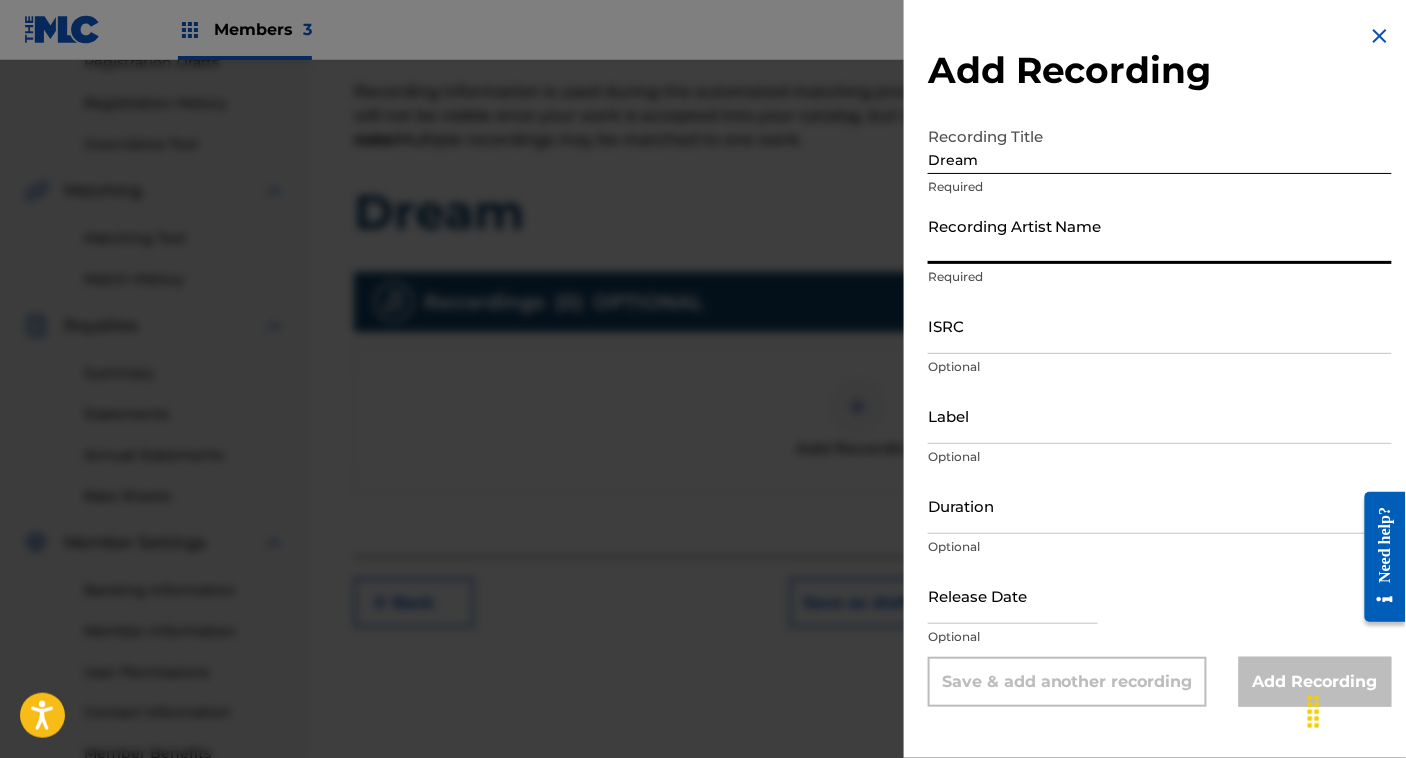 click on "Recording Artist Name" at bounding box center [1160, 235] 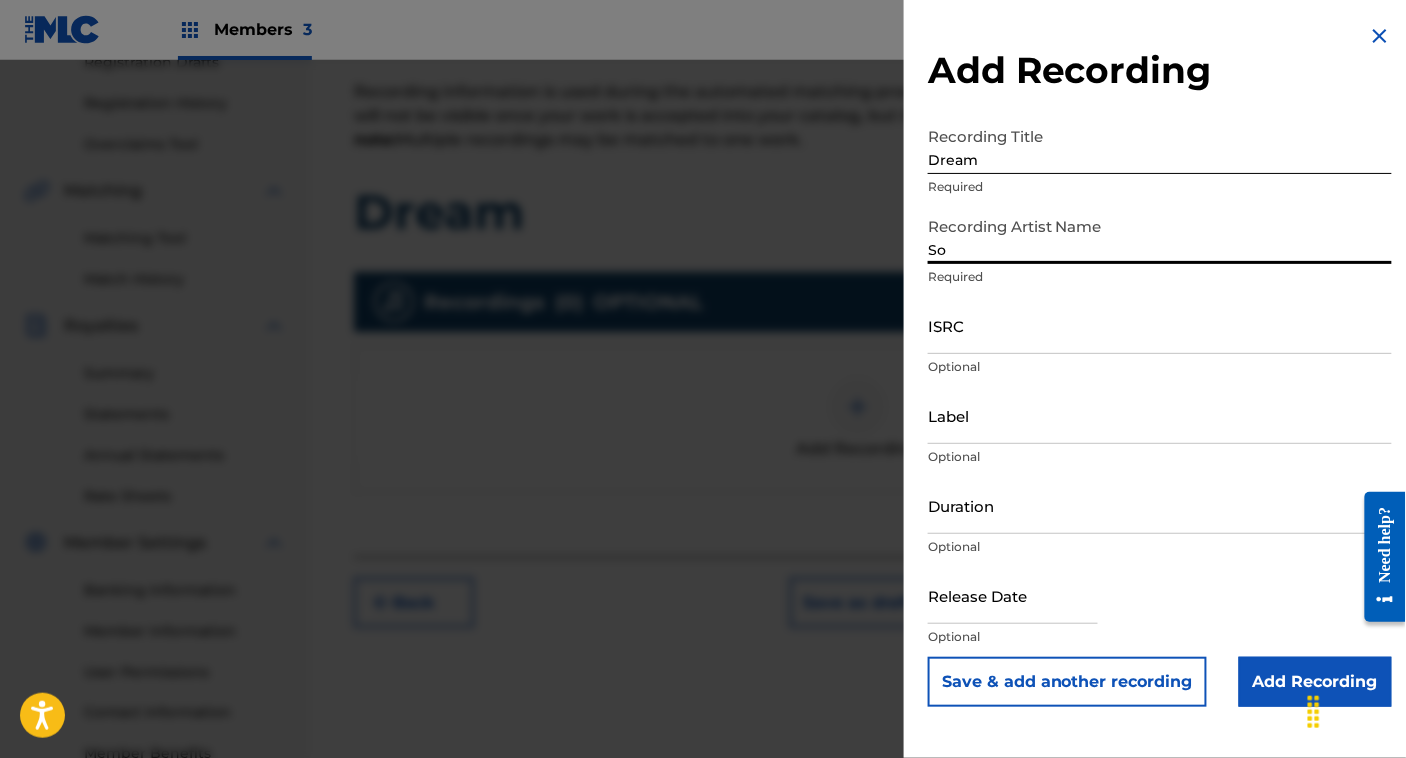 type on "SoLLUMINATI" 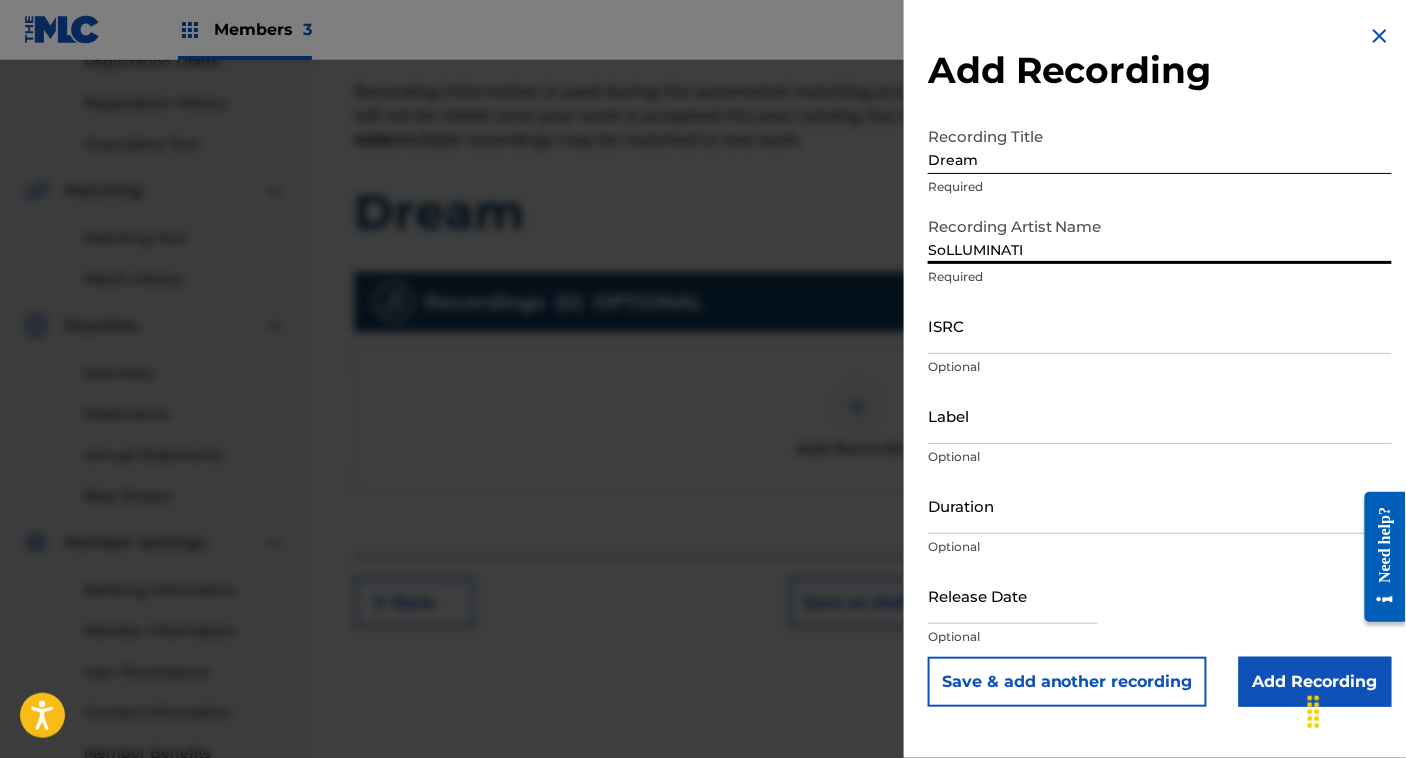 click on "ISRC" at bounding box center (1160, 325) 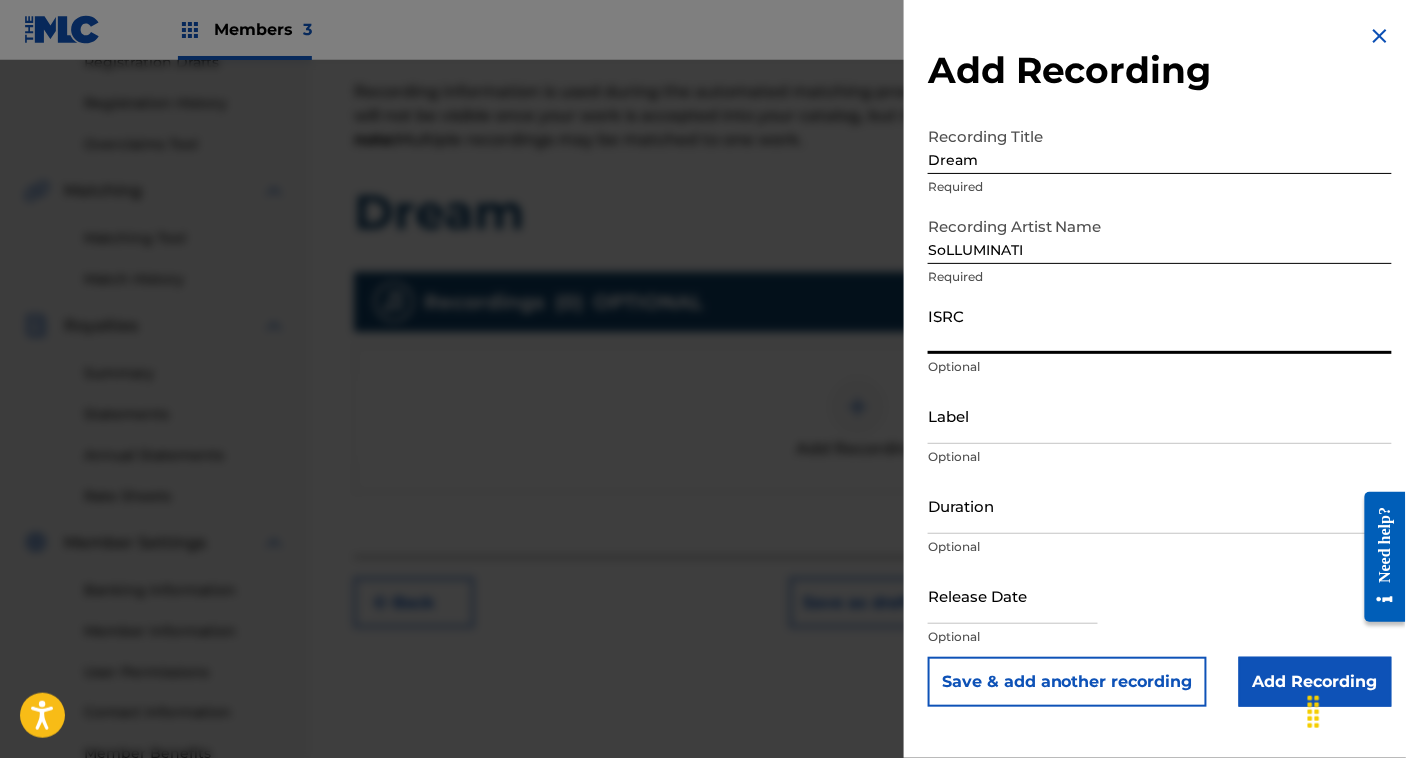 paste on "QZFYZ2280792" 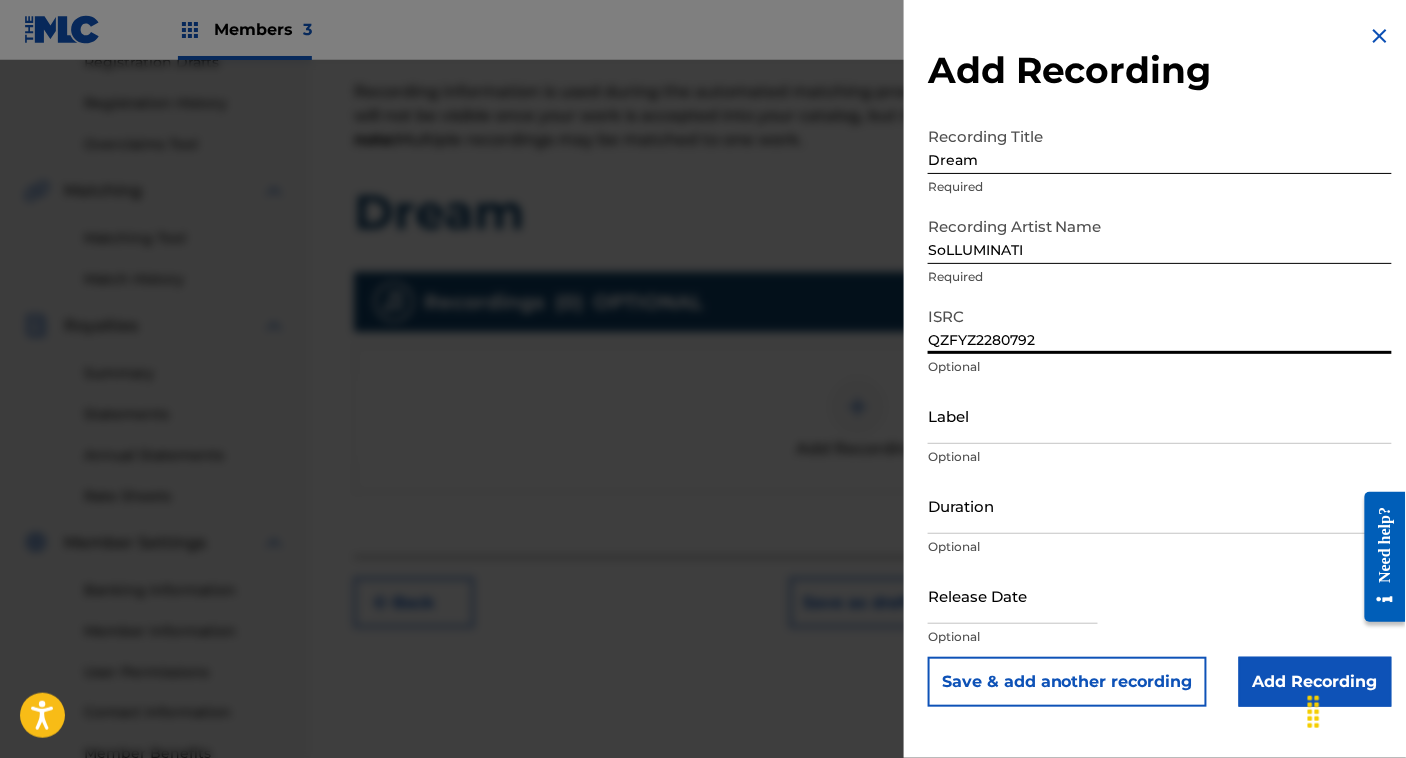 type on "QZFYZ2280792" 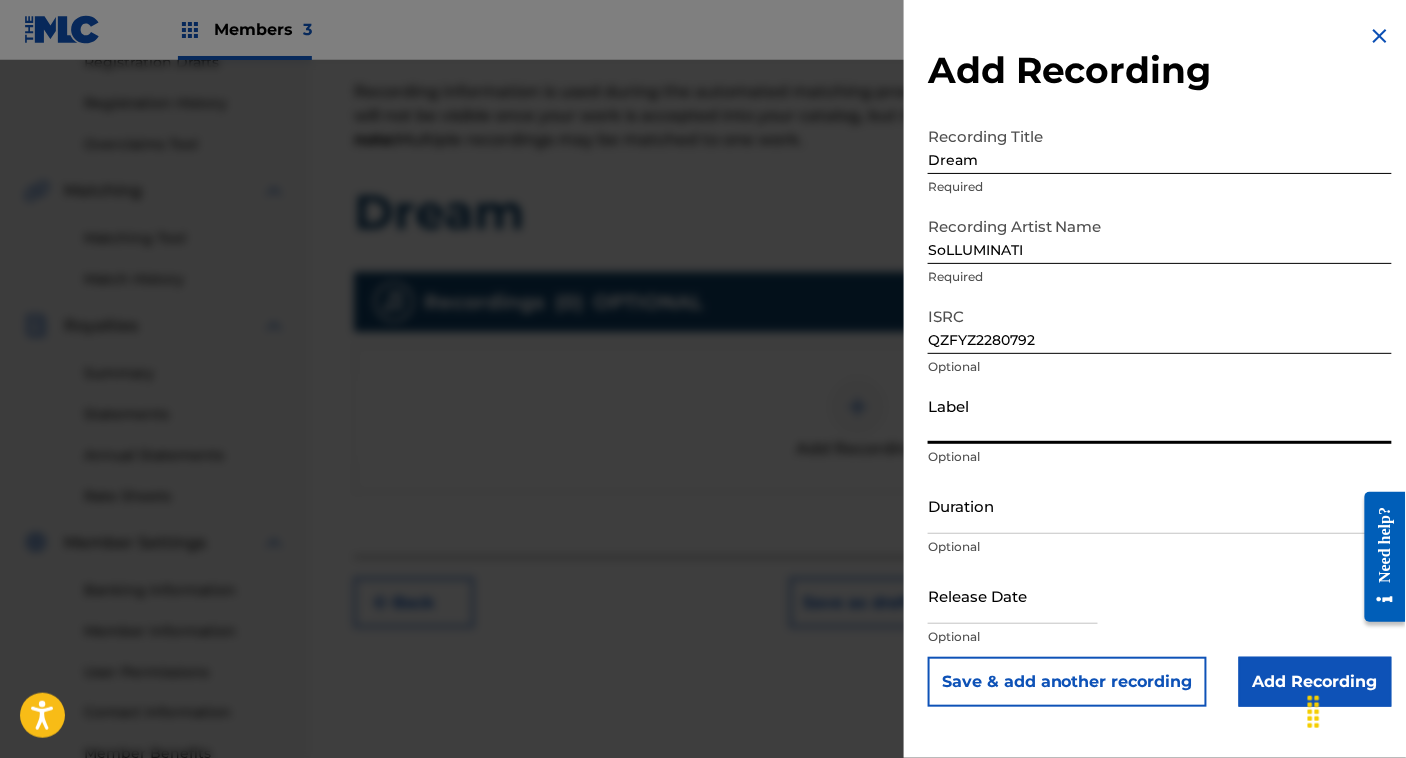 click on "[ID] [ID] [ID]" at bounding box center [1160, 342] 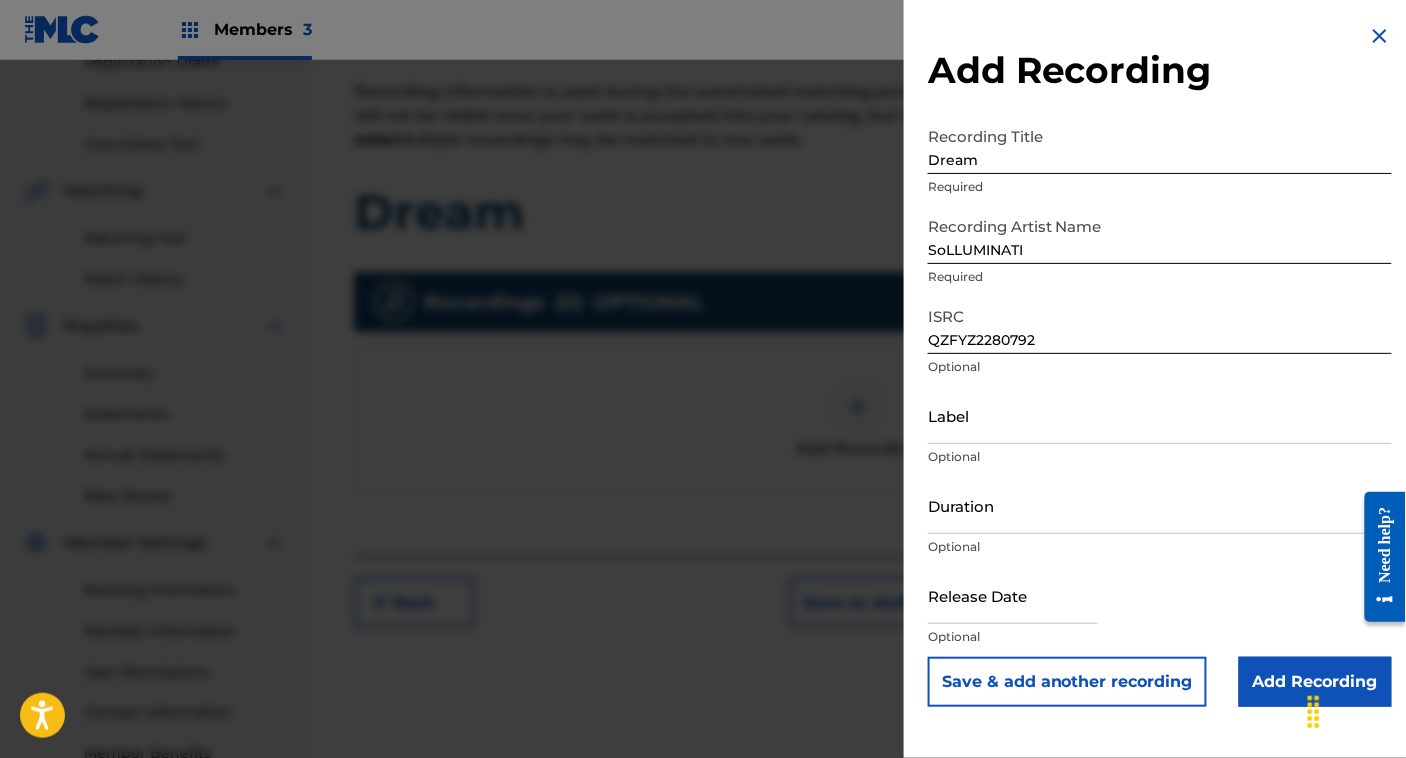 scroll, scrollTop: 482, scrollLeft: 0, axis: vertical 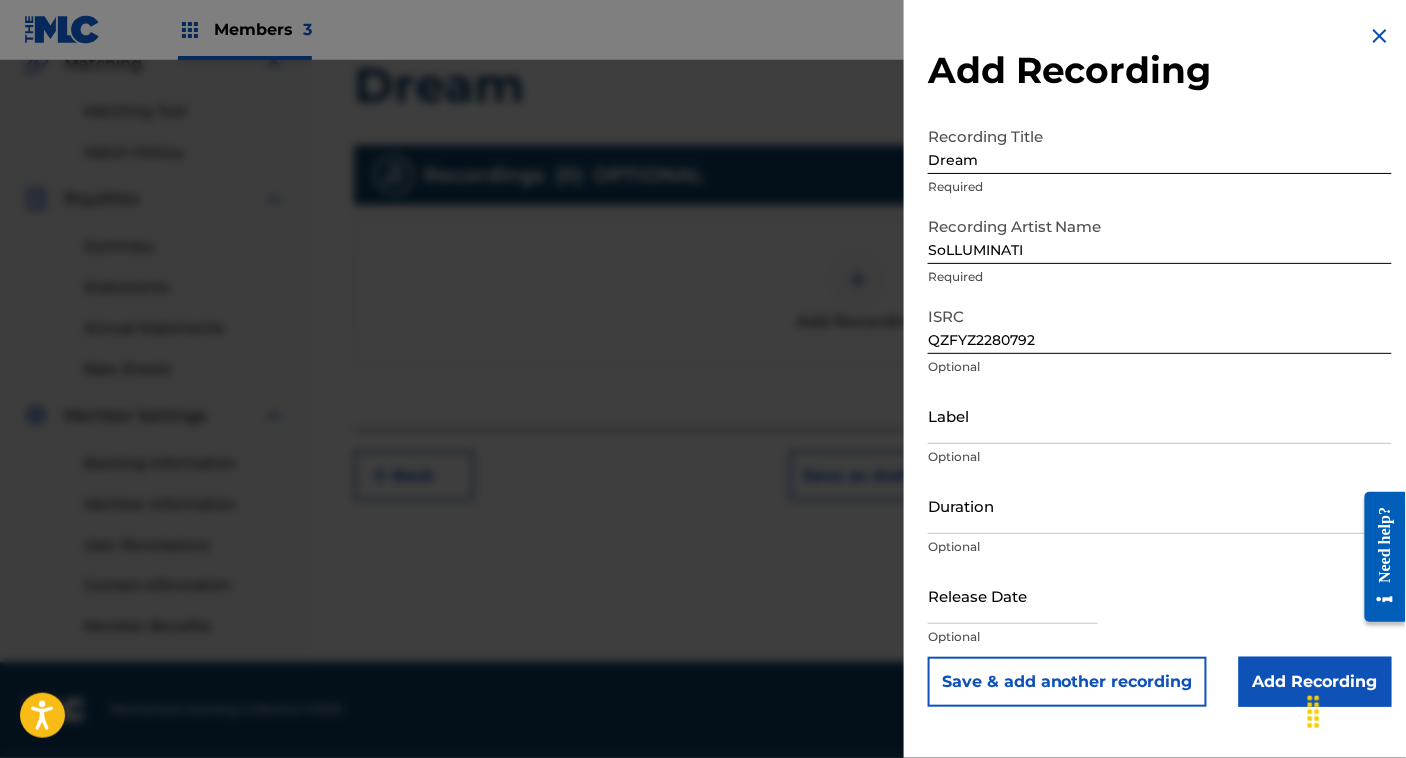 click on "Add Recording" at bounding box center (1315, 682) 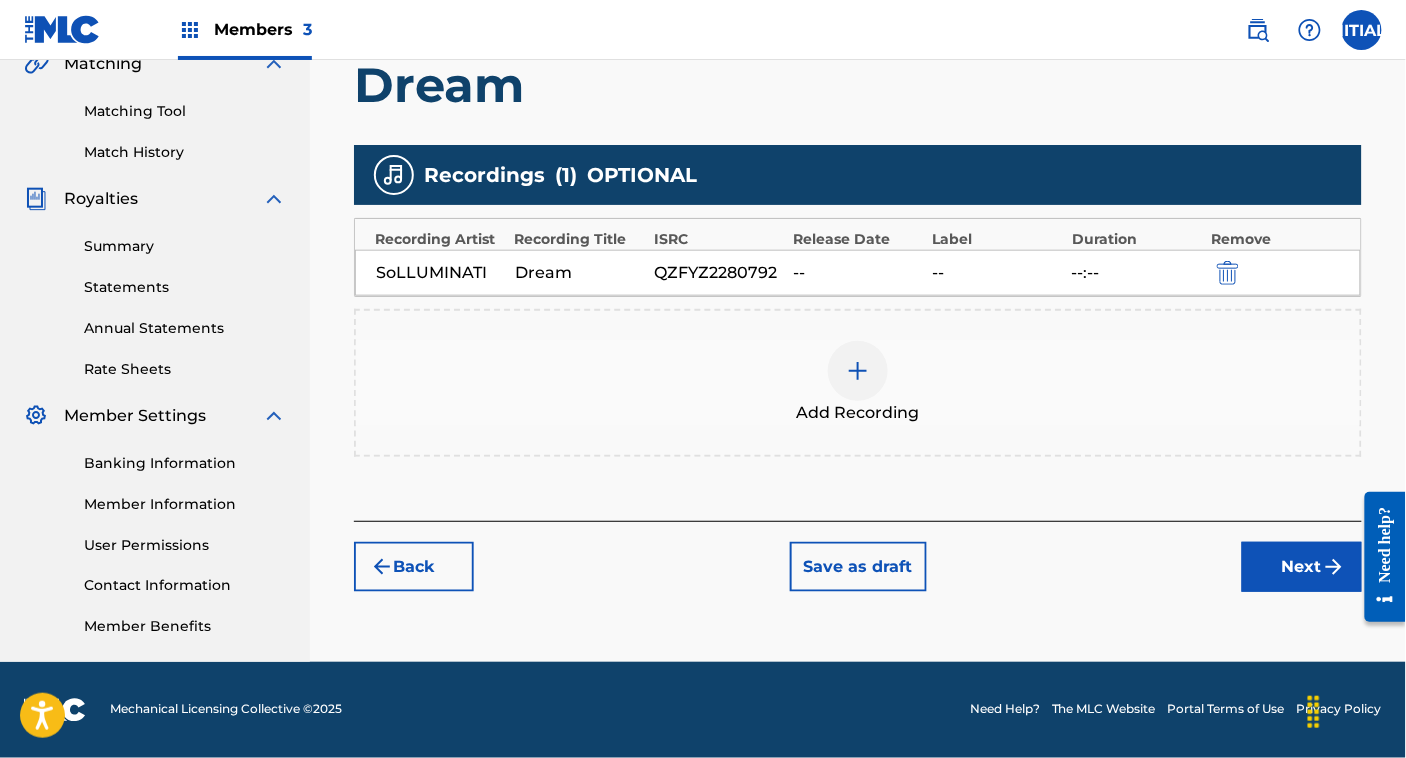 click on "Next" at bounding box center (1302, 567) 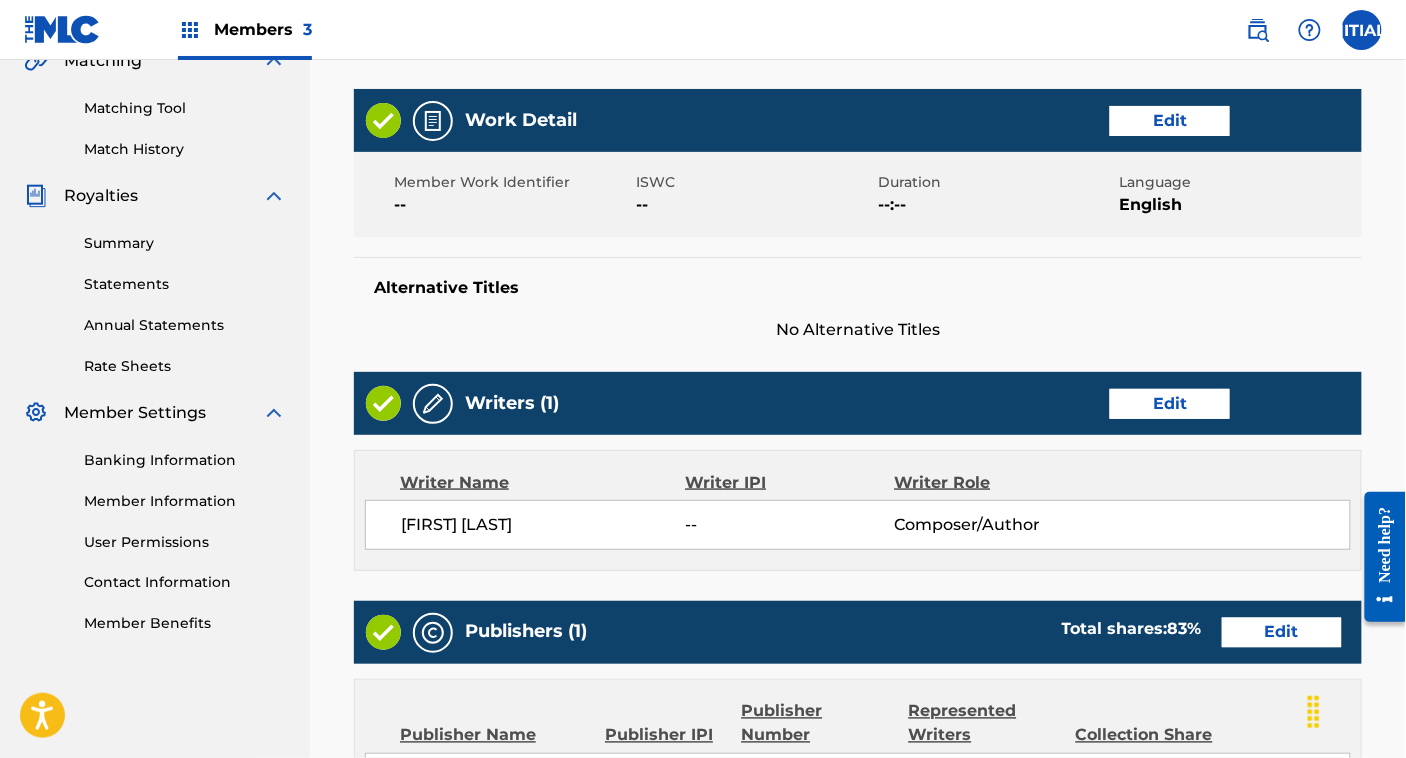 scroll, scrollTop: 1016, scrollLeft: 0, axis: vertical 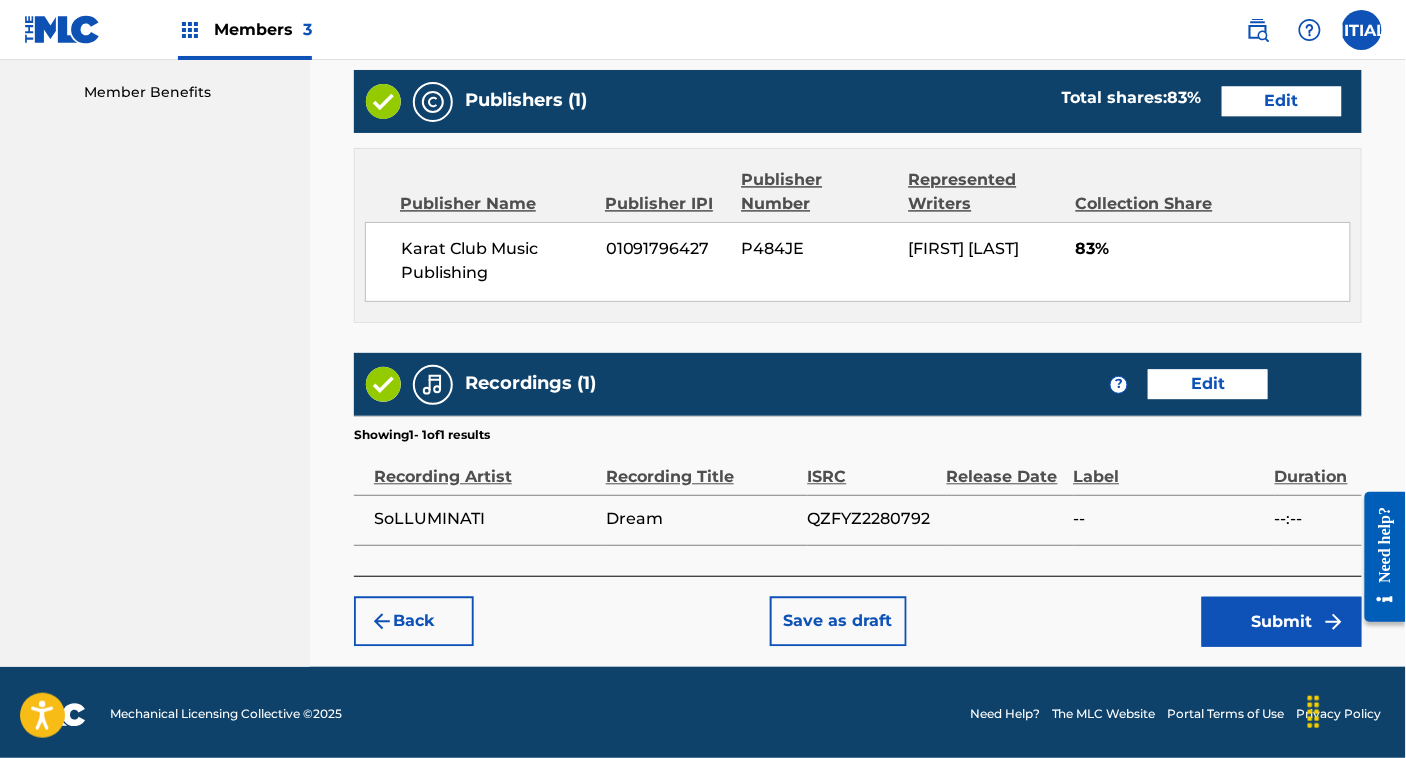 click on "Submit" at bounding box center [1282, 622] 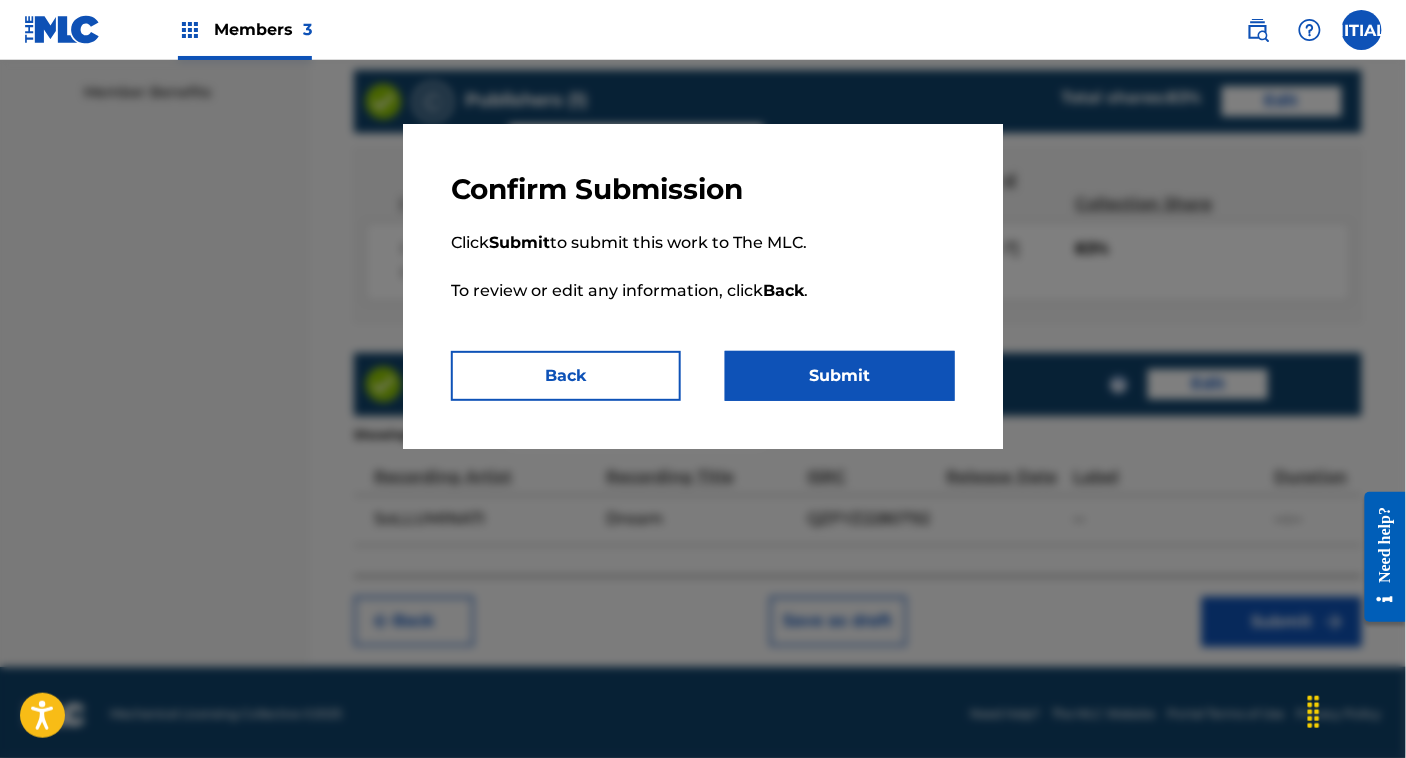 click on "Submit" at bounding box center (840, 376) 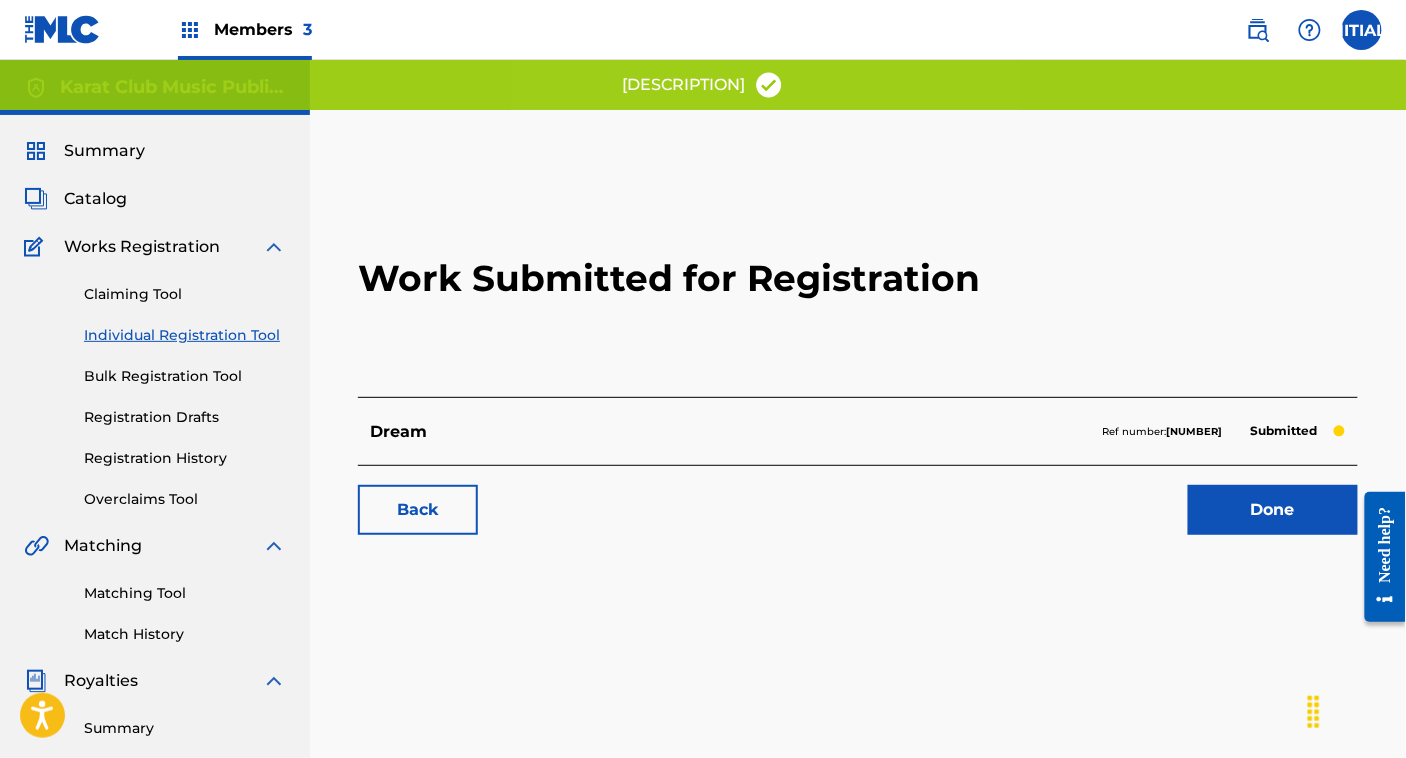 click on "Done" at bounding box center (1273, 510) 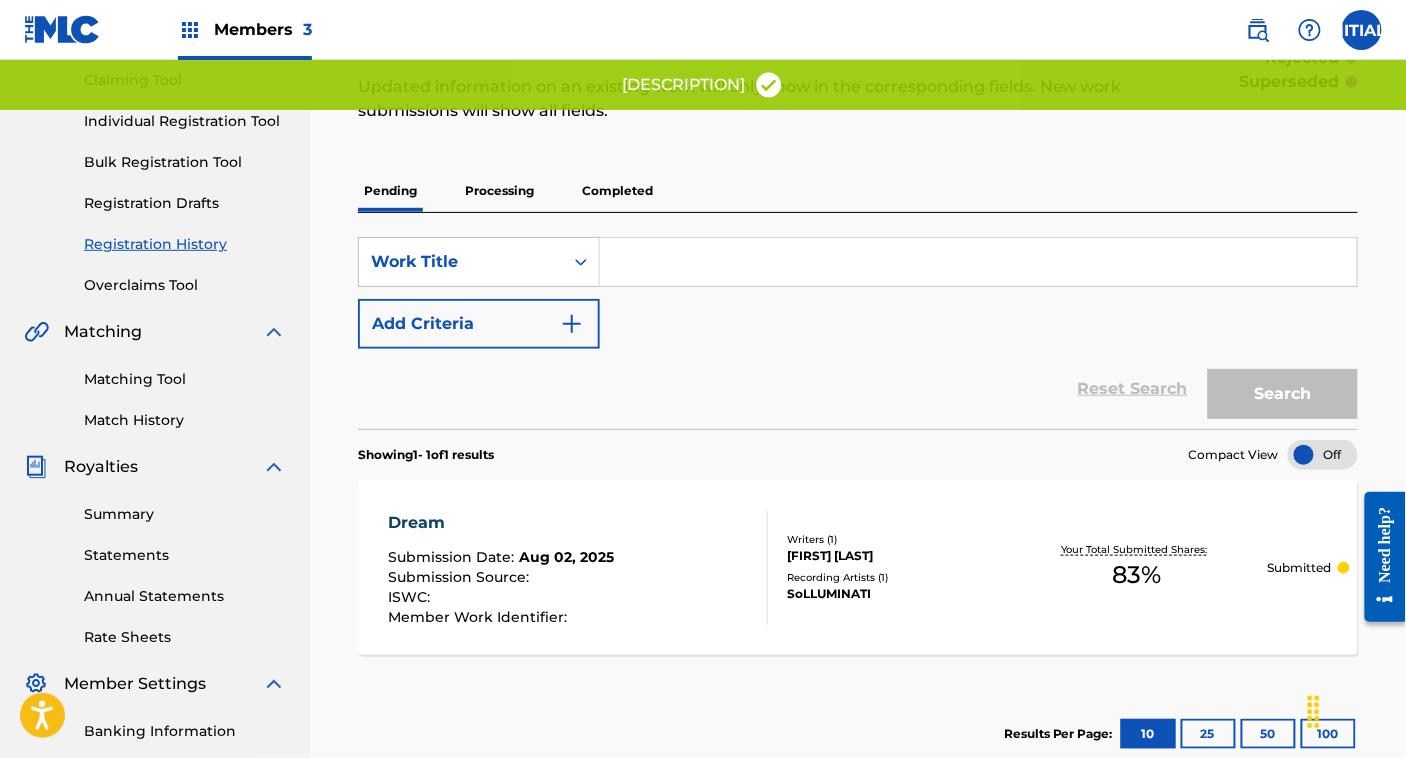 scroll, scrollTop: 207, scrollLeft: 0, axis: vertical 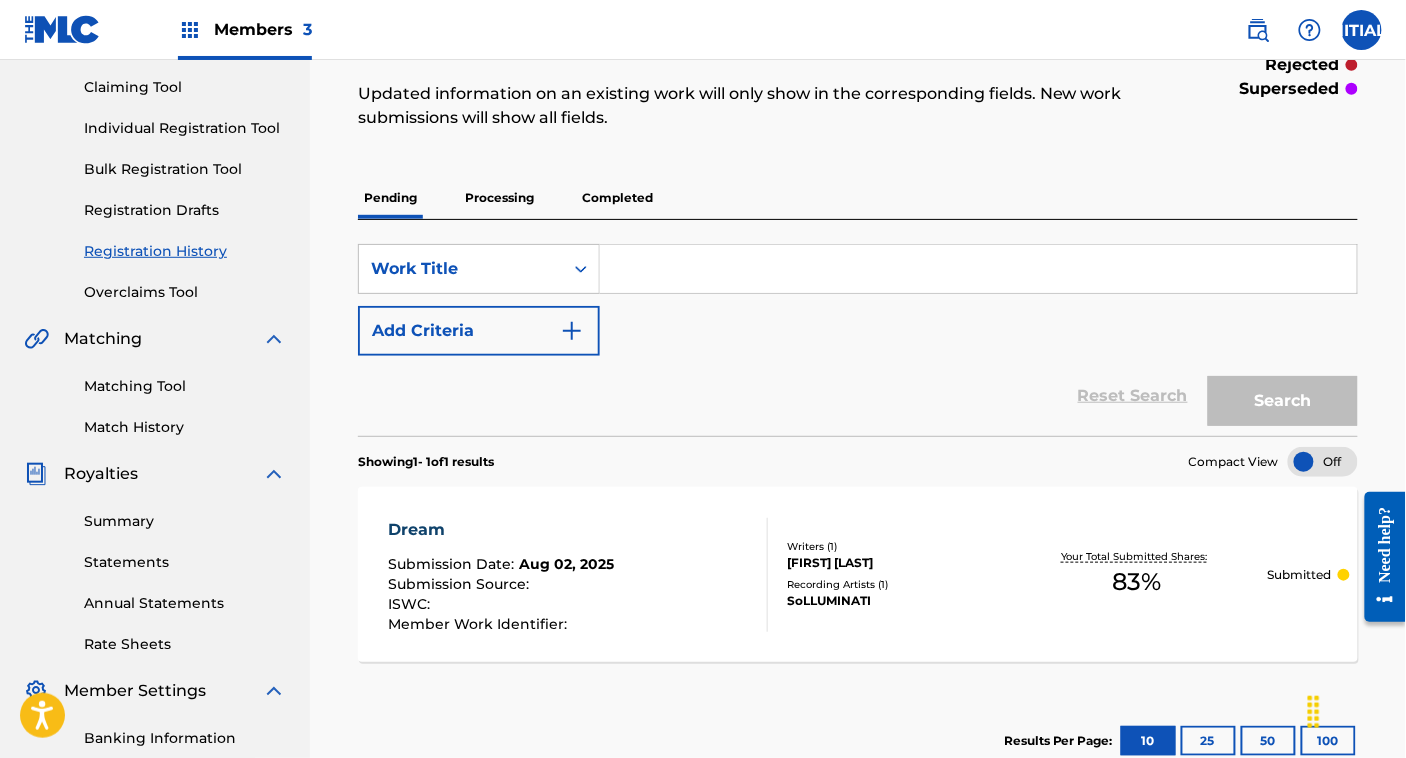 click on "Individual Registration Tool" at bounding box center (185, 128) 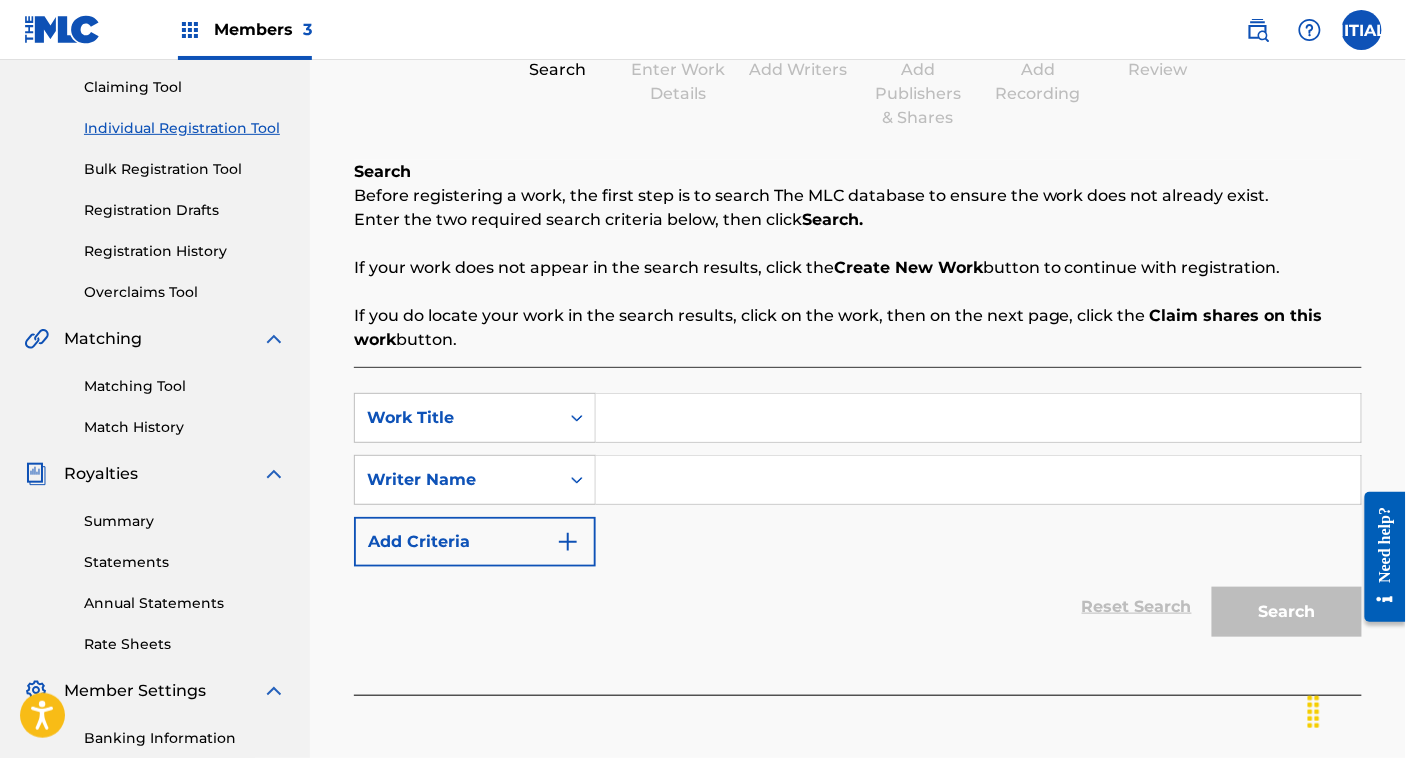 scroll, scrollTop: 0, scrollLeft: 0, axis: both 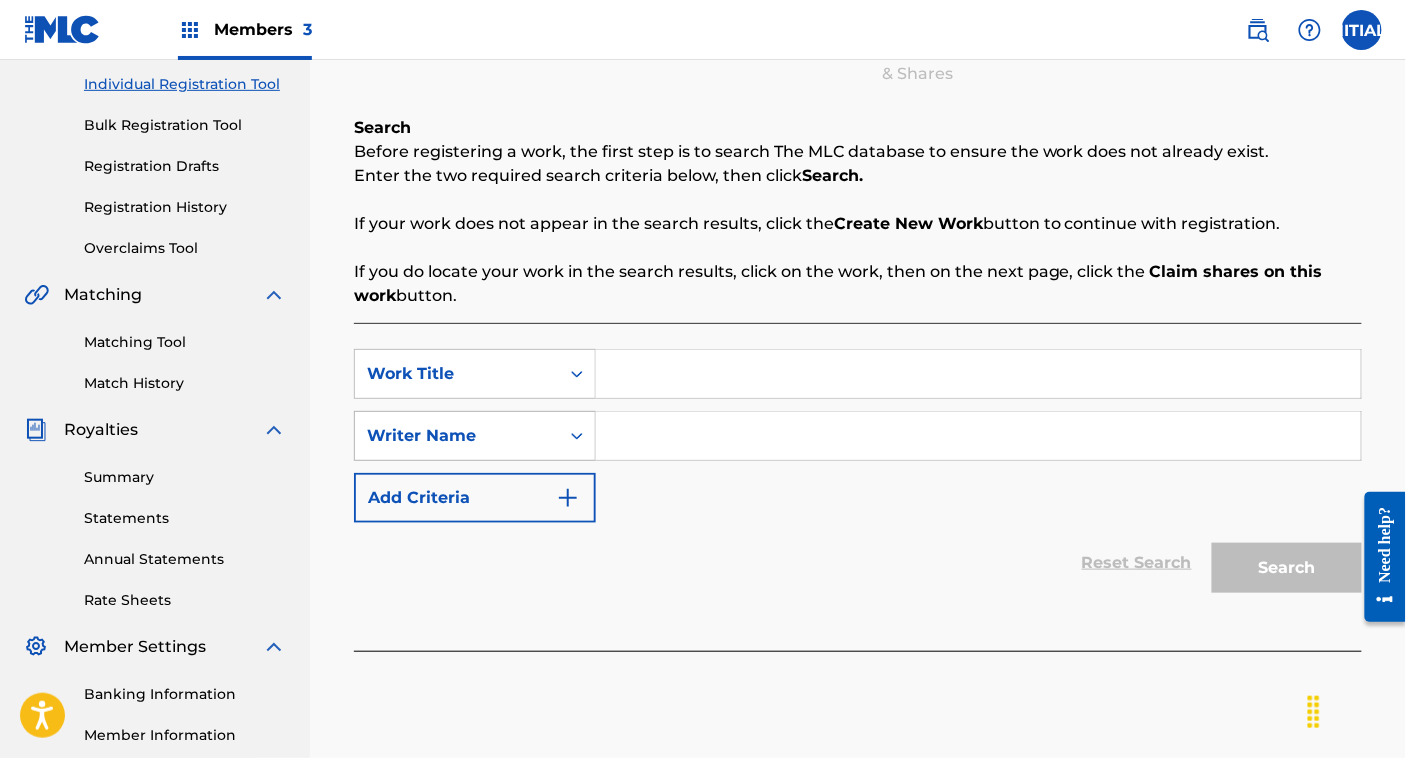 click on "Writer Name" at bounding box center [457, 436] 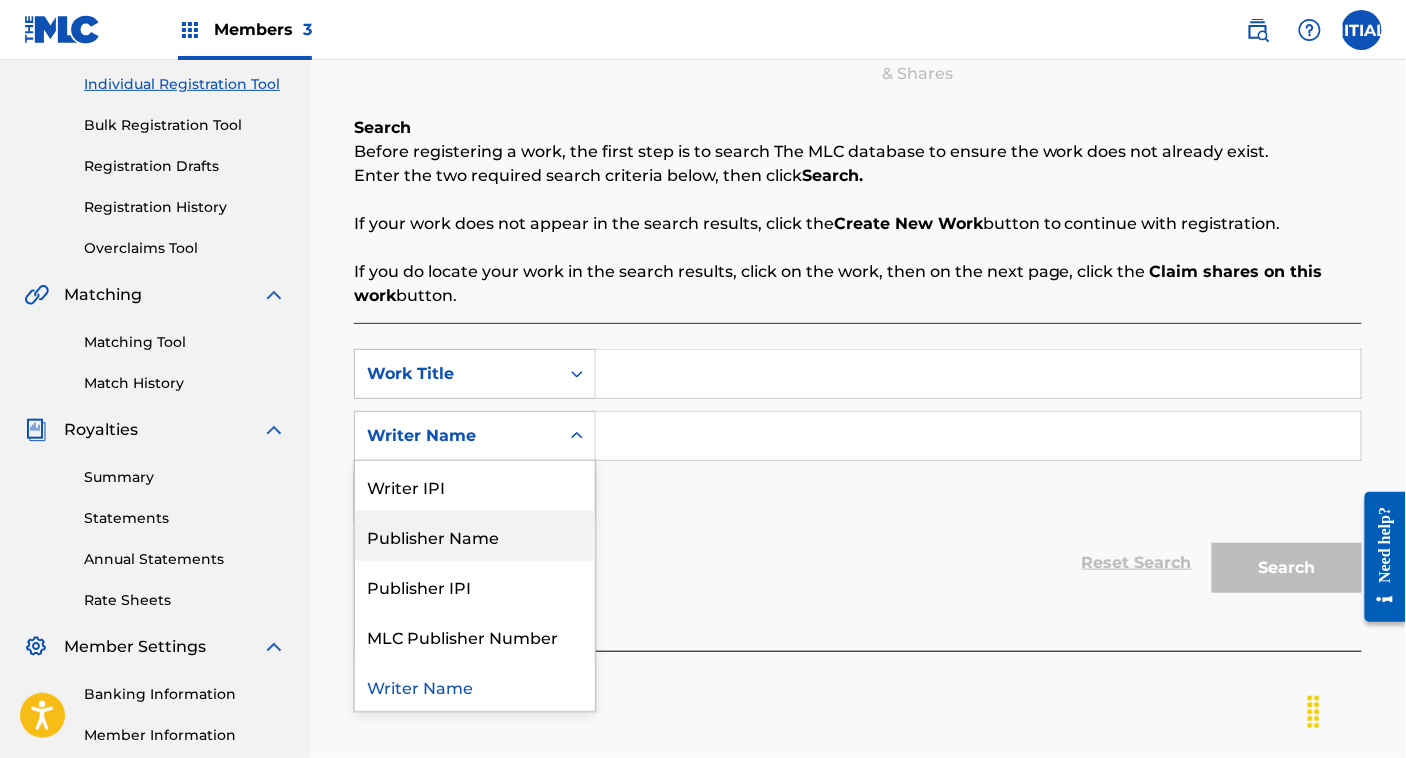 click on "Publisher Name" at bounding box center (475, 536) 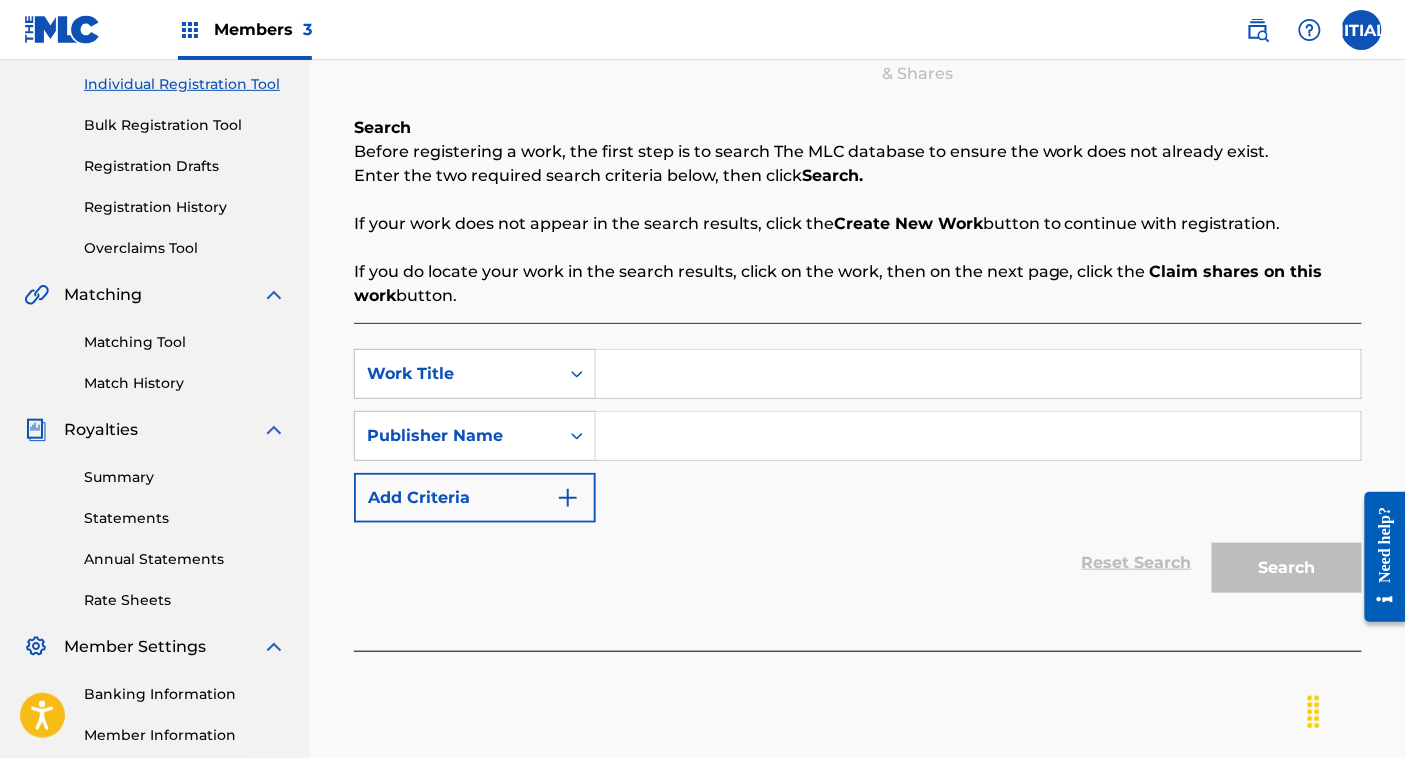 click at bounding box center (978, 436) 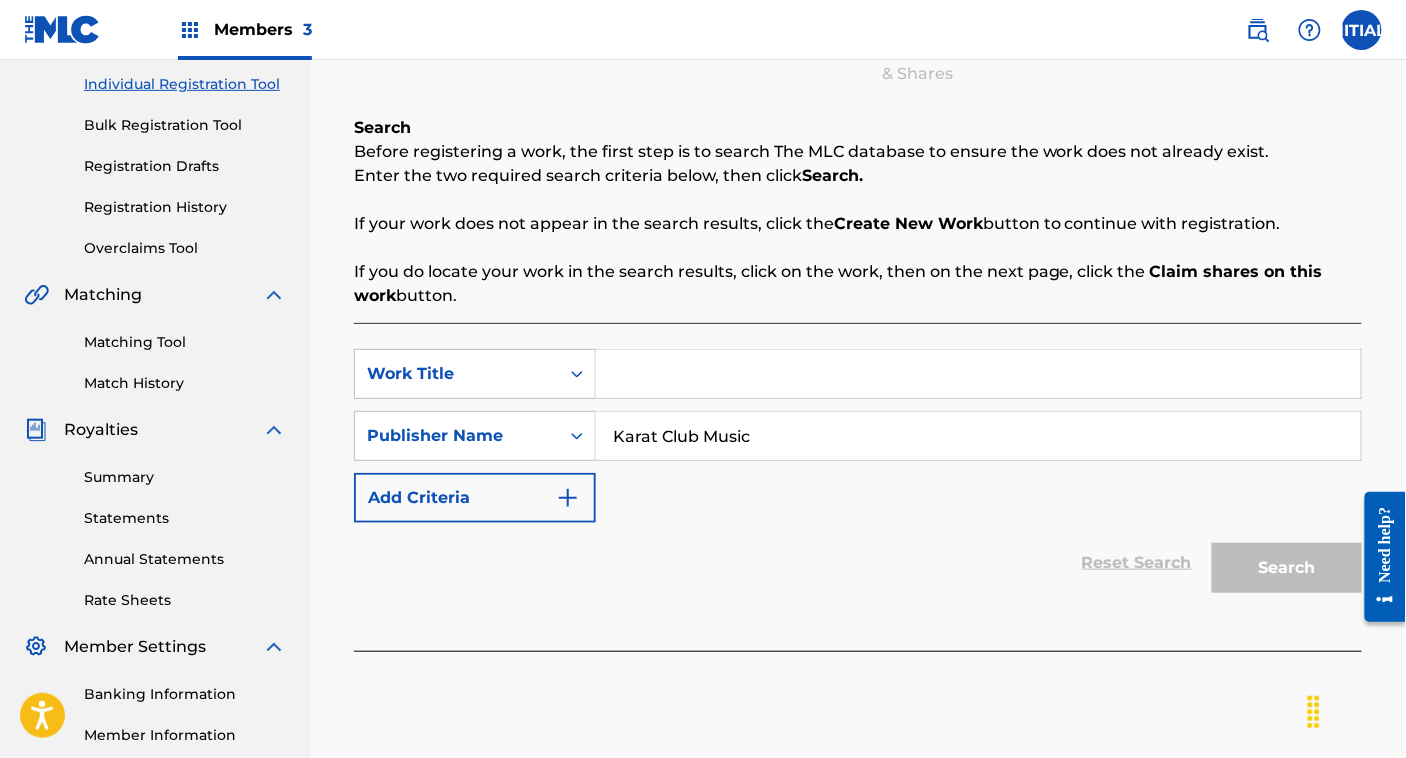 click on "Karat Club Music" at bounding box center (978, 436) 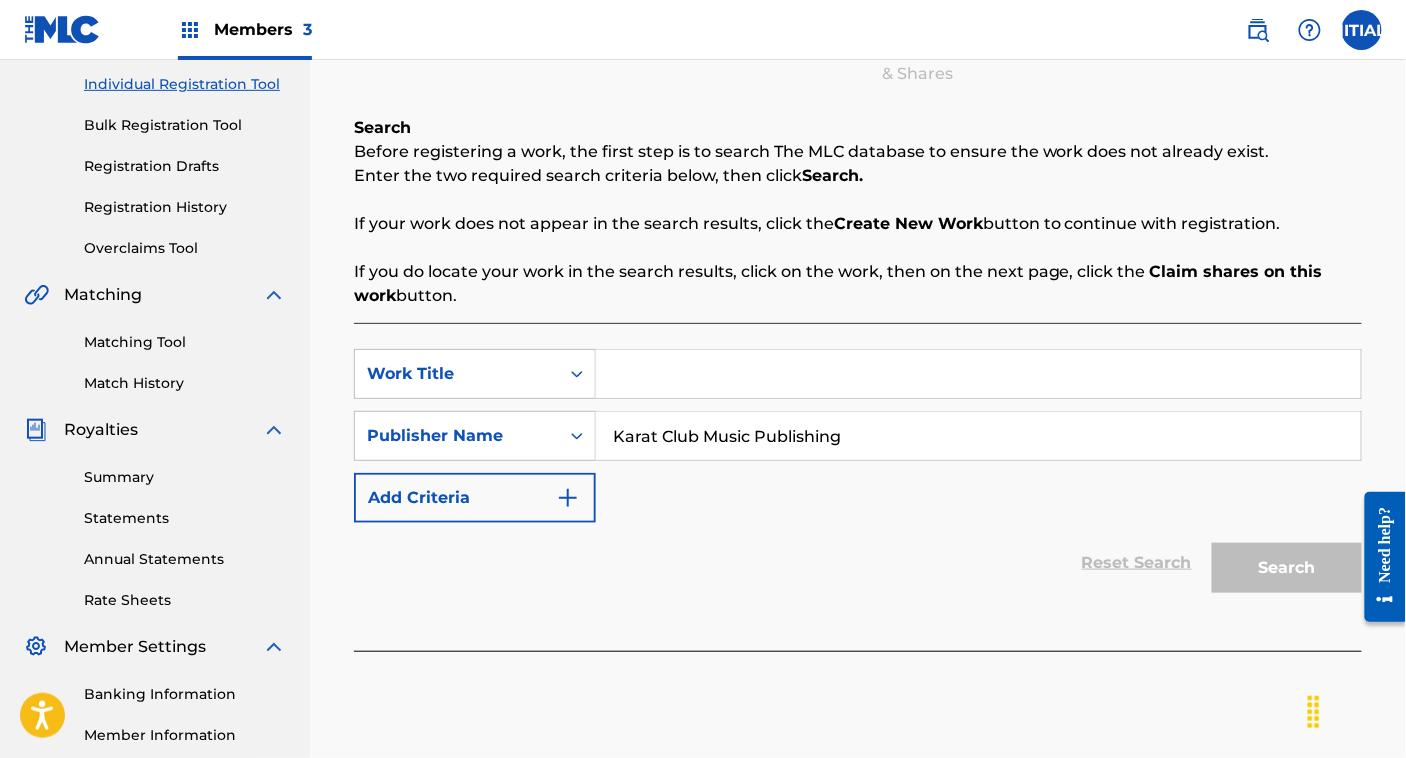 click at bounding box center [978, 374] 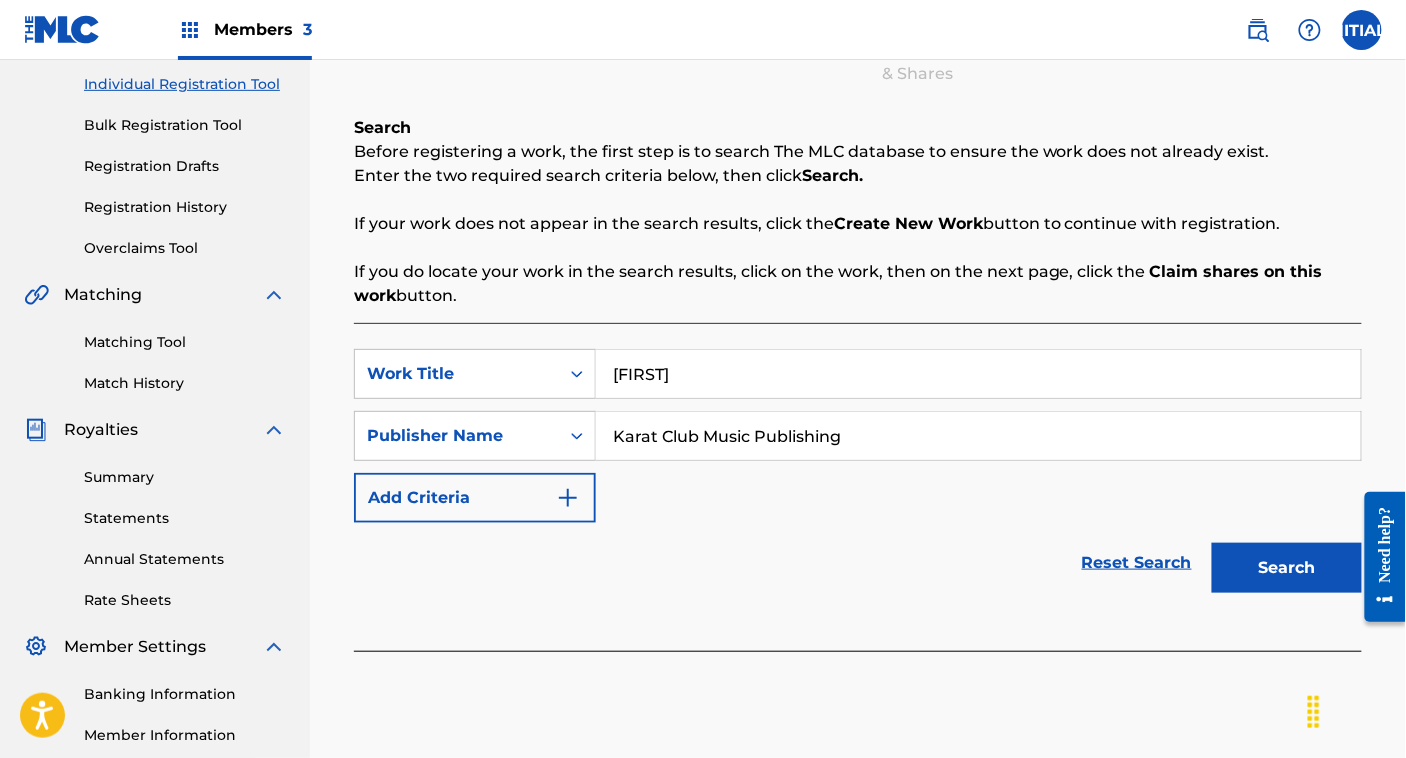 type on "[FIRST]" 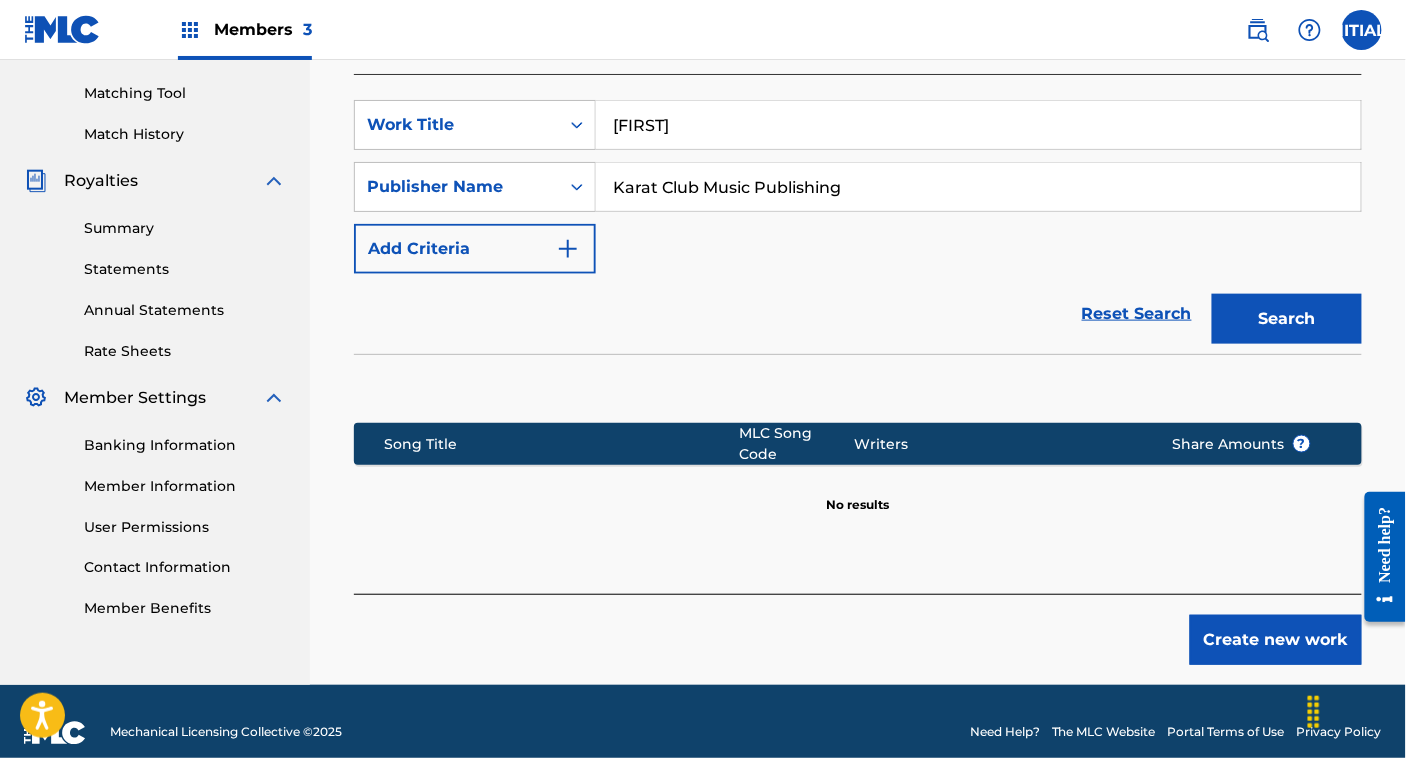 scroll, scrollTop: 510, scrollLeft: 0, axis: vertical 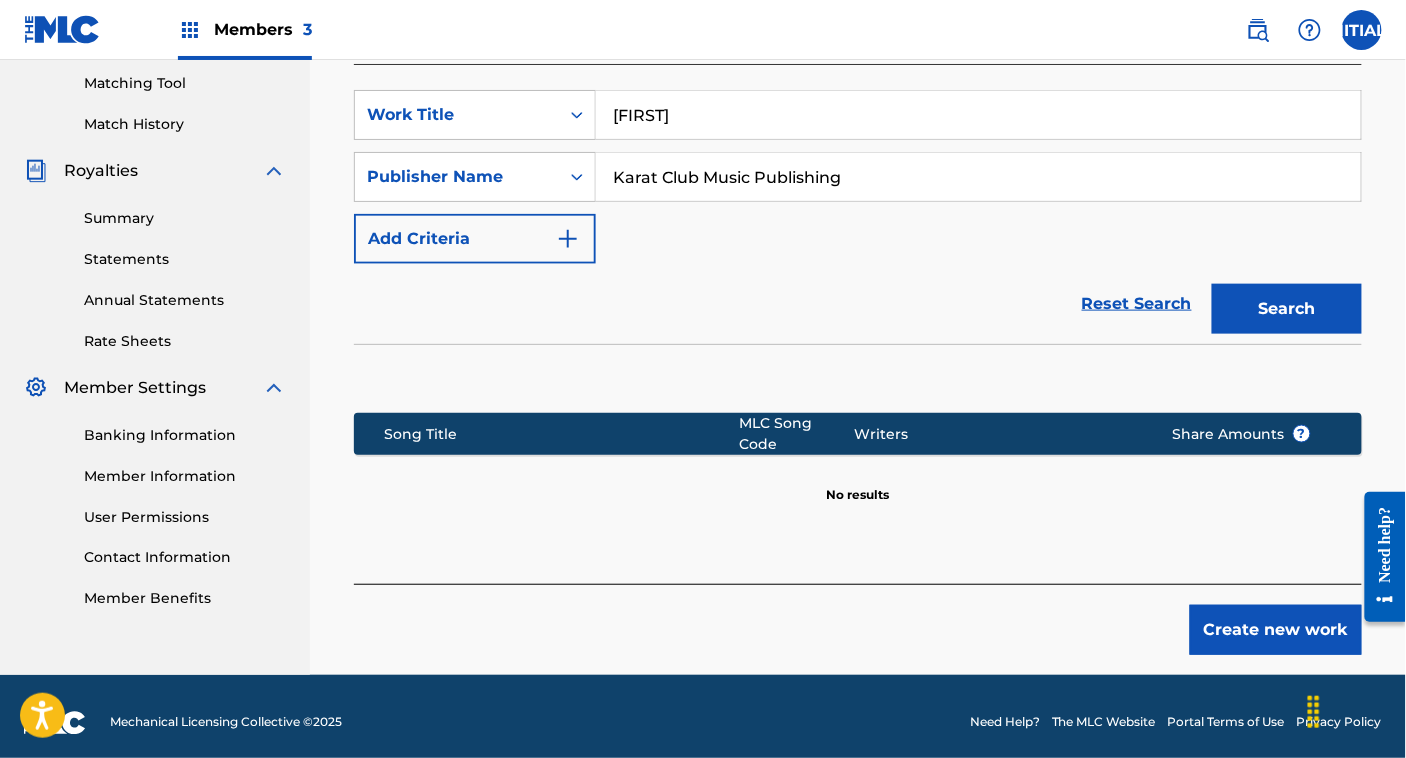 click on "Create new work" at bounding box center (1276, 630) 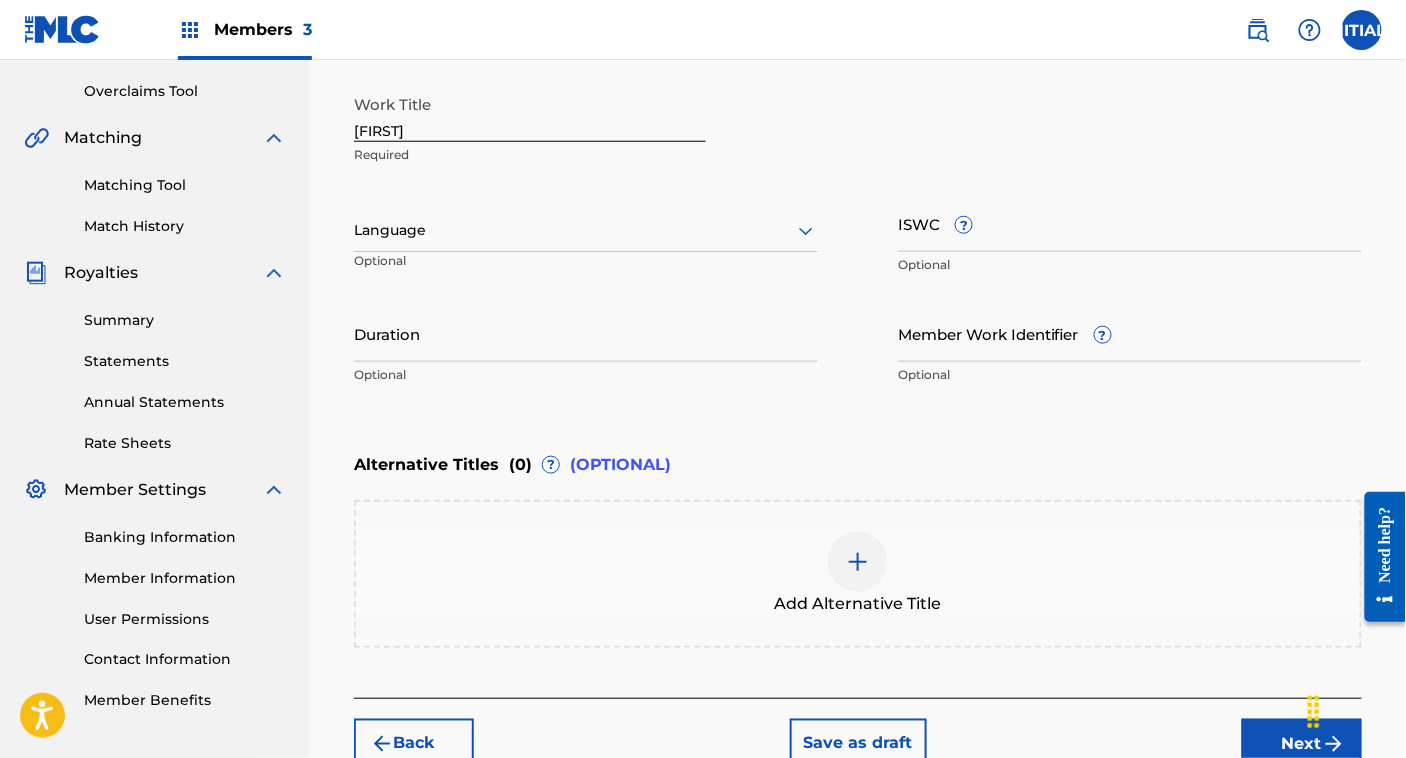 scroll, scrollTop: 533, scrollLeft: 0, axis: vertical 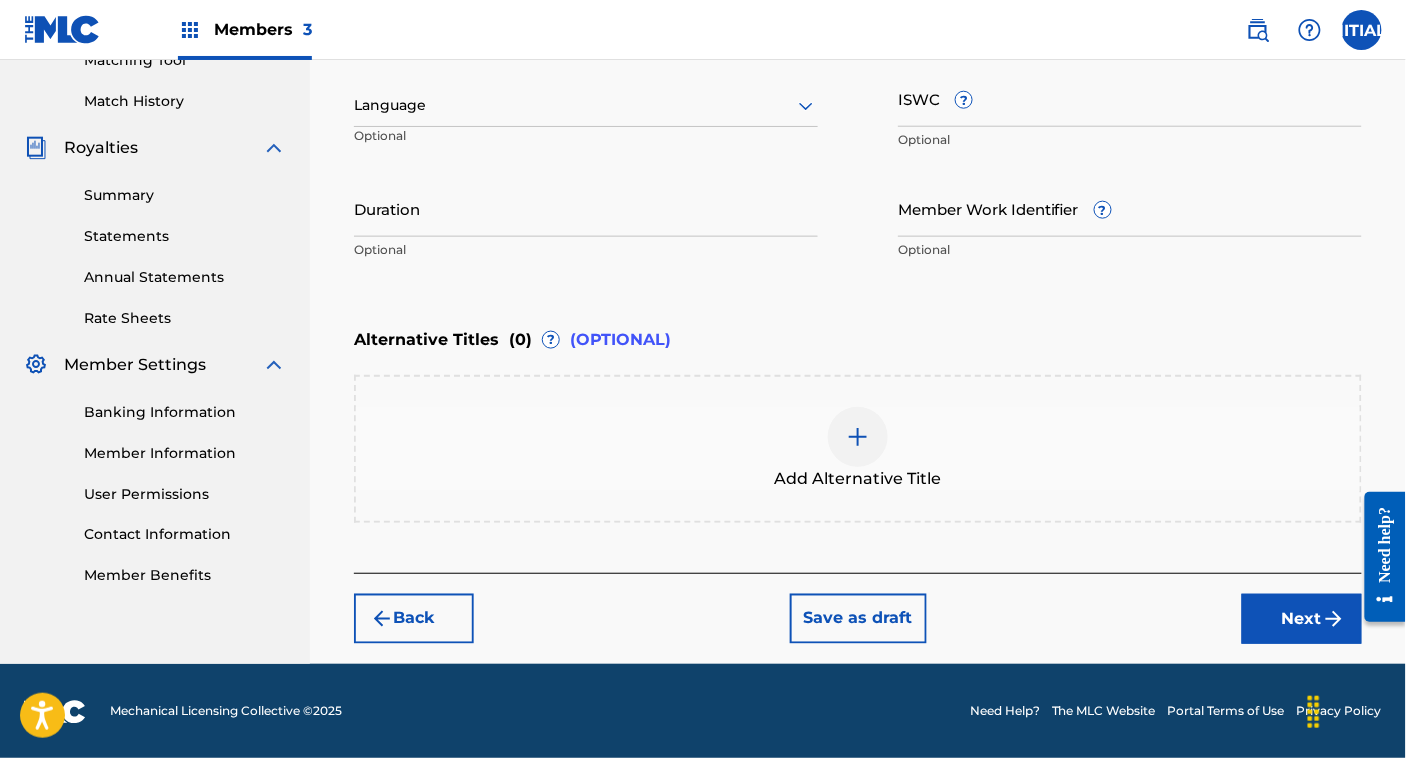 click on "Next" at bounding box center [1302, 619] 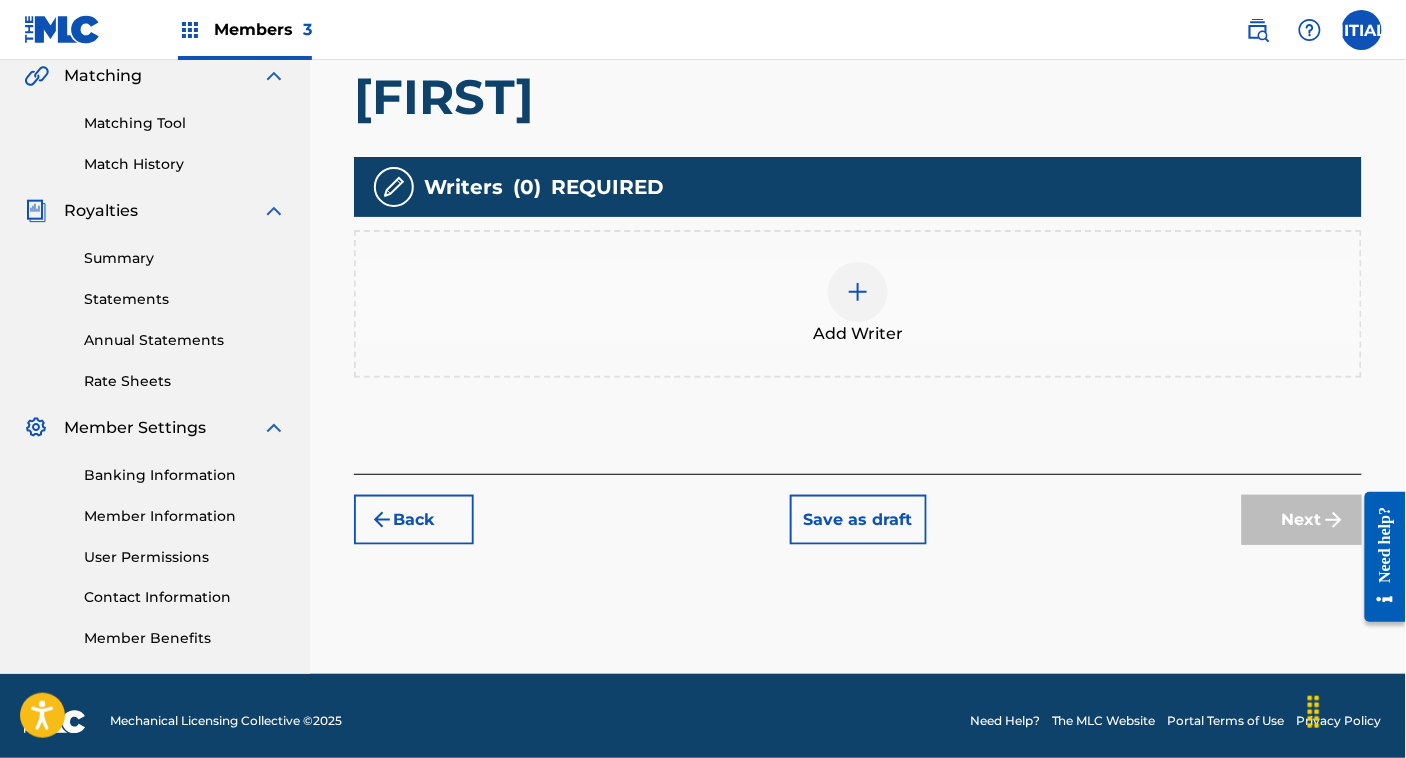 scroll, scrollTop: 471, scrollLeft: 0, axis: vertical 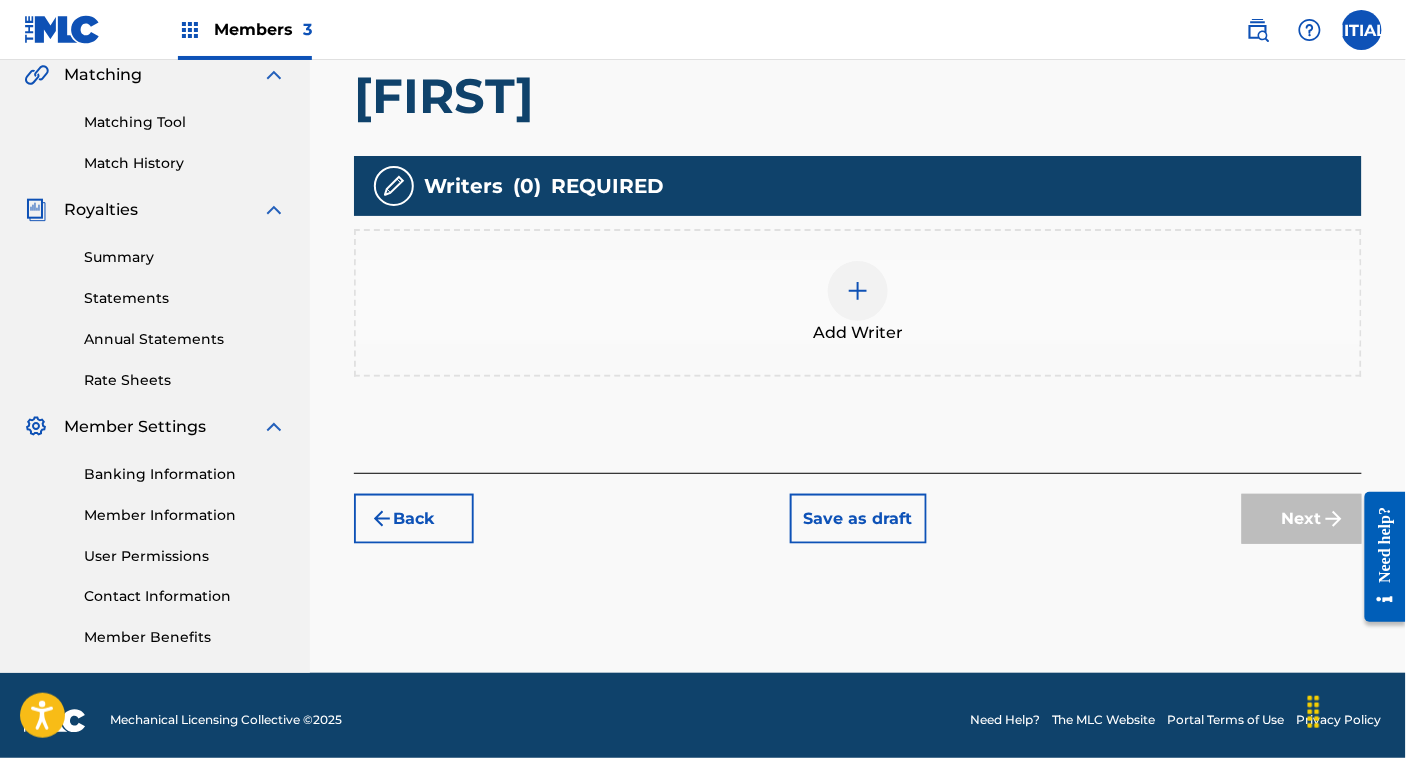 click on "Add Writer" at bounding box center (858, 303) 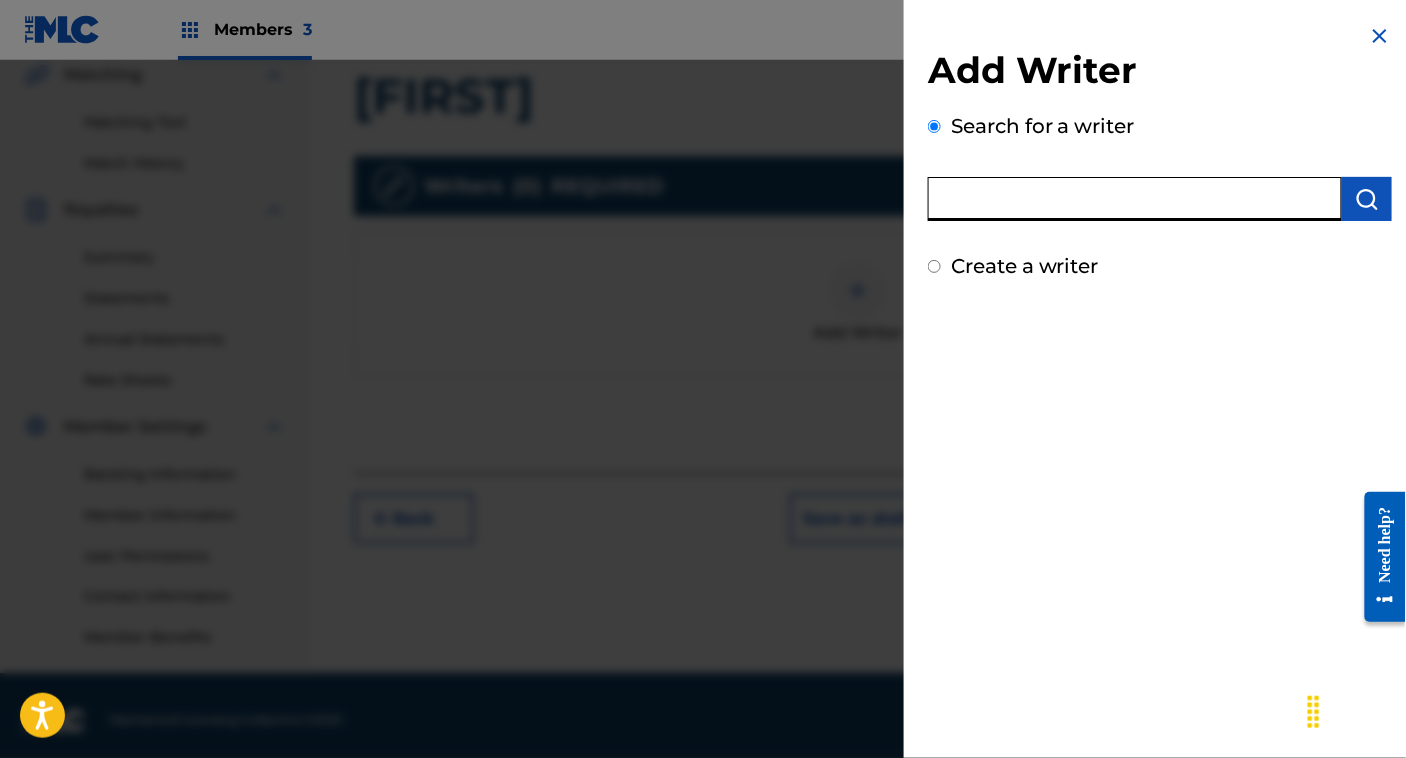click at bounding box center [1135, 199] 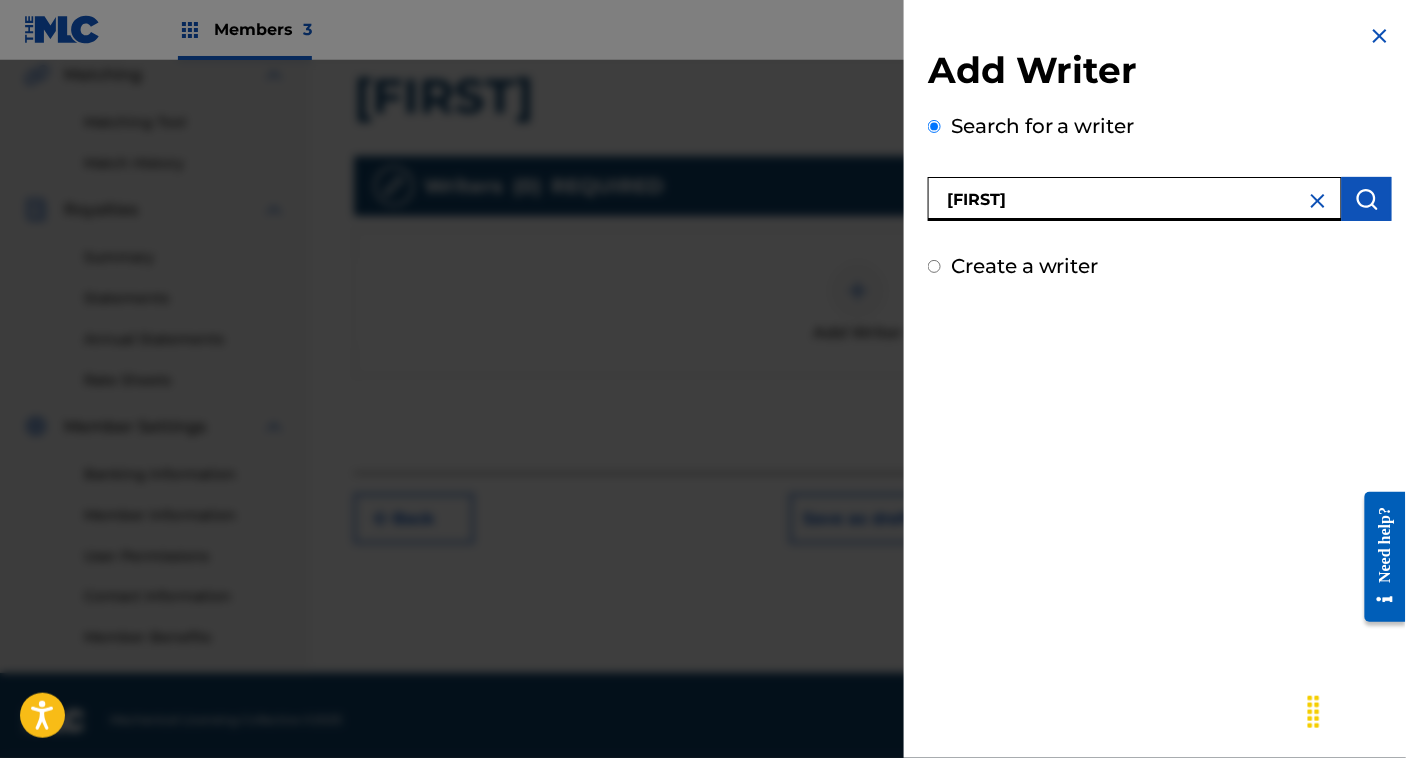 type on "[FIRST]" 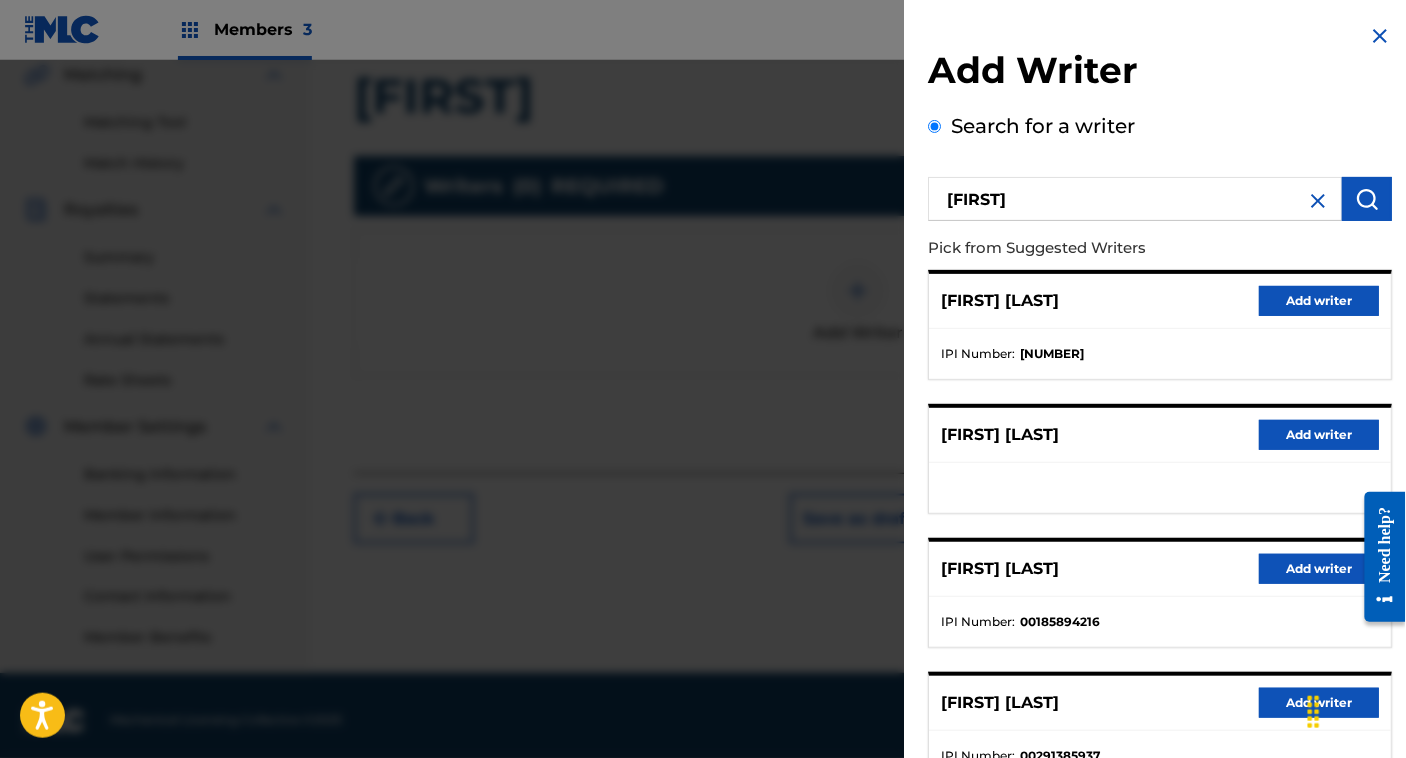 click at bounding box center [703, 439] 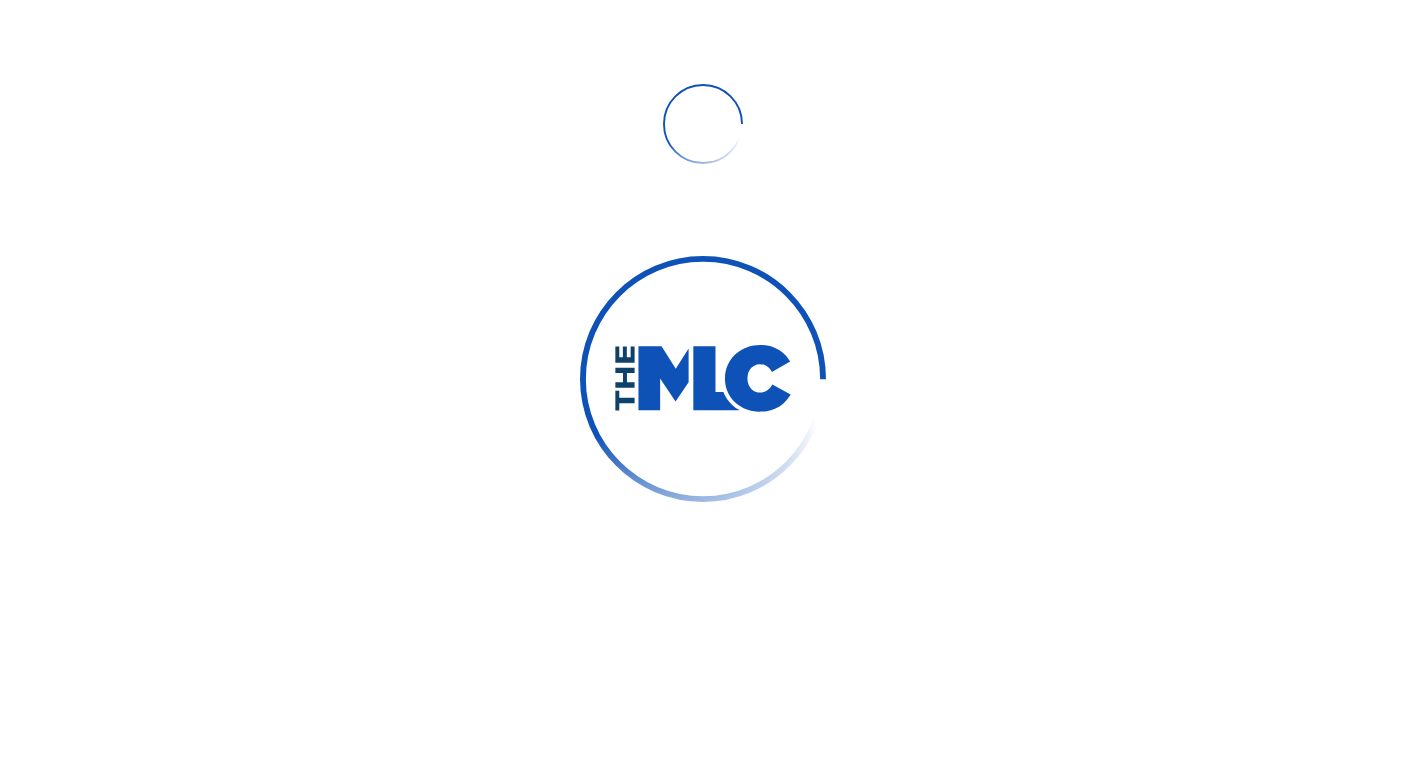 scroll, scrollTop: 0, scrollLeft: 0, axis: both 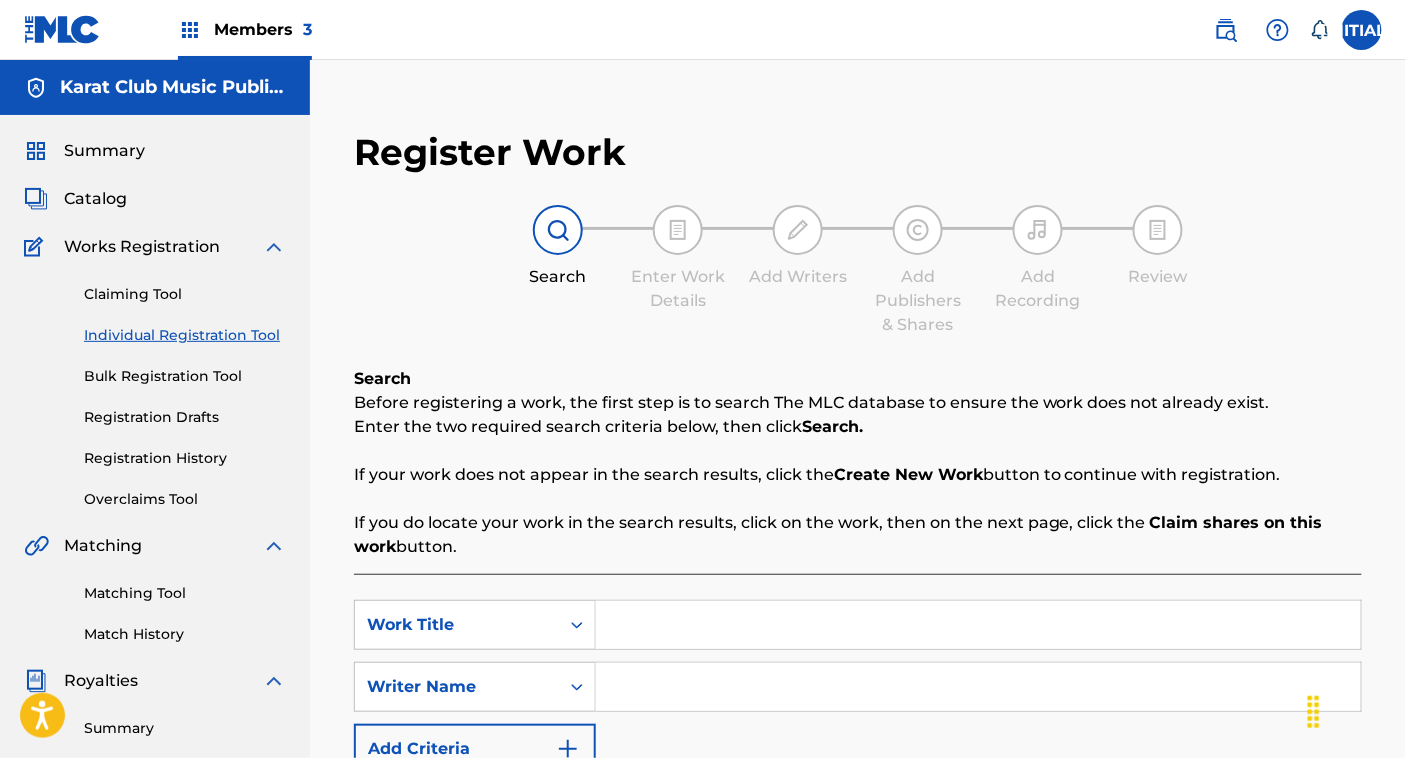 click on "Matching Tool" at bounding box center (185, 593) 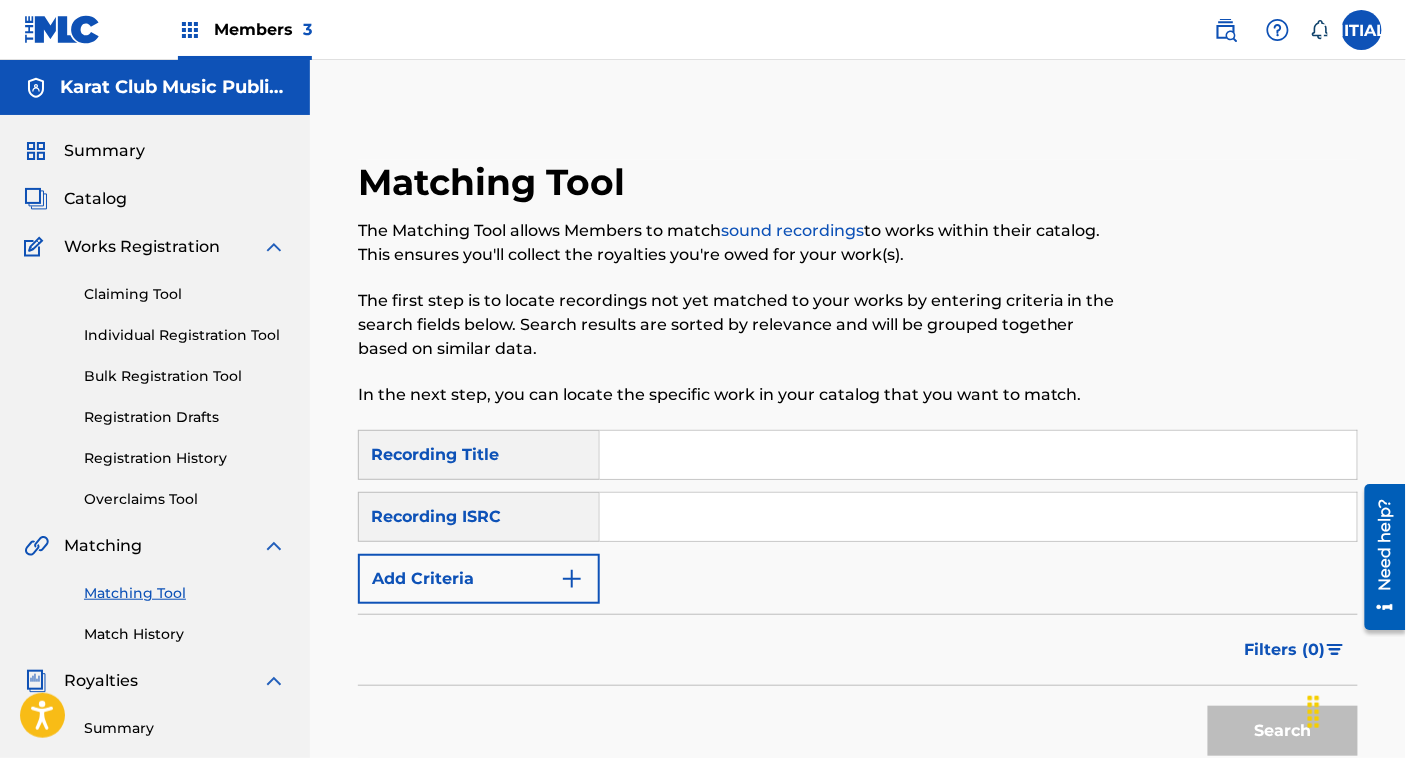 click at bounding box center [978, 517] 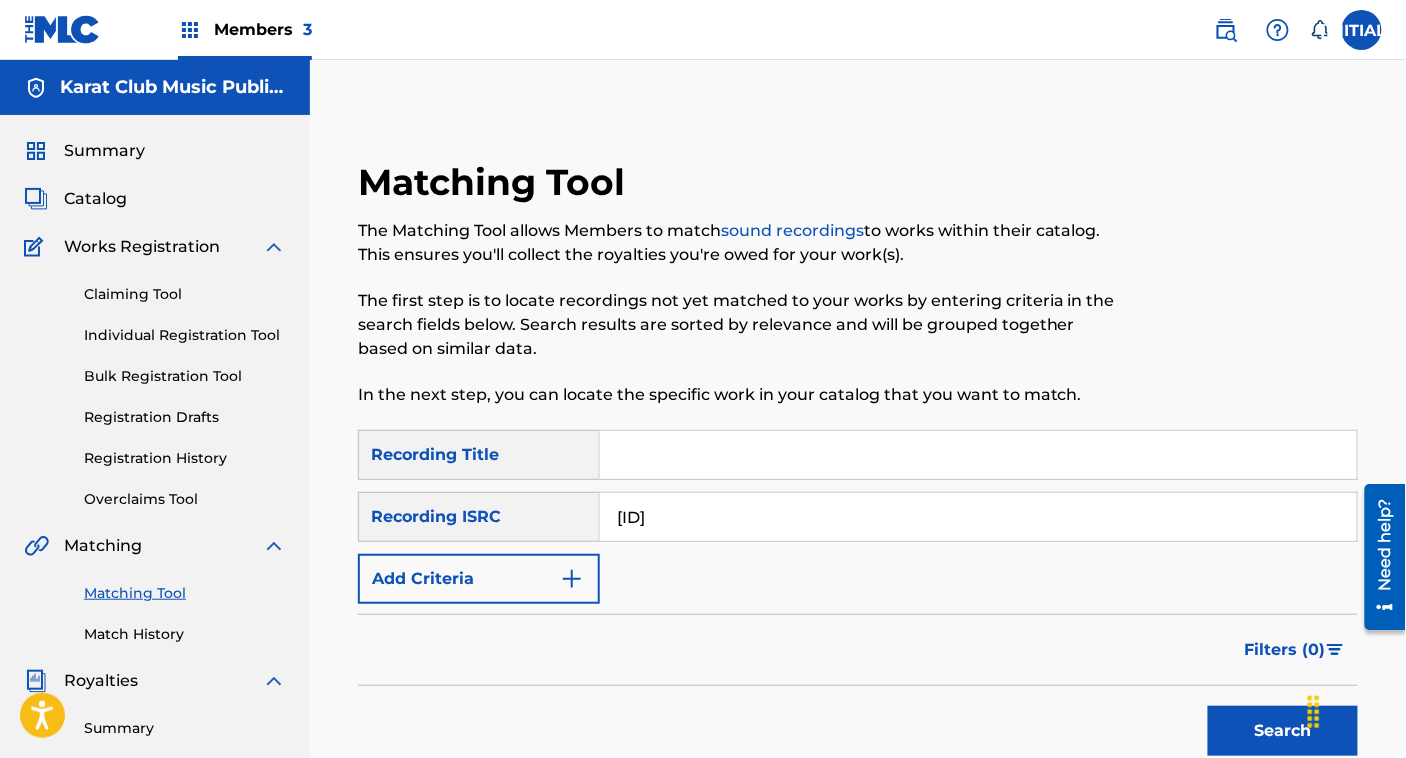 click on "Search" at bounding box center (1283, 731) 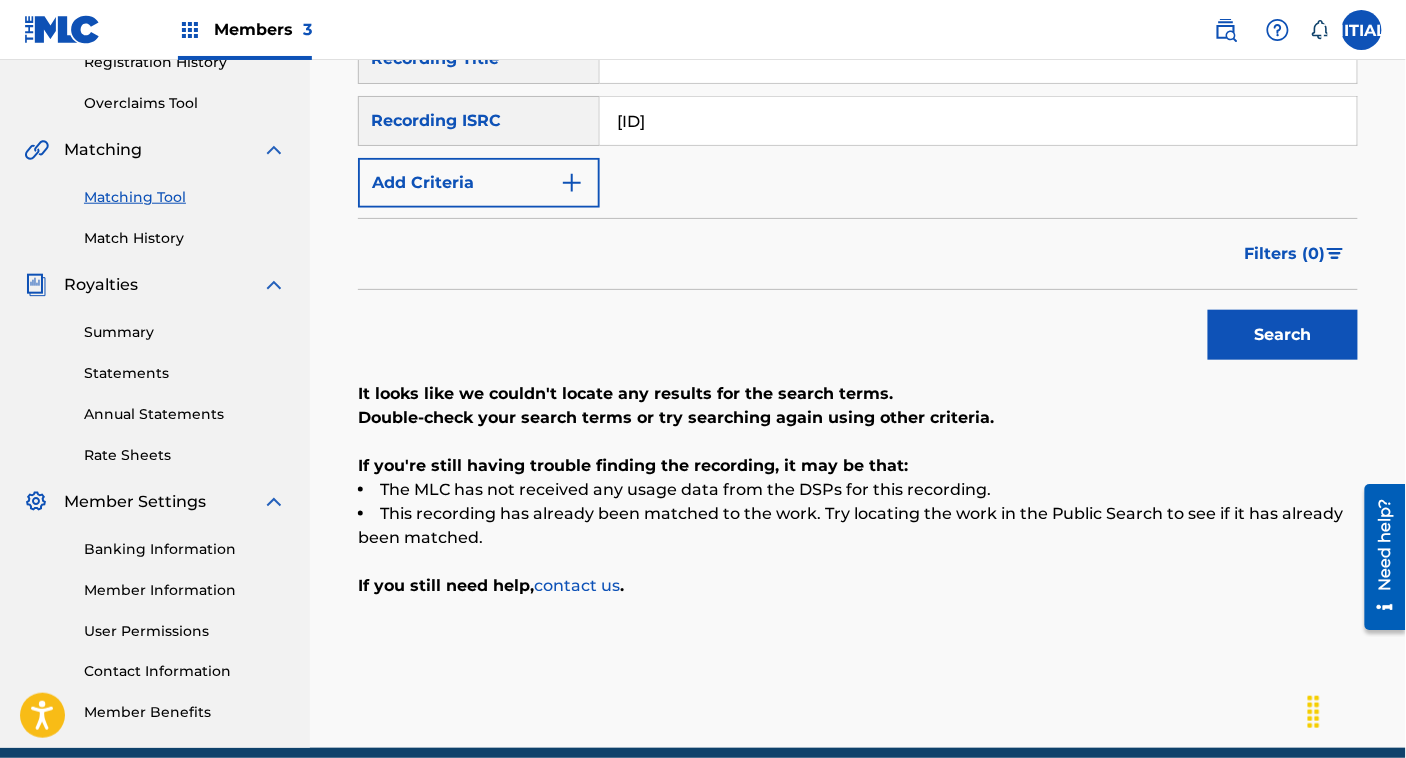 scroll, scrollTop: 401, scrollLeft: 0, axis: vertical 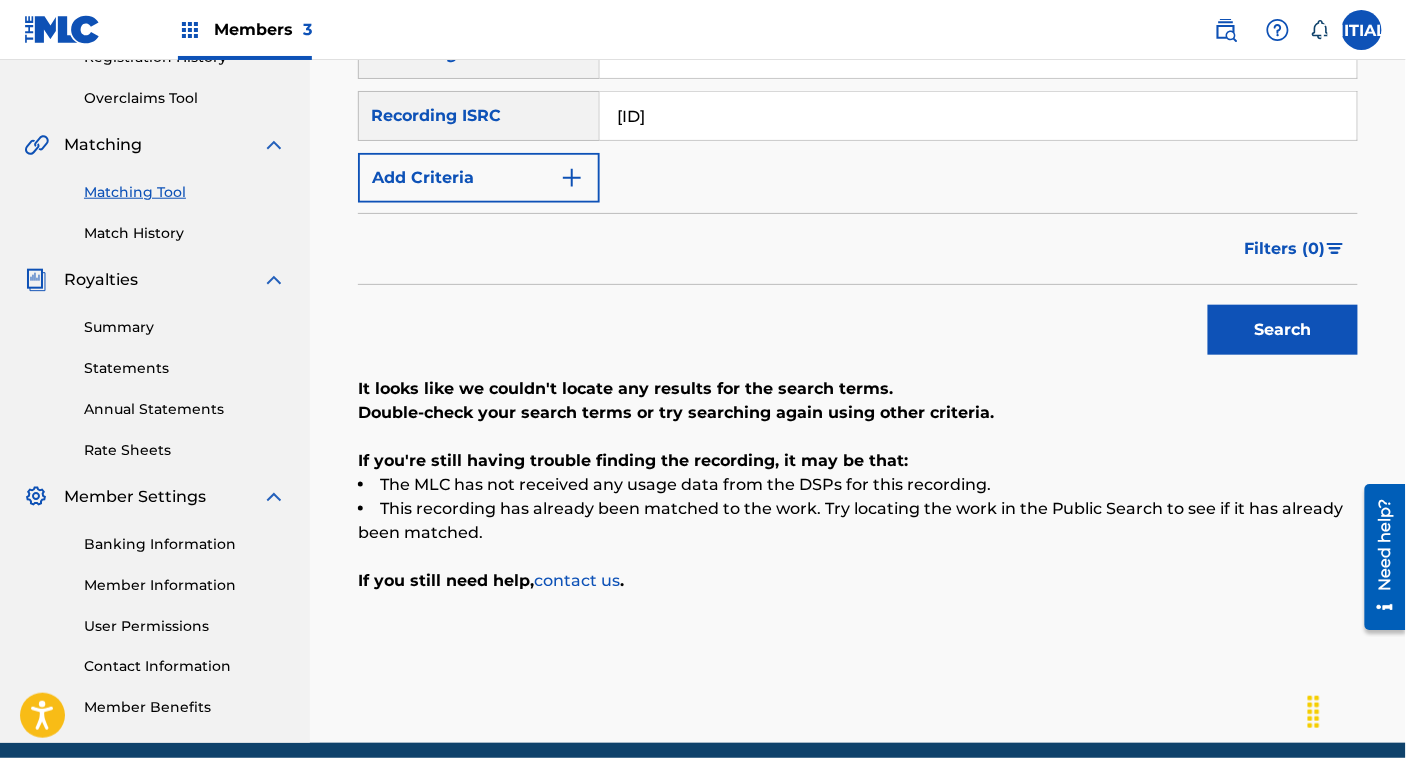 click on "Search" at bounding box center [1283, 330] 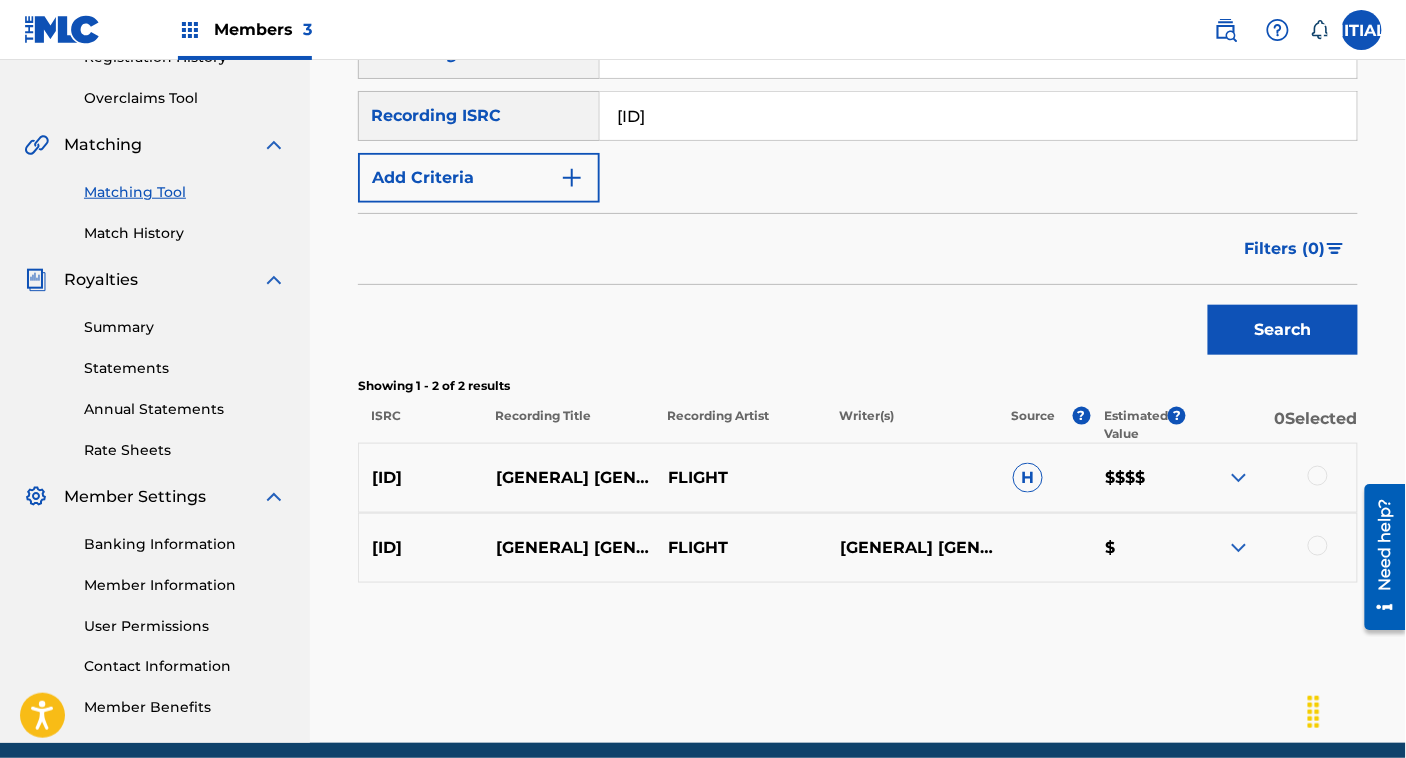 click on "KIMANI KAMIRU WHITE" at bounding box center (914, 548) 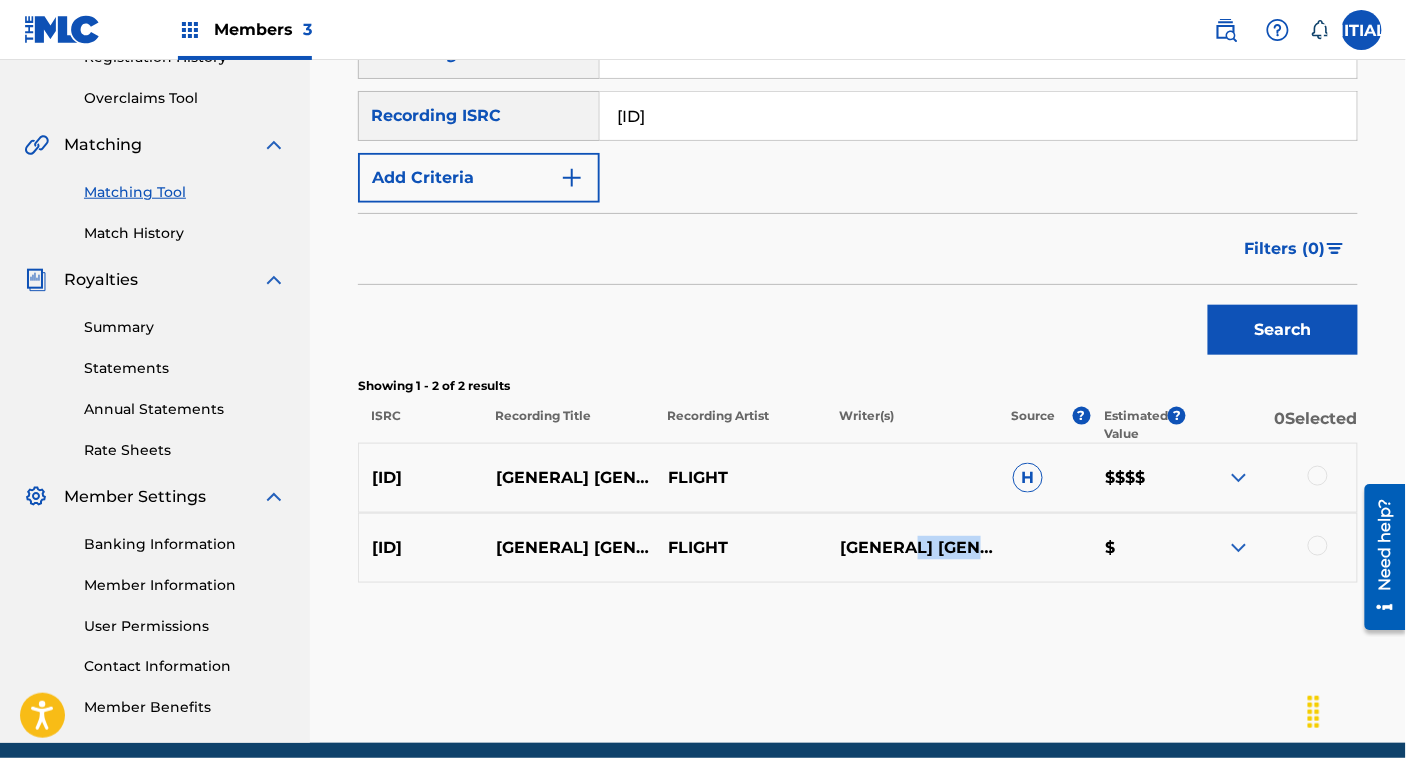 click on "KIMANI KAMIRU WHITE" at bounding box center (914, 548) 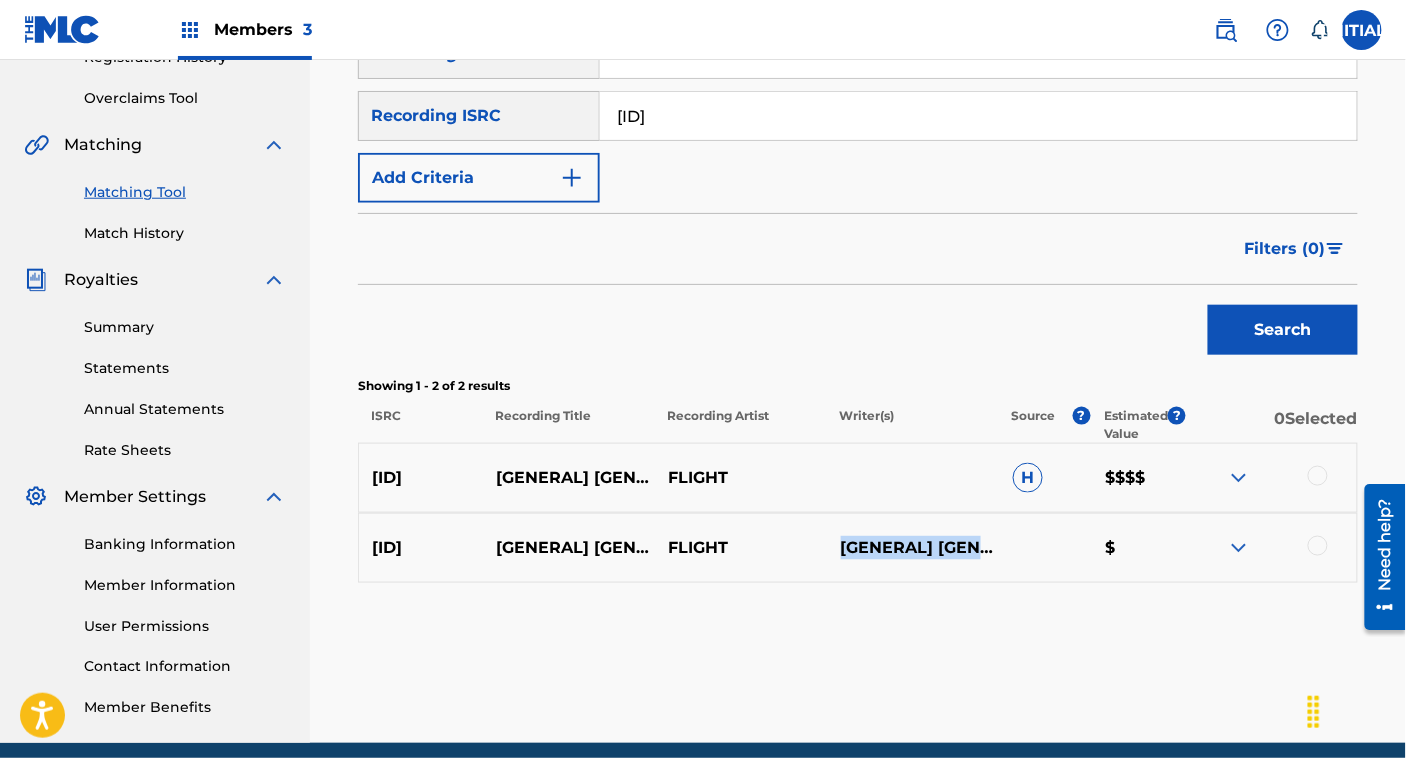 click on "QZDA71972138 BROKEN BOI BOI FLIGHT KIMANI KAMIRU WHITE $" at bounding box center [858, 548] 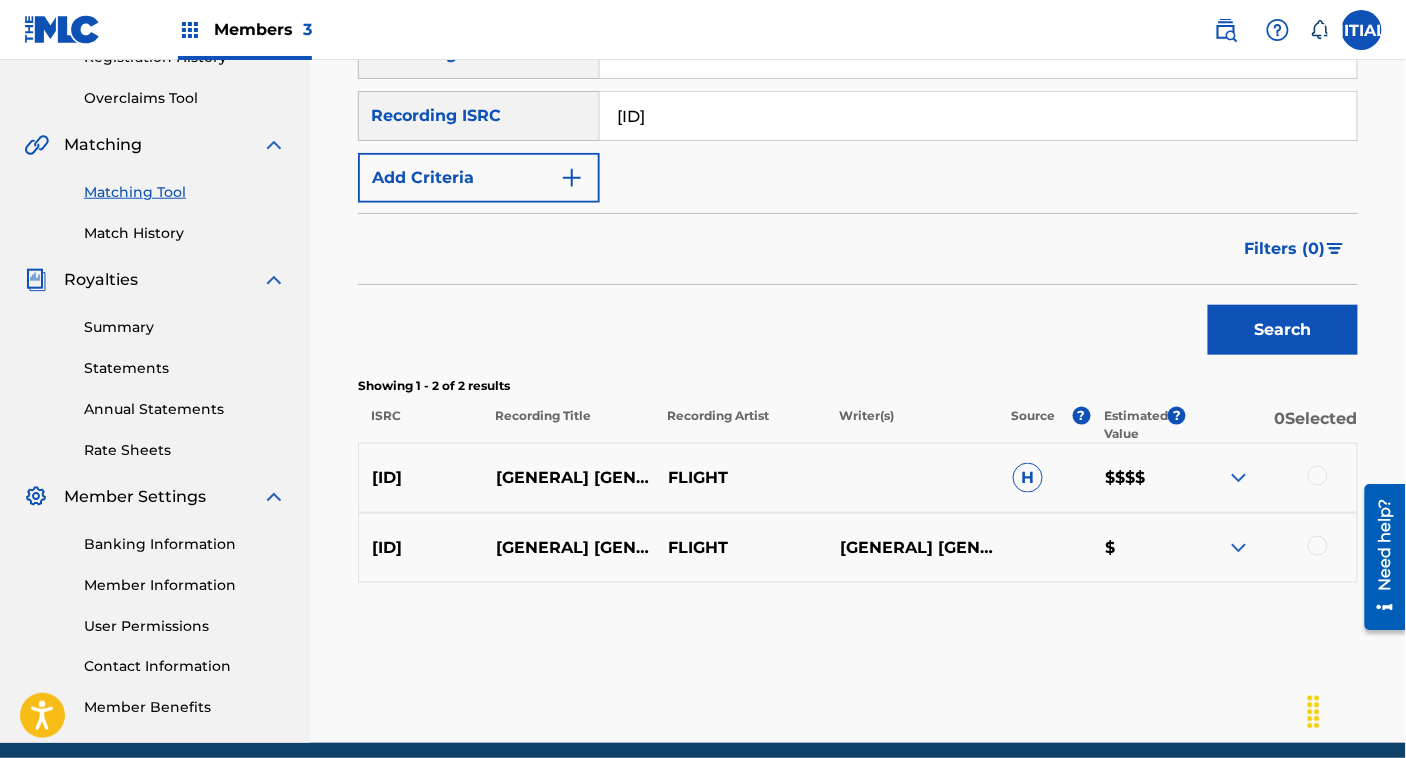 click on "QZDA71972138" at bounding box center (978, 116) 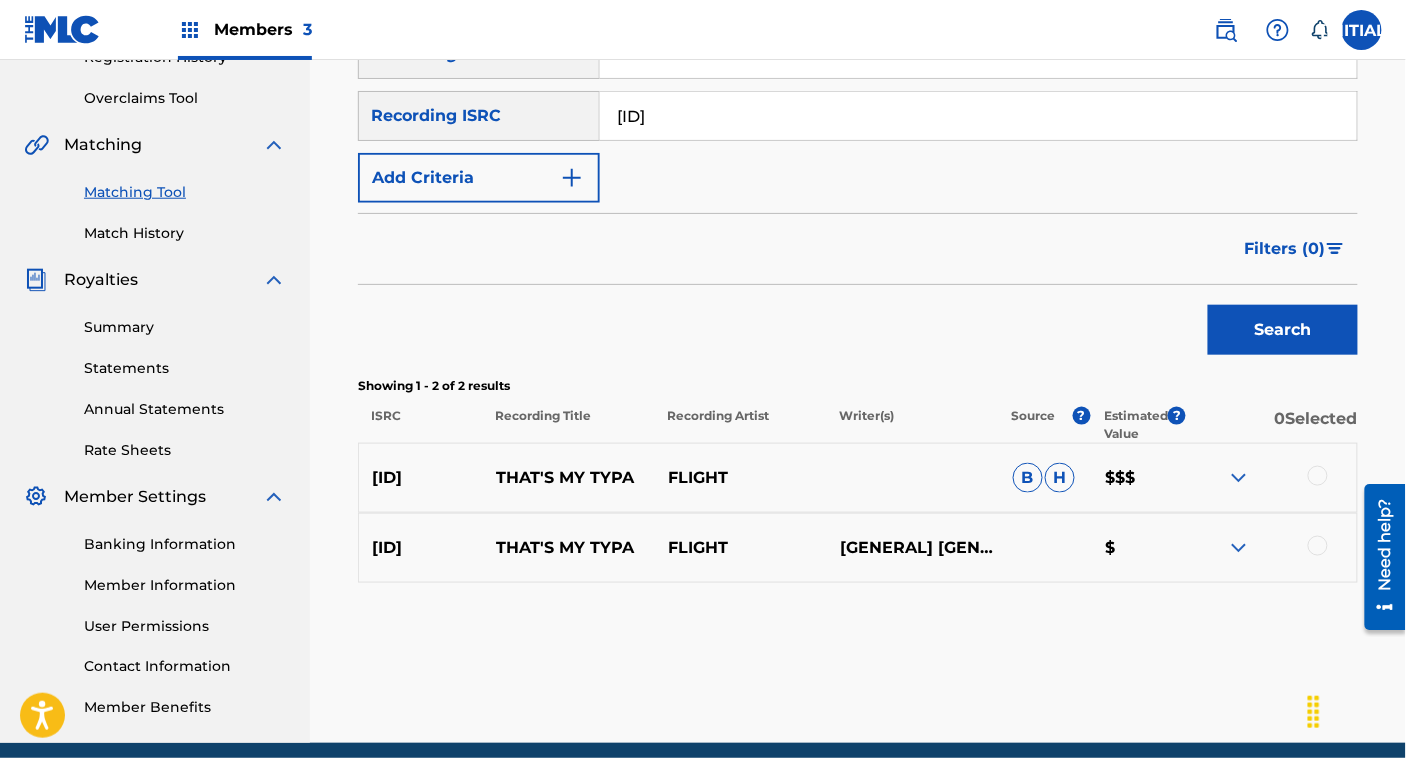 click on "QZK6L2000309" at bounding box center (978, 116) 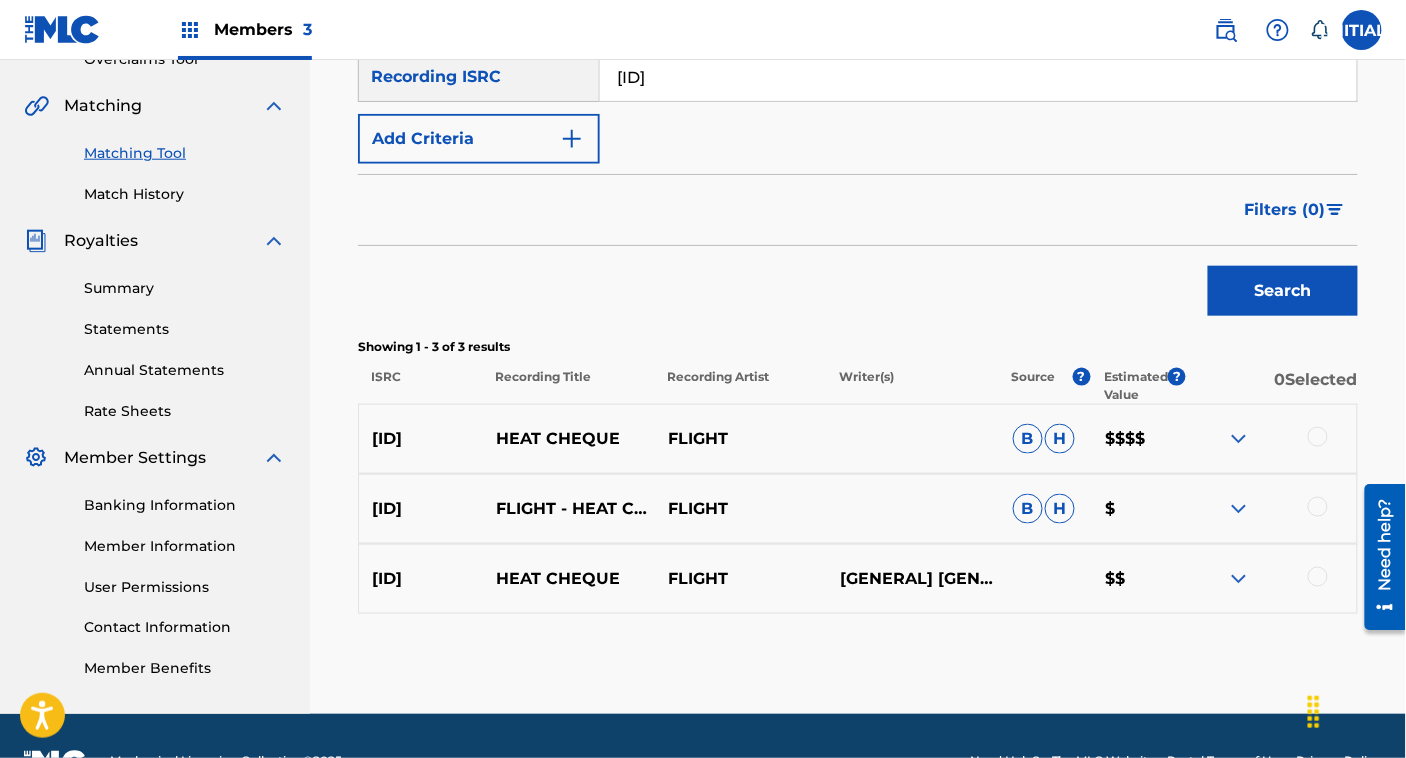 scroll, scrollTop: 441, scrollLeft: 0, axis: vertical 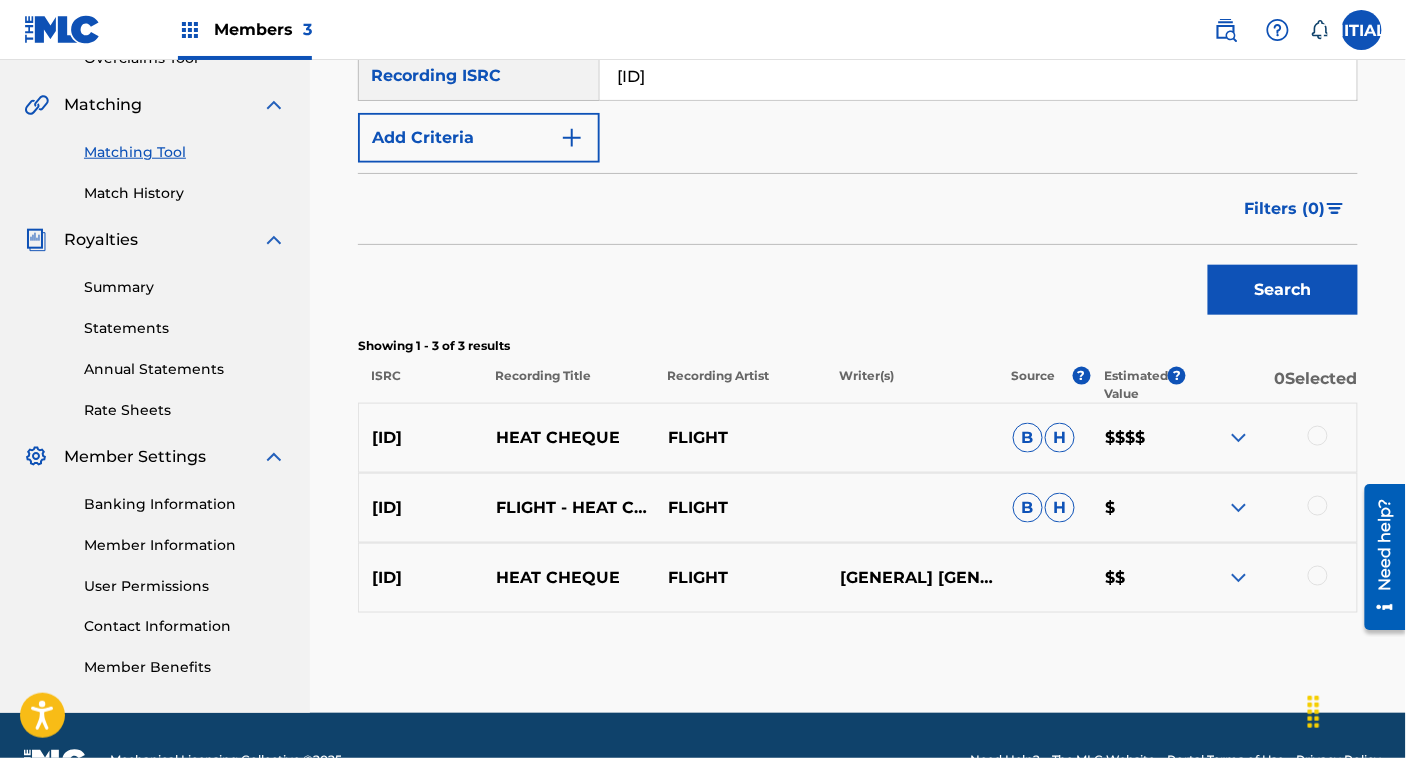 click at bounding box center (1239, 438) 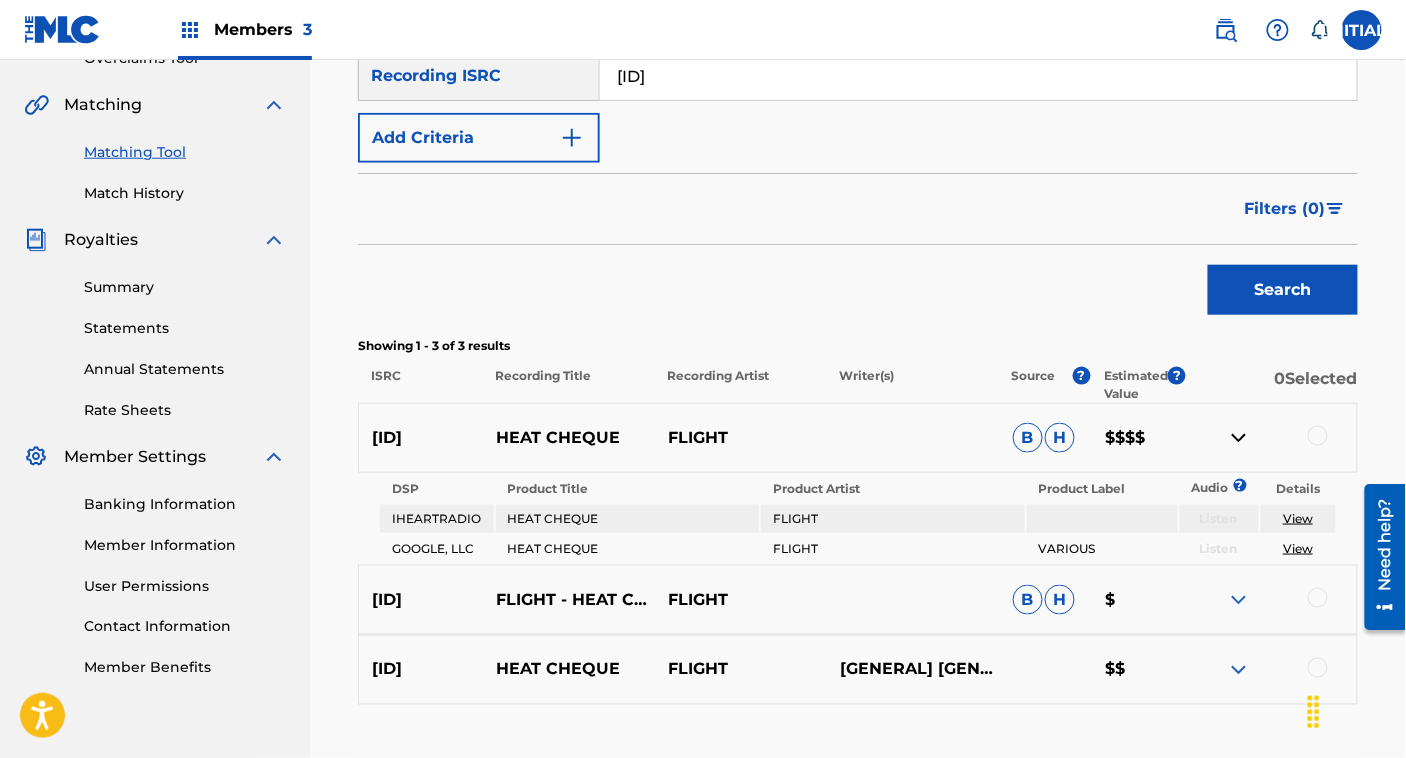 click at bounding box center (1239, 600) 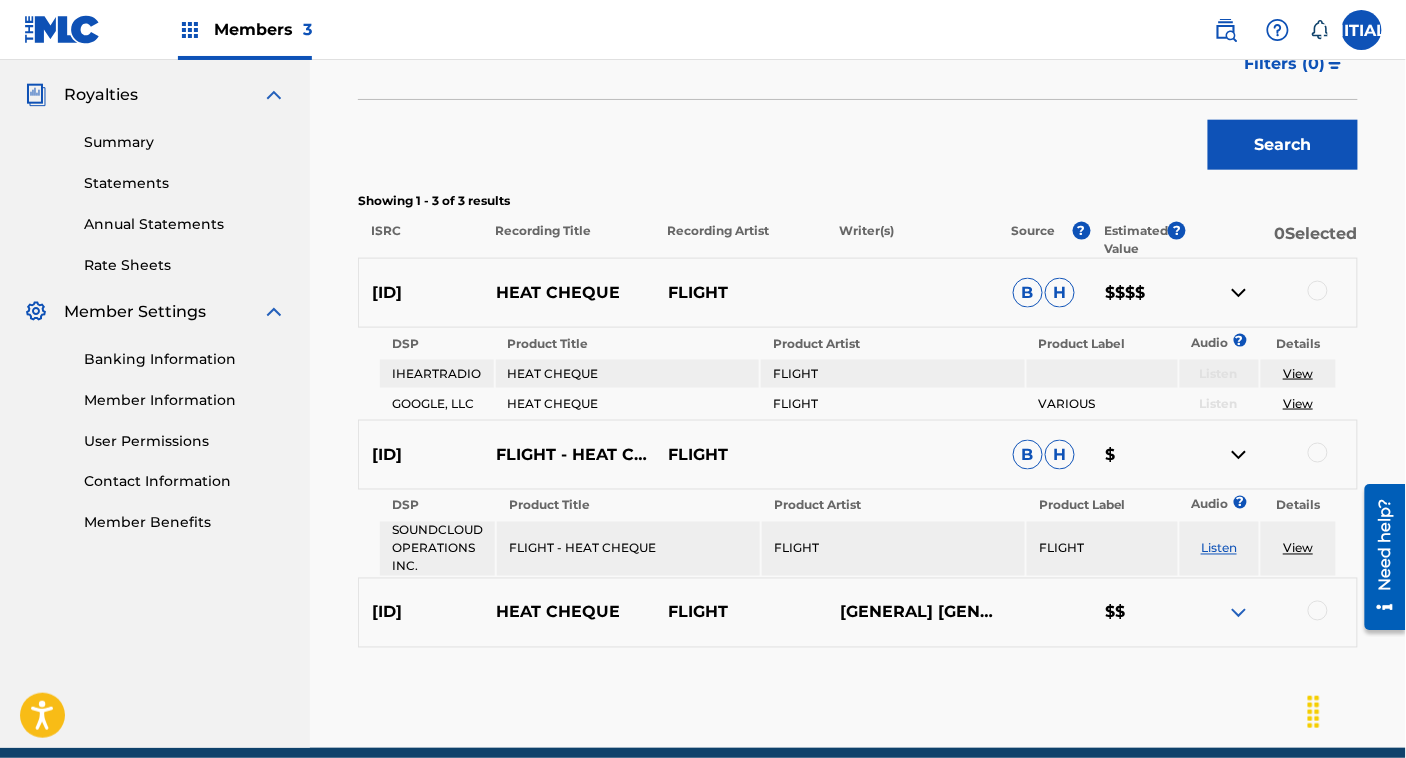 scroll, scrollTop: 668, scrollLeft: 0, axis: vertical 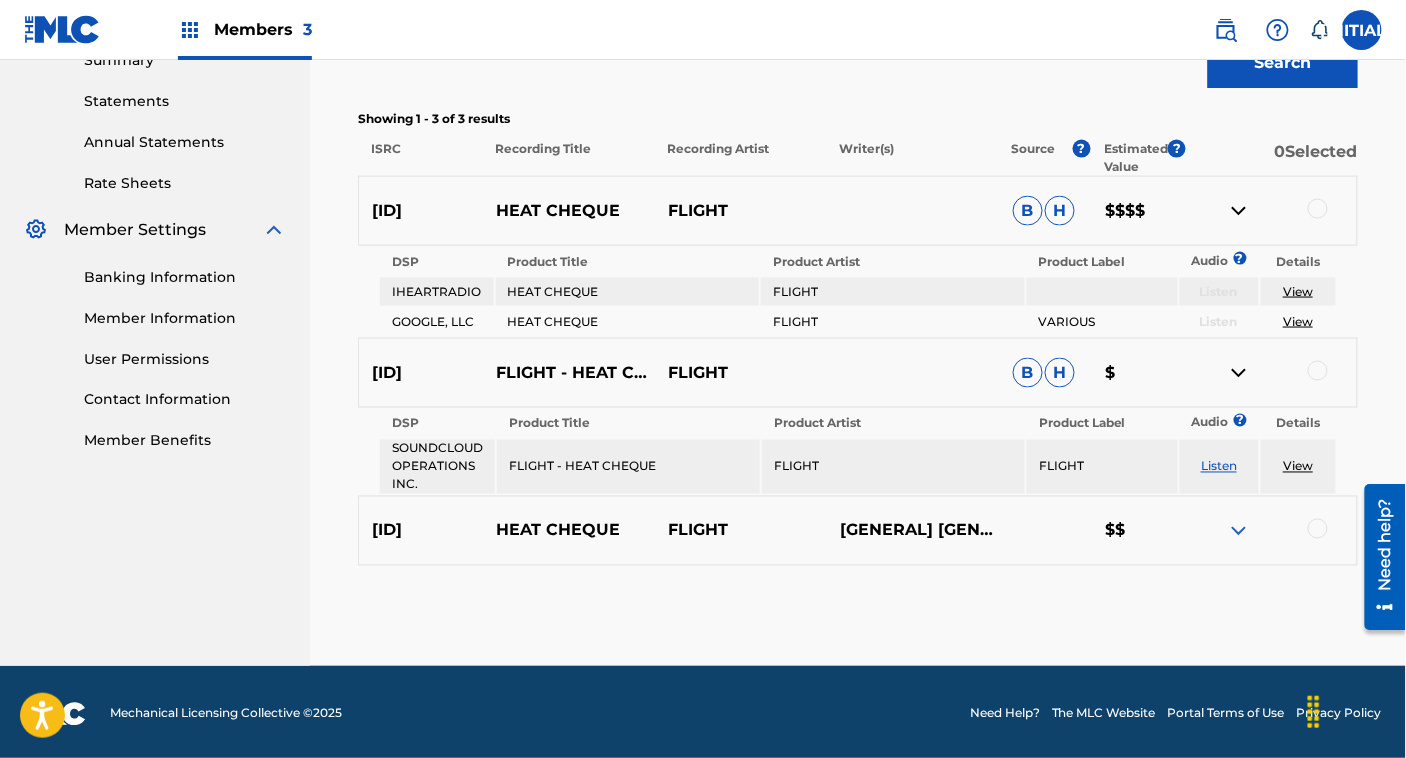click at bounding box center [1239, 531] 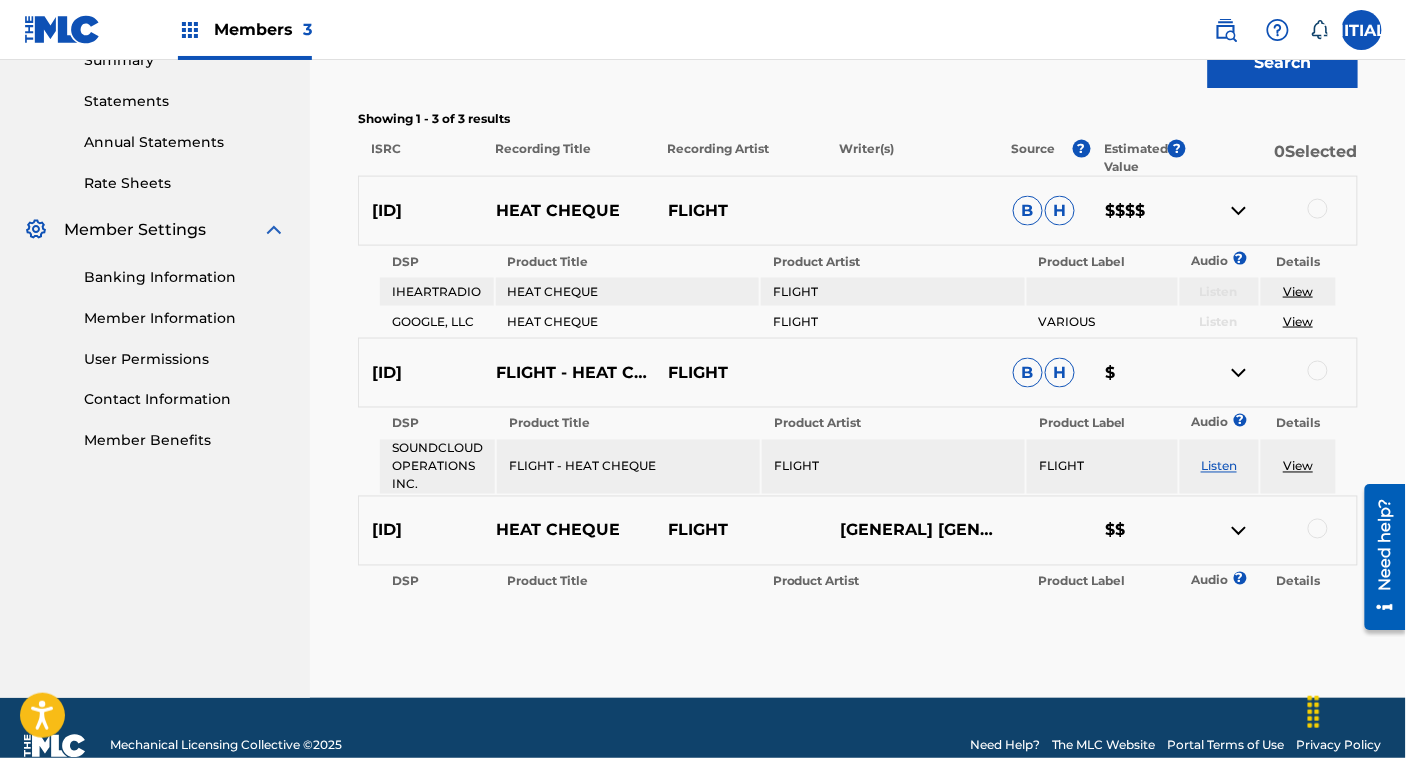 click at bounding box center (1239, 531) 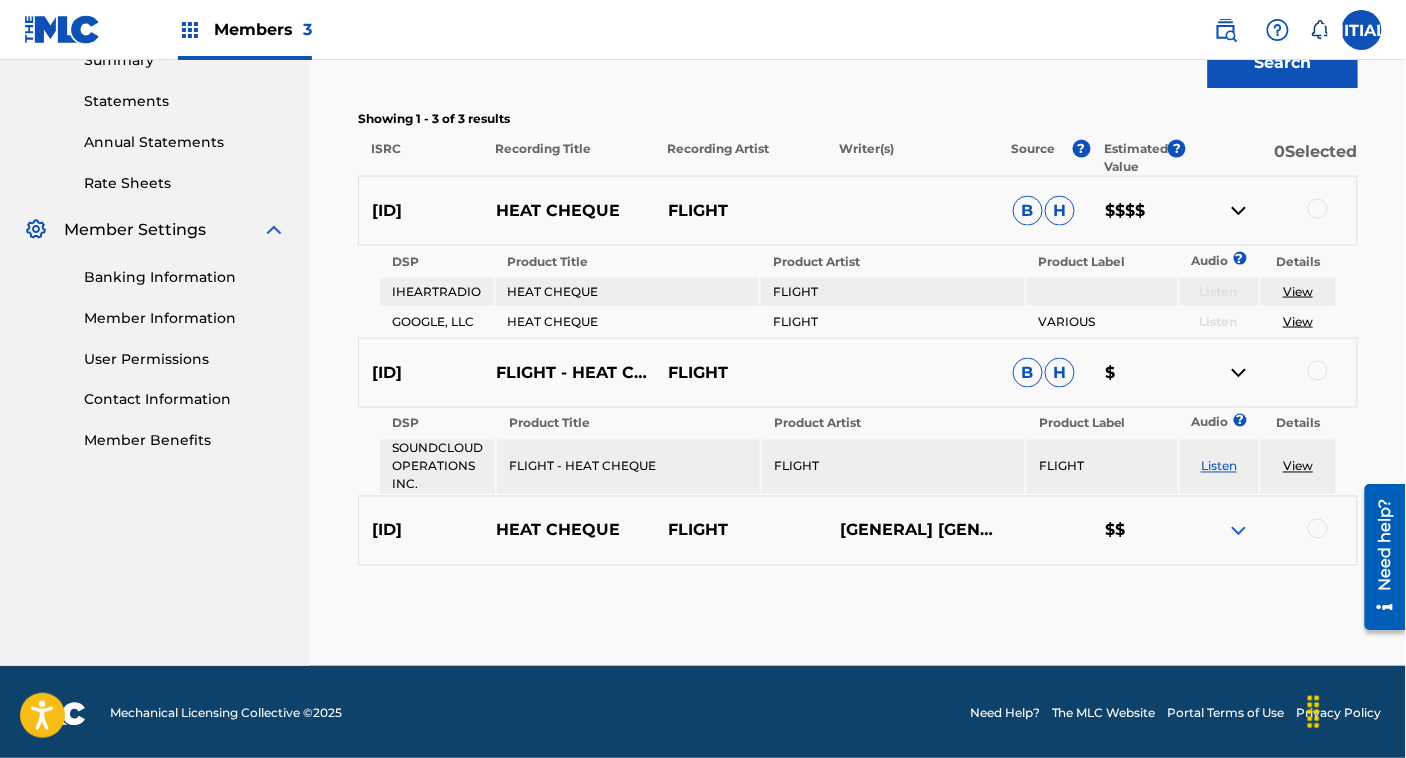 click at bounding box center [1239, 373] 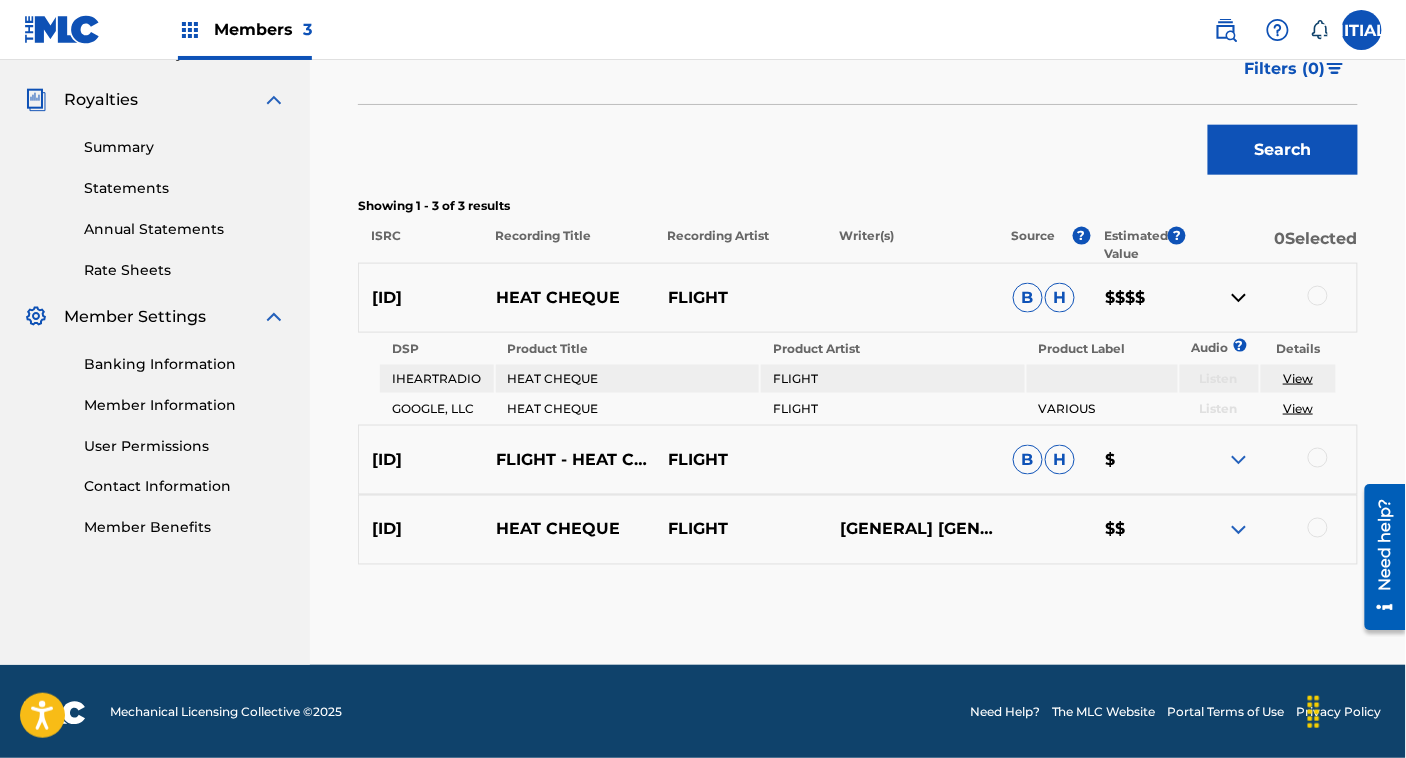 click at bounding box center (1239, 298) 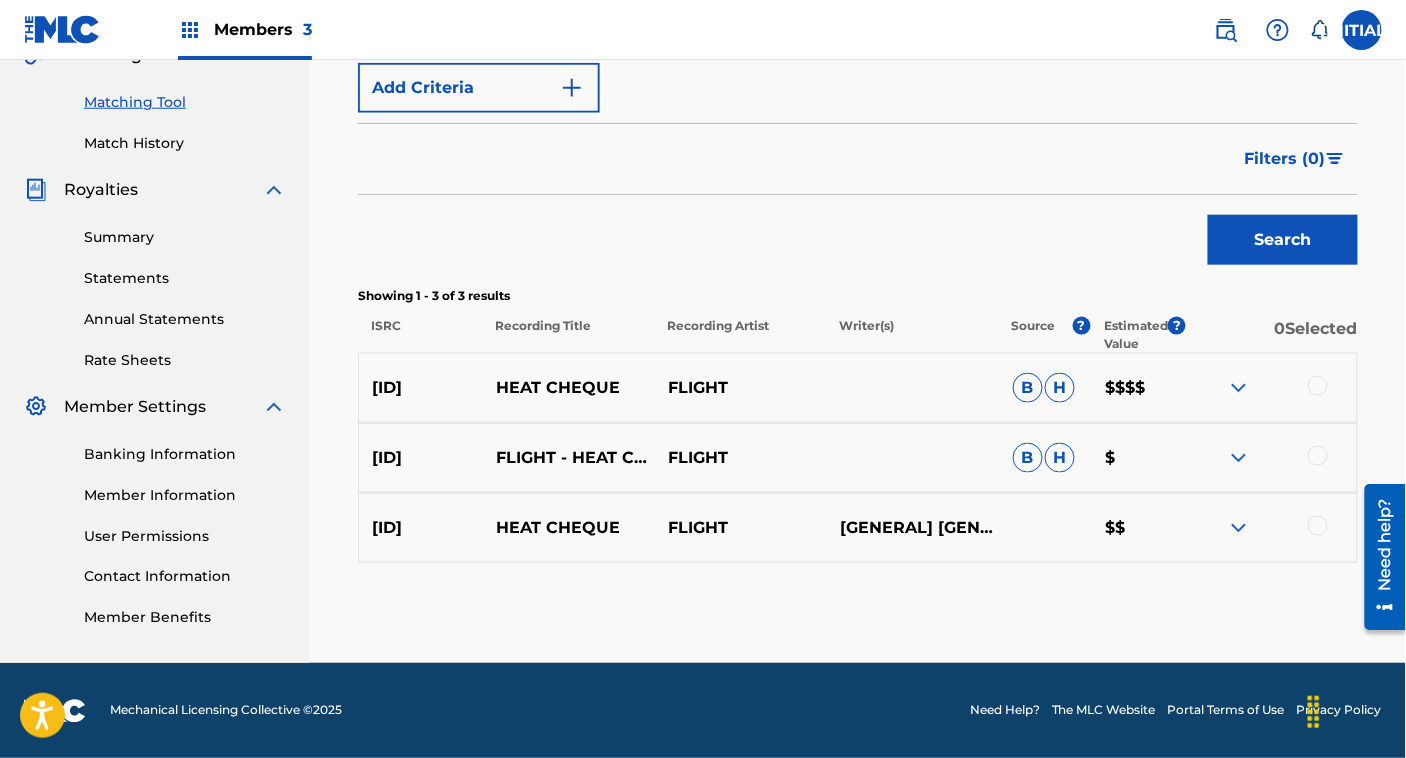 scroll, scrollTop: 422, scrollLeft: 0, axis: vertical 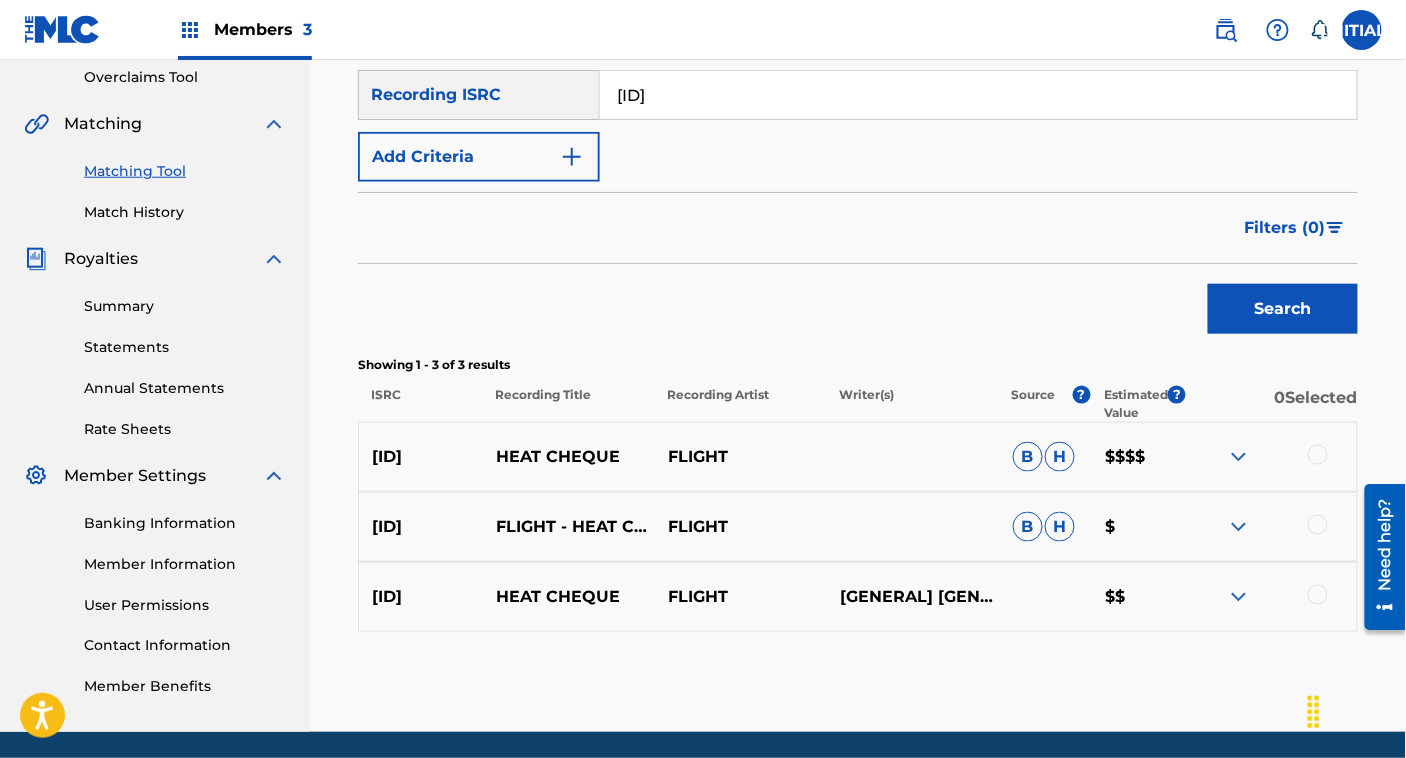 click on "QZHNC1924938" at bounding box center (978, 95) 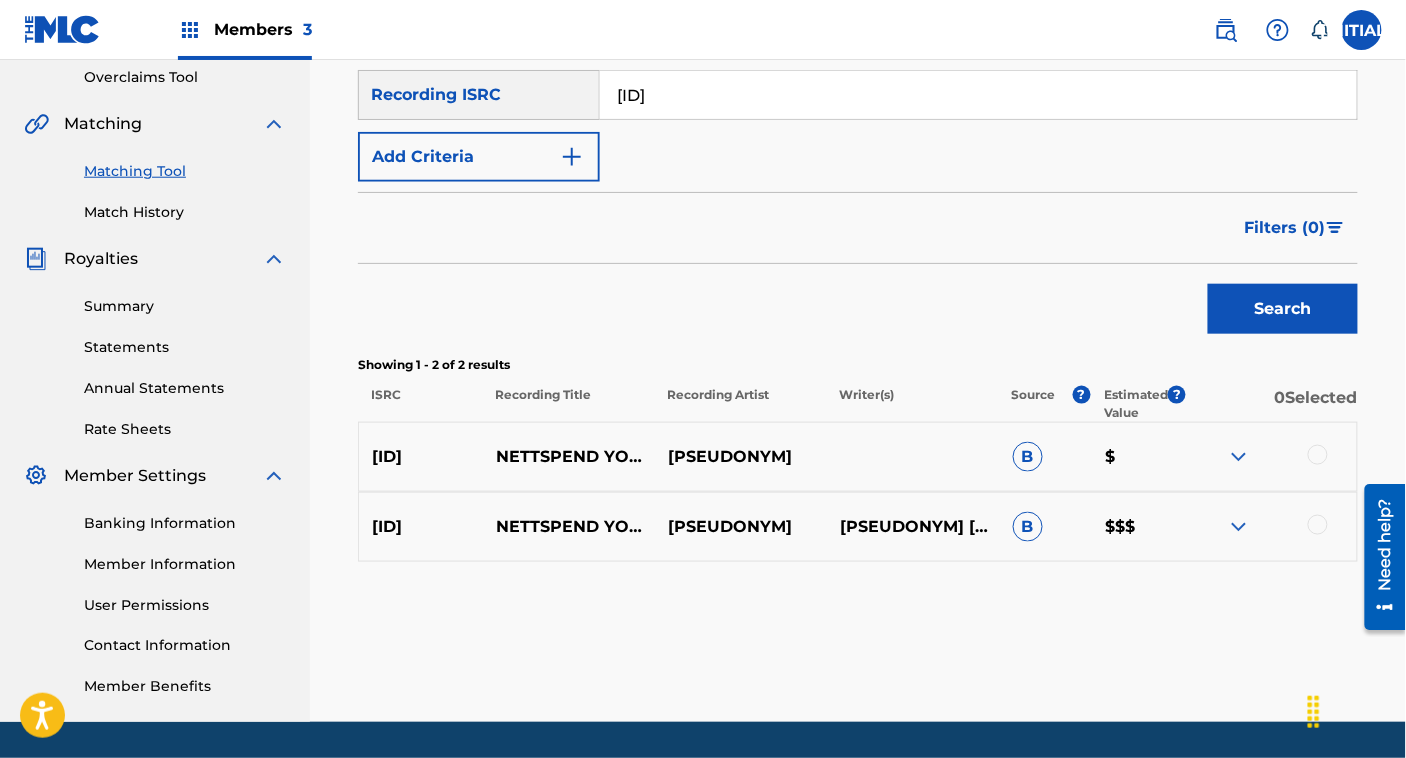 click on "QZFYZ2411265" at bounding box center [978, 95] 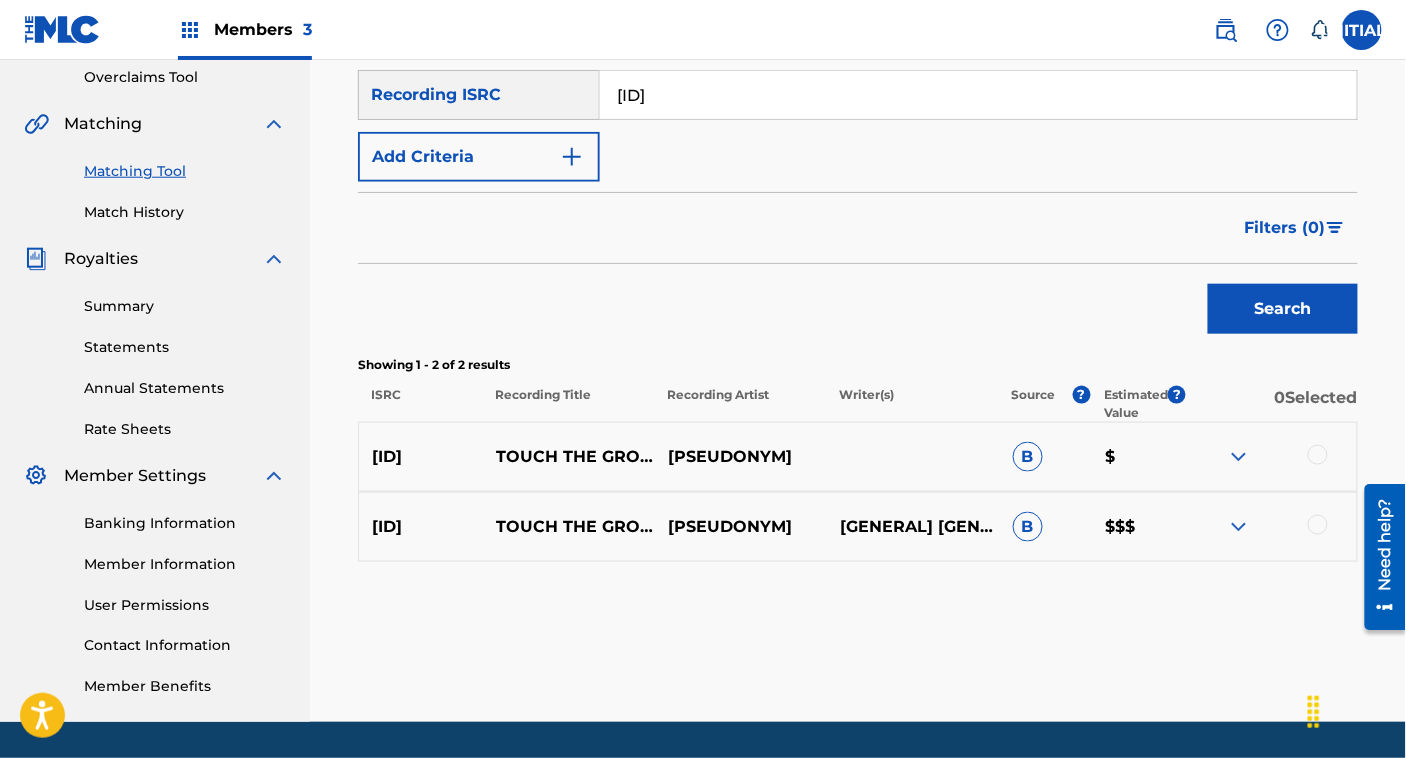 click on "QZTBE2314781" at bounding box center [978, 95] 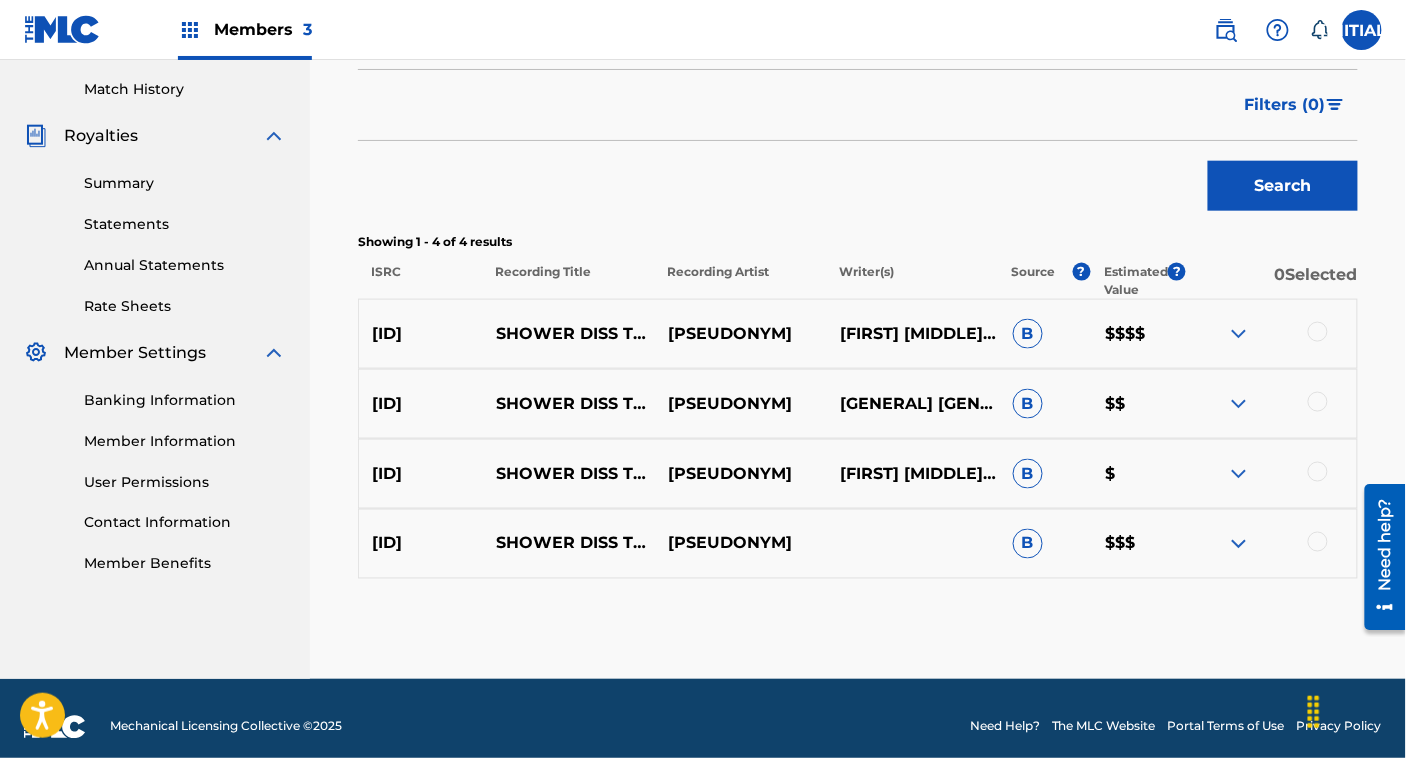 scroll, scrollTop: 554, scrollLeft: 0, axis: vertical 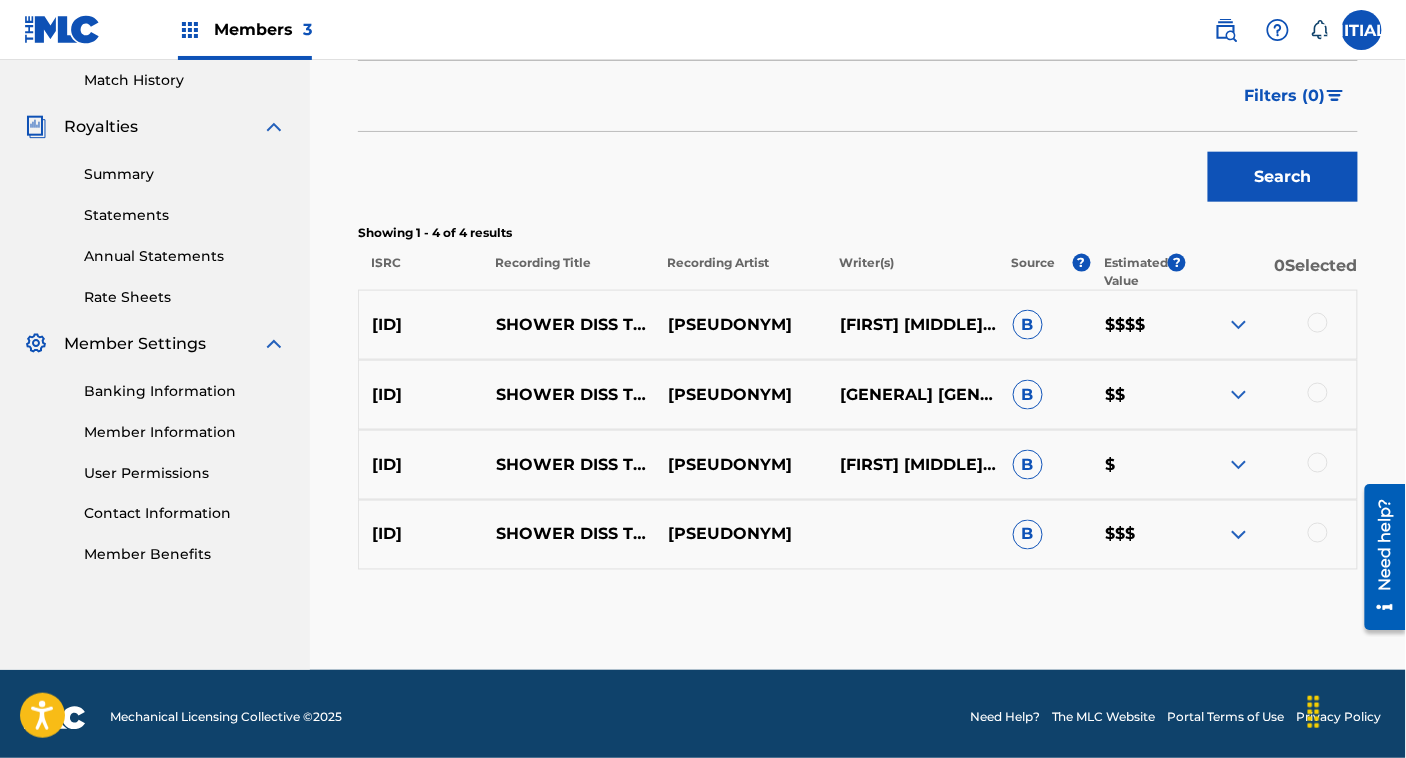 click at bounding box center [1239, 535] 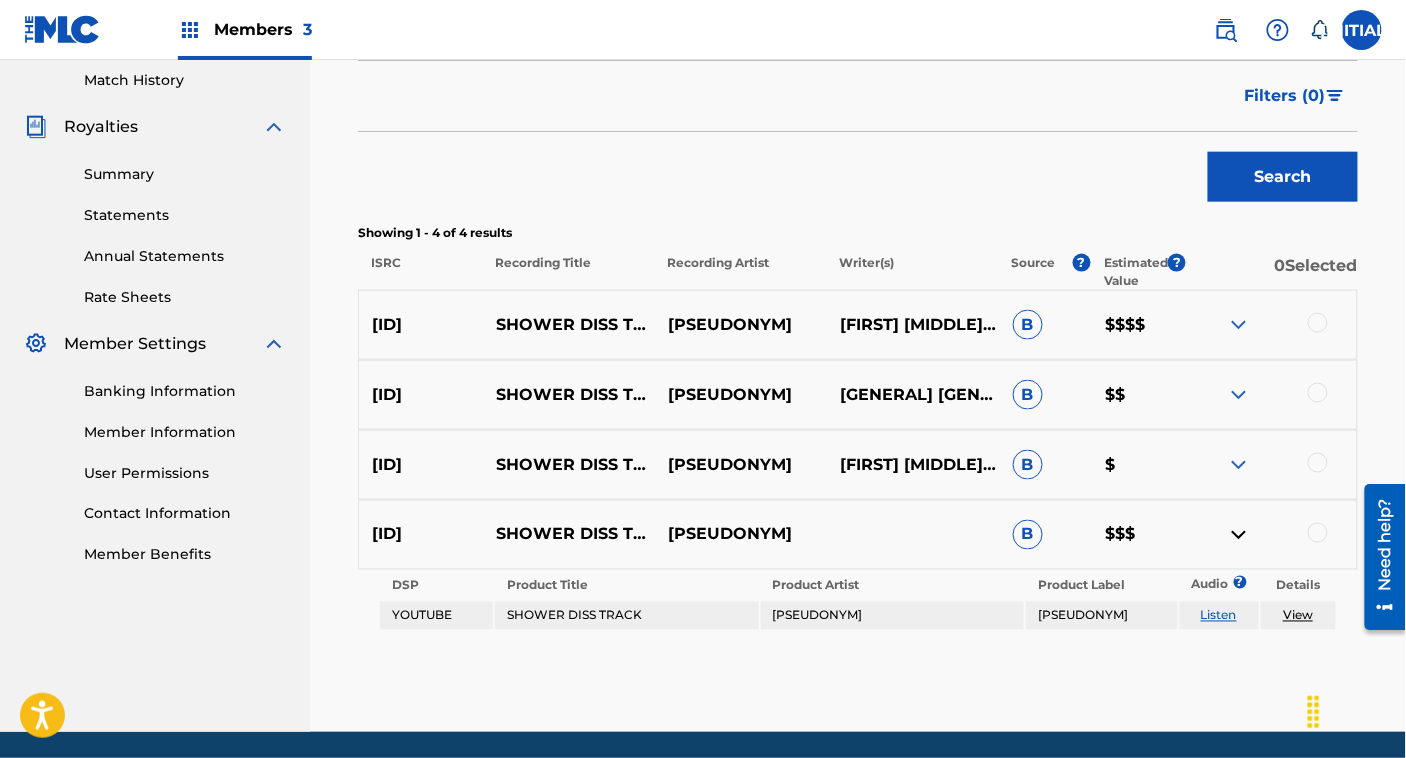 click at bounding box center [1239, 535] 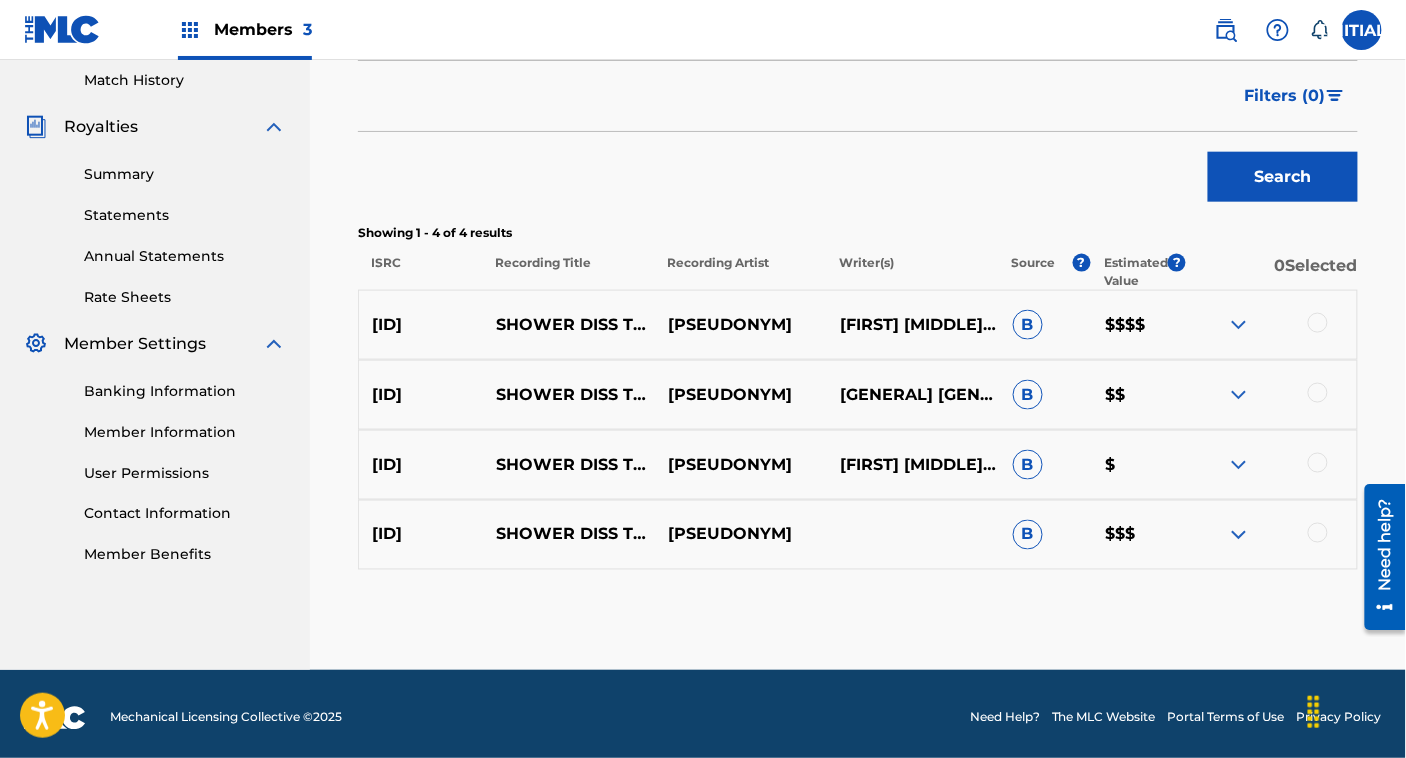 click at bounding box center (1239, 325) 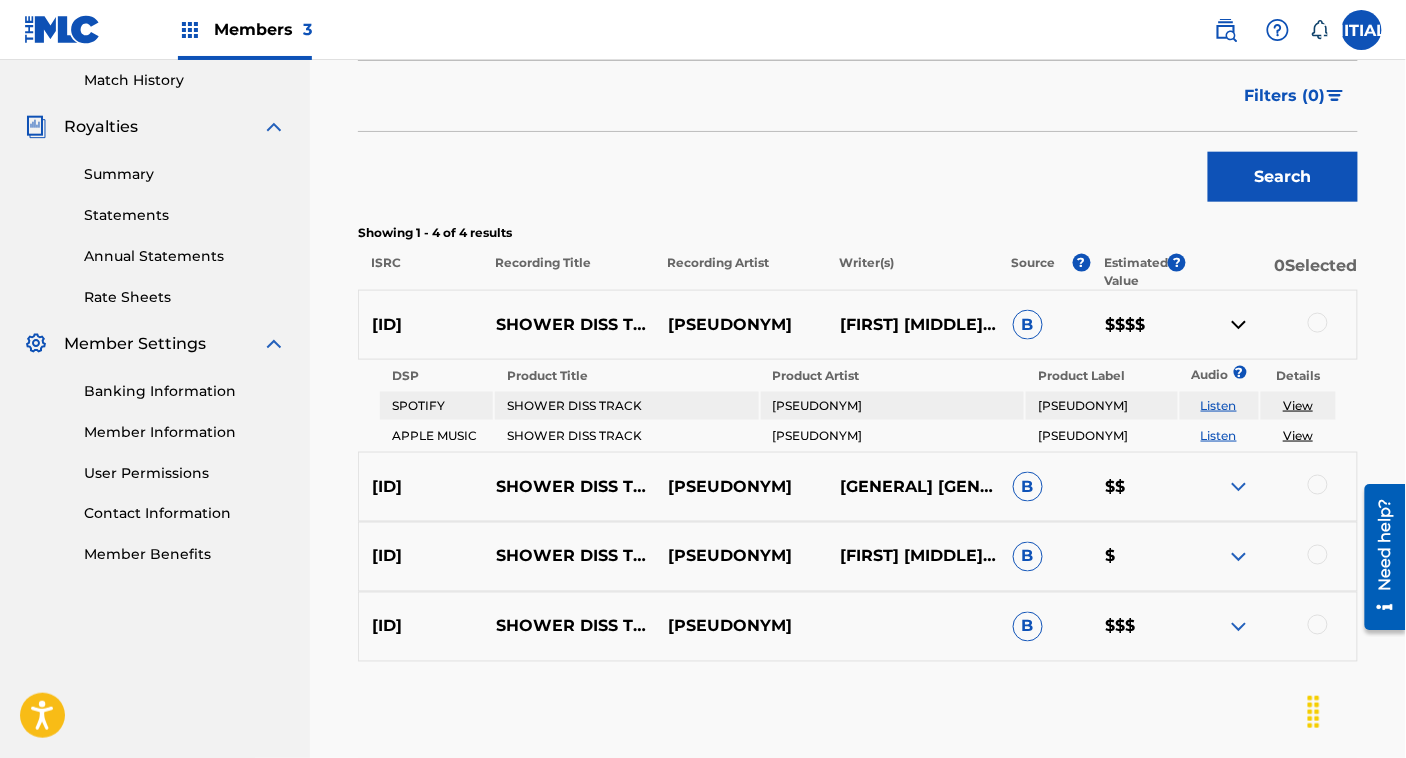 click at bounding box center [1239, 325] 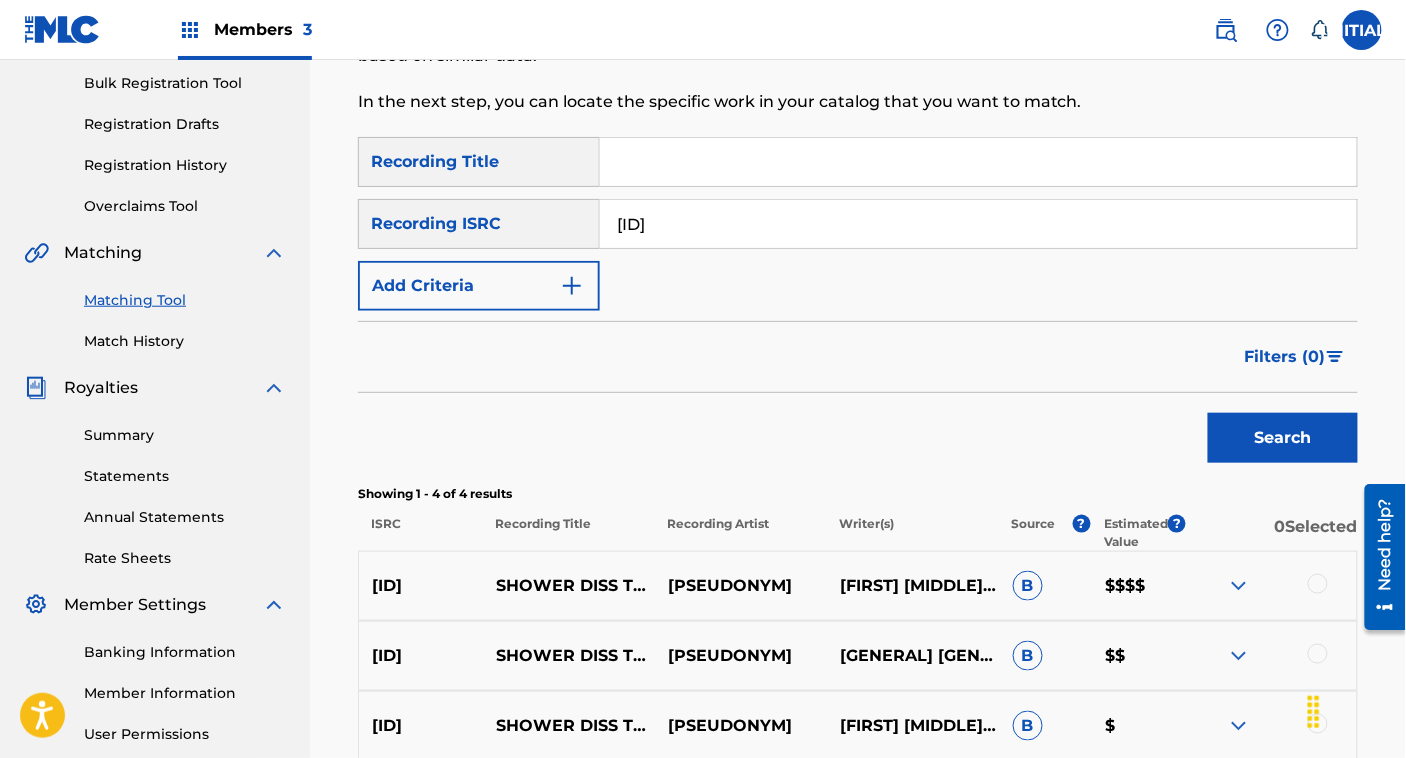 scroll, scrollTop: 244, scrollLeft: 0, axis: vertical 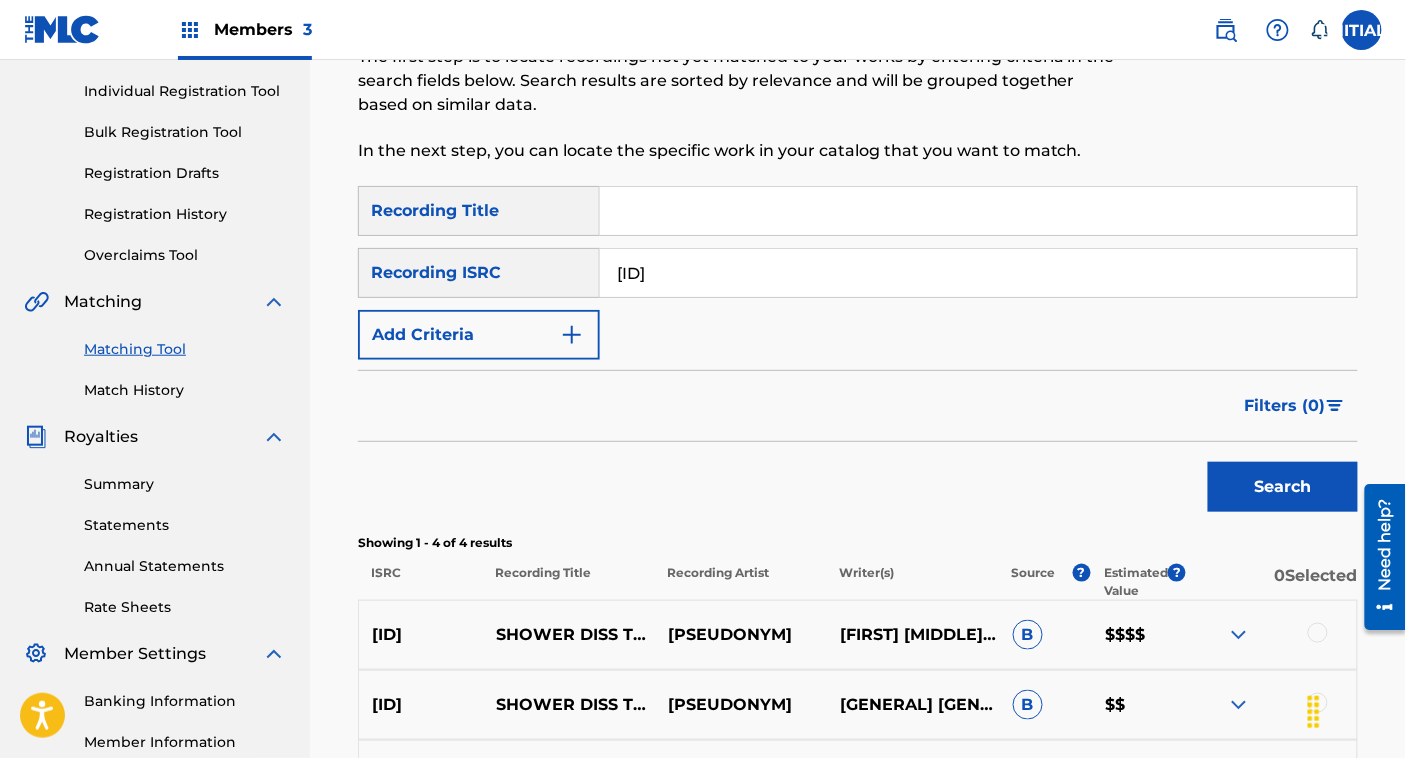 click on "QZMEM2467984" at bounding box center (978, 273) 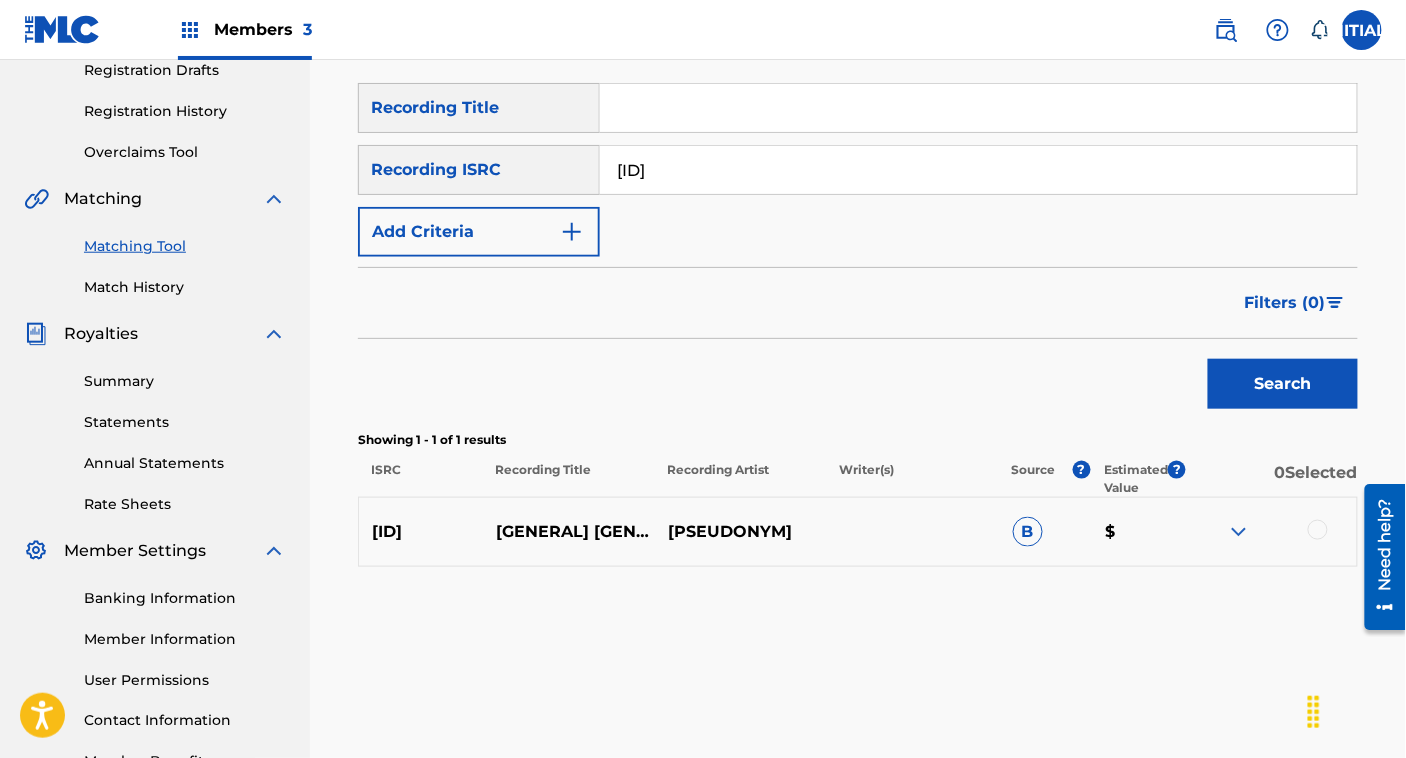 scroll, scrollTop: 343, scrollLeft: 0, axis: vertical 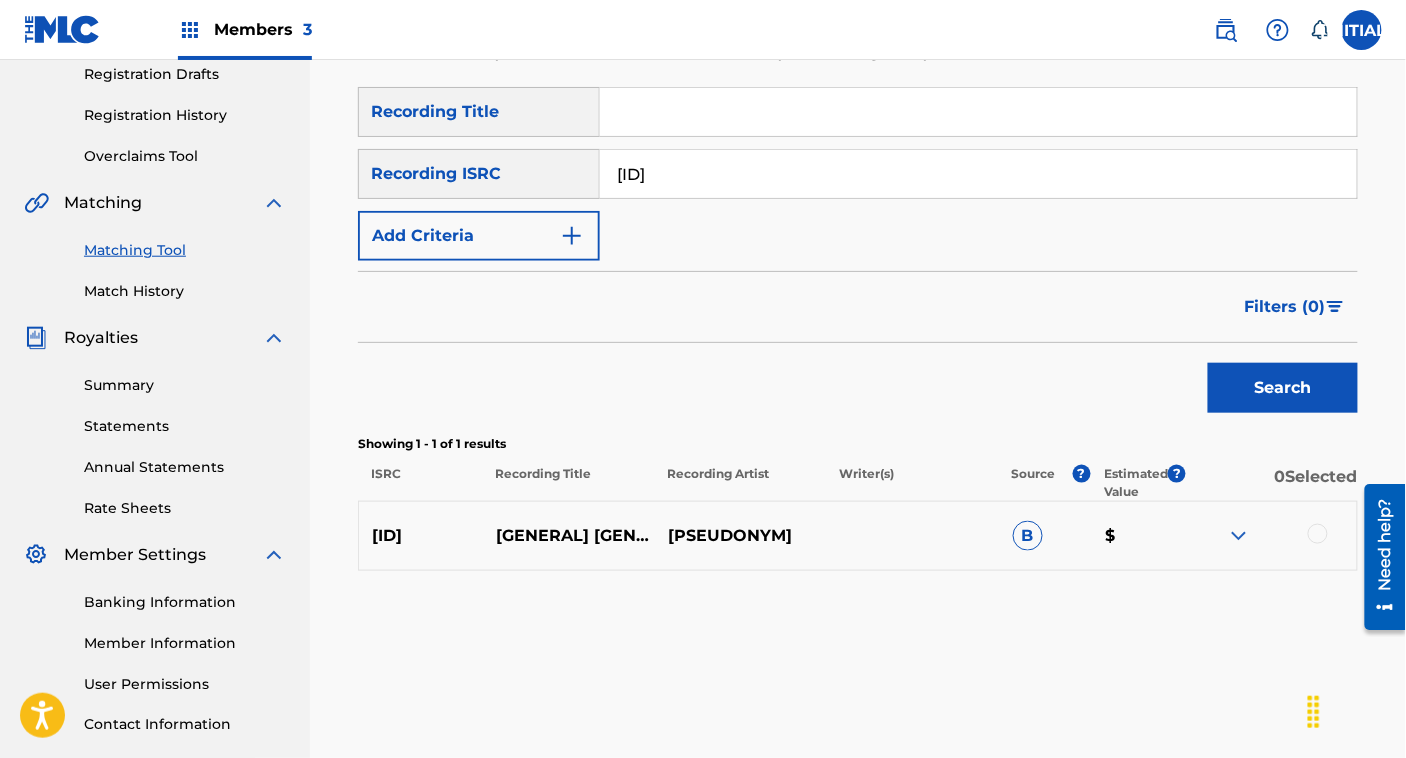 click on "QZTBF2395056" at bounding box center (978, 174) 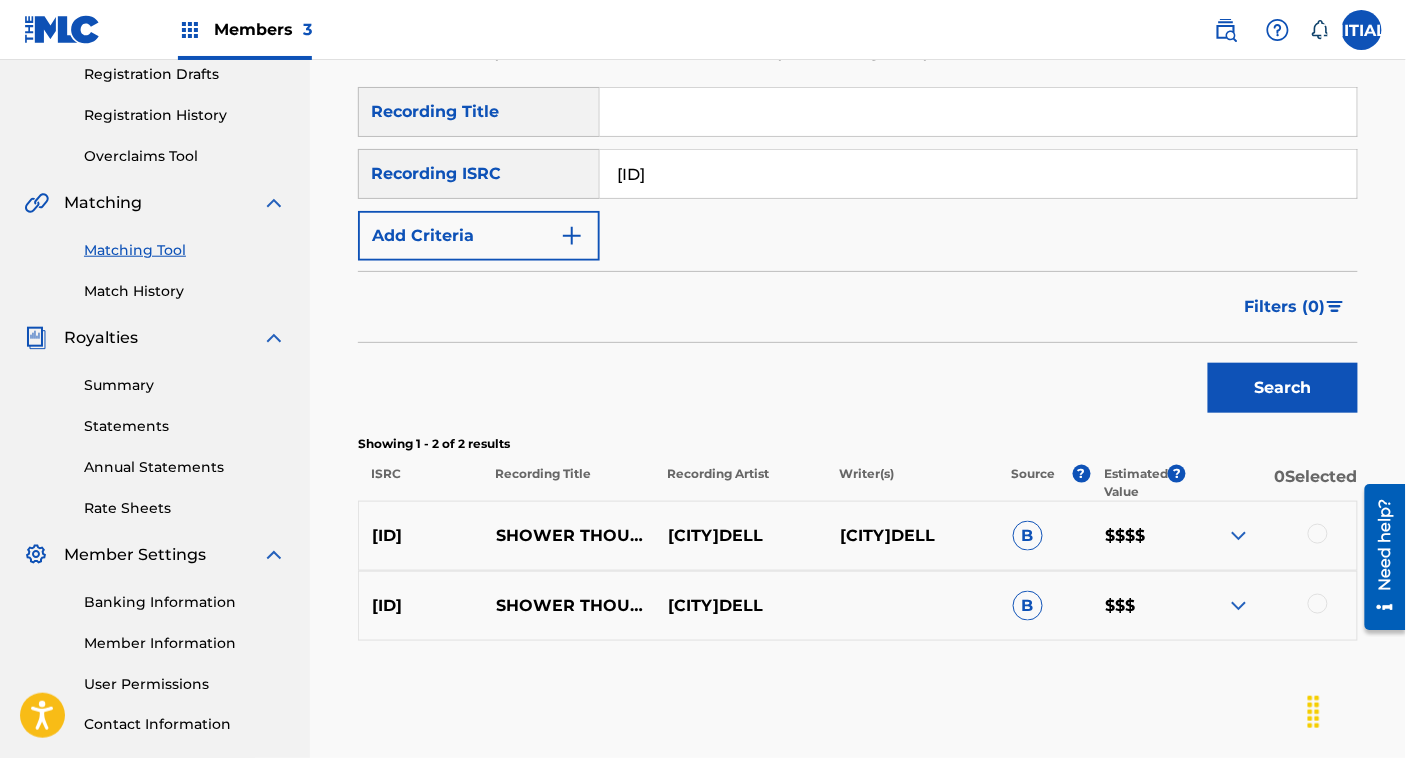click at bounding box center [1239, 536] 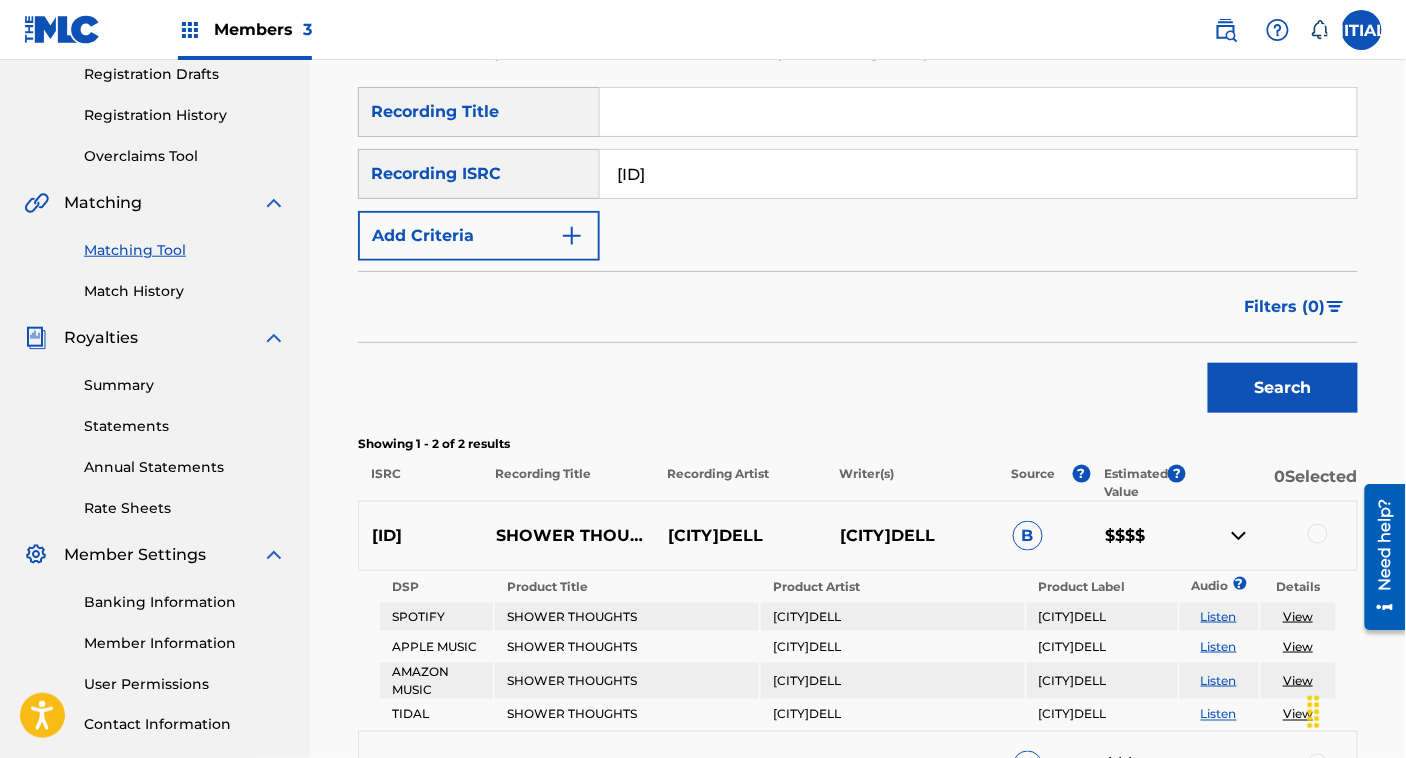 click at bounding box center [1239, 536] 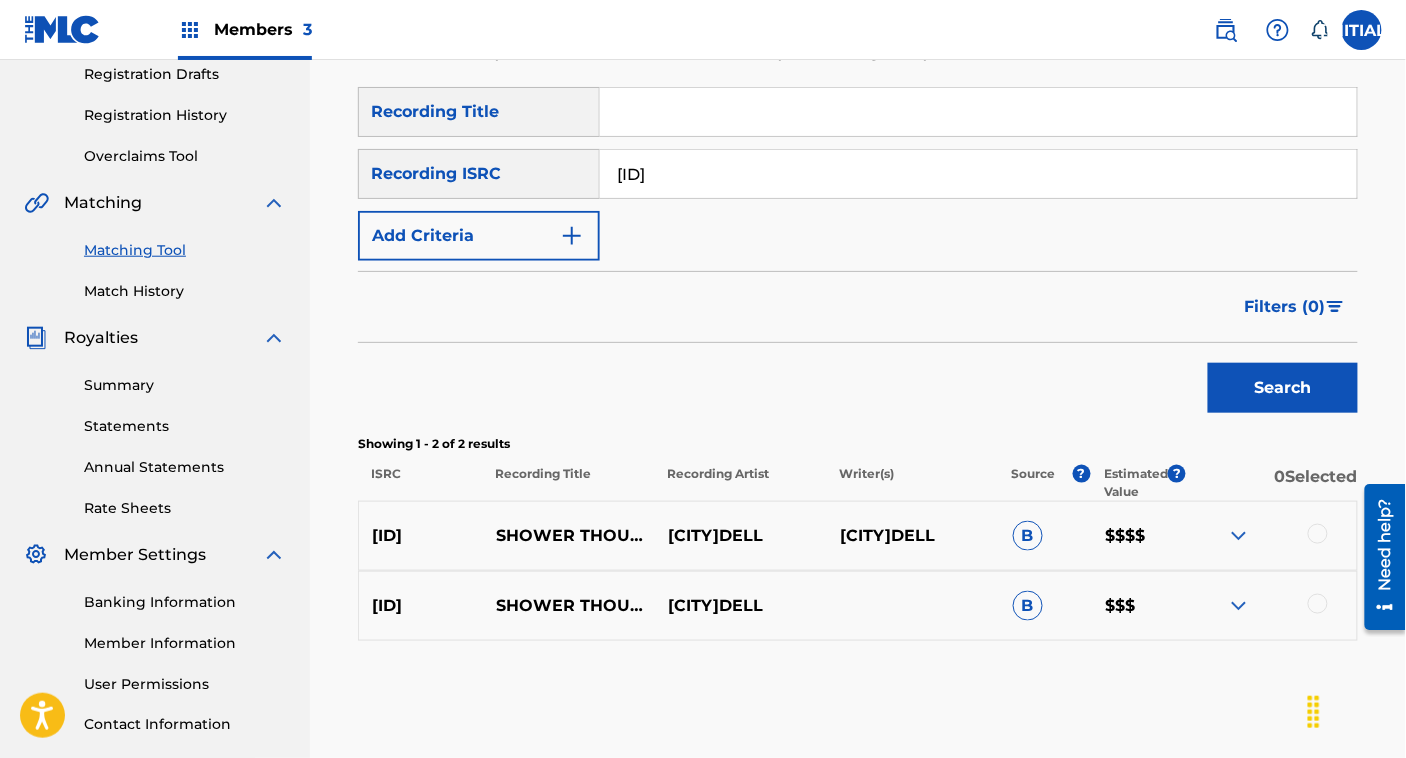 click on "QZNMY2382880" at bounding box center (978, 174) 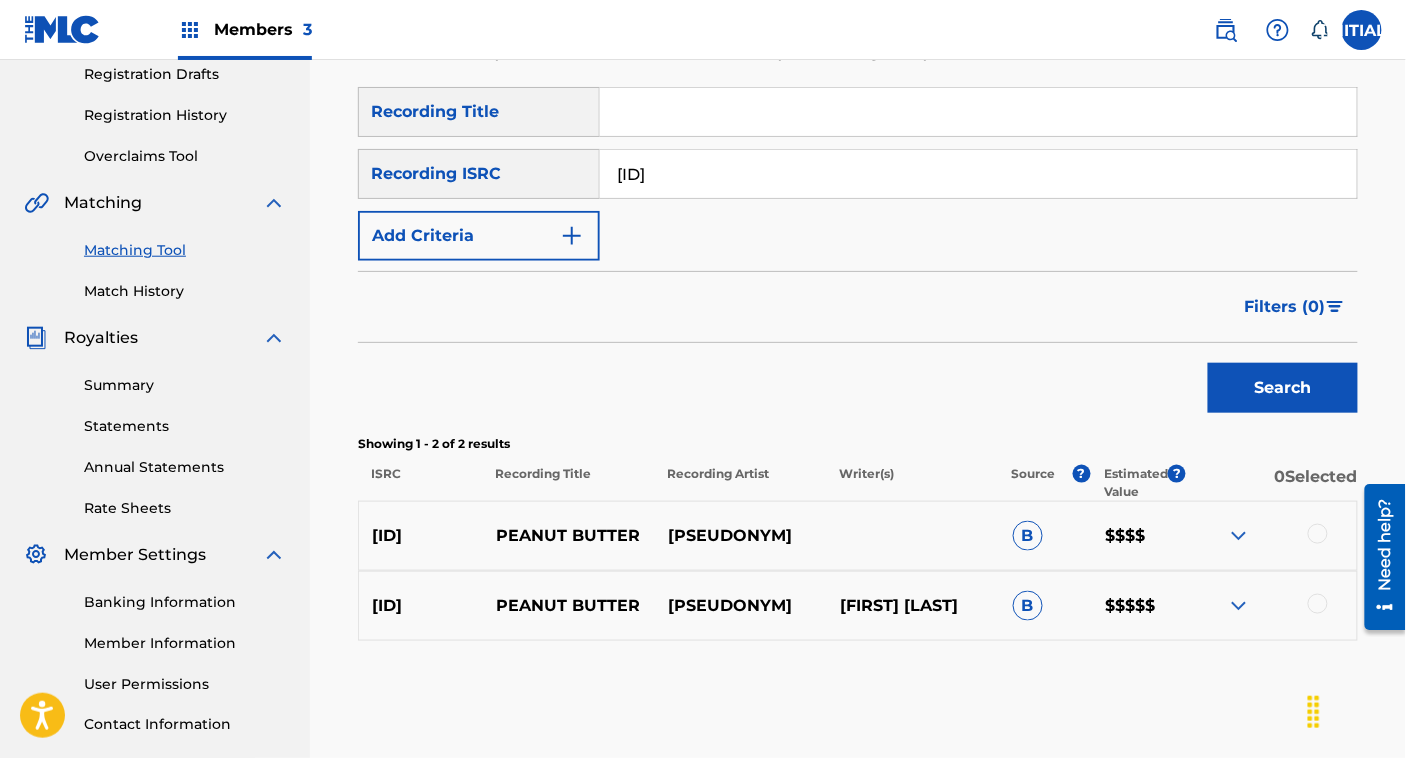 scroll, scrollTop: 342, scrollLeft: 0, axis: vertical 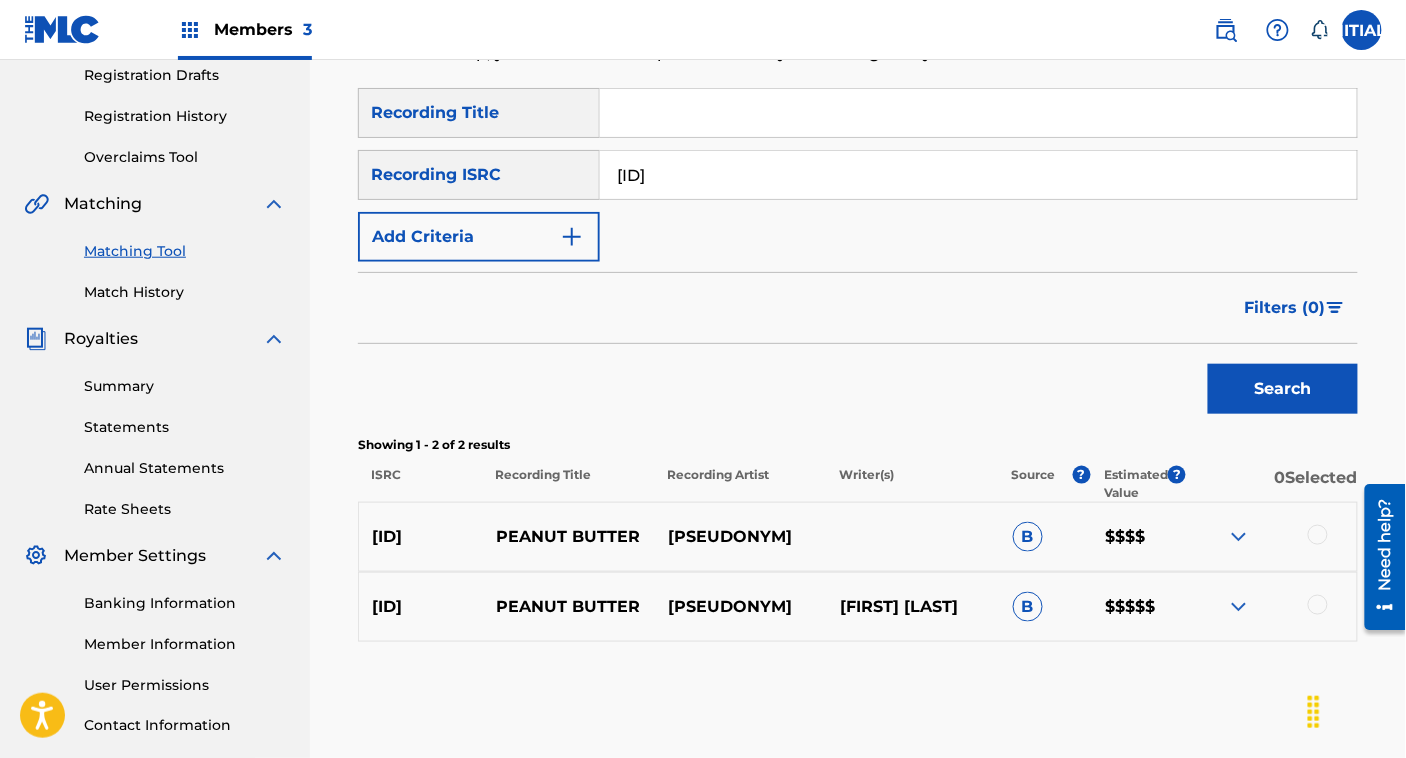 click at bounding box center [1239, 607] 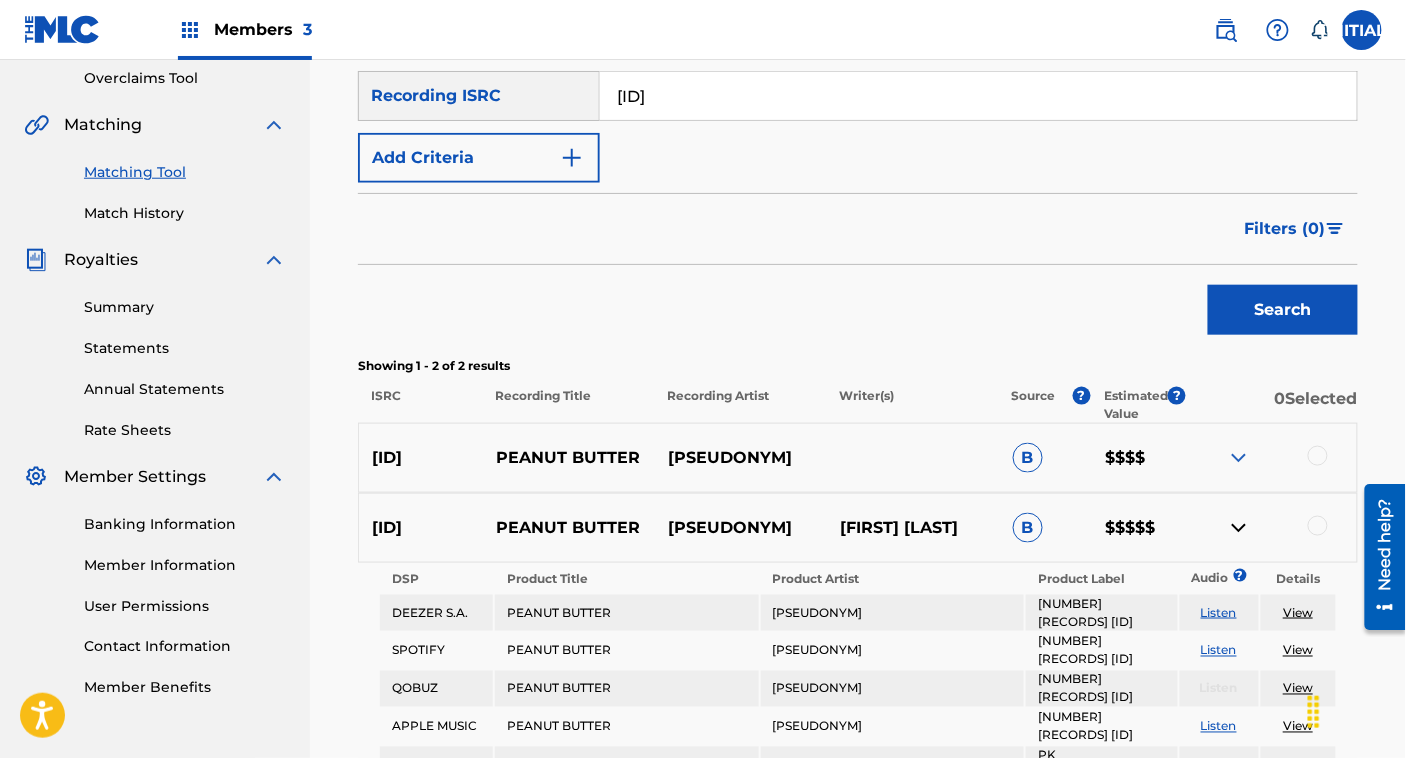 scroll, scrollTop: 422, scrollLeft: 0, axis: vertical 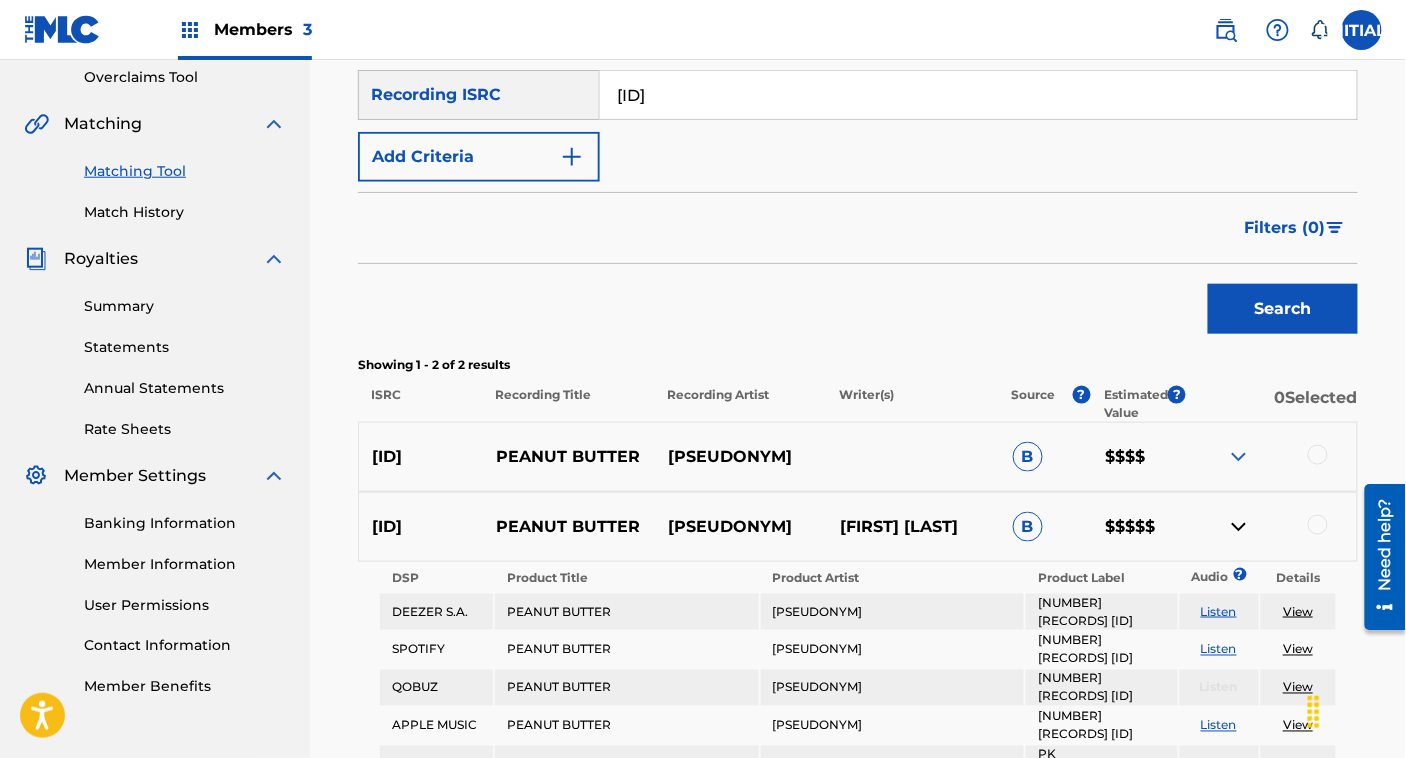 click on "QZK6L2456305" at bounding box center [978, 95] 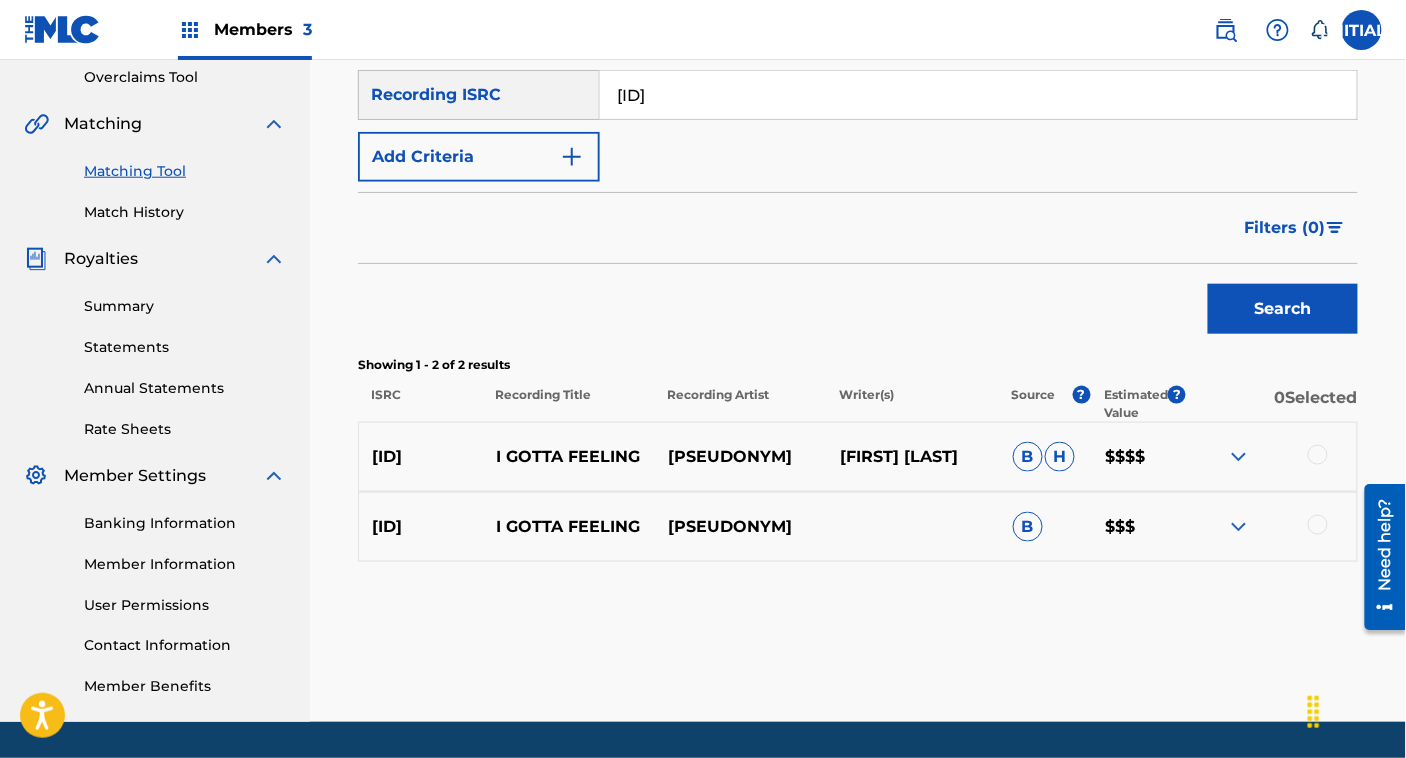 click on "QZES92324555" at bounding box center (978, 95) 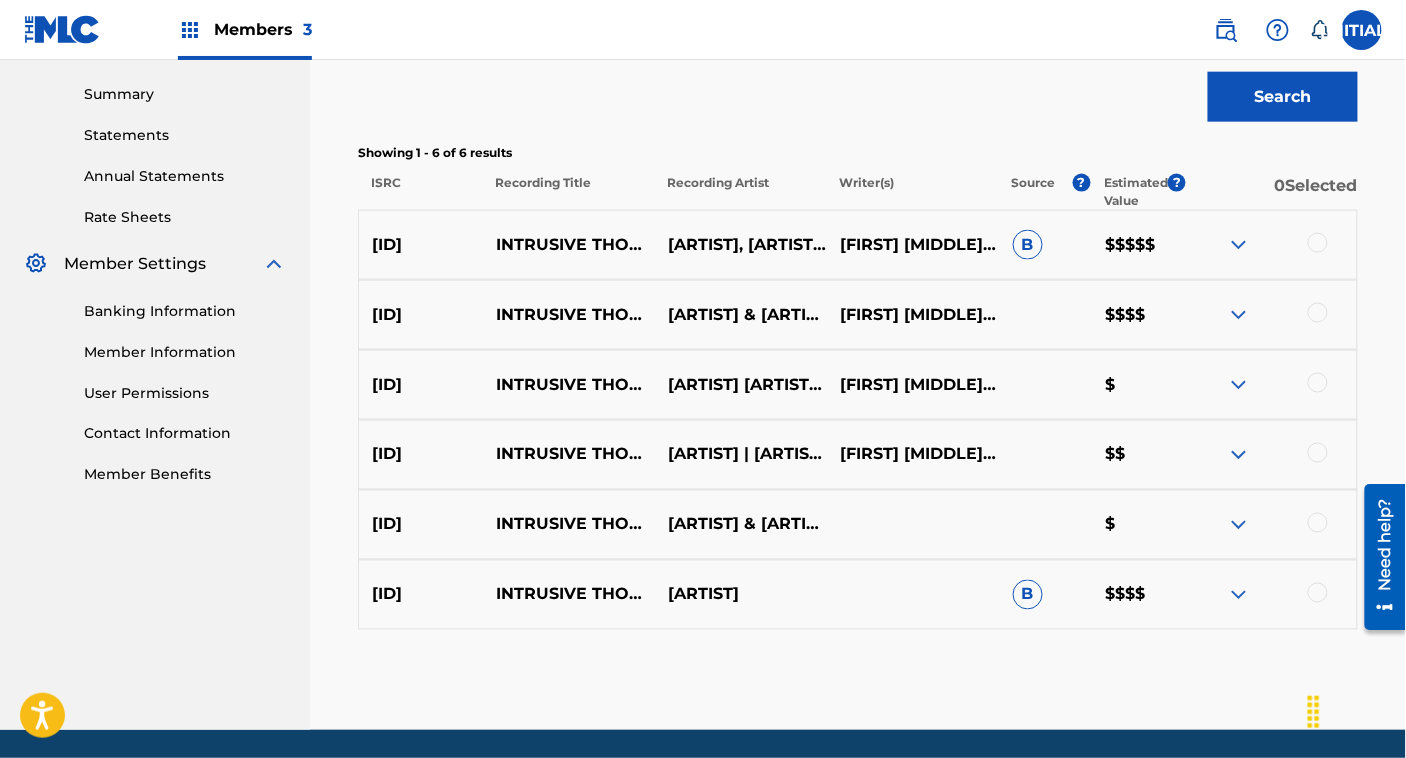 scroll, scrollTop: 636, scrollLeft: 0, axis: vertical 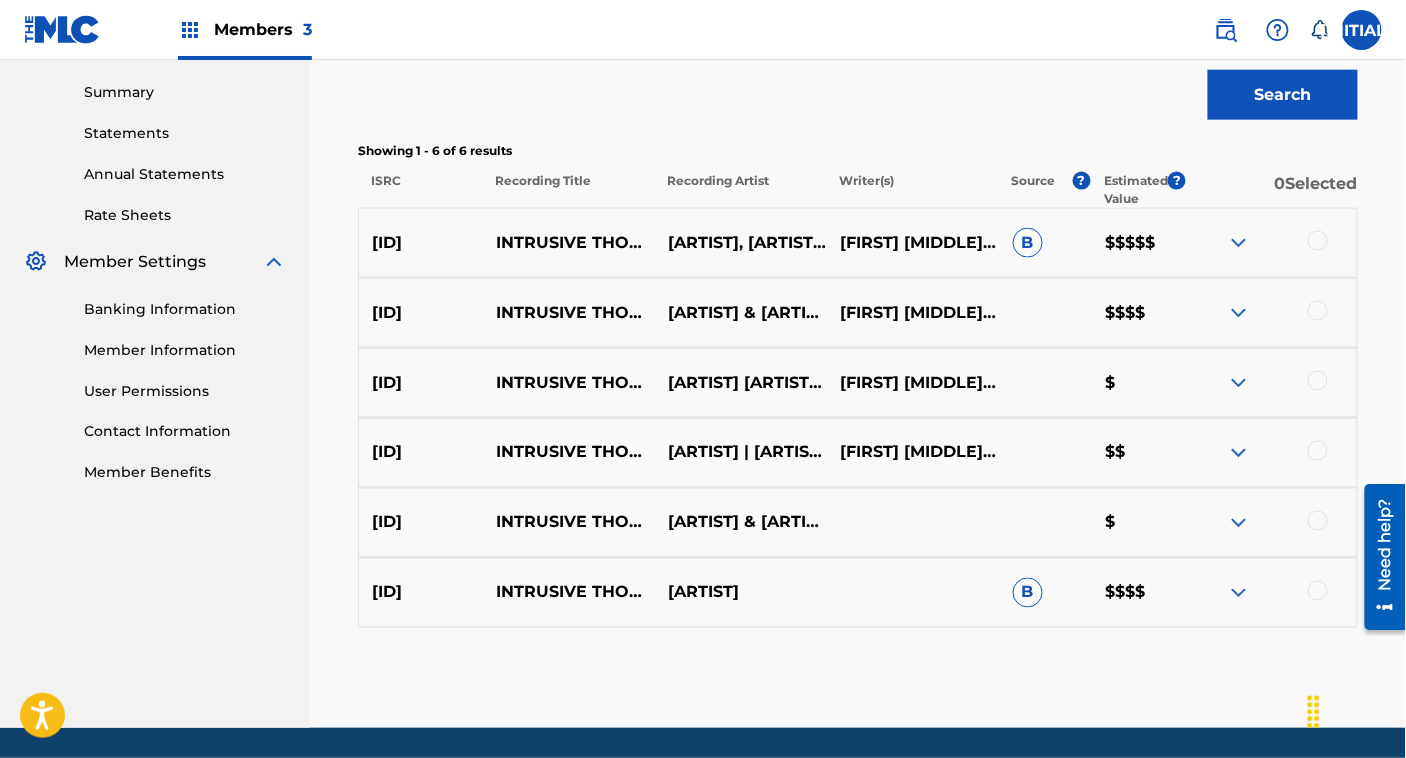 click at bounding box center [1271, 243] 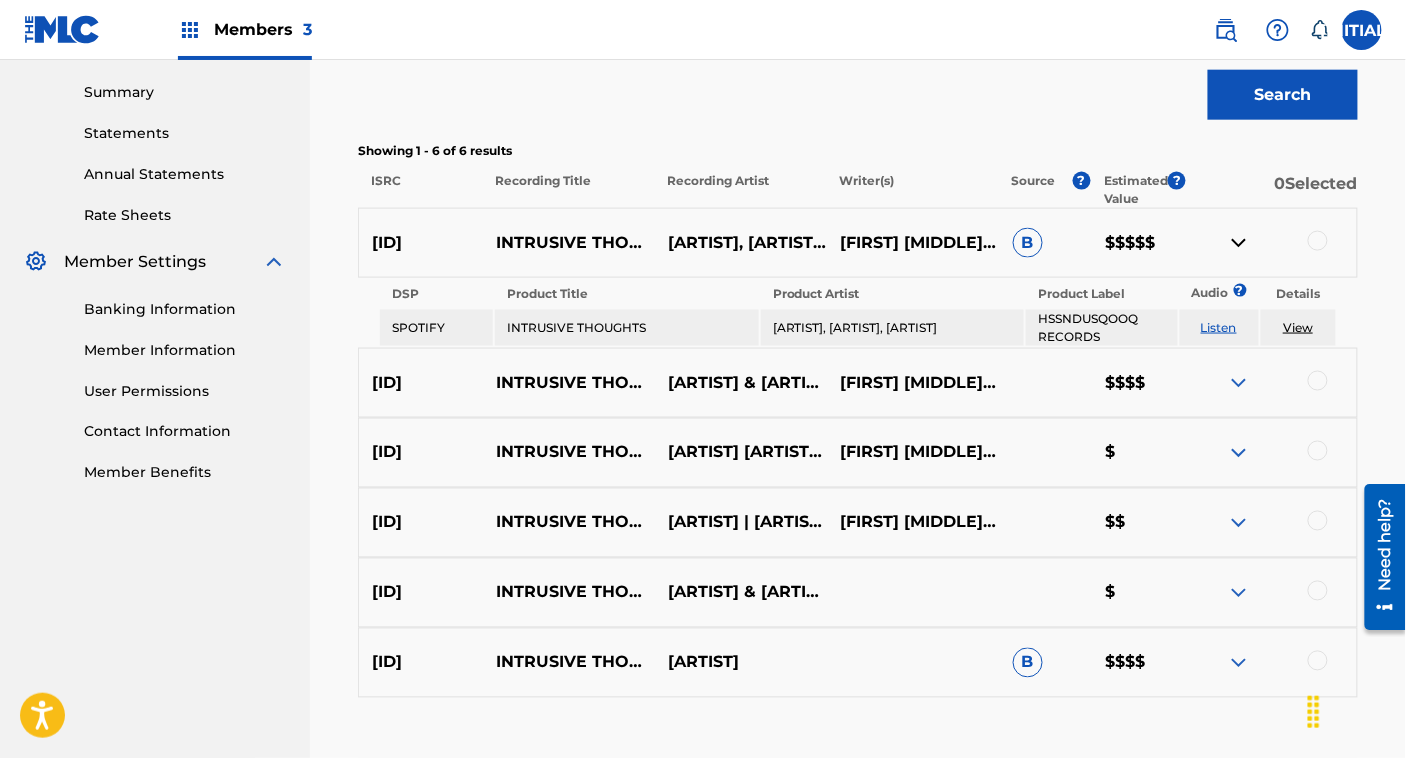 click at bounding box center [1239, 243] 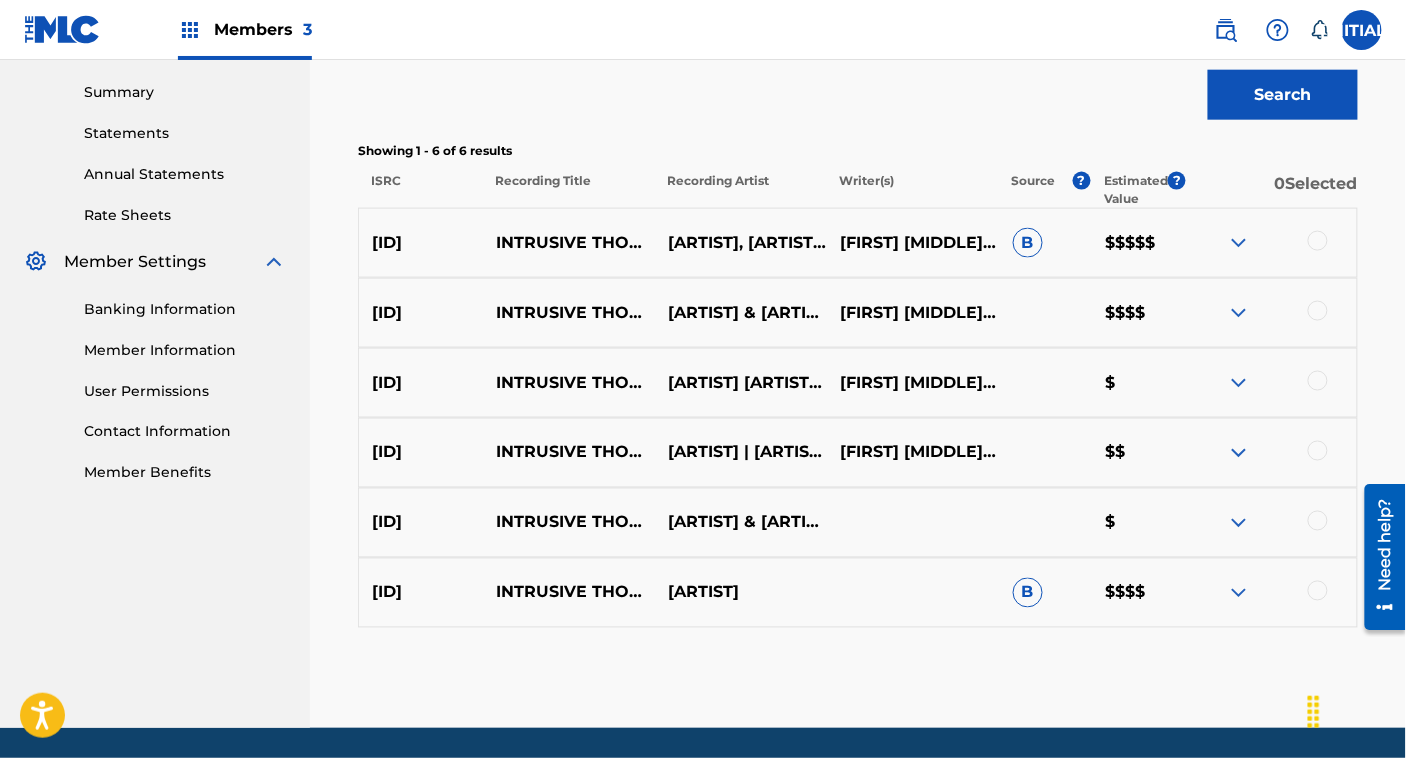 click at bounding box center (1239, 593) 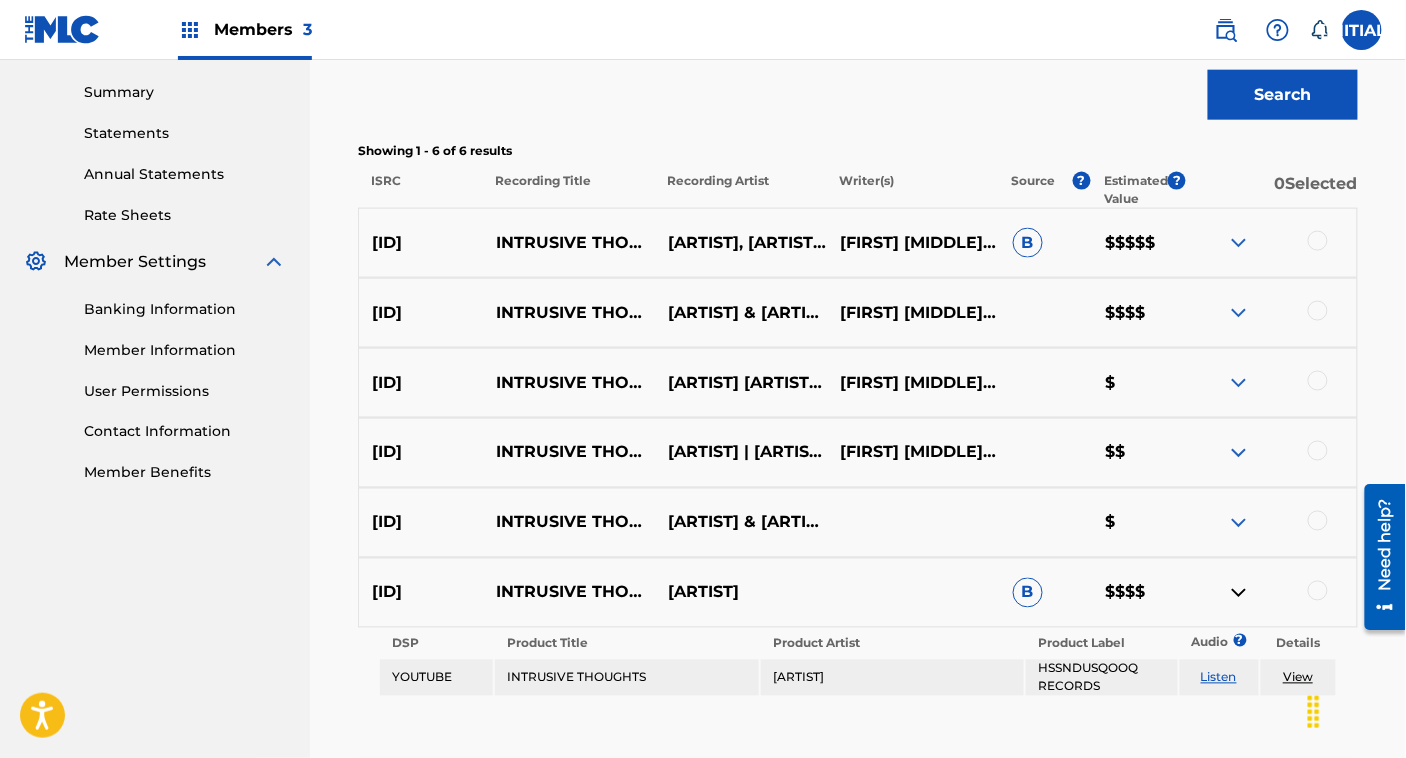 click at bounding box center (1239, 593) 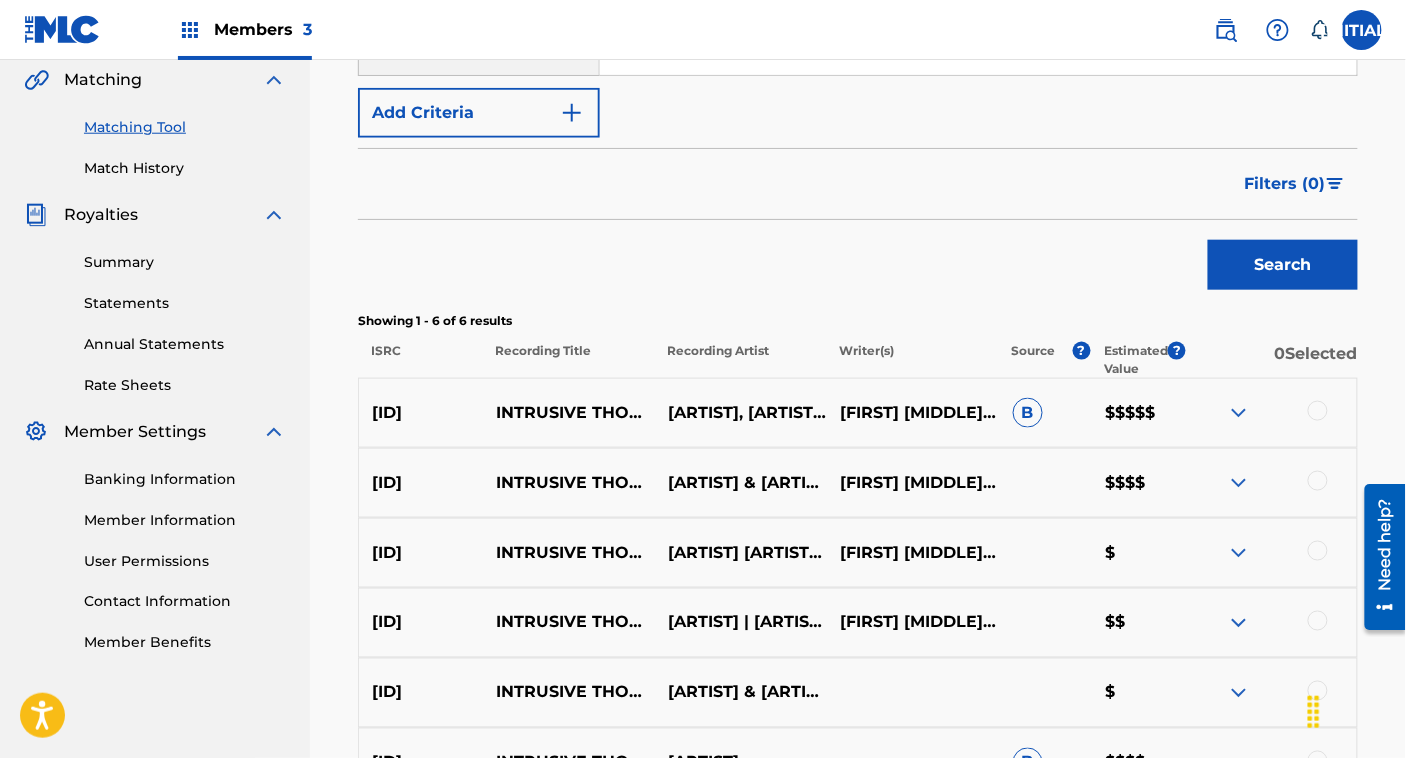 scroll, scrollTop: 453, scrollLeft: 0, axis: vertical 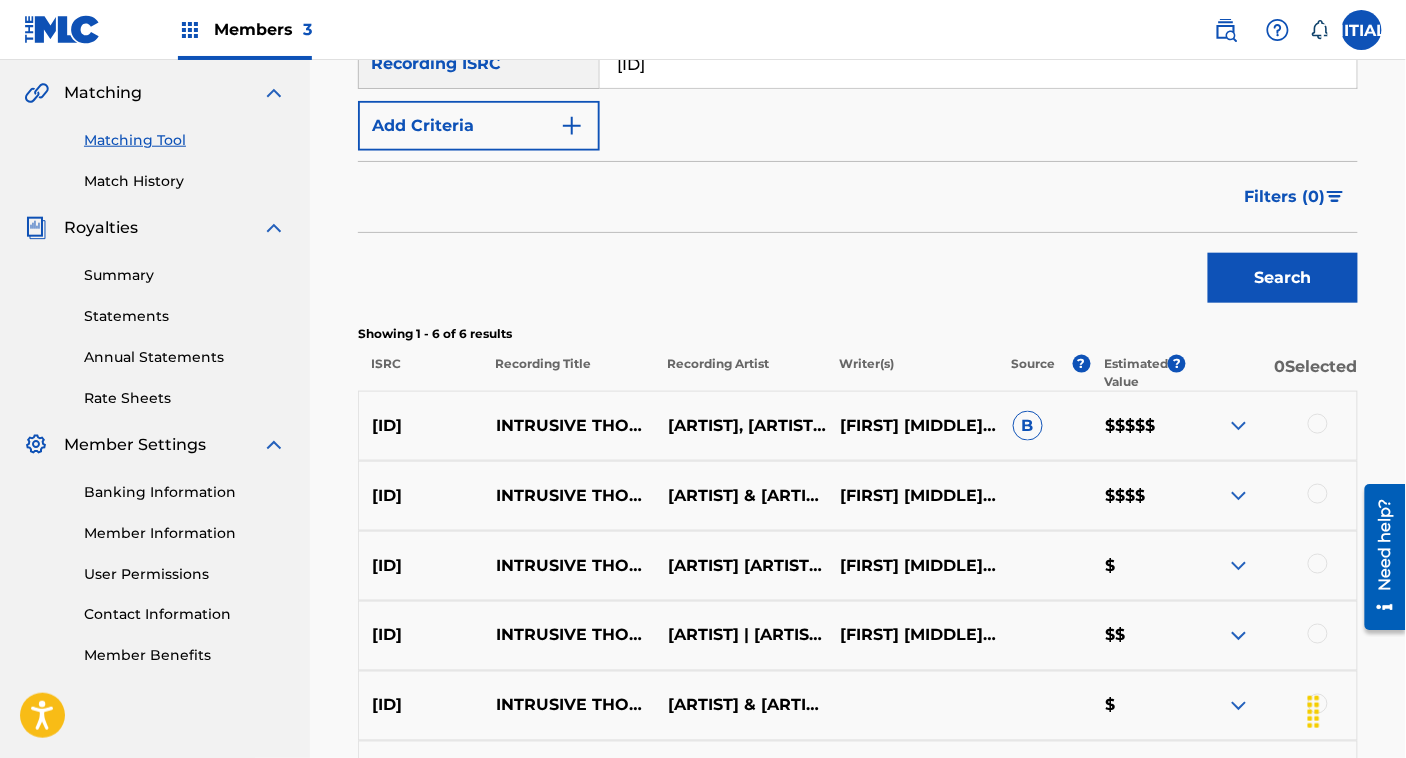 click on "QZRP42372581" at bounding box center (978, 64) 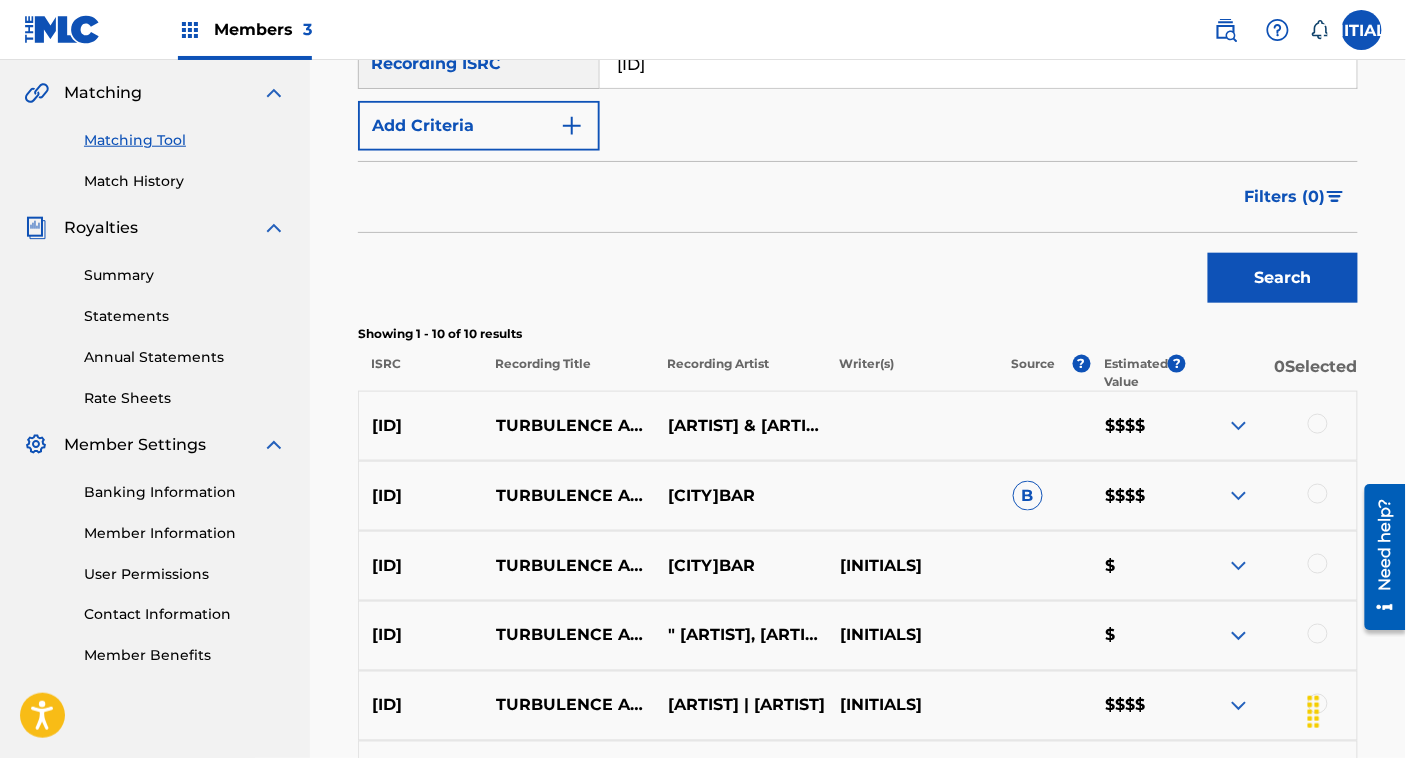 click on "QZK6L2387103" at bounding box center [978, 64] 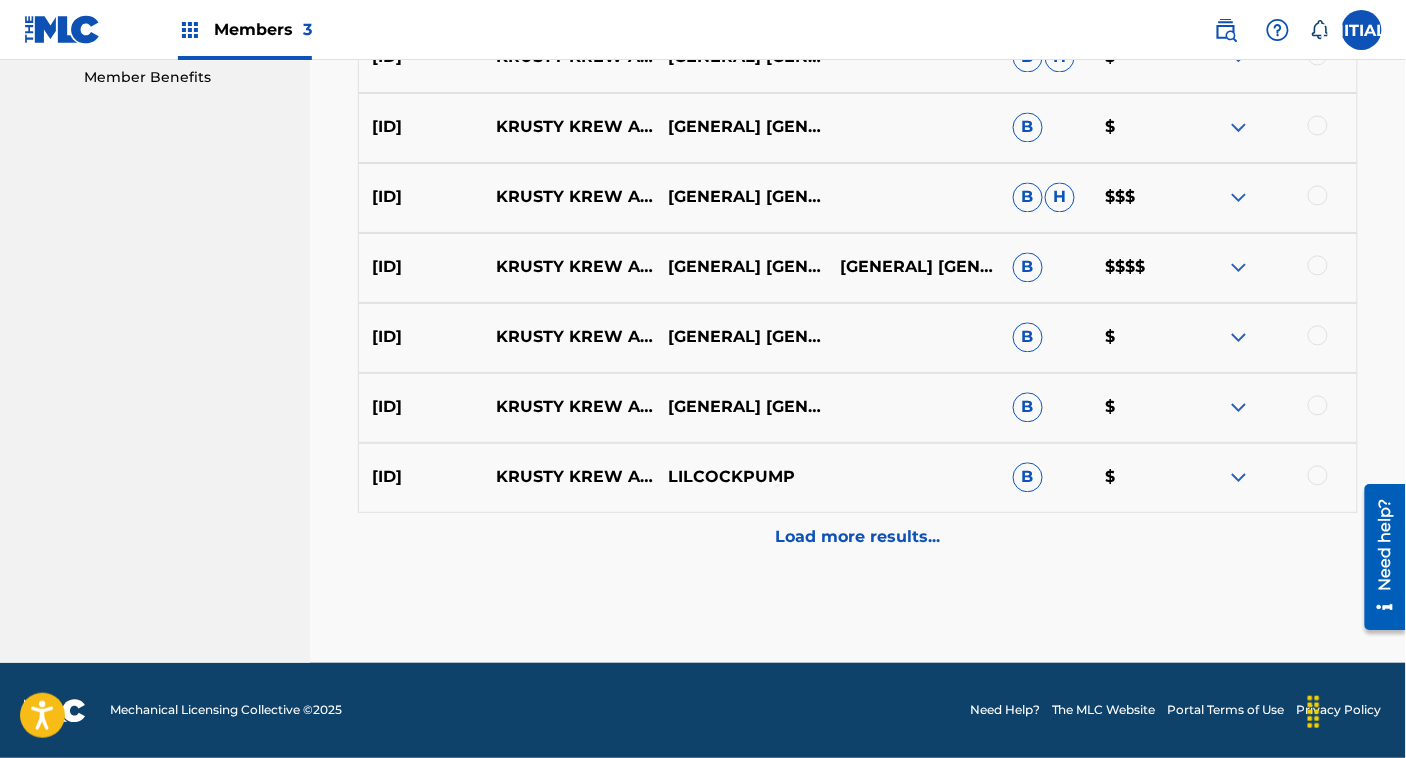 click on "Load more results..." at bounding box center [858, 538] 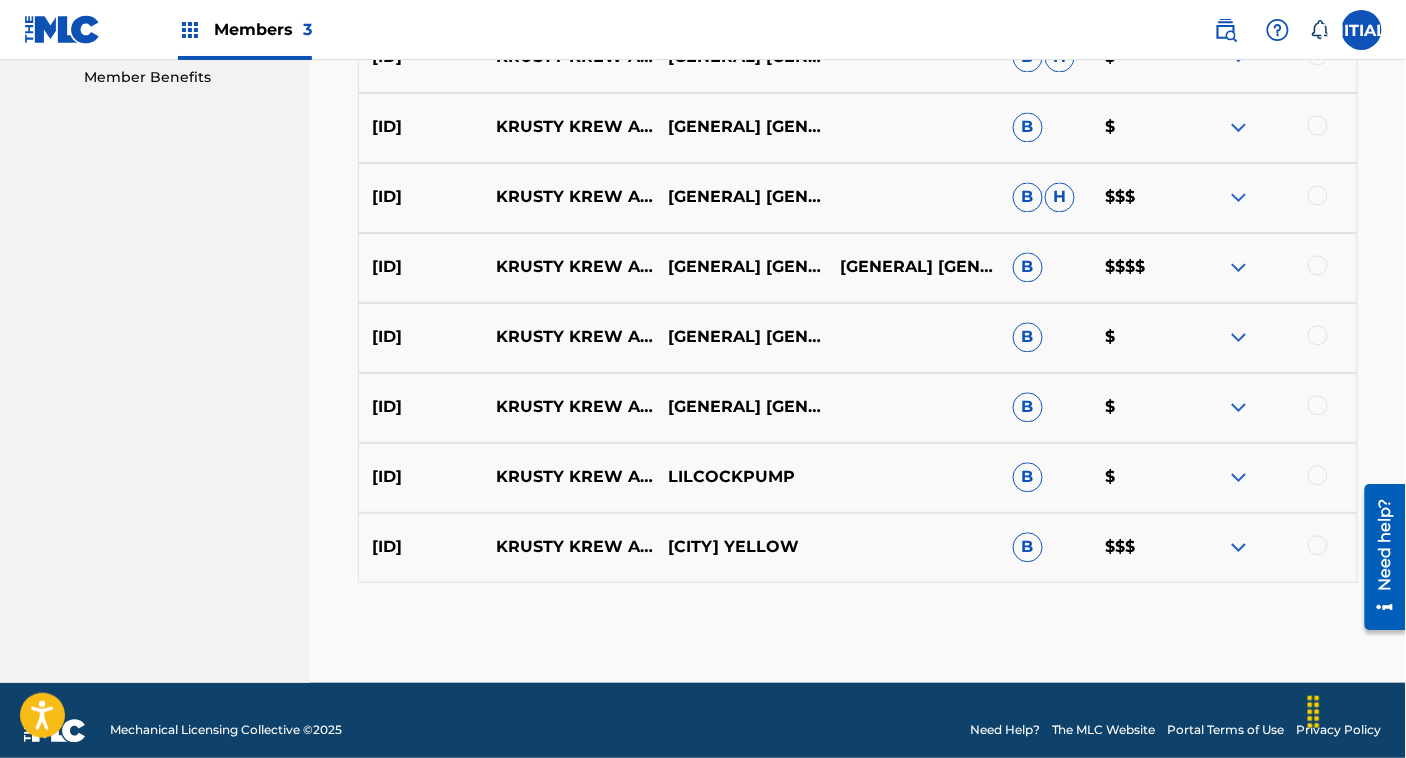 scroll, scrollTop: 1051, scrollLeft: 0, axis: vertical 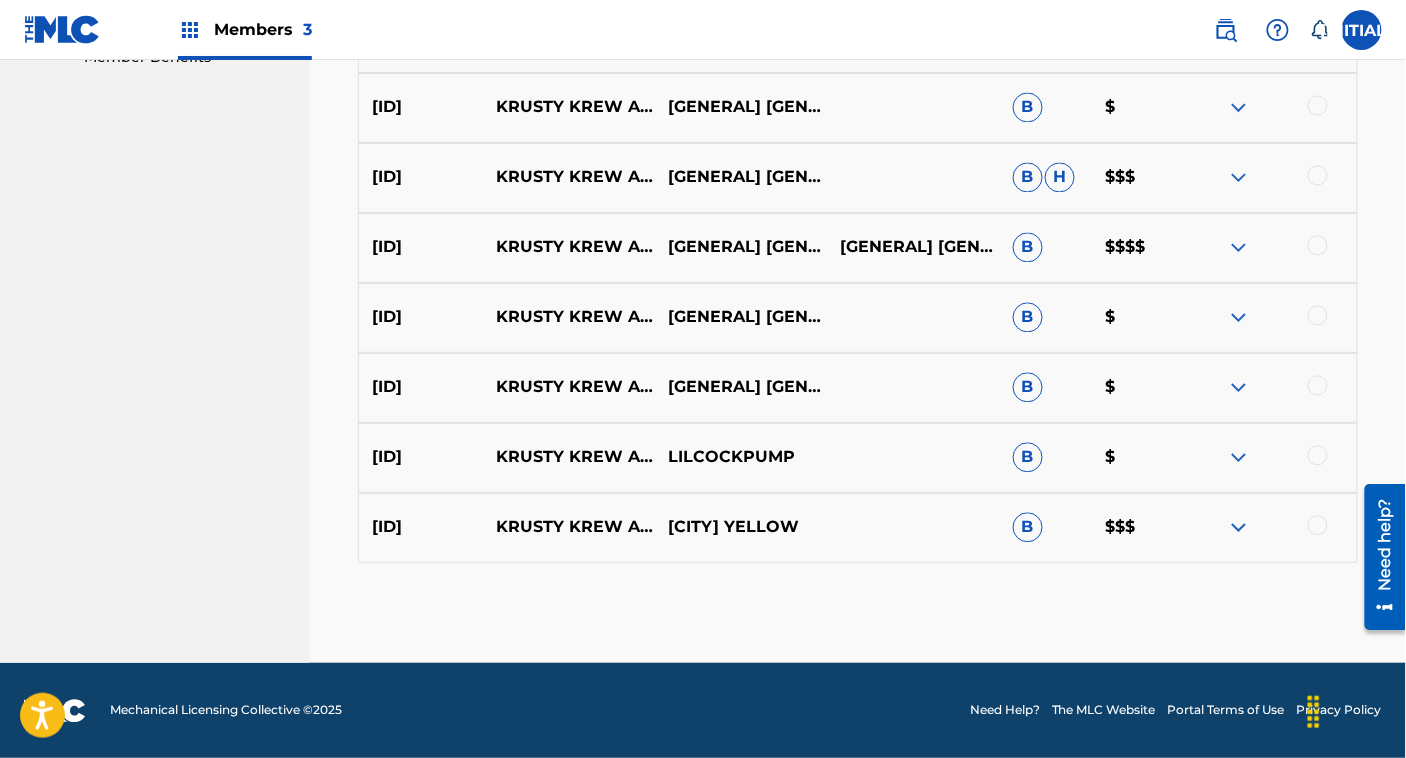 click at bounding box center [1239, 528] 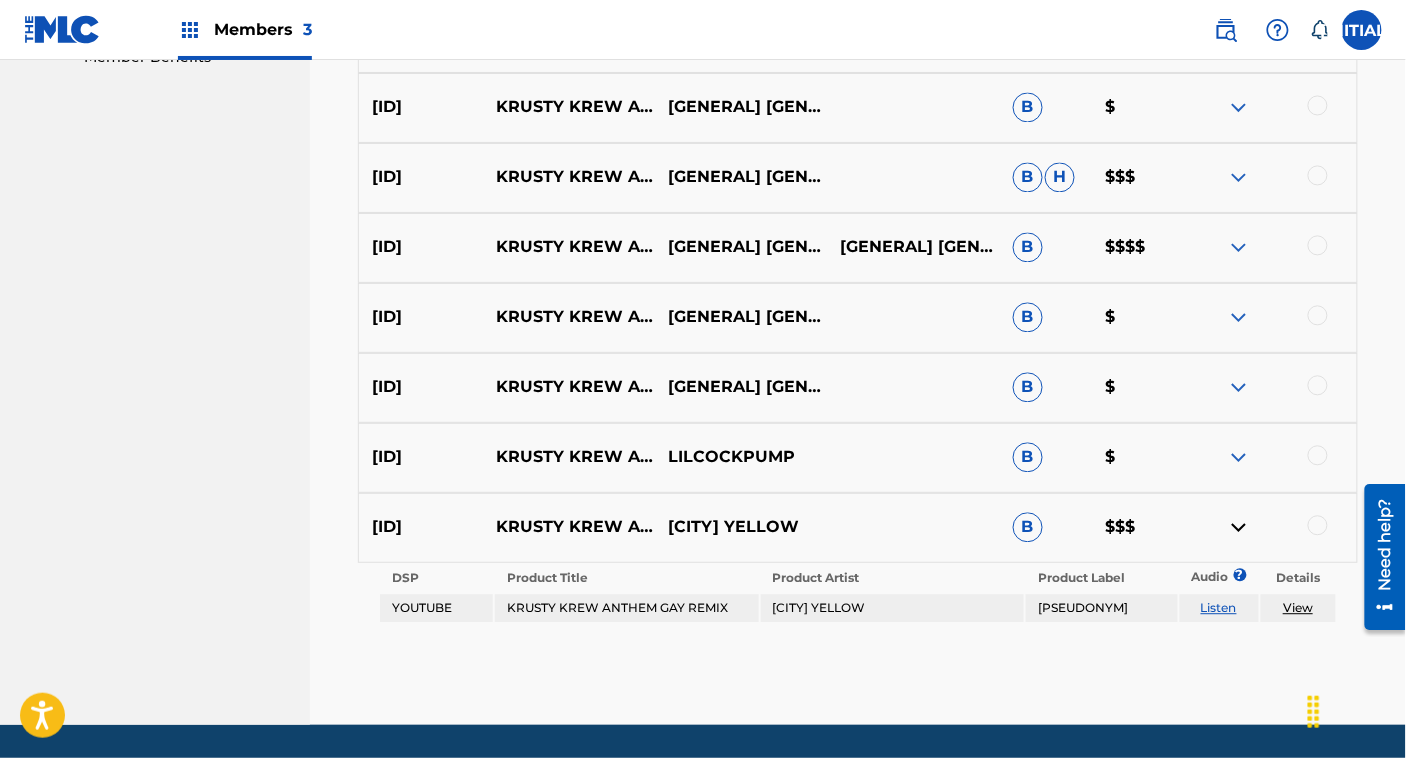 click at bounding box center (1239, 528) 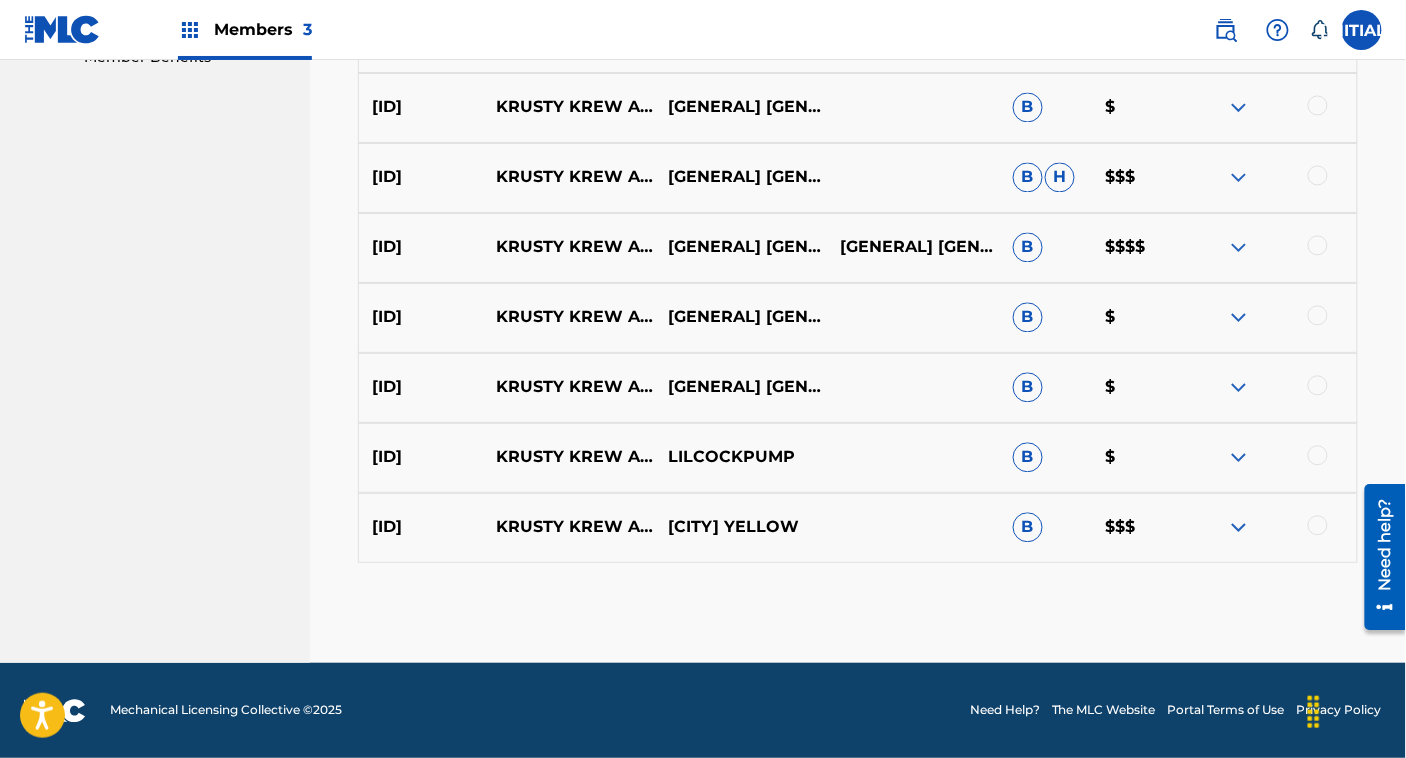 click on "Members    3" at bounding box center (263, 29) 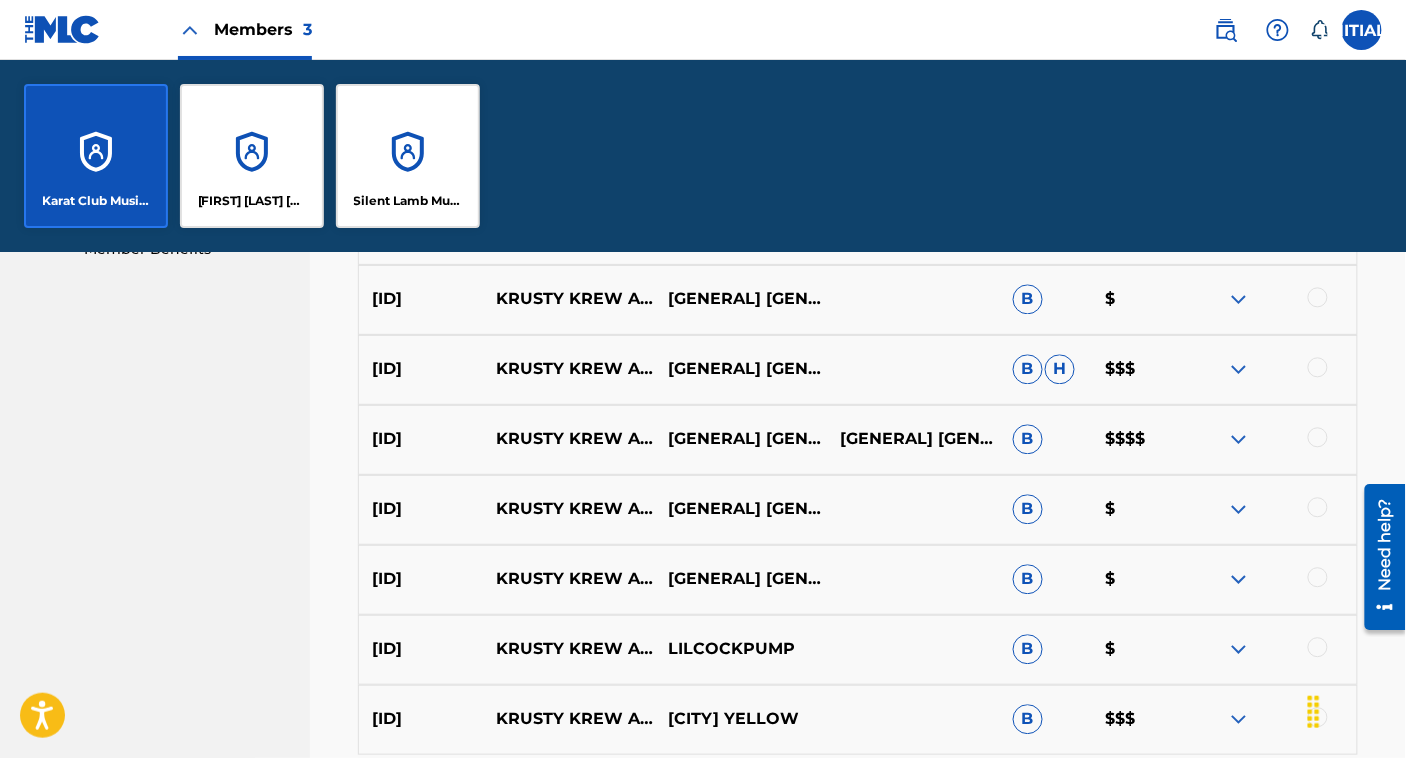 scroll, scrollTop: 1243, scrollLeft: 0, axis: vertical 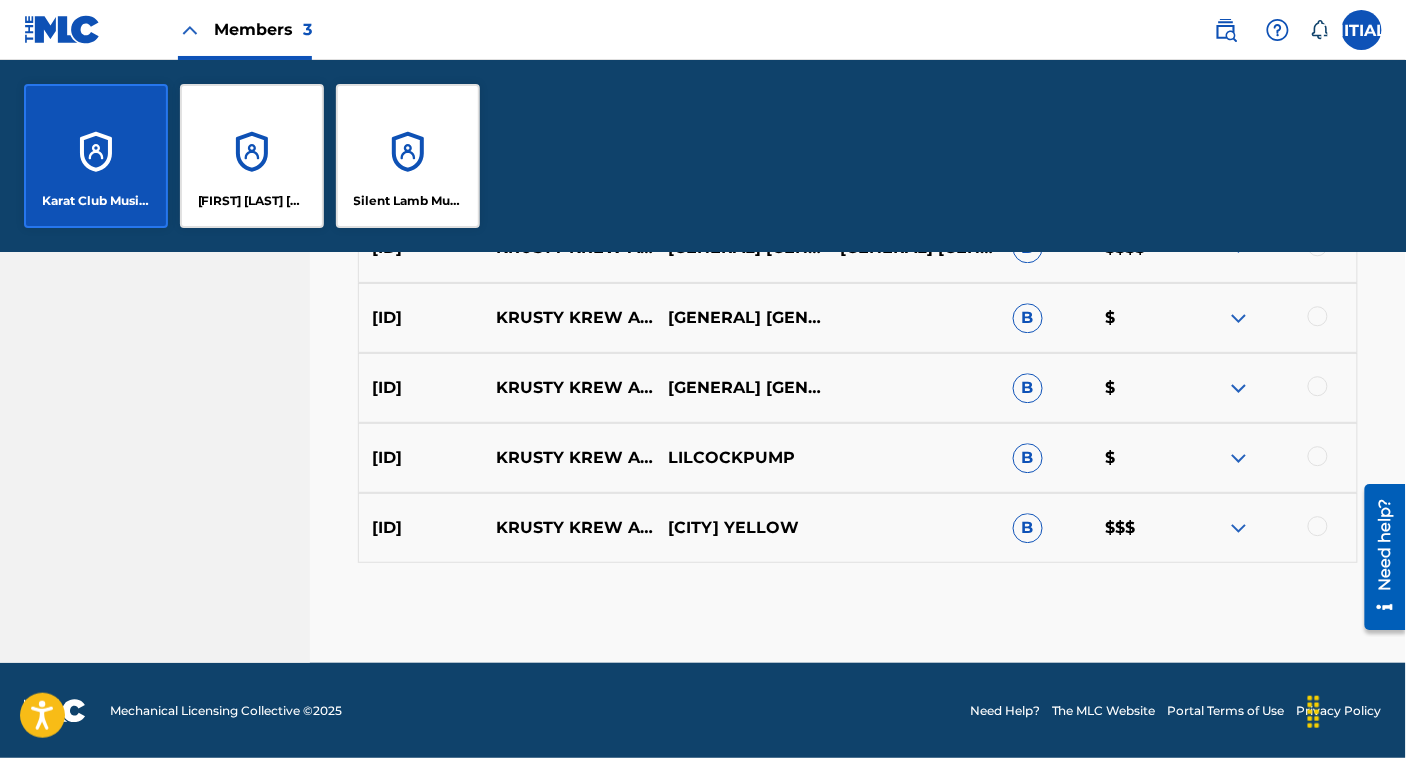 click on "Silent Lamb Music Rights" at bounding box center (408, 156) 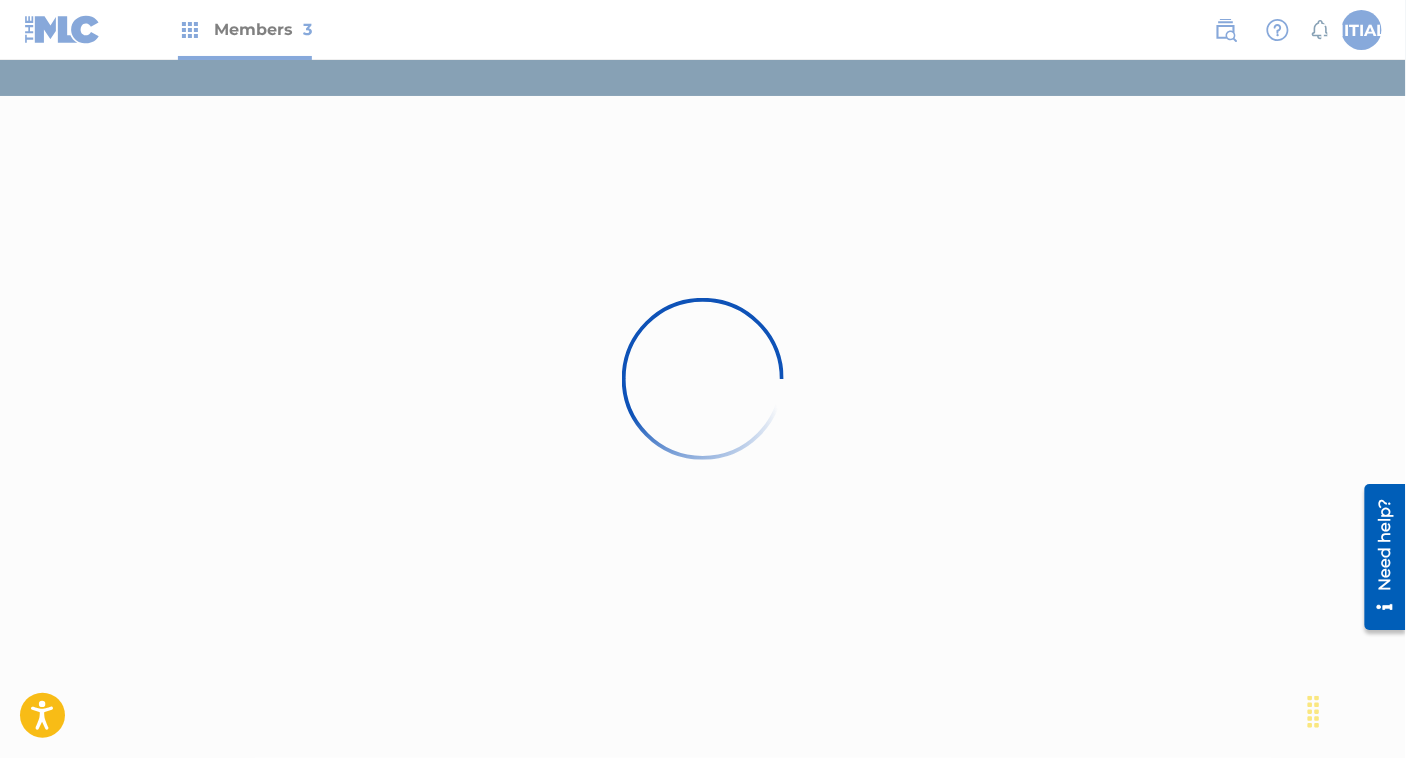 scroll, scrollTop: 0, scrollLeft: 0, axis: both 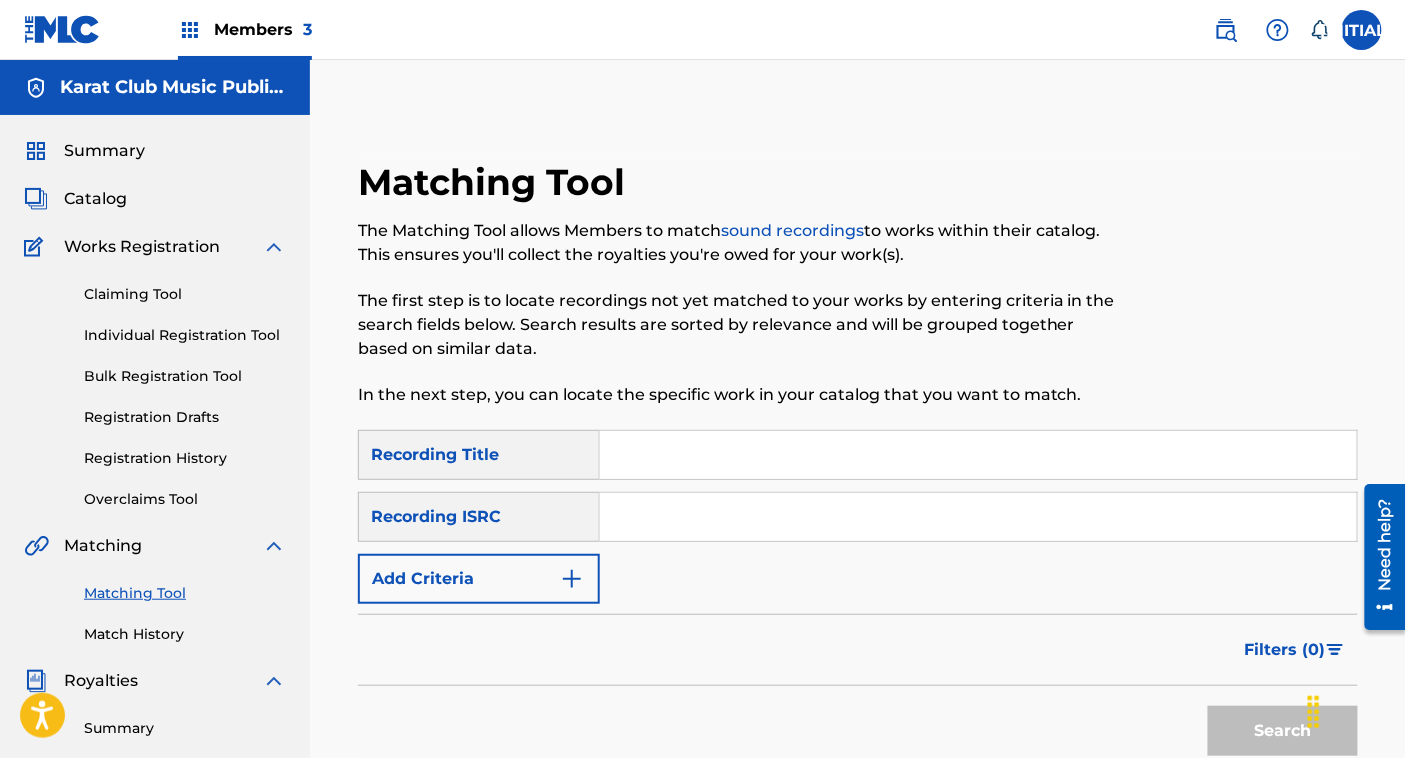 click on "Members    3" at bounding box center (245, 29) 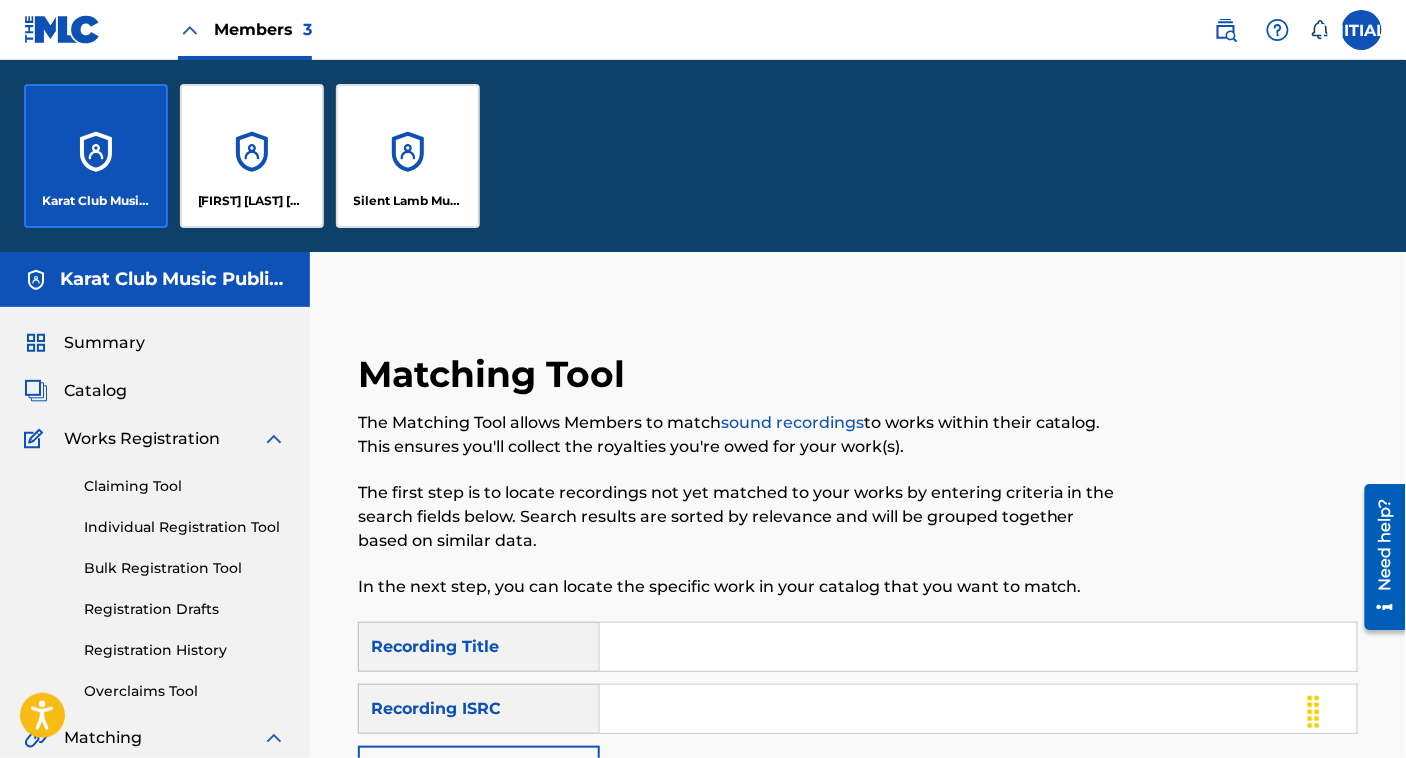 click on "Members    3" at bounding box center [263, 29] 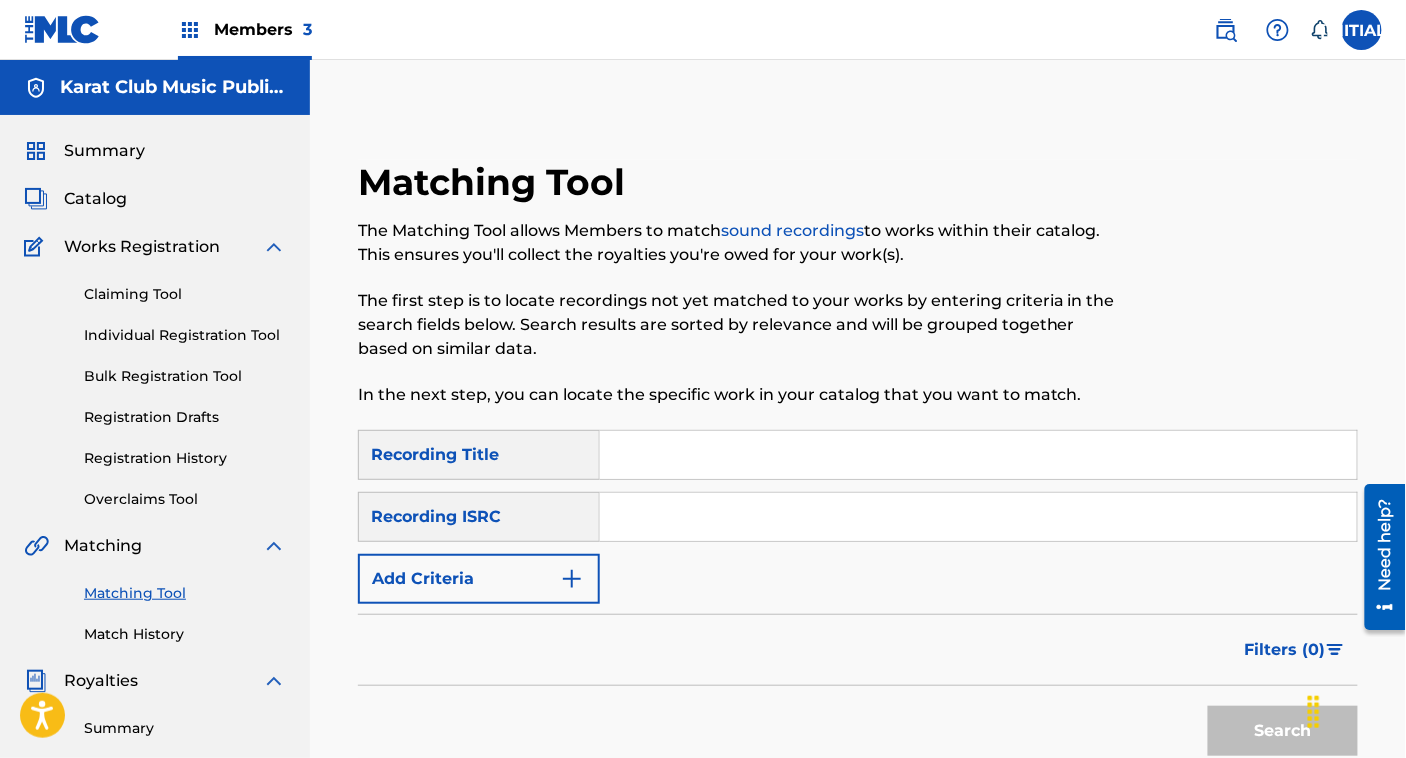 click at bounding box center (978, 517) 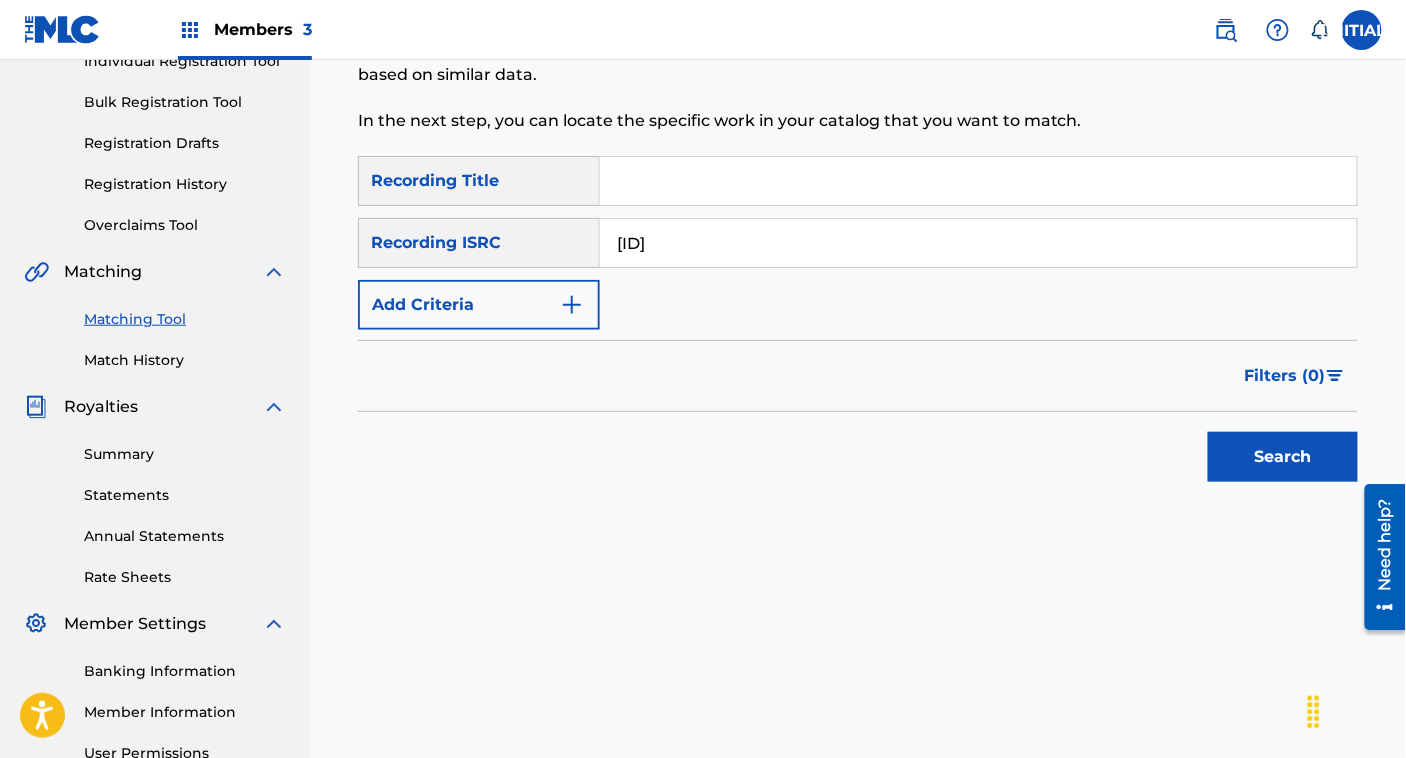 scroll, scrollTop: 346, scrollLeft: 0, axis: vertical 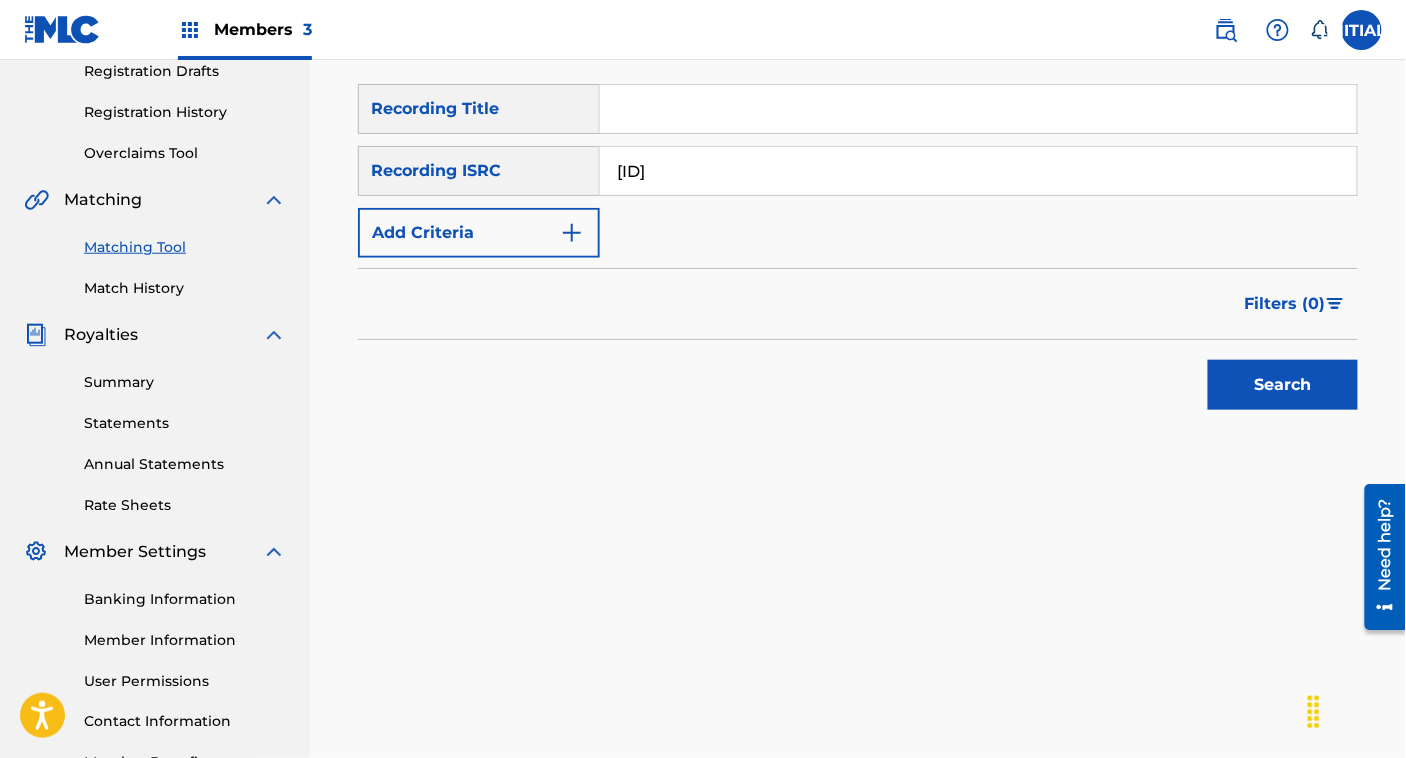 type on "QZL382038902" 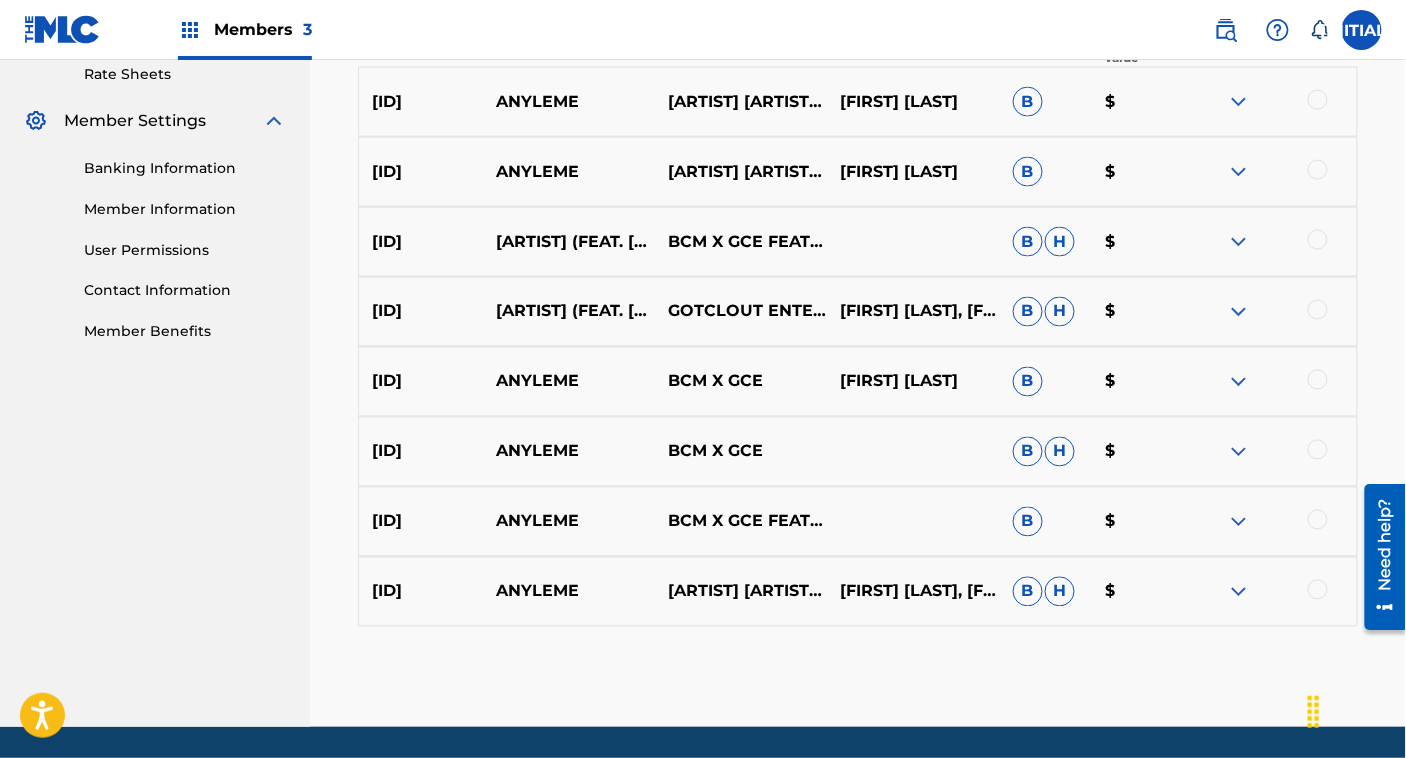 scroll, scrollTop: 778, scrollLeft: 0, axis: vertical 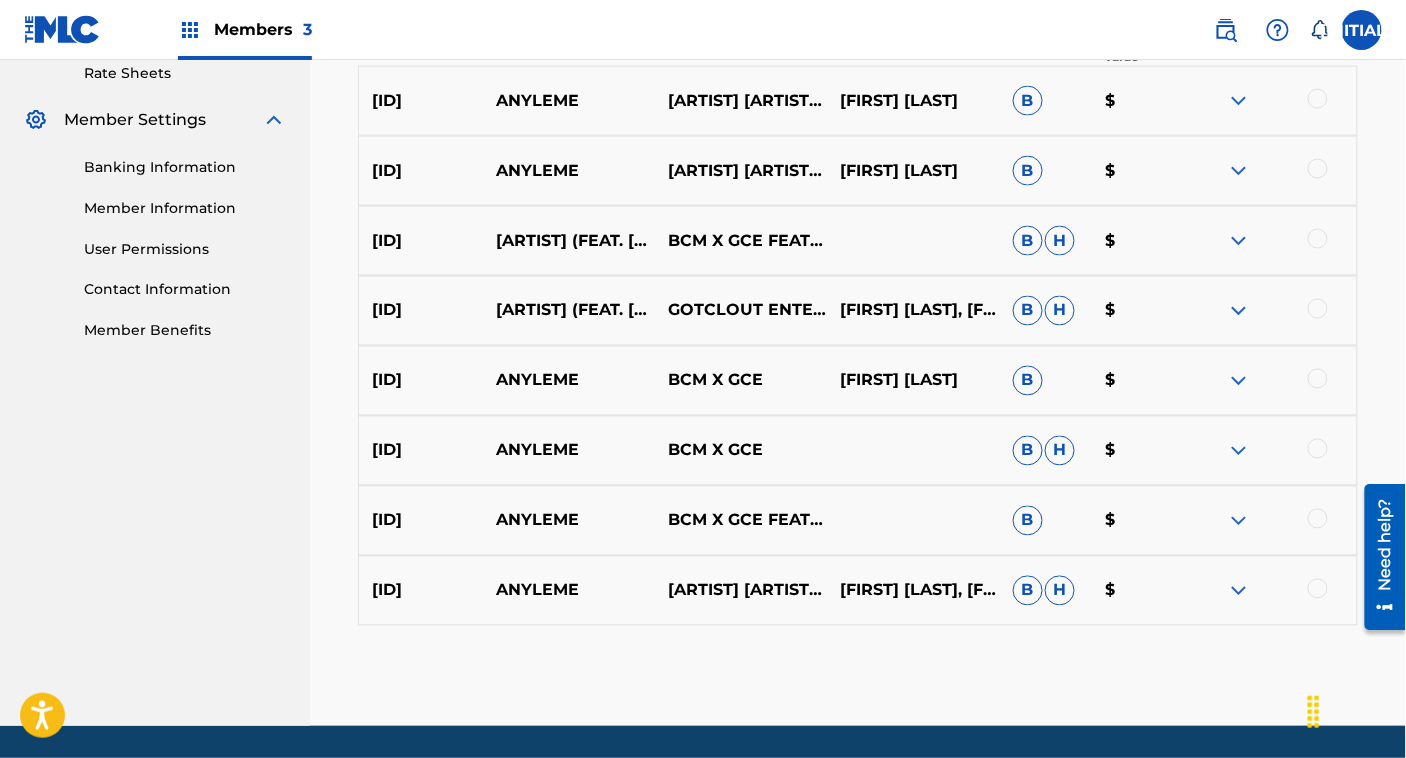 click at bounding box center [1239, 241] 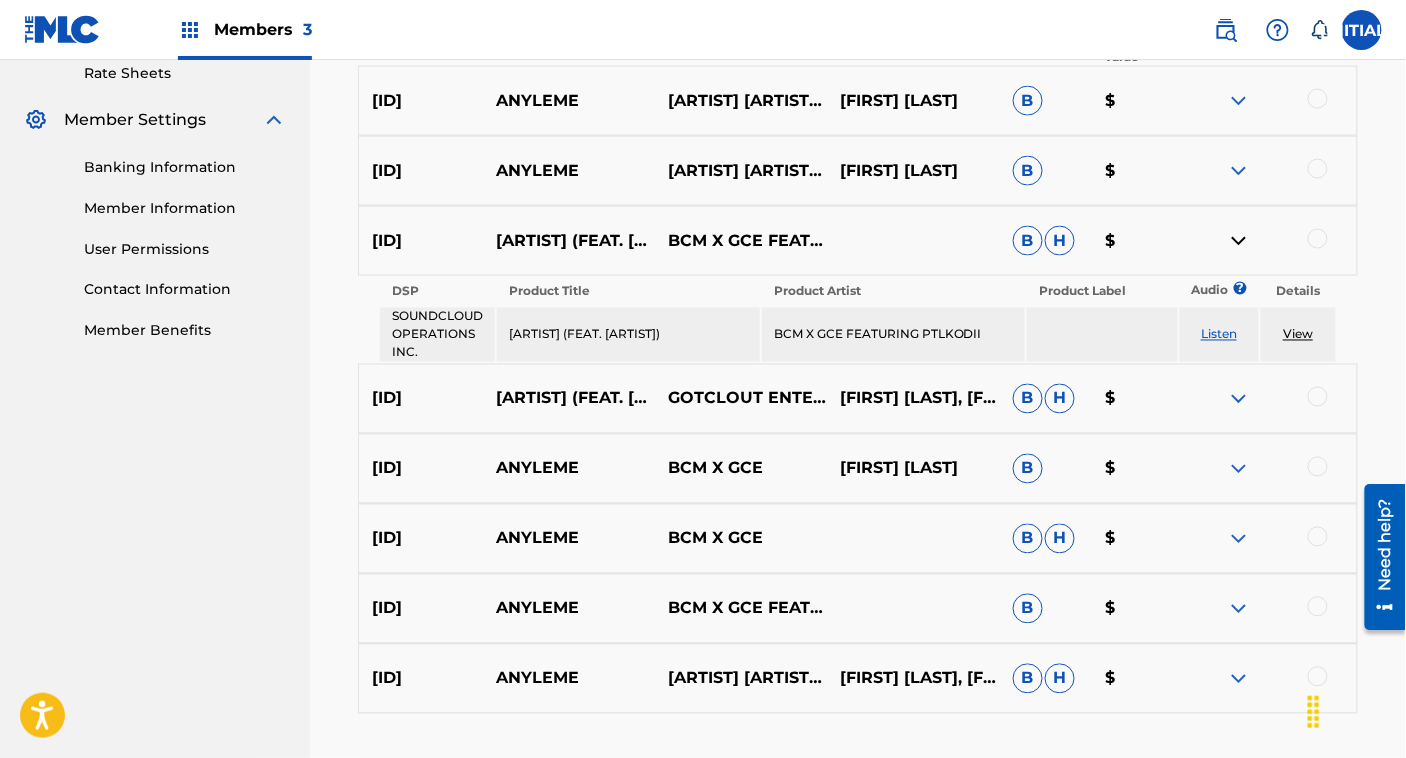 click at bounding box center (1239, 241) 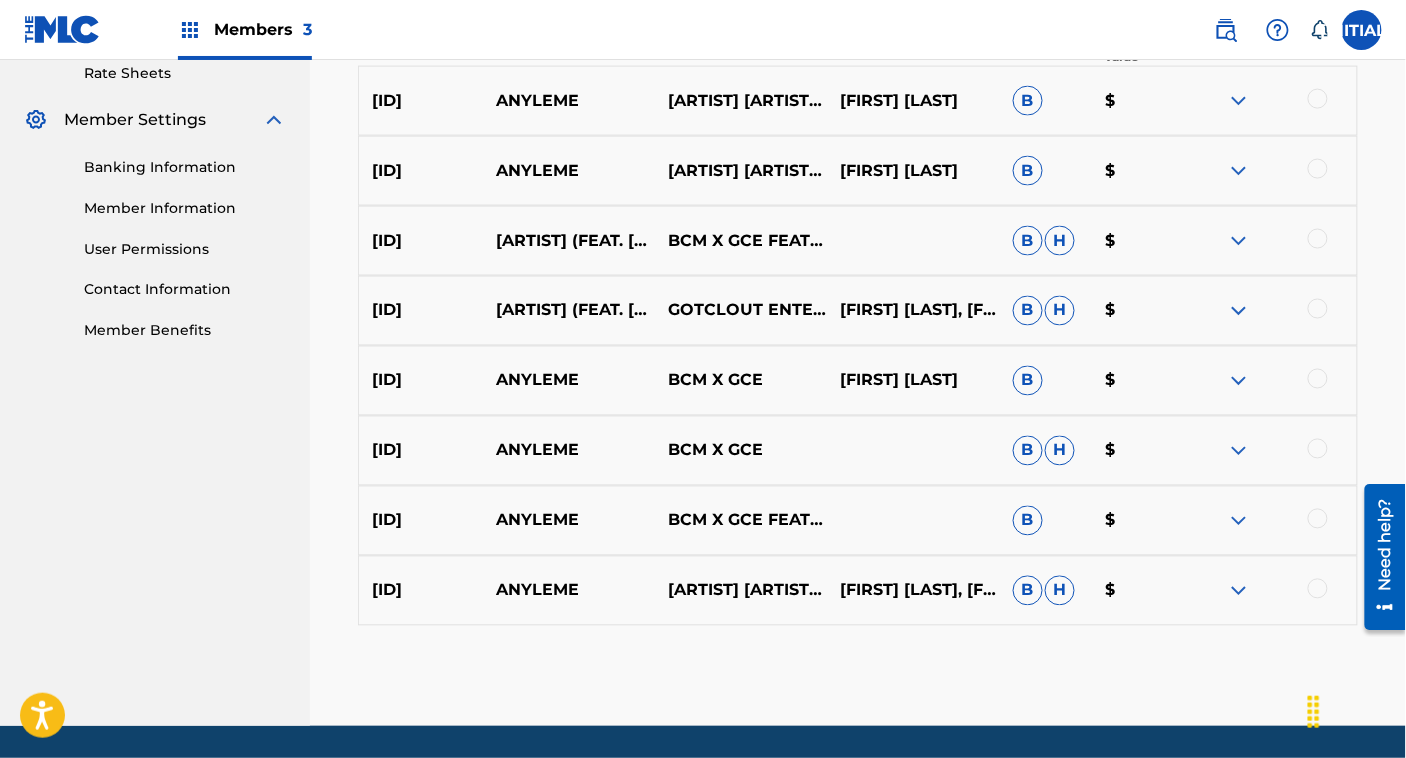 click at bounding box center [1239, 311] 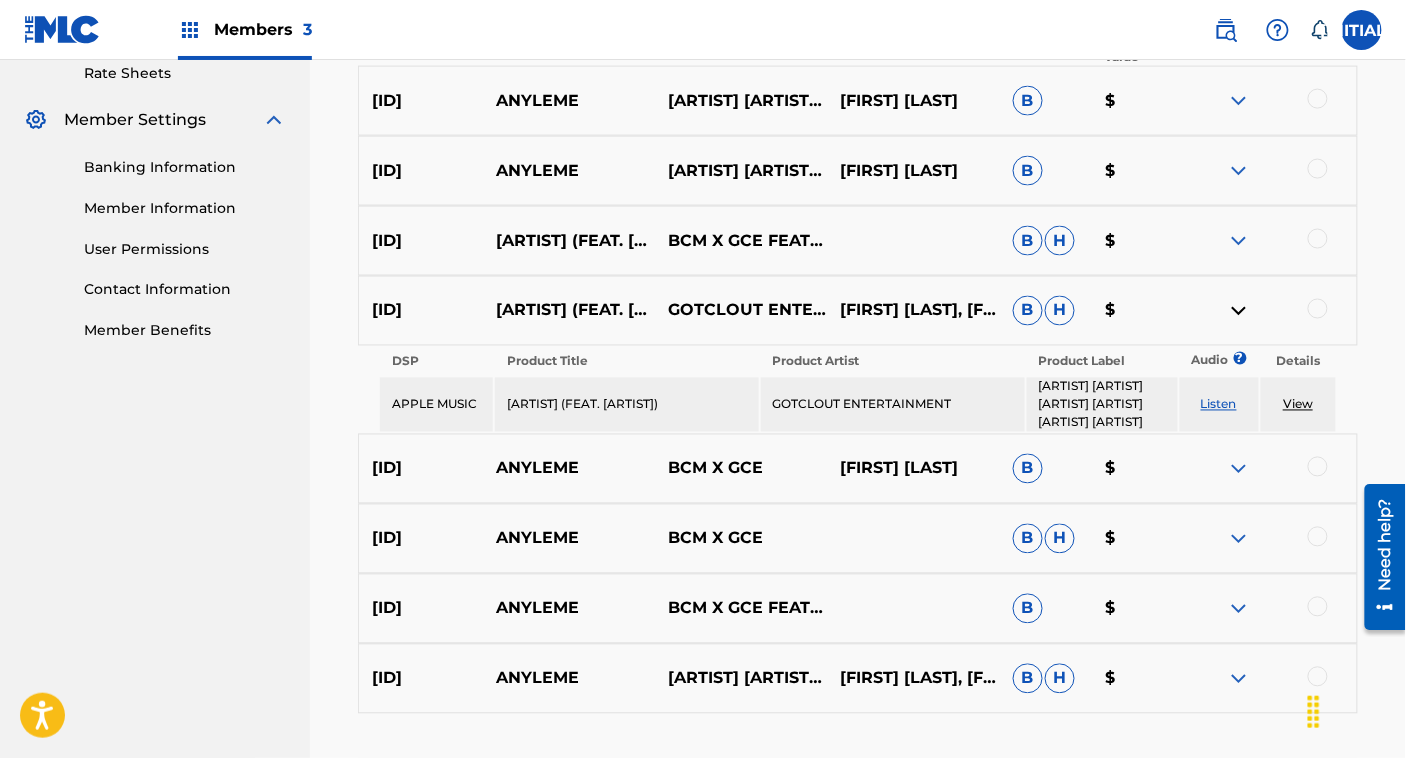 click at bounding box center [1239, 311] 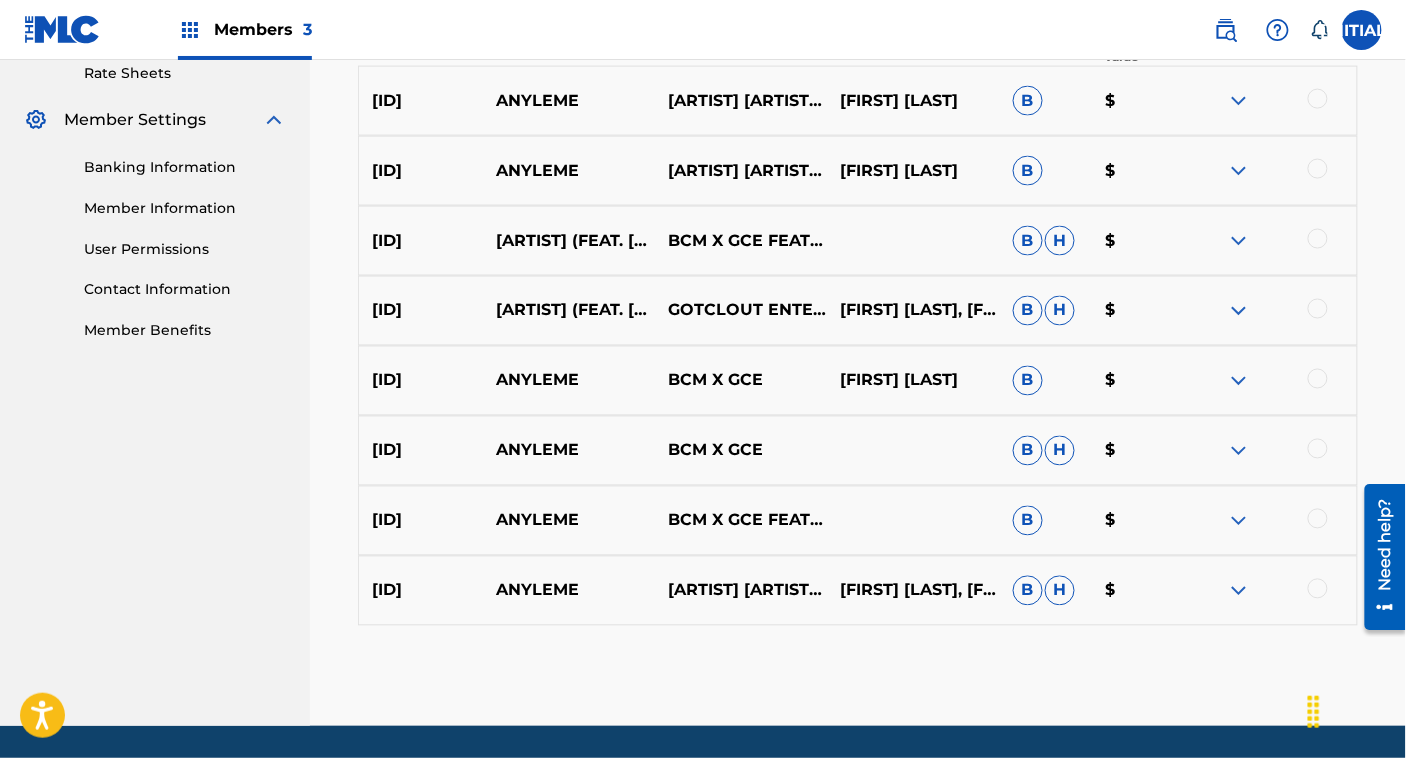 click at bounding box center [1239, 381] 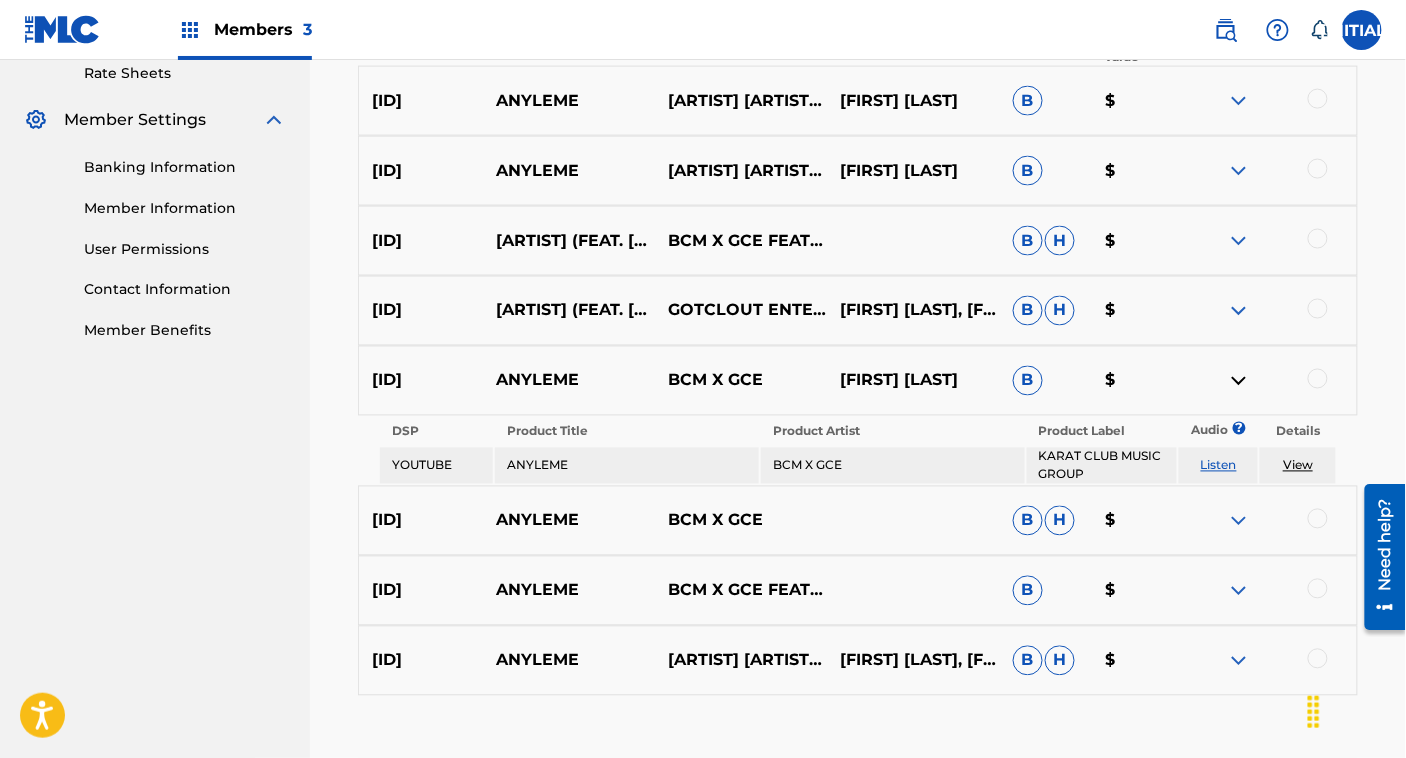 click at bounding box center (1239, 381) 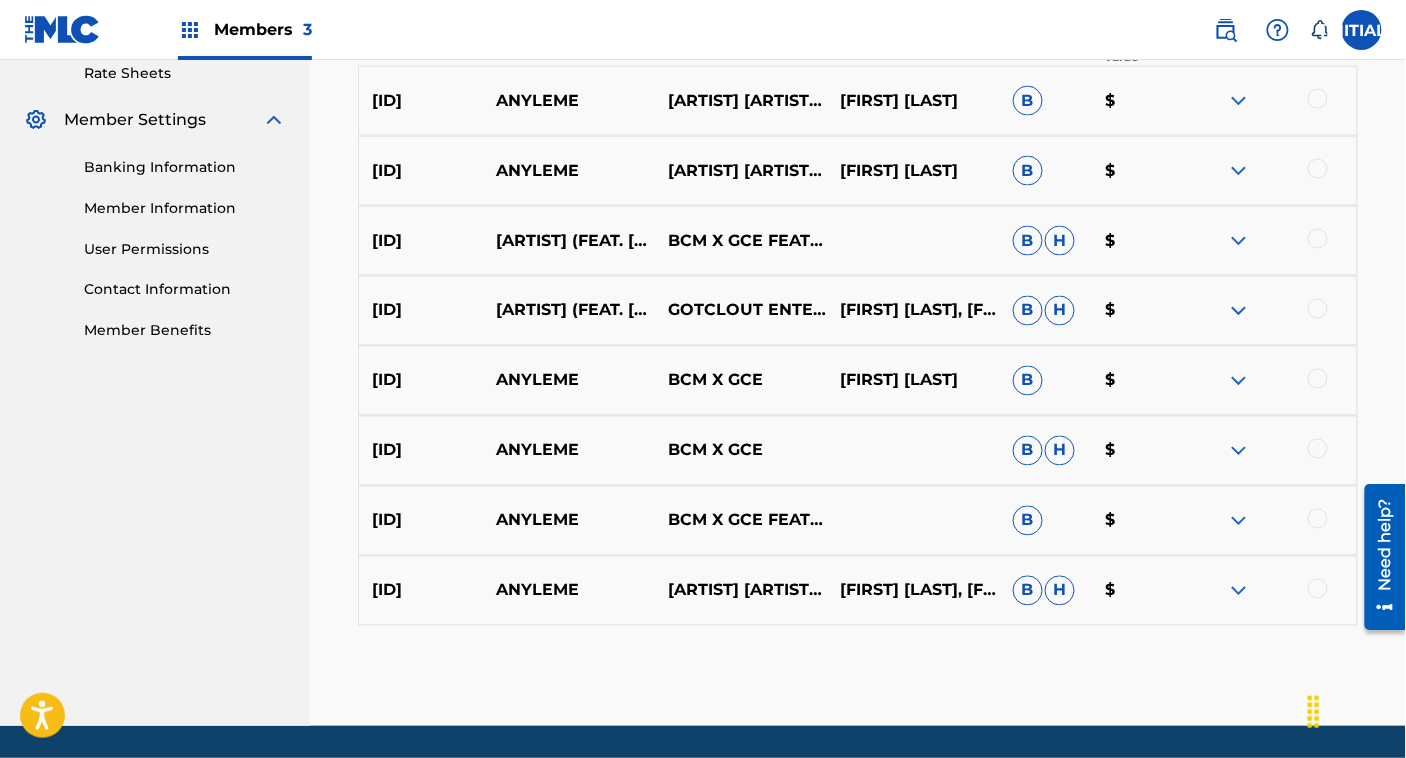 click at bounding box center [1239, 451] 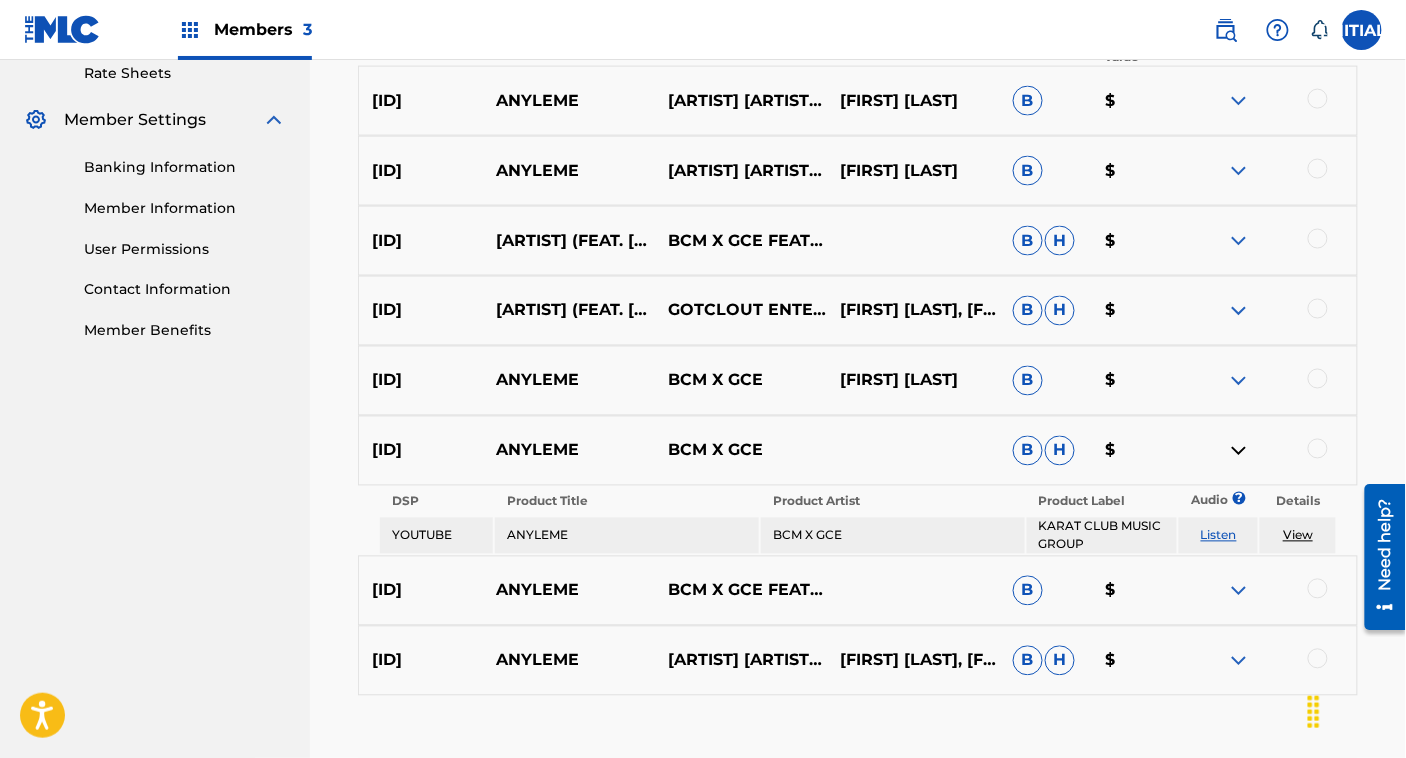 click at bounding box center (1239, 591) 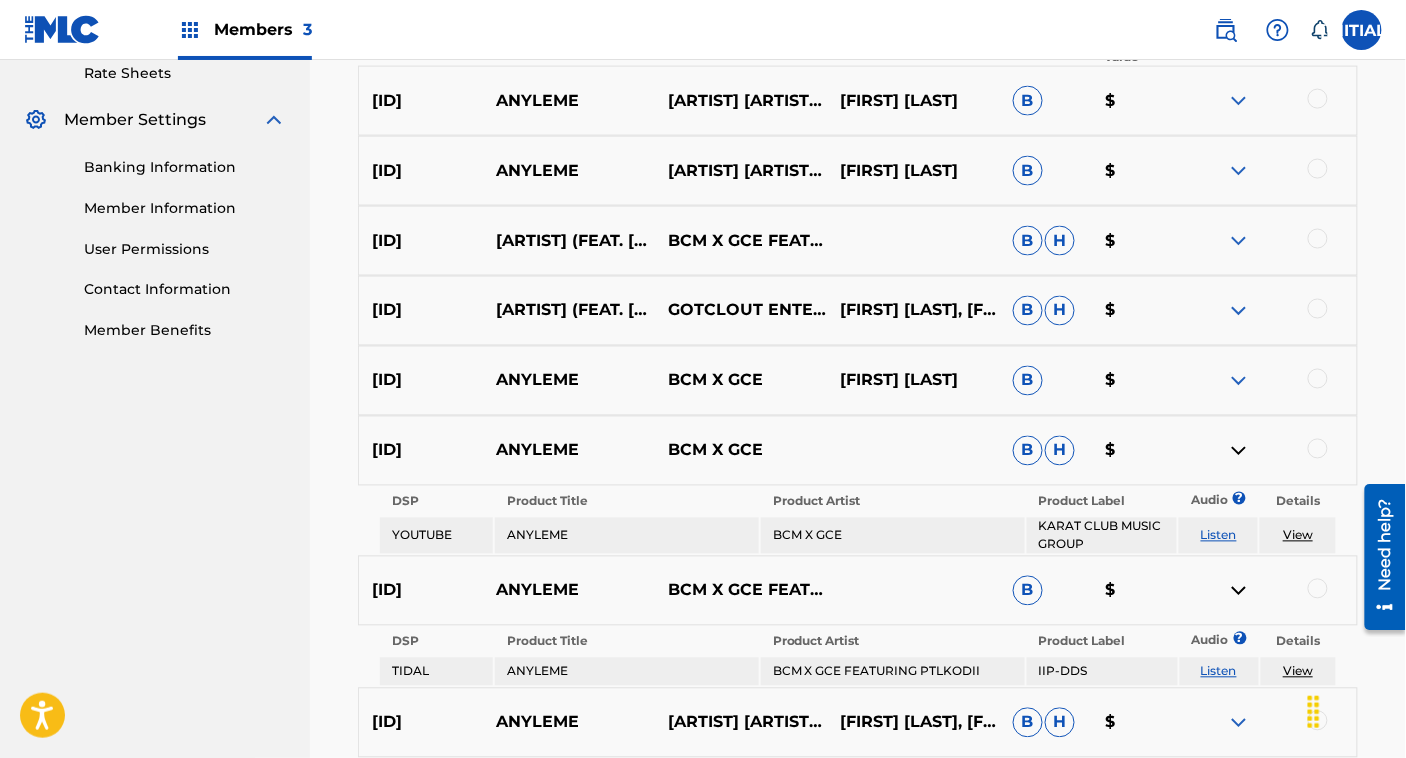 click at bounding box center (1239, 591) 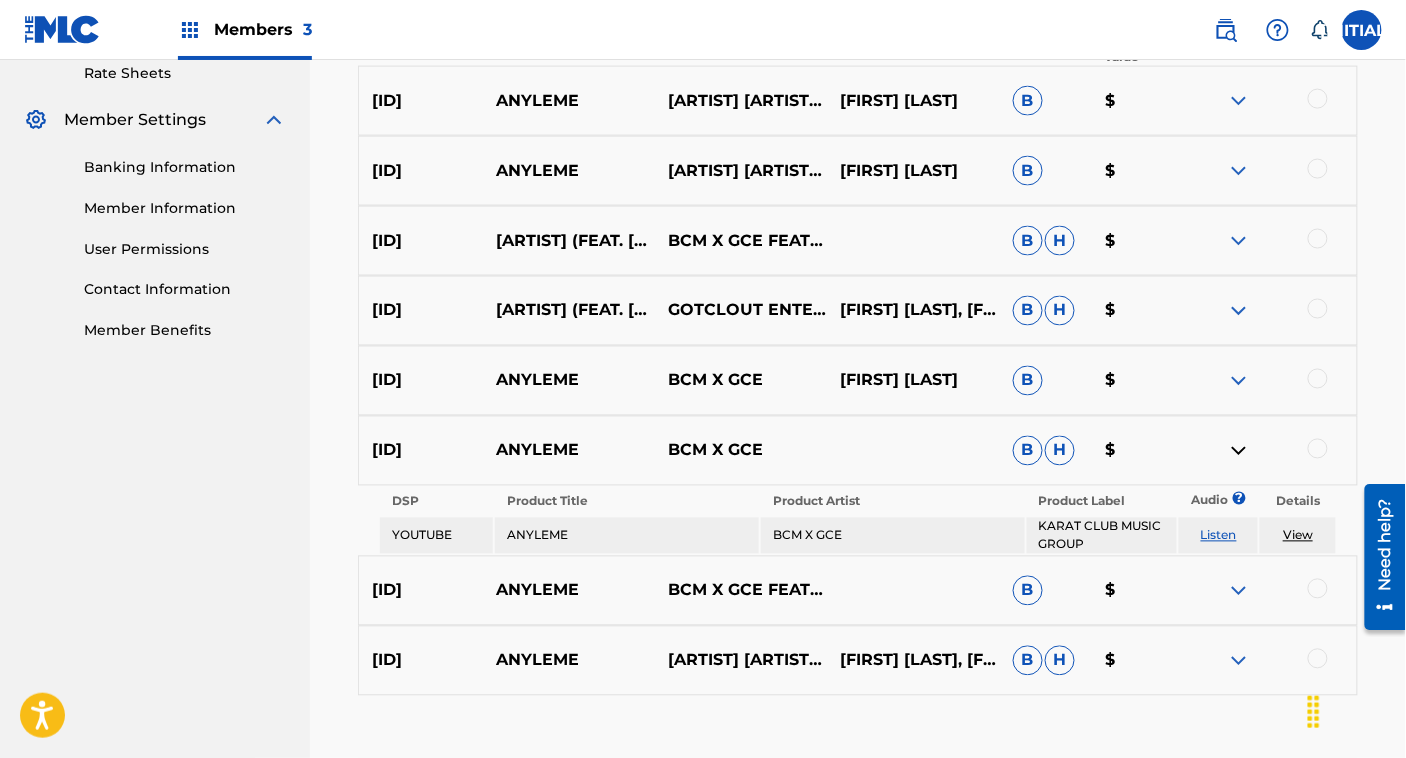 click at bounding box center (1239, 451) 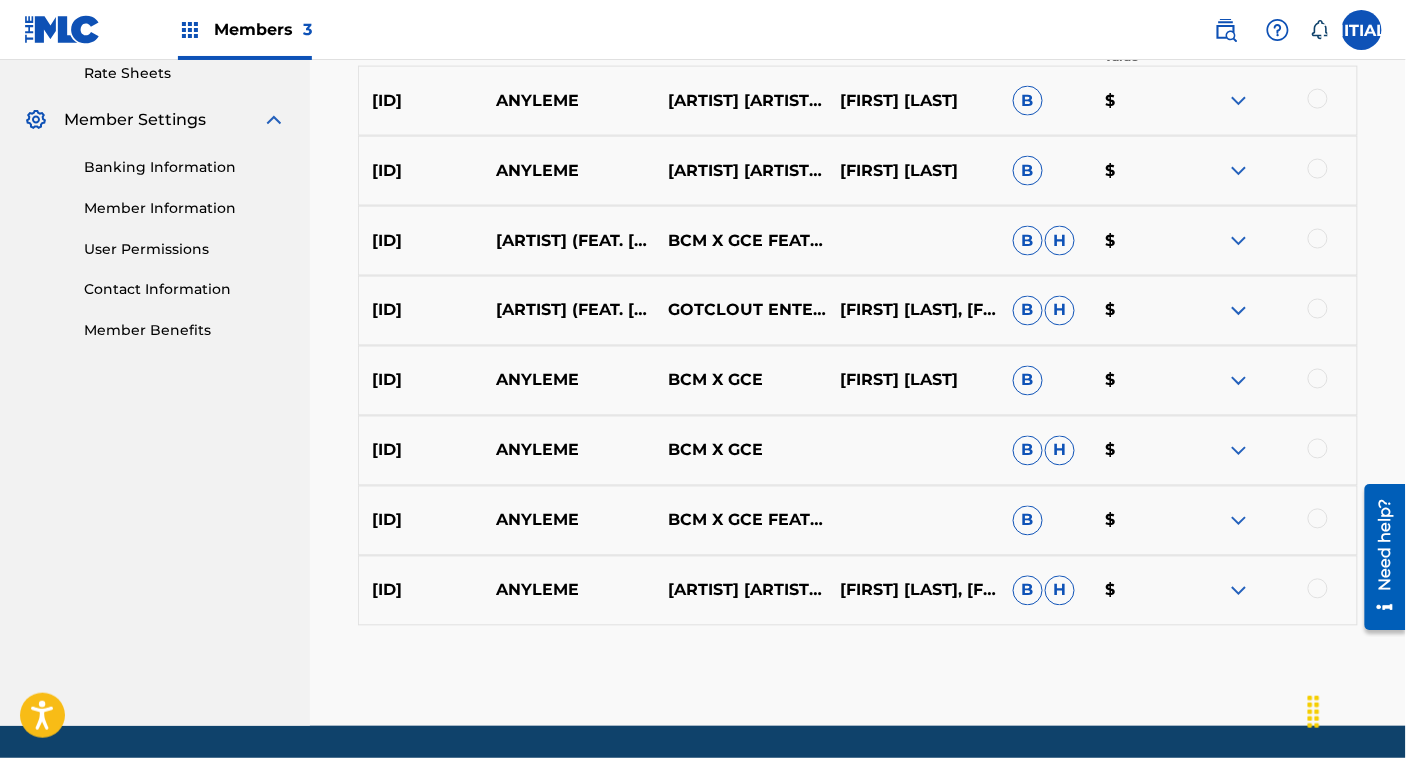click at bounding box center (1239, 591) 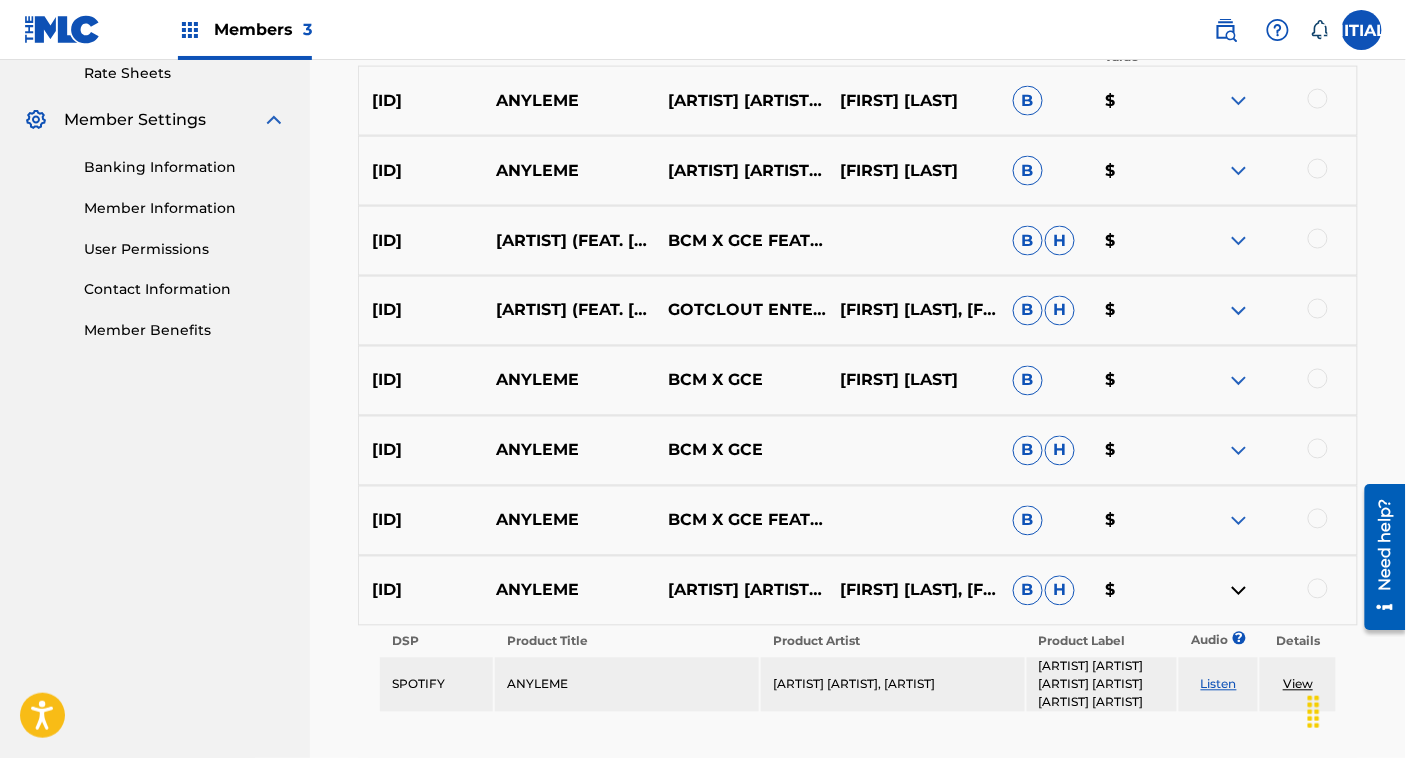 click at bounding box center (1239, 591) 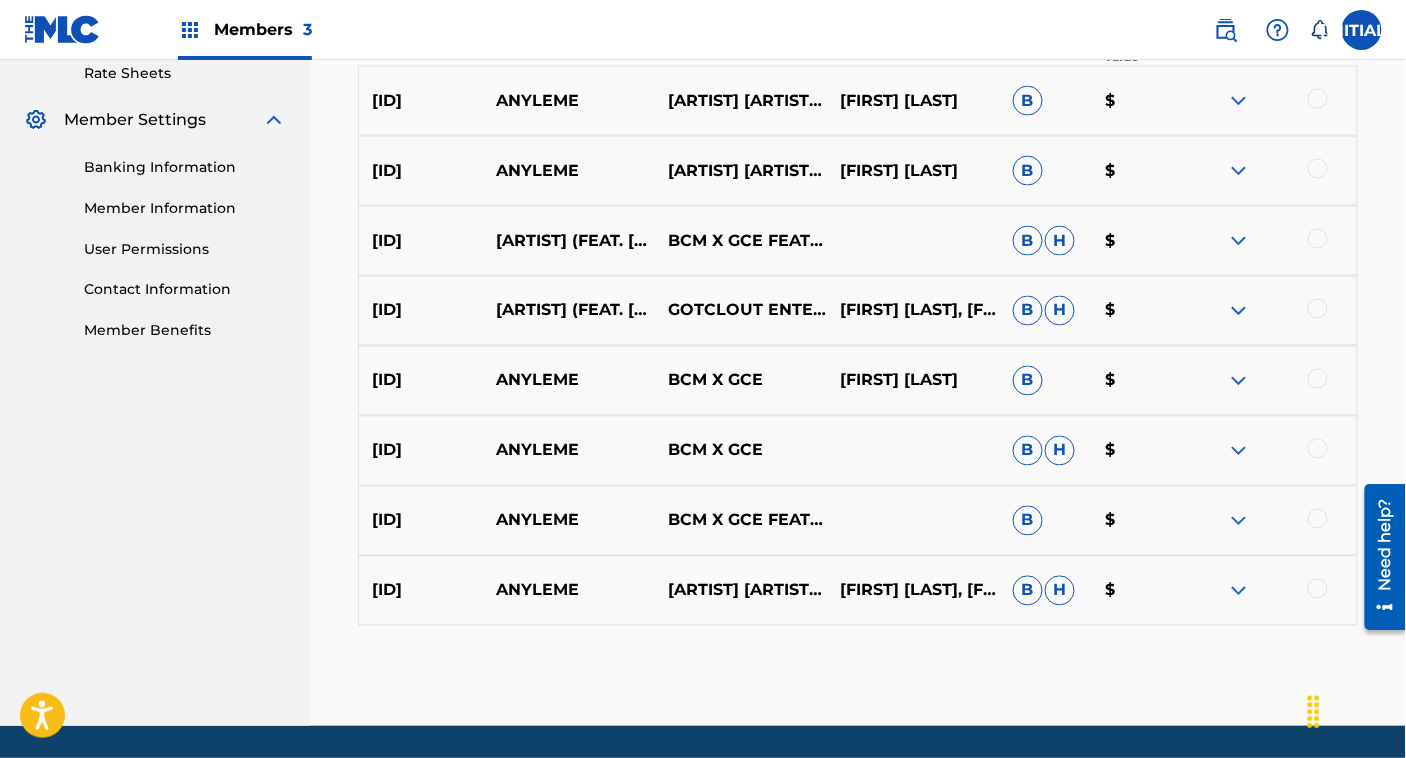 click at bounding box center (1239, 171) 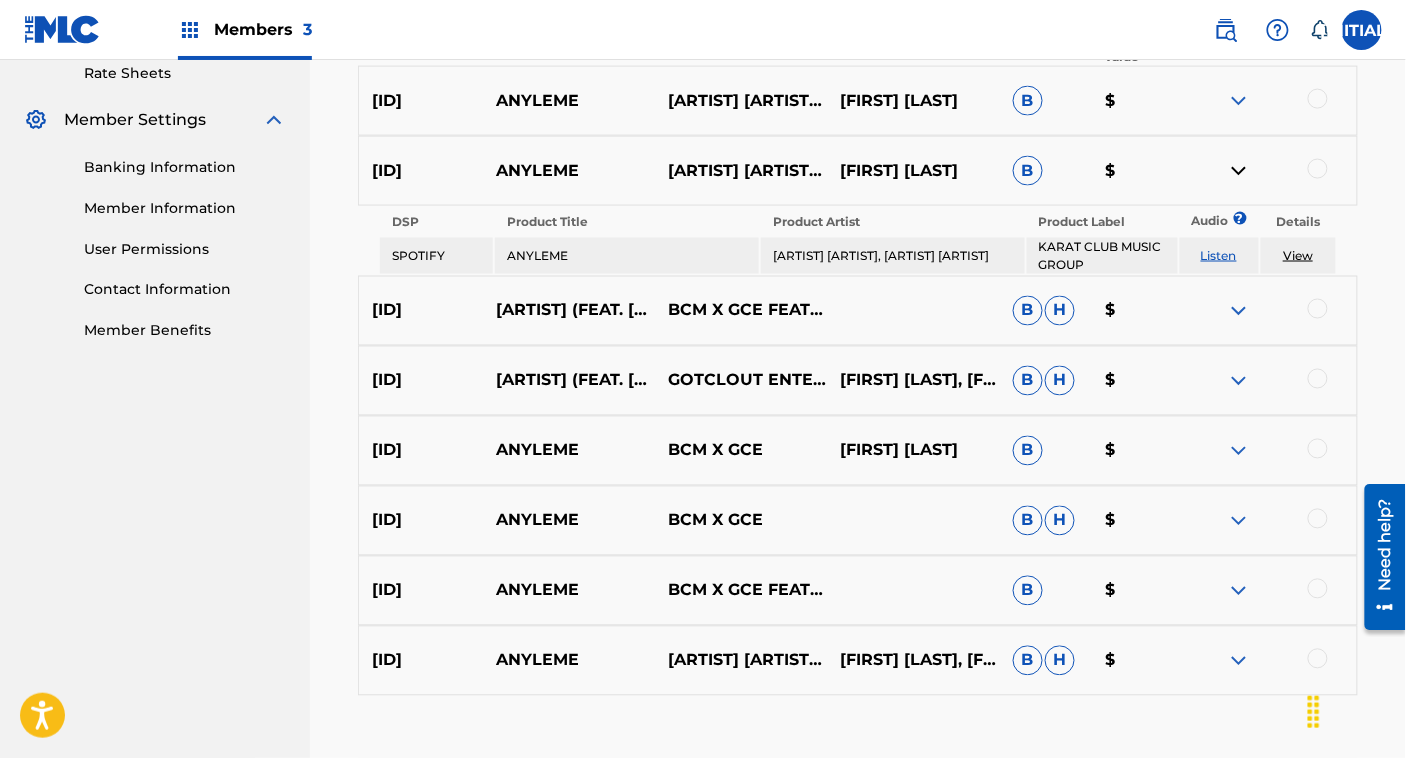 click at bounding box center [1239, 171] 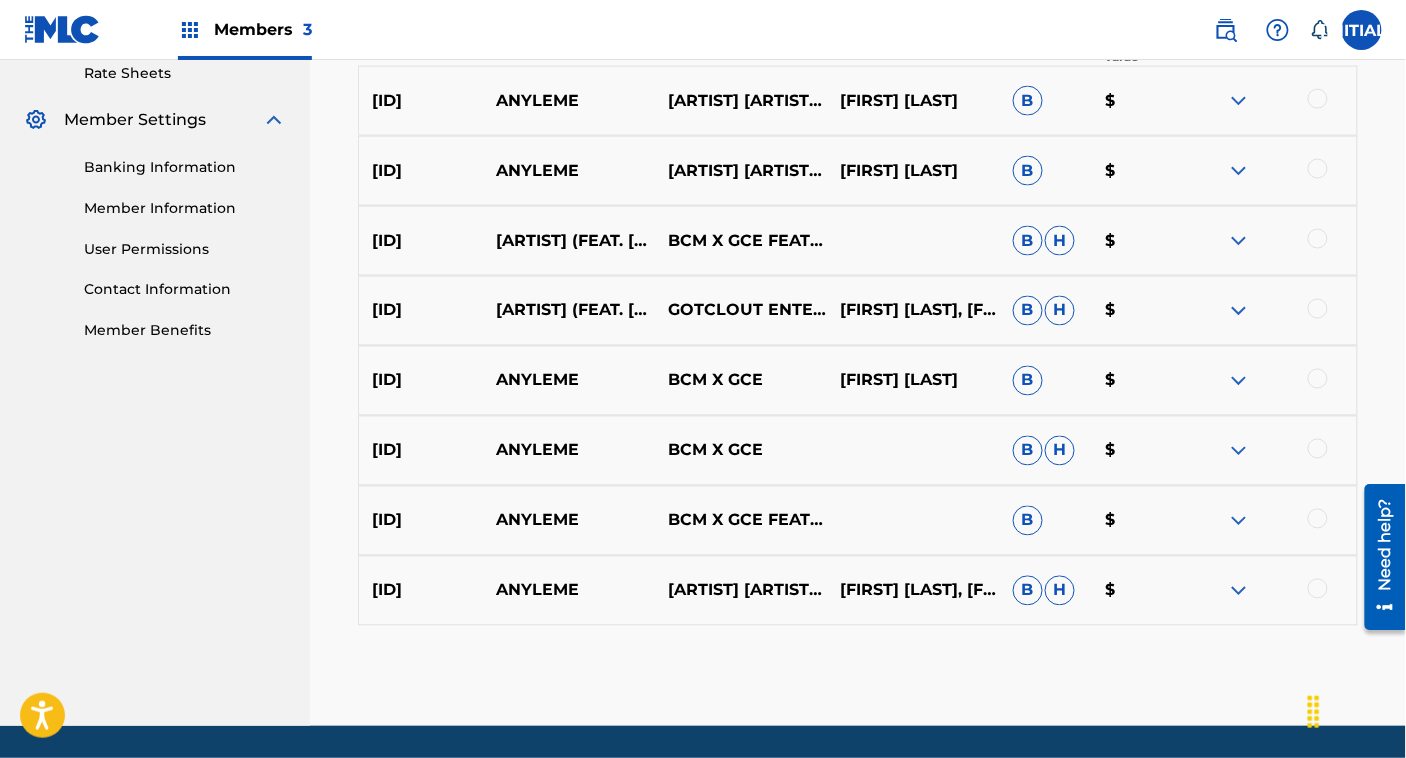 click at bounding box center [1239, 101] 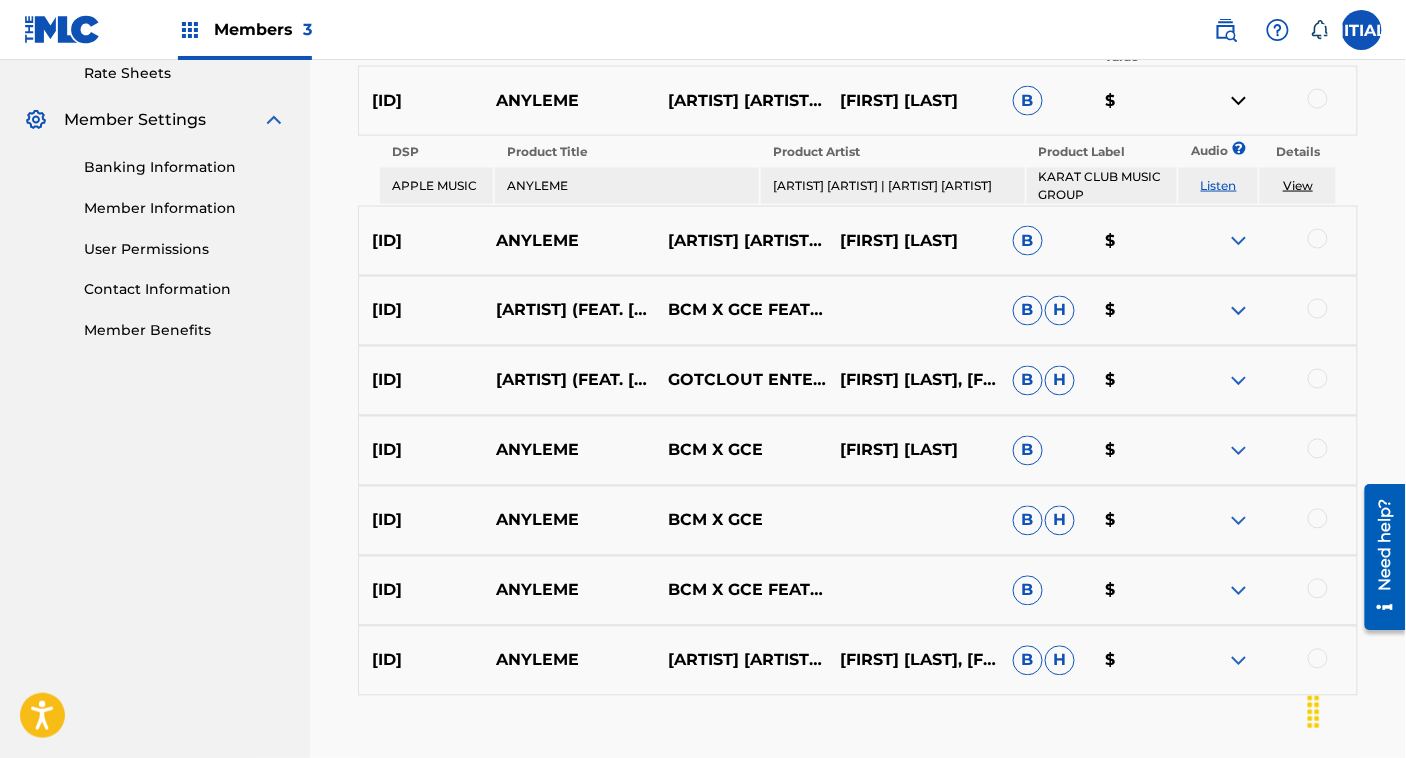 click at bounding box center (1239, 101) 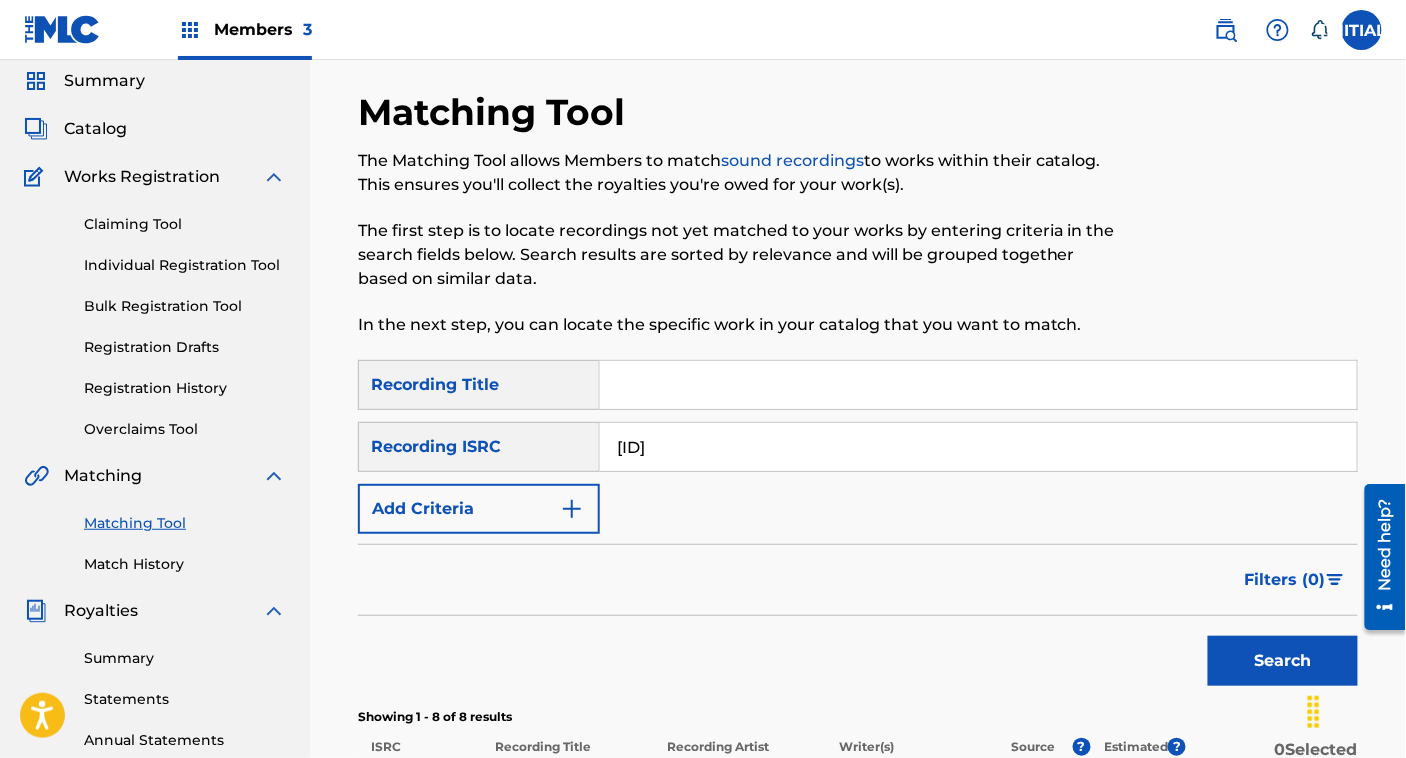 scroll, scrollTop: 71, scrollLeft: 0, axis: vertical 